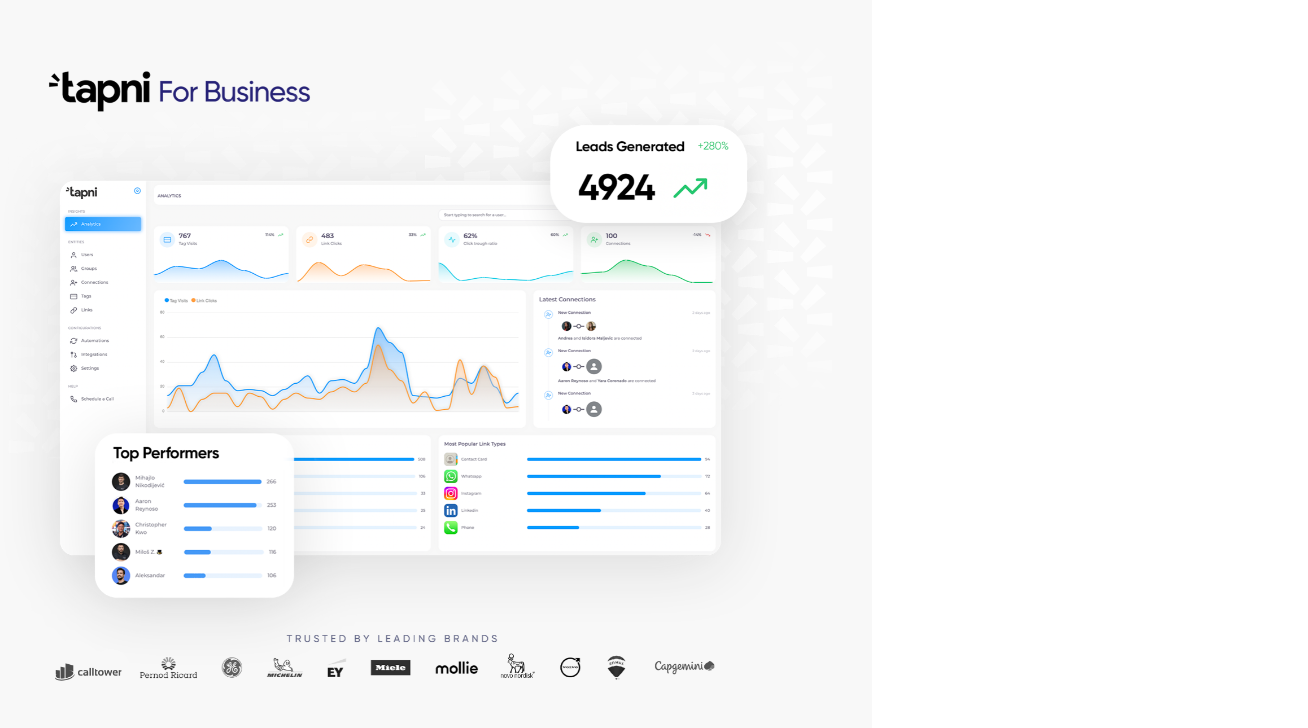 scroll, scrollTop: 0, scrollLeft: 0, axis: both 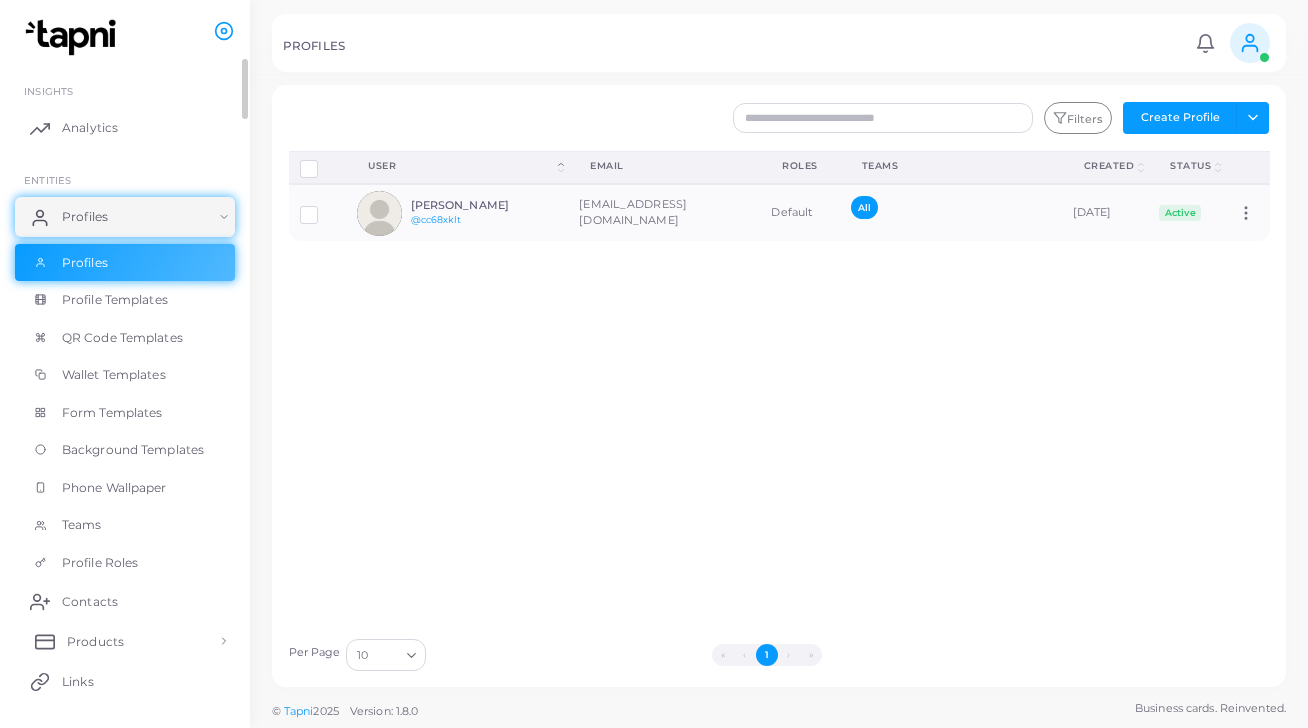 click on "Products" at bounding box center [95, 642] 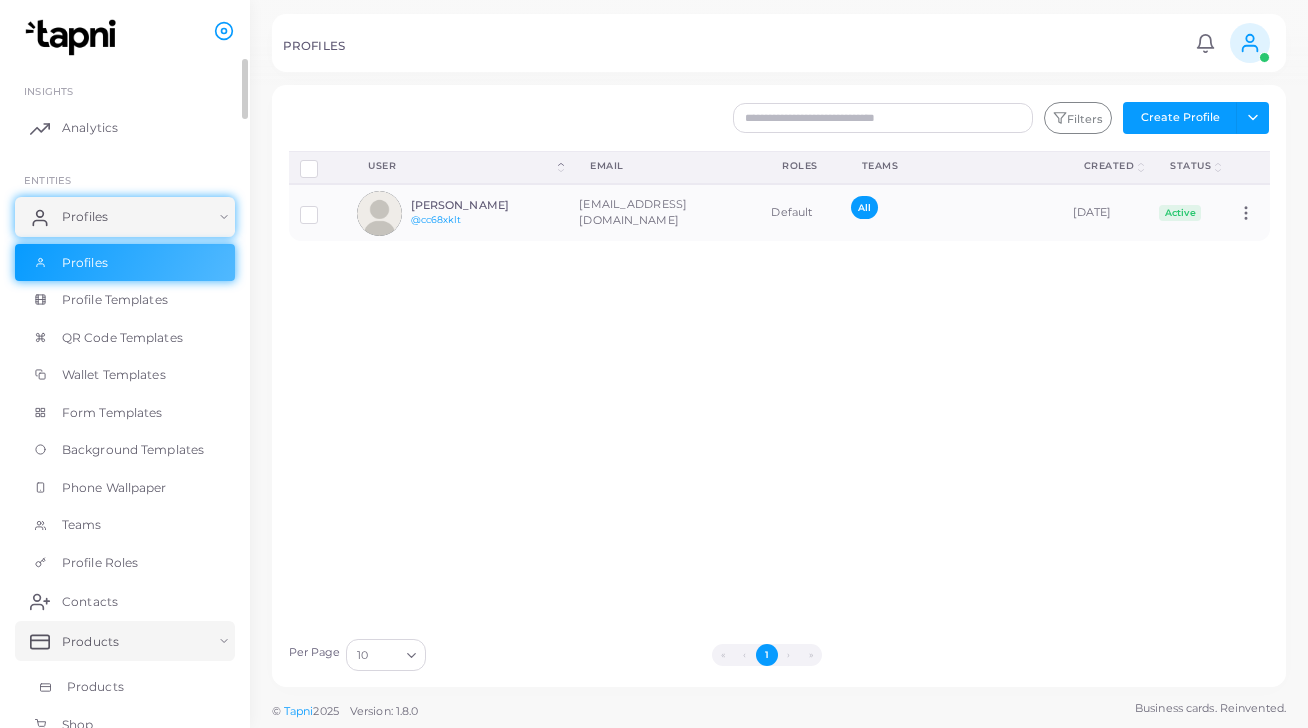 click on "Products" at bounding box center [95, 687] 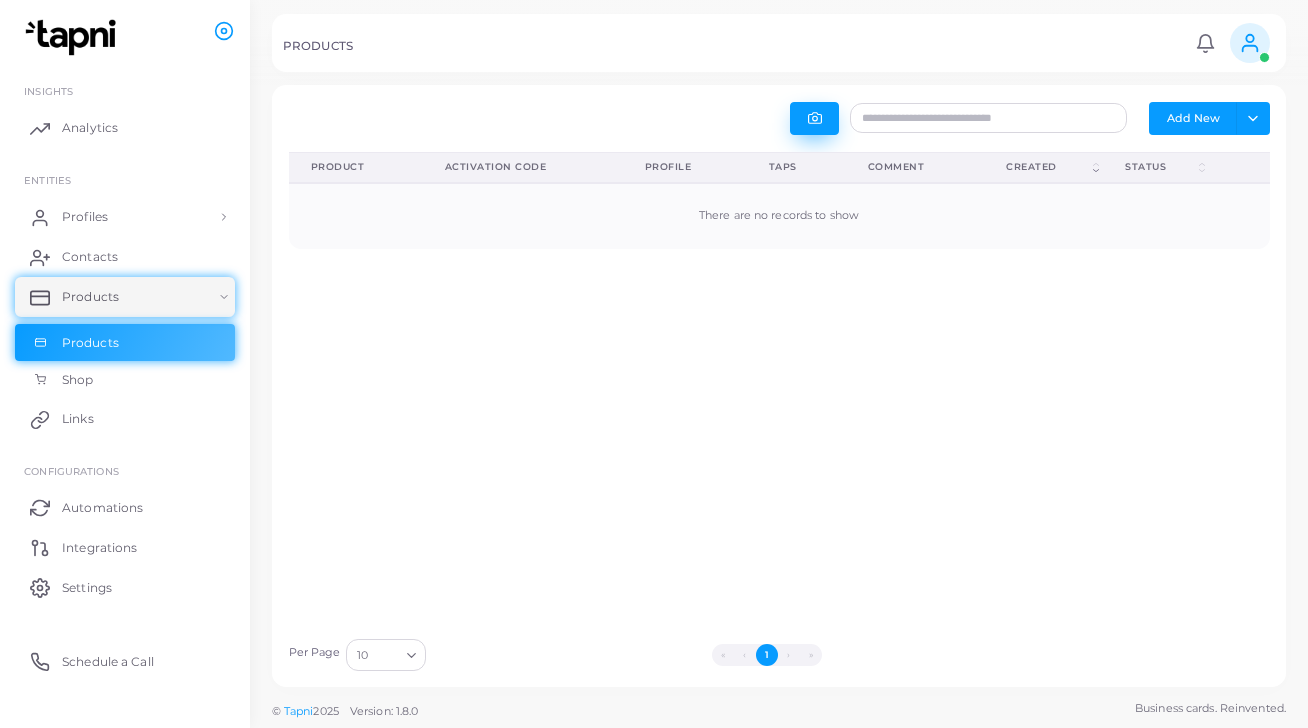 click 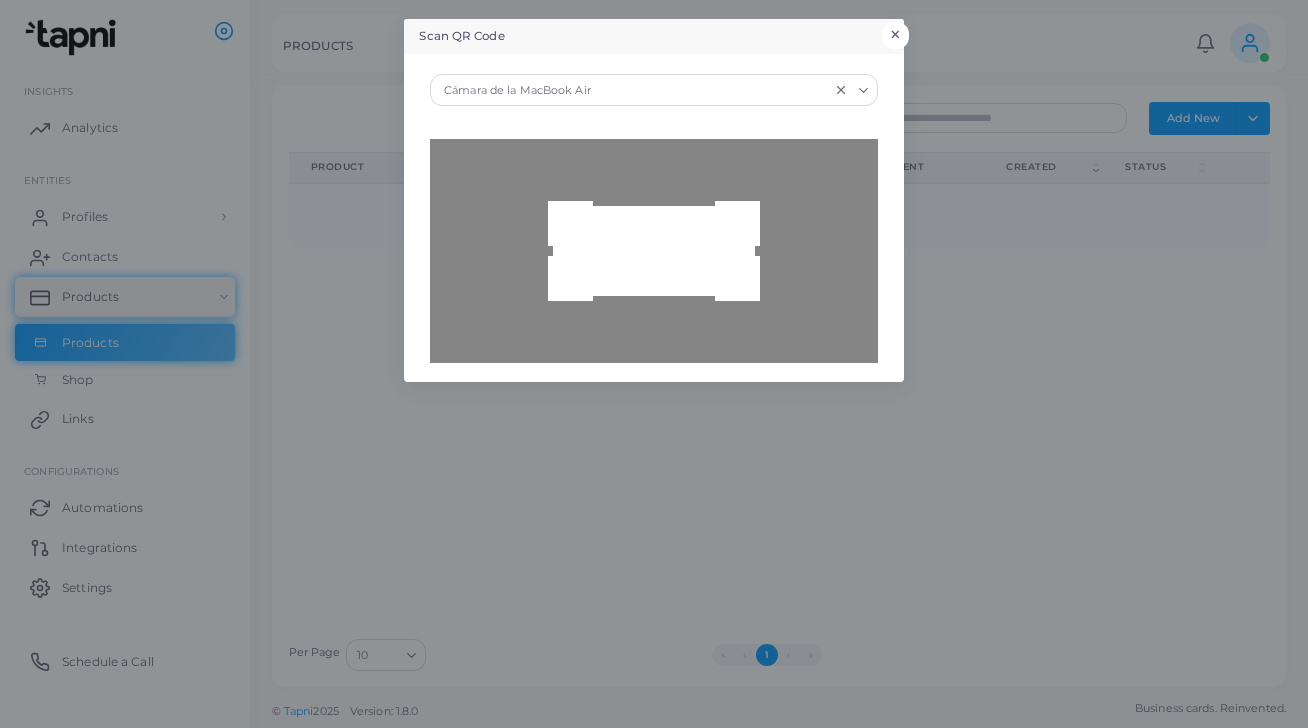 click on "×" at bounding box center [895, 35] 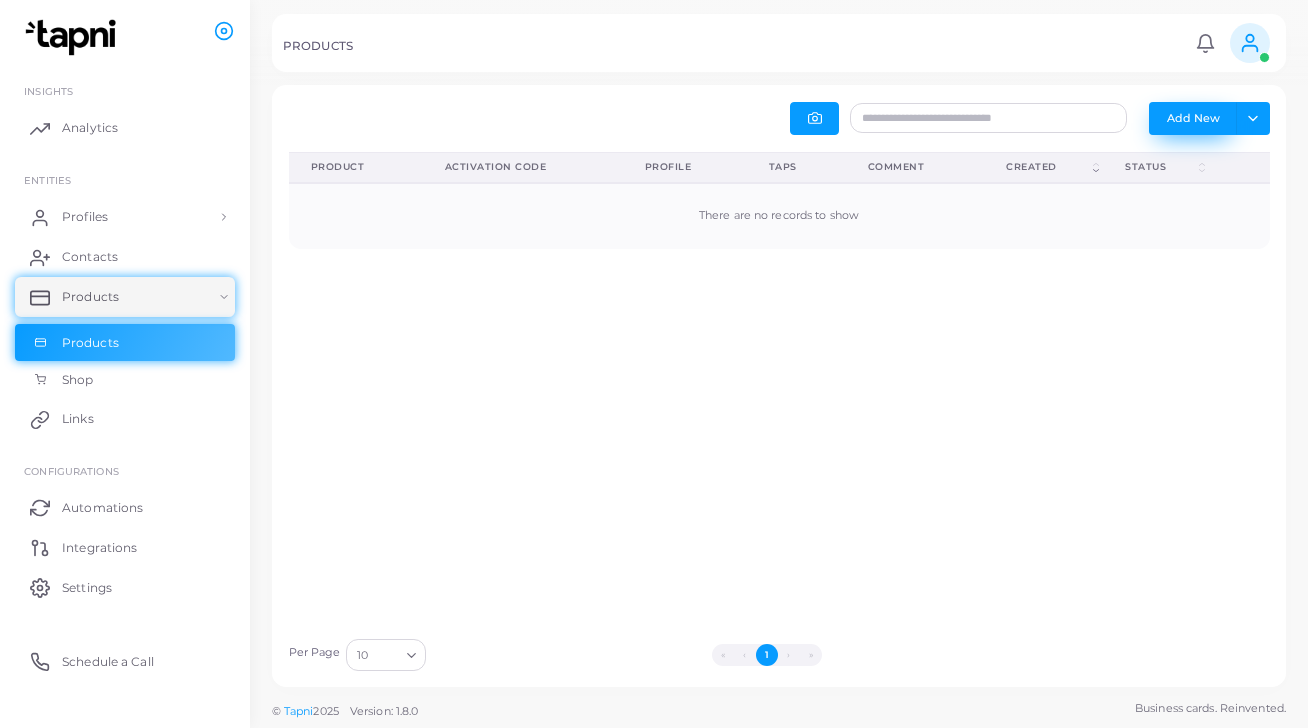 click on "Add New" at bounding box center [1193, 118] 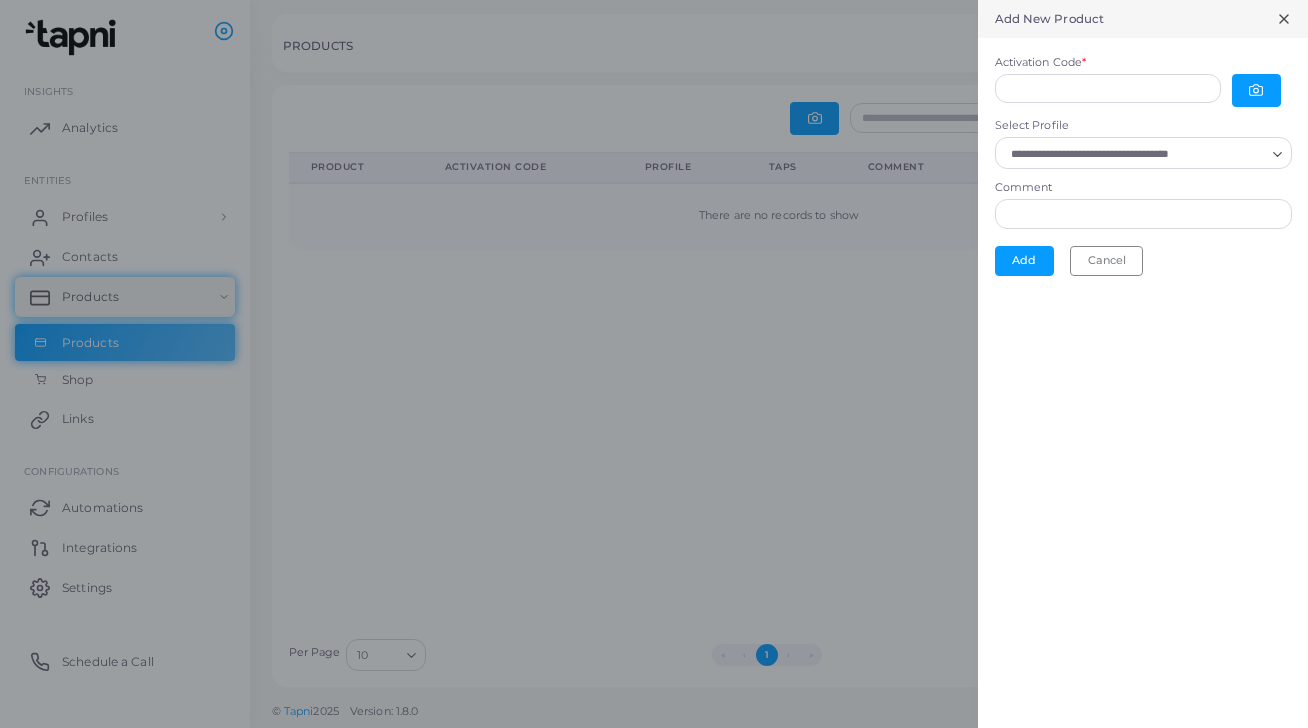 click at bounding box center [654, 364] 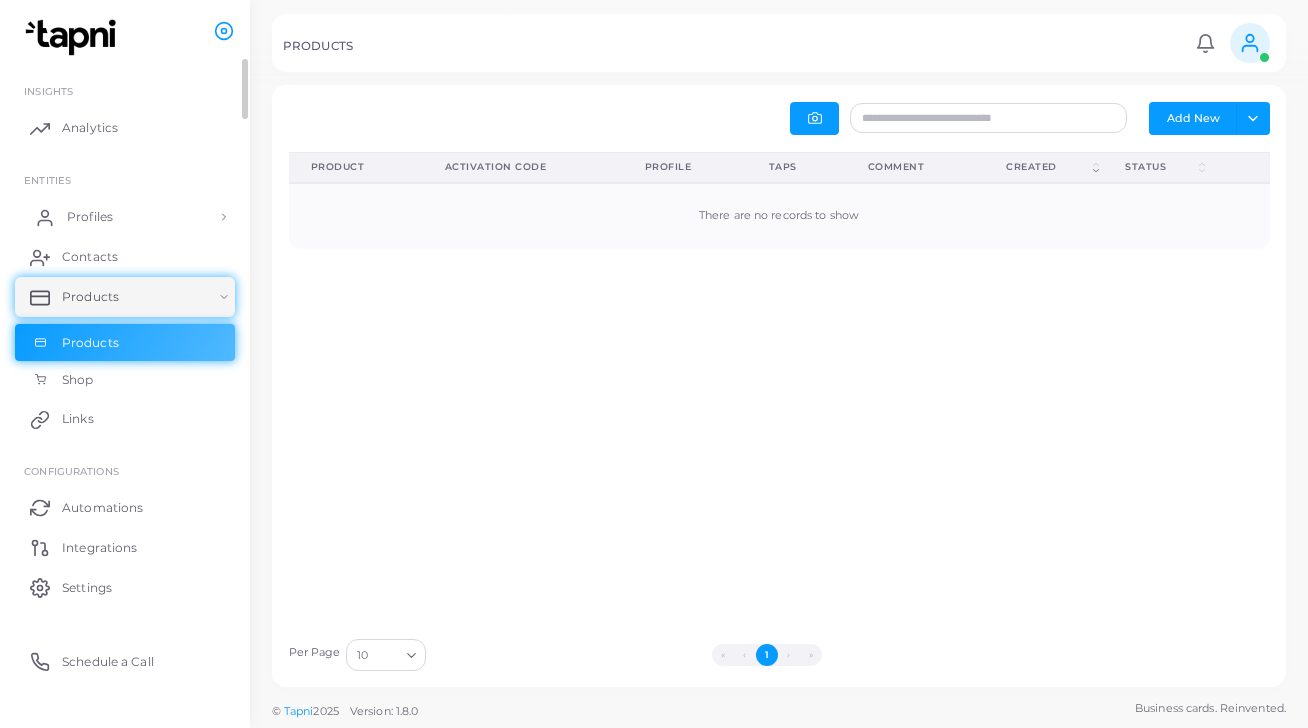 click on "Profiles" at bounding box center [90, 217] 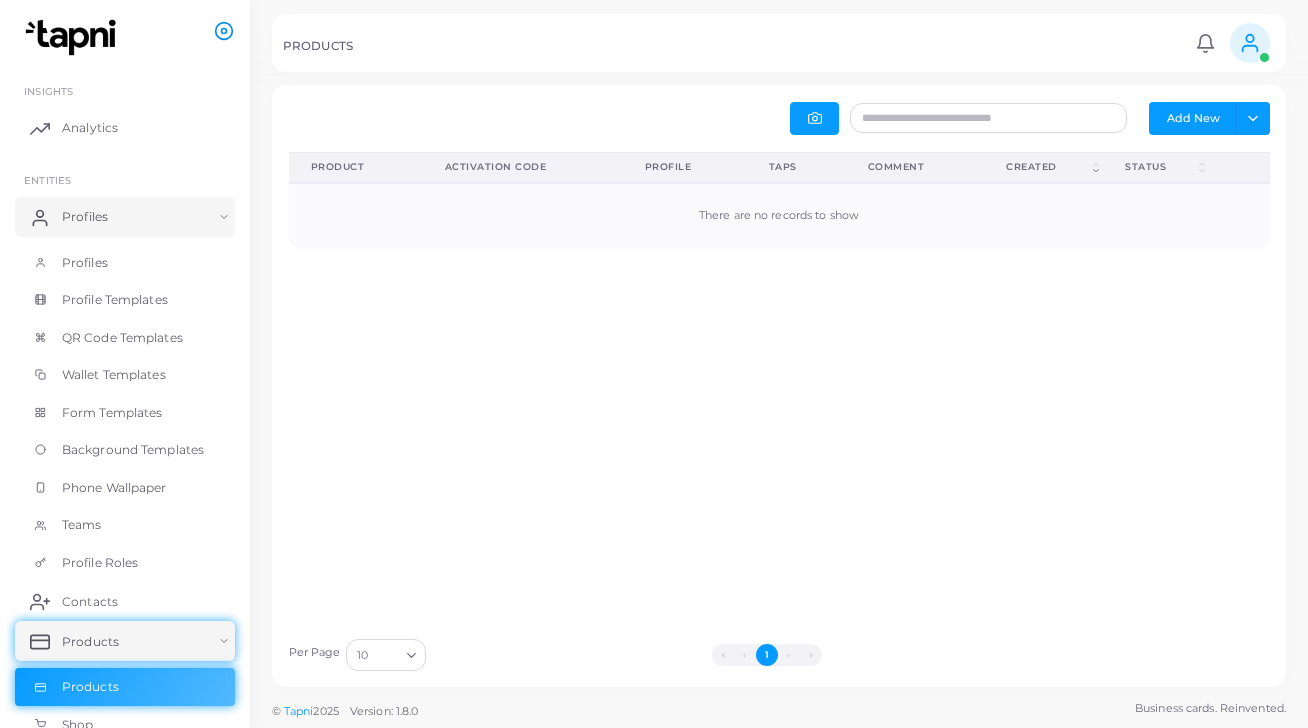 click 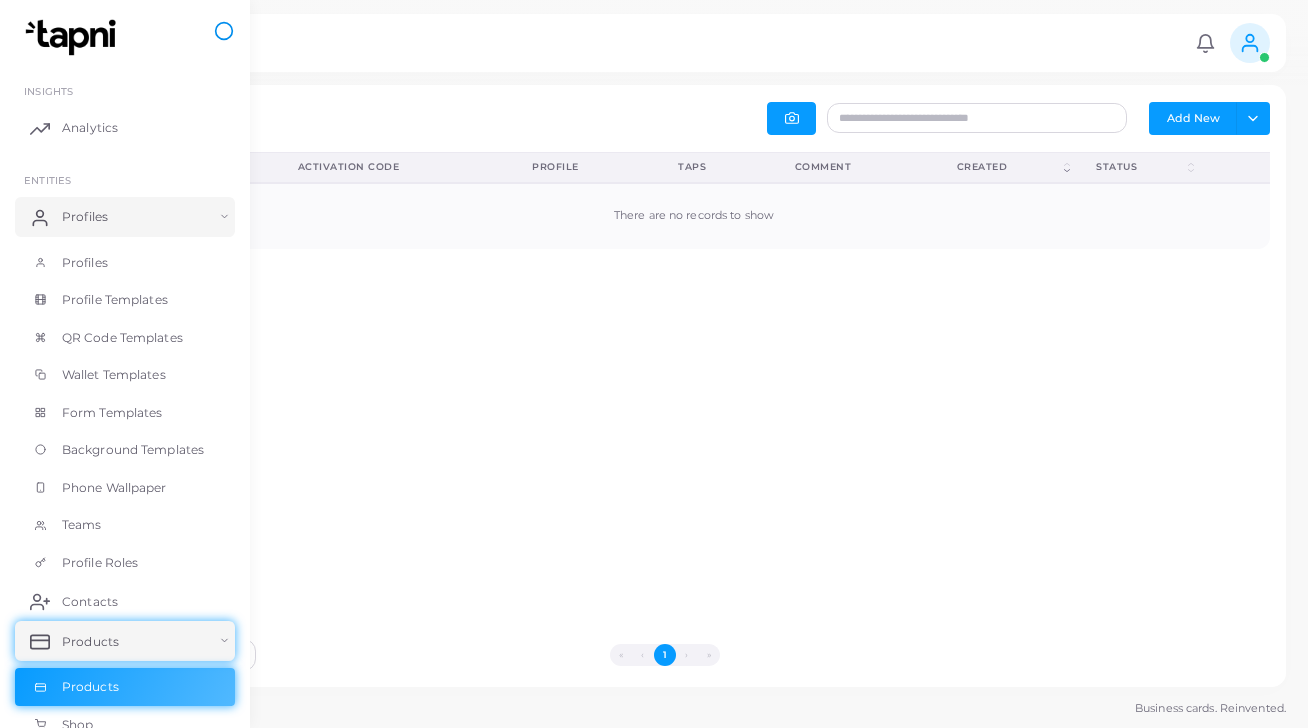 click 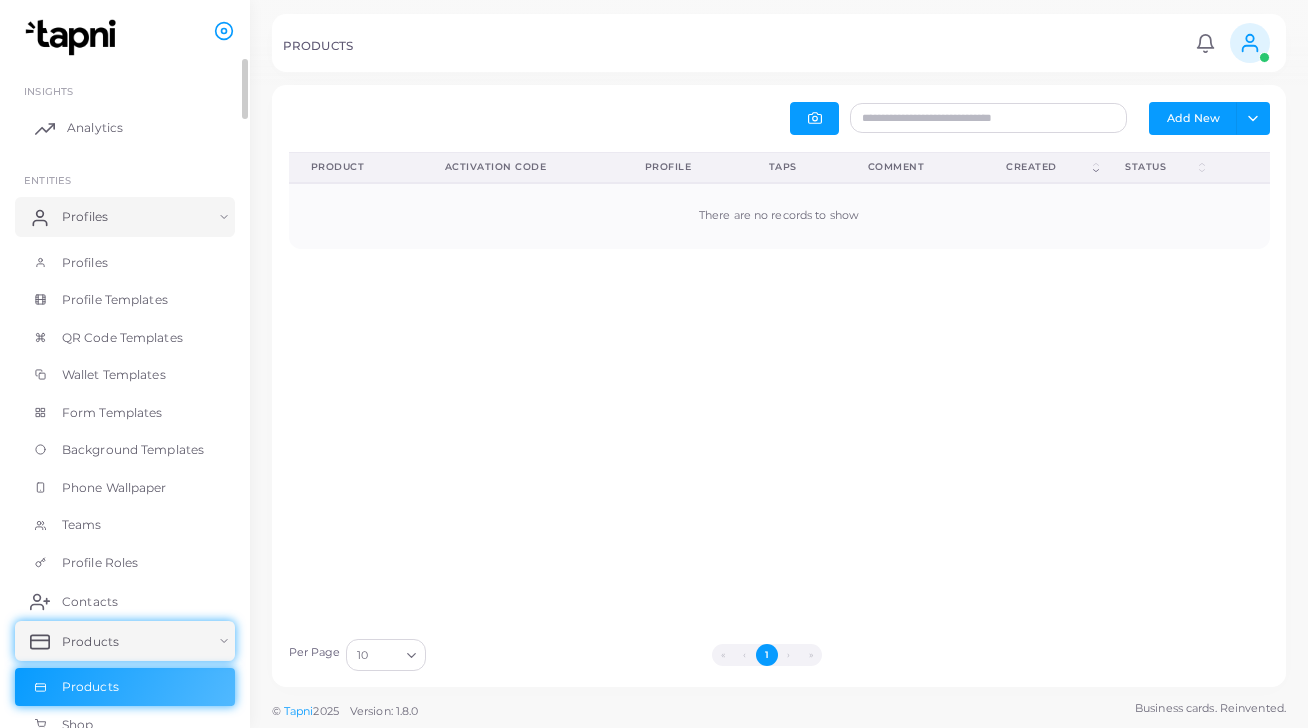 click on "Analytics" at bounding box center (125, 128) 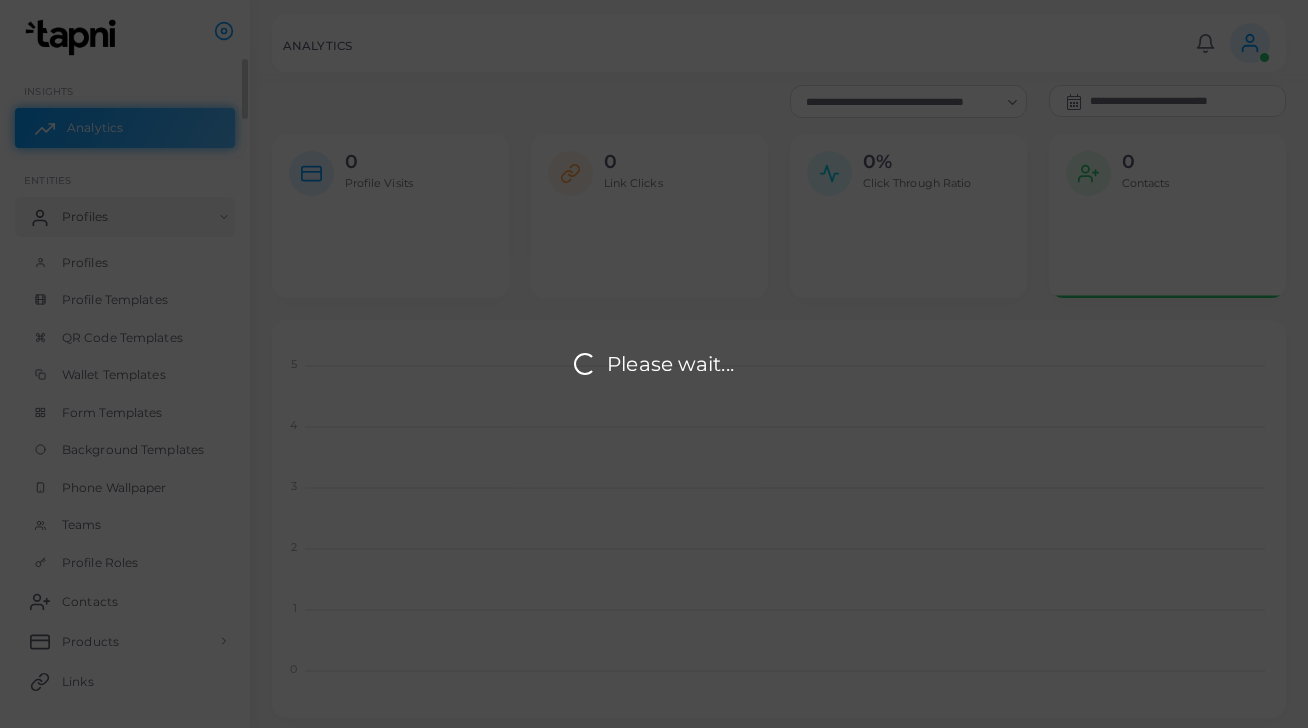 scroll, scrollTop: 1, scrollLeft: 1, axis: both 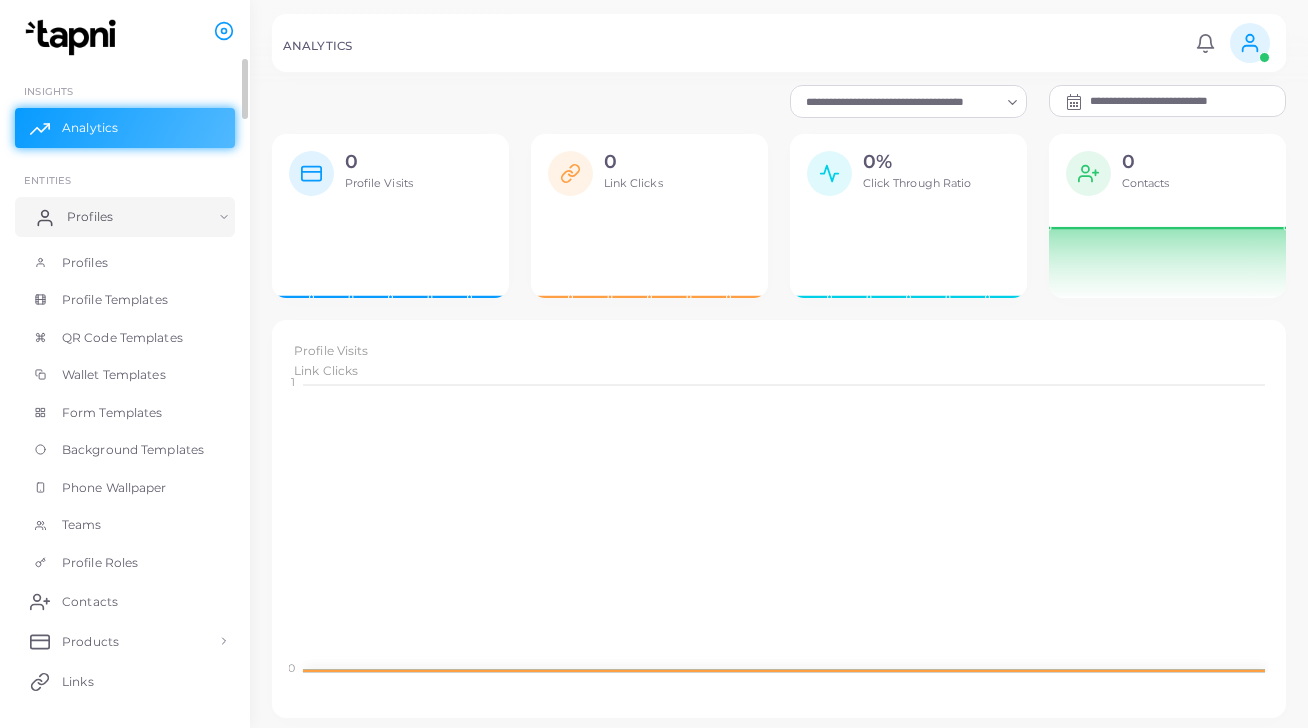 click on "Profiles" at bounding box center [90, 217] 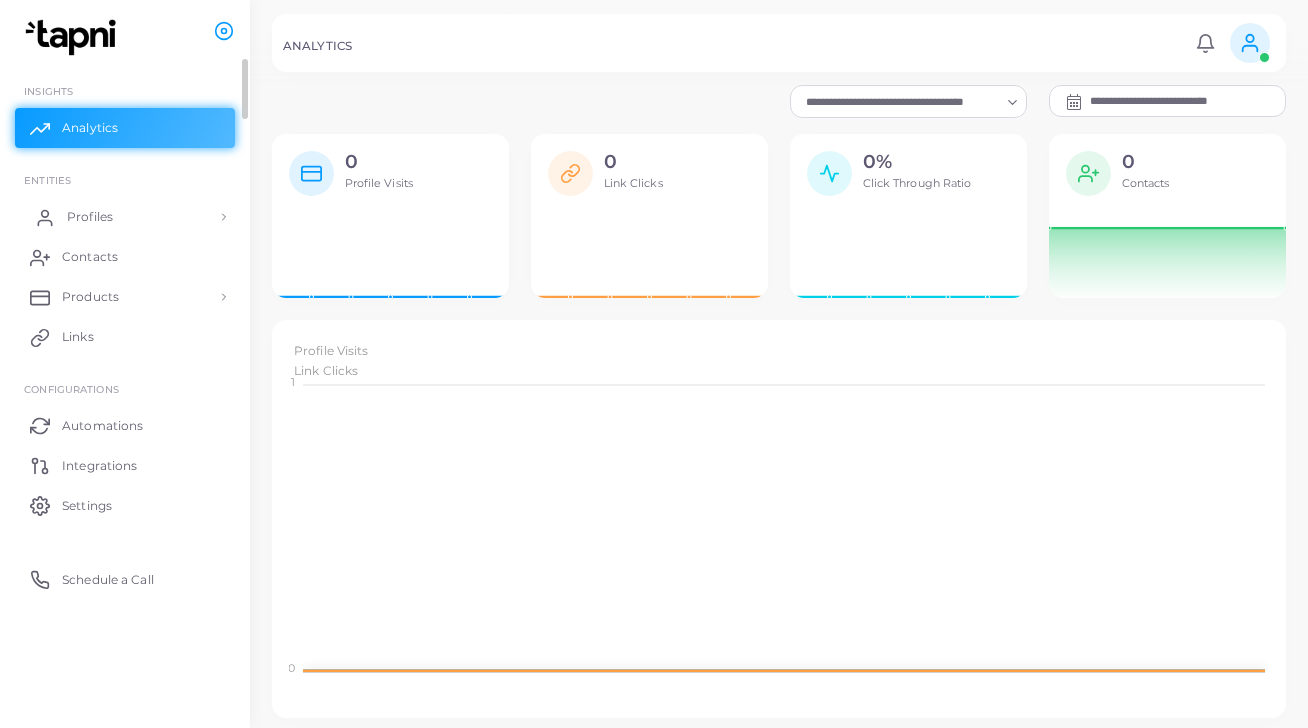 click on "Profiles" at bounding box center [125, 217] 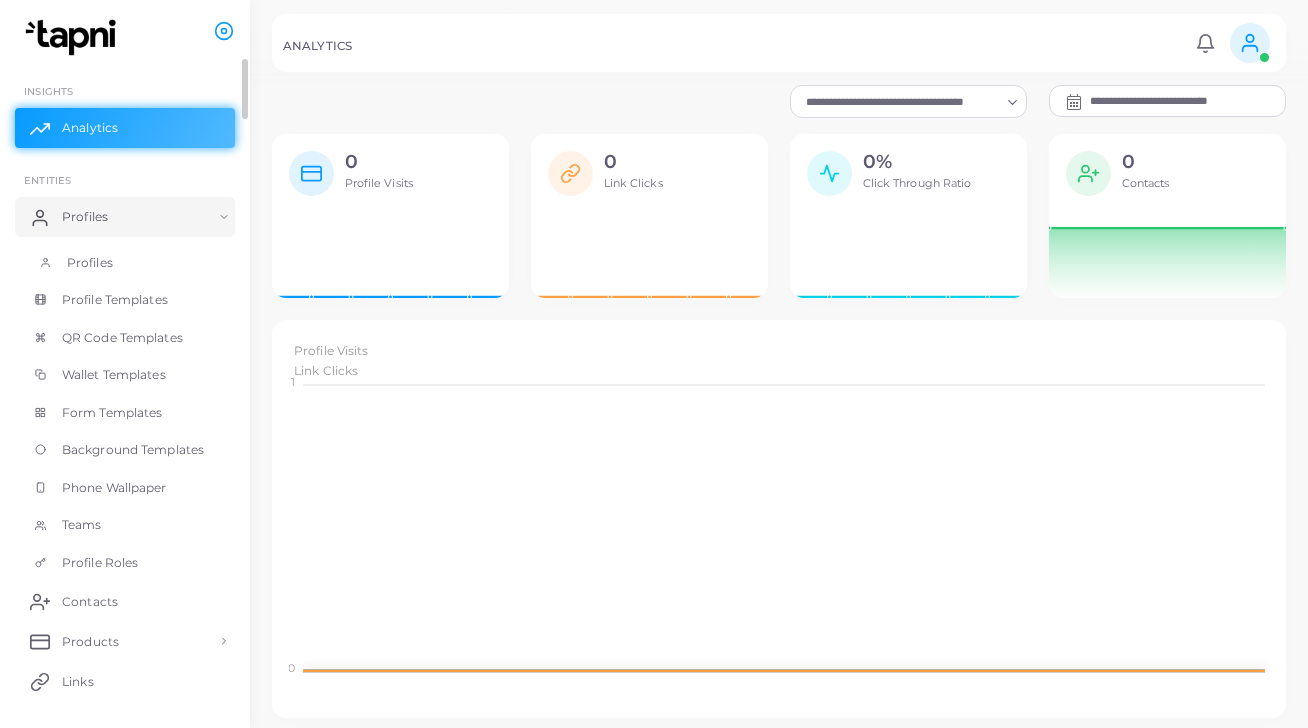 click on "Profiles" at bounding box center [125, 263] 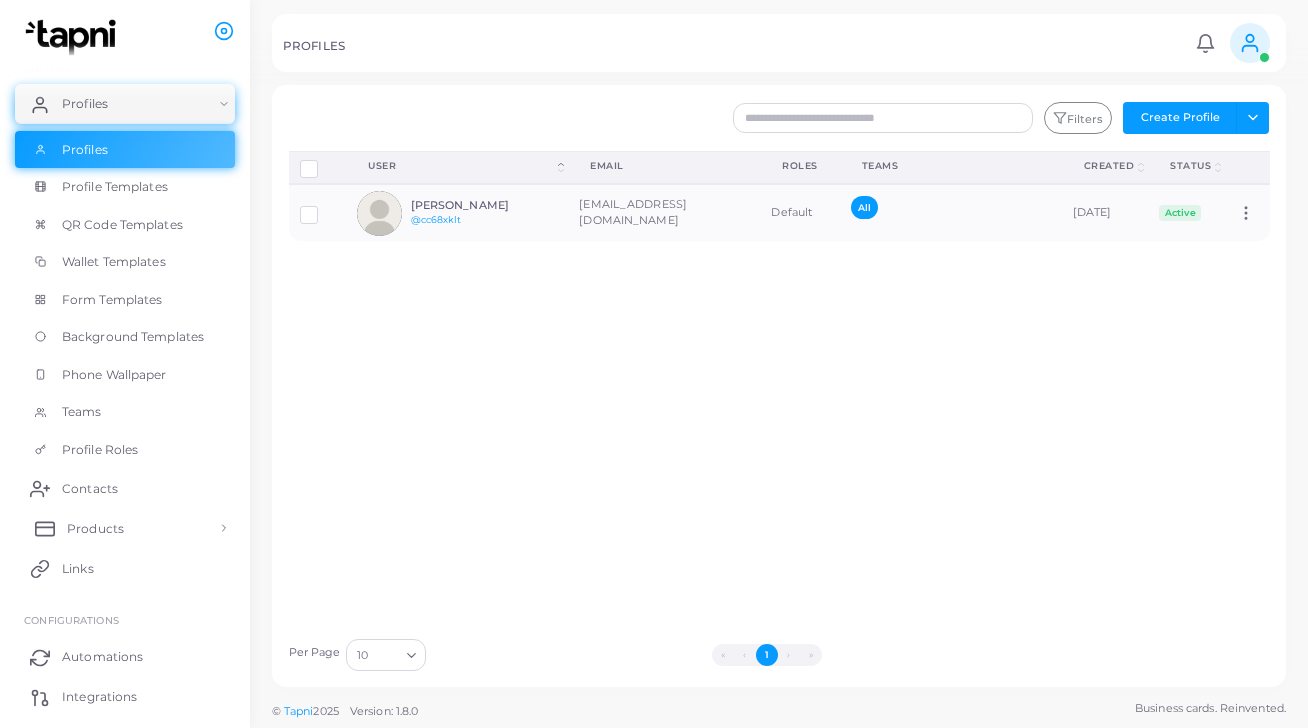 scroll, scrollTop: 207, scrollLeft: 0, axis: vertical 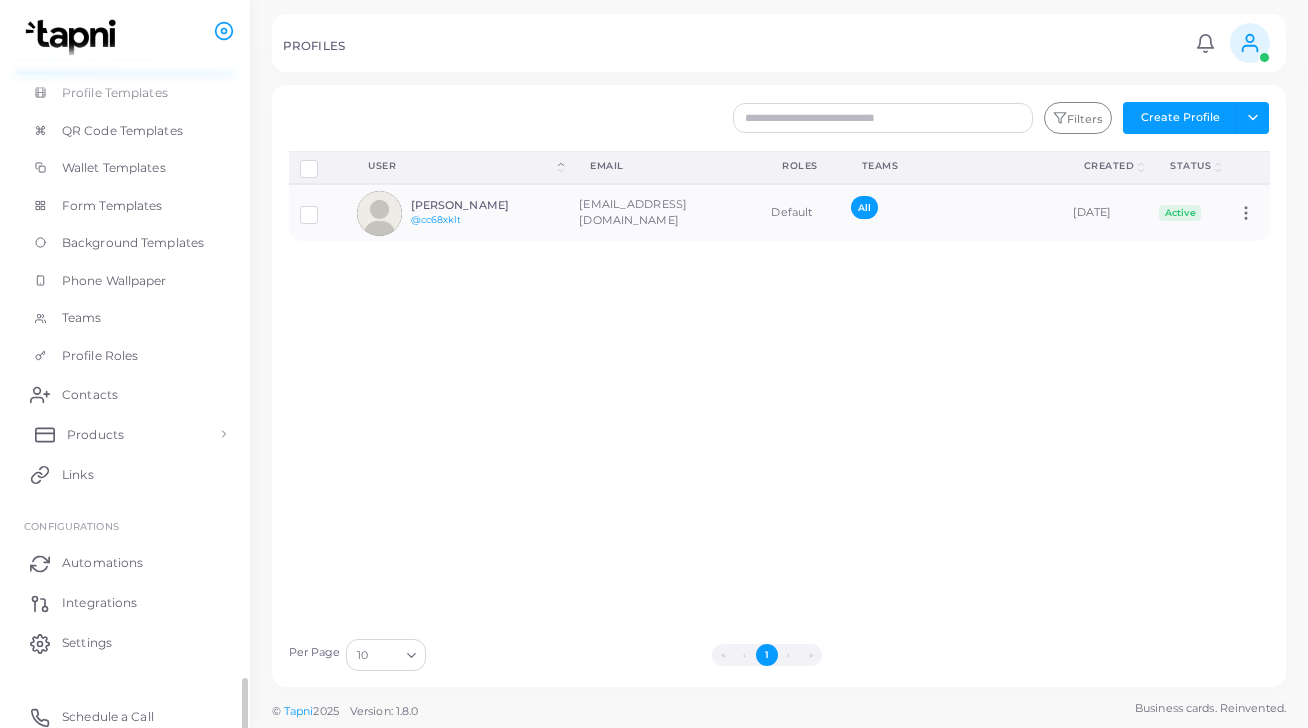 click on "Products" at bounding box center [95, 435] 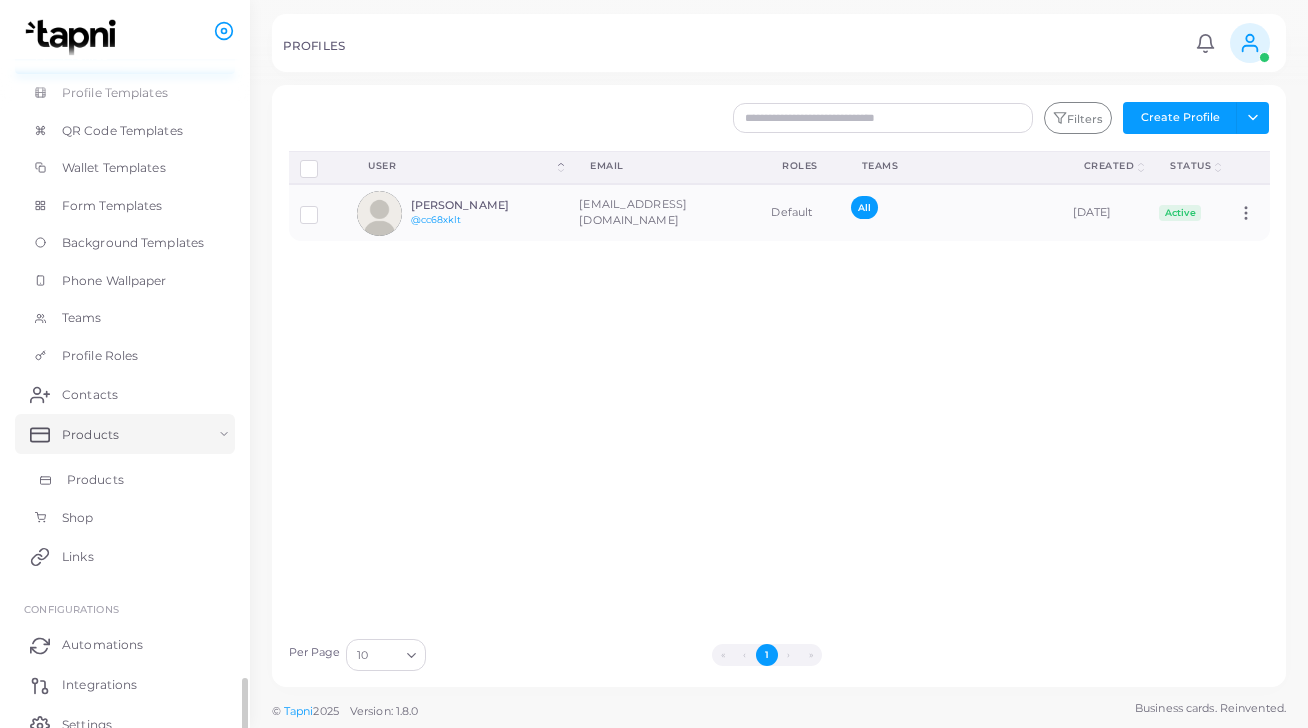 click on "Products" at bounding box center (125, 480) 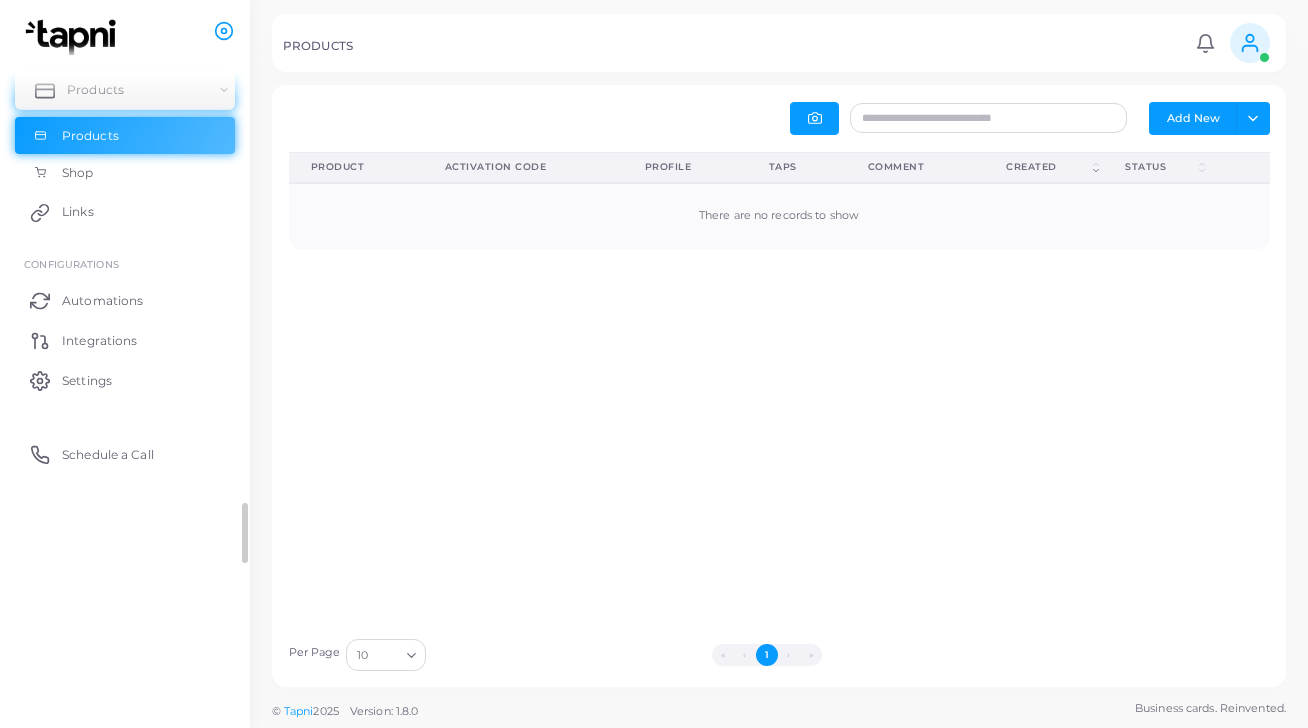 click on "Products" at bounding box center [125, 90] 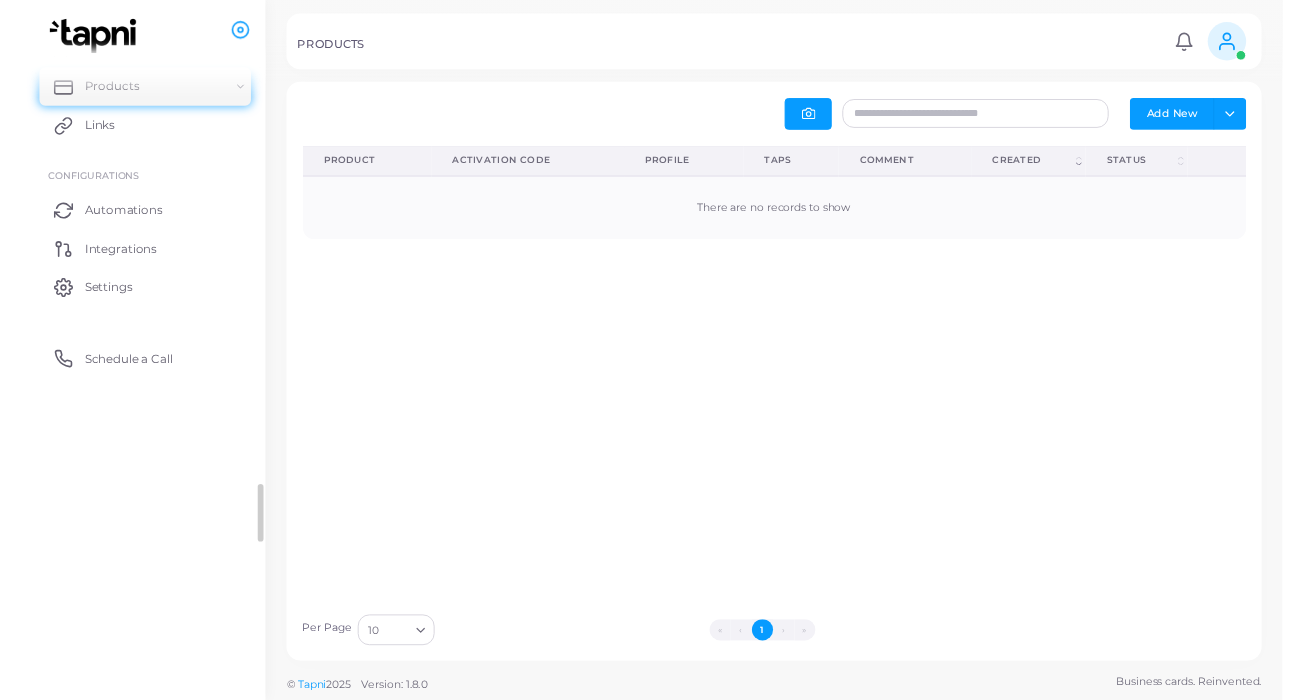 scroll, scrollTop: 0, scrollLeft: 0, axis: both 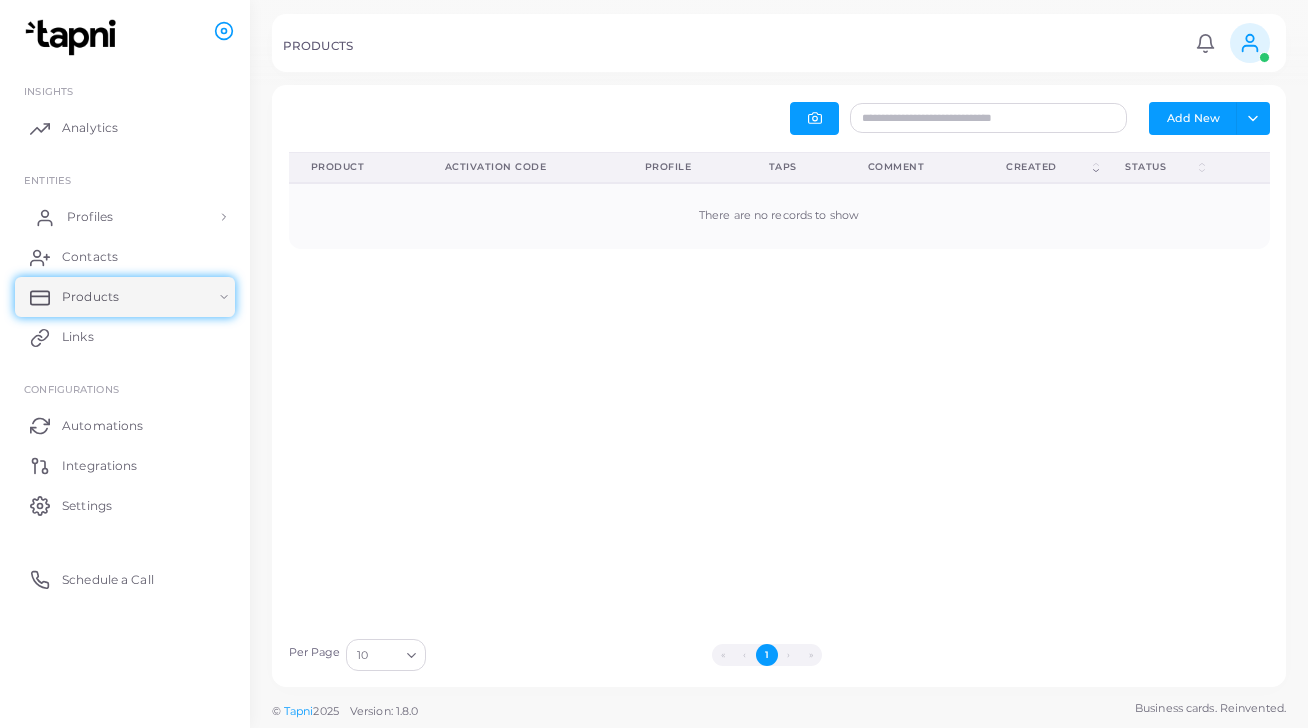 click on "Profiles" at bounding box center (125, 217) 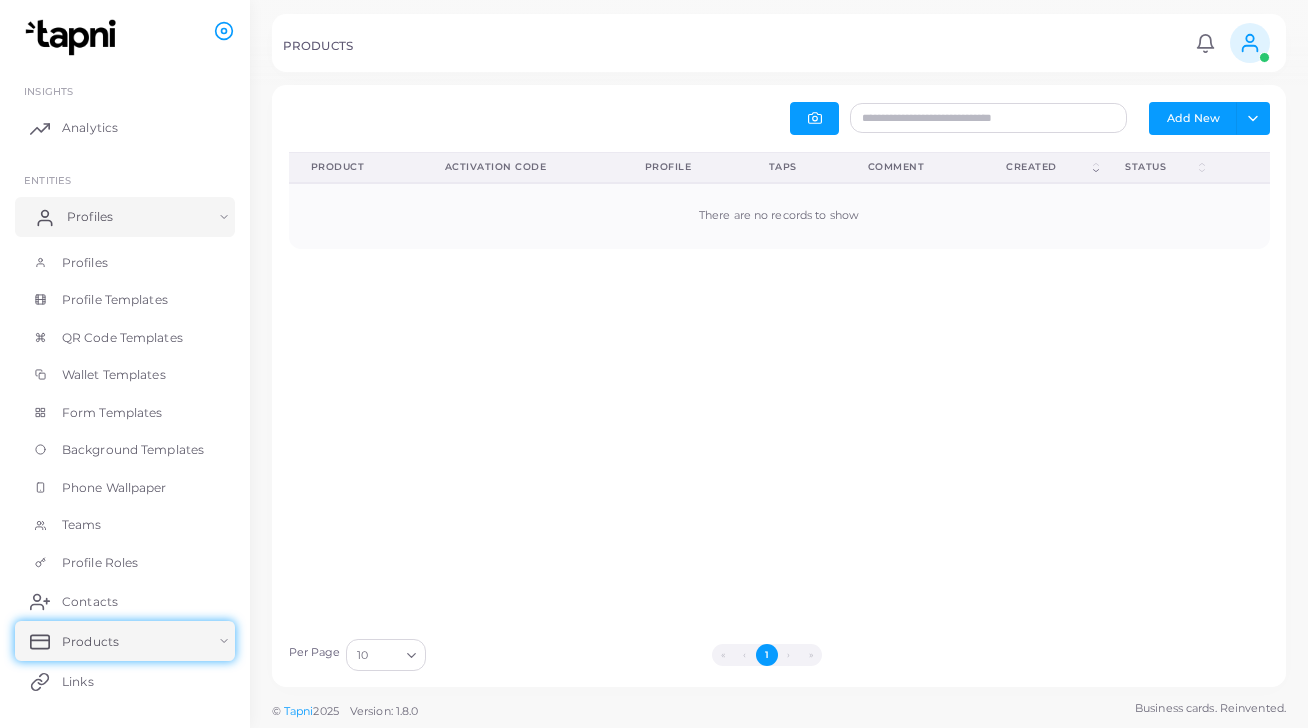 click on "Profiles" at bounding box center (125, 217) 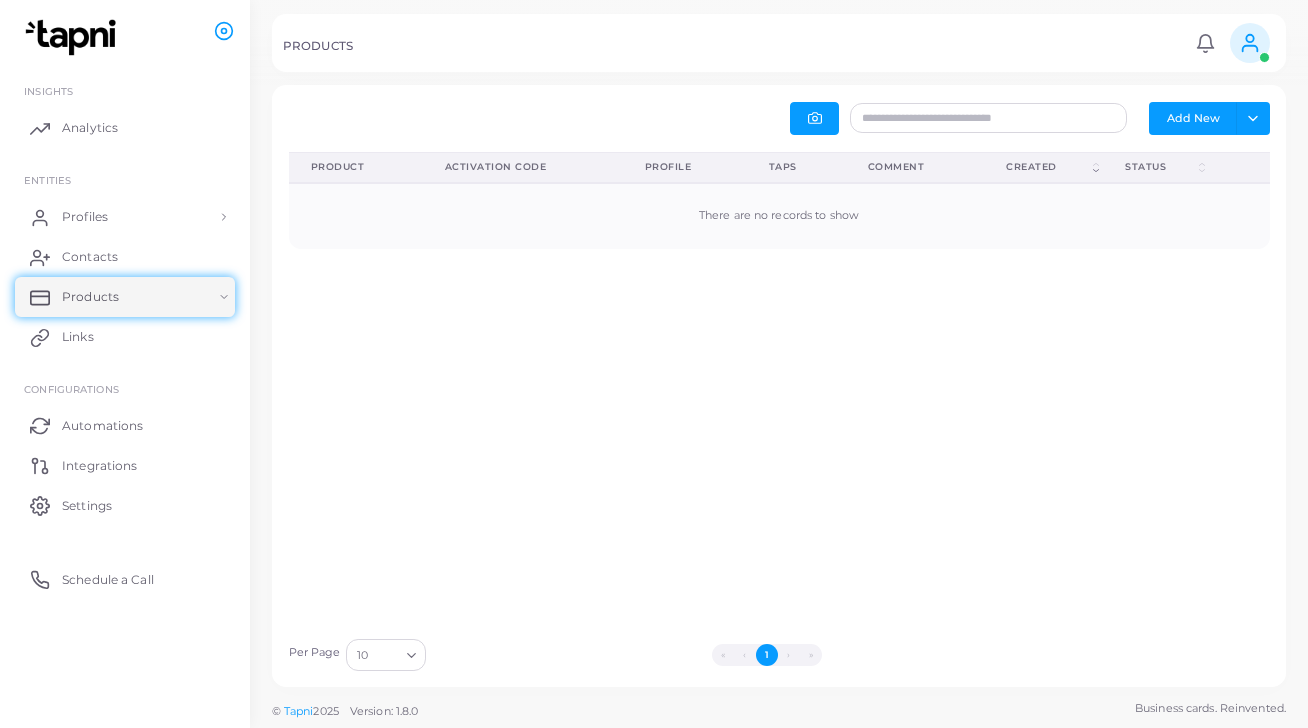 click on "Product  (Click to clear sorting) Activation Code  (Click to clear sorting) Profile  (Click to clear sorting) Taps  (Click to clear sorting) Comment  (Click to clear sorting) Created  (Click to sort Ascending) Status  (Click to sort Ascending)  (Click to clear sorting)  There are no records to show" at bounding box center [779, 390] 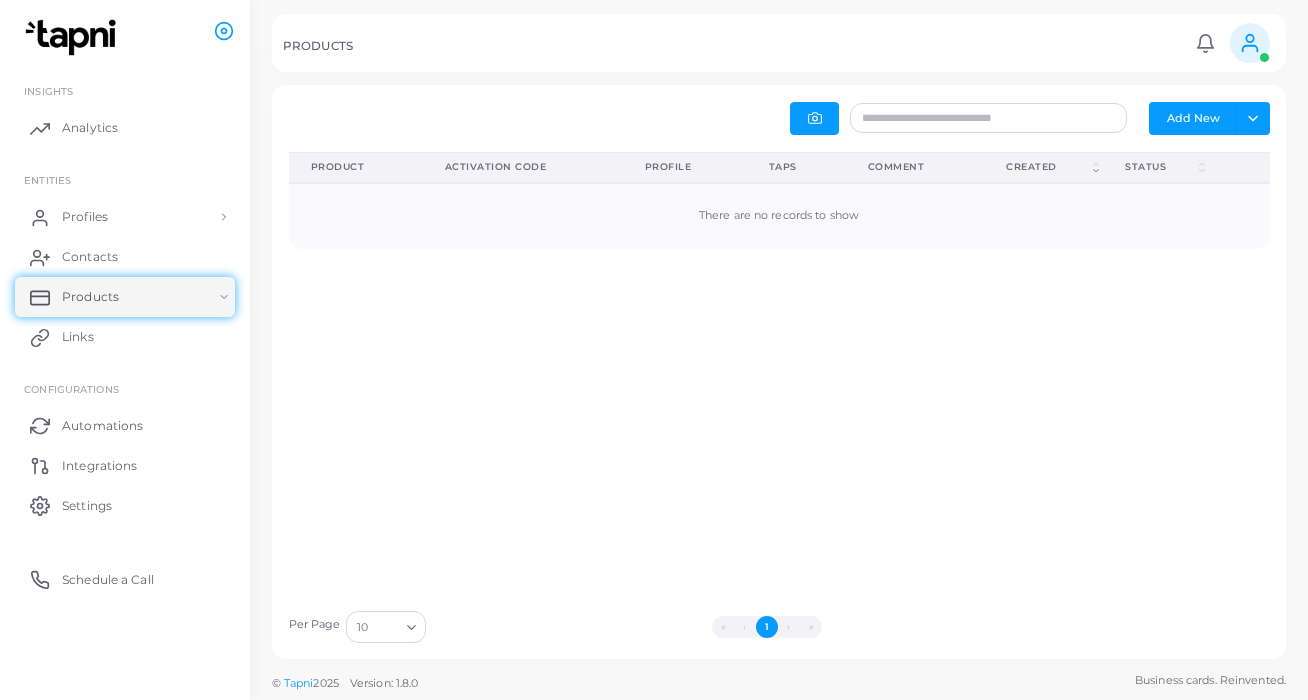 click at bounding box center [73, 37] 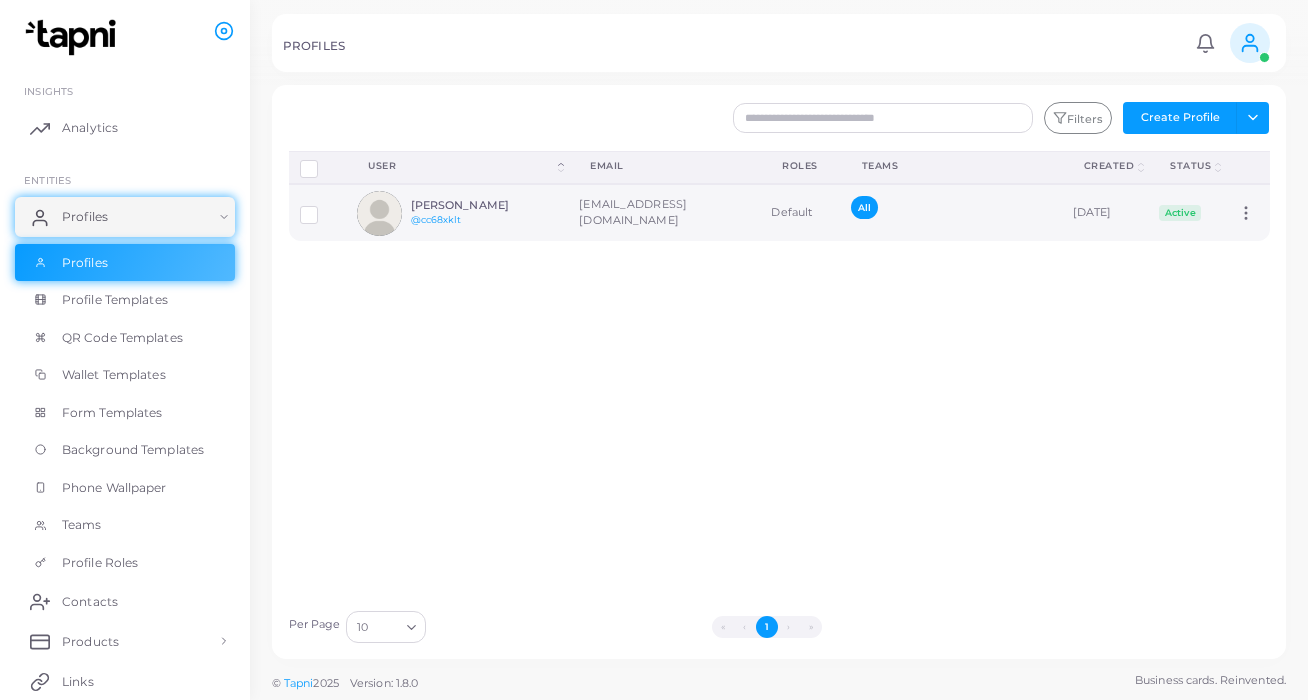 click at bounding box center [379, 213] 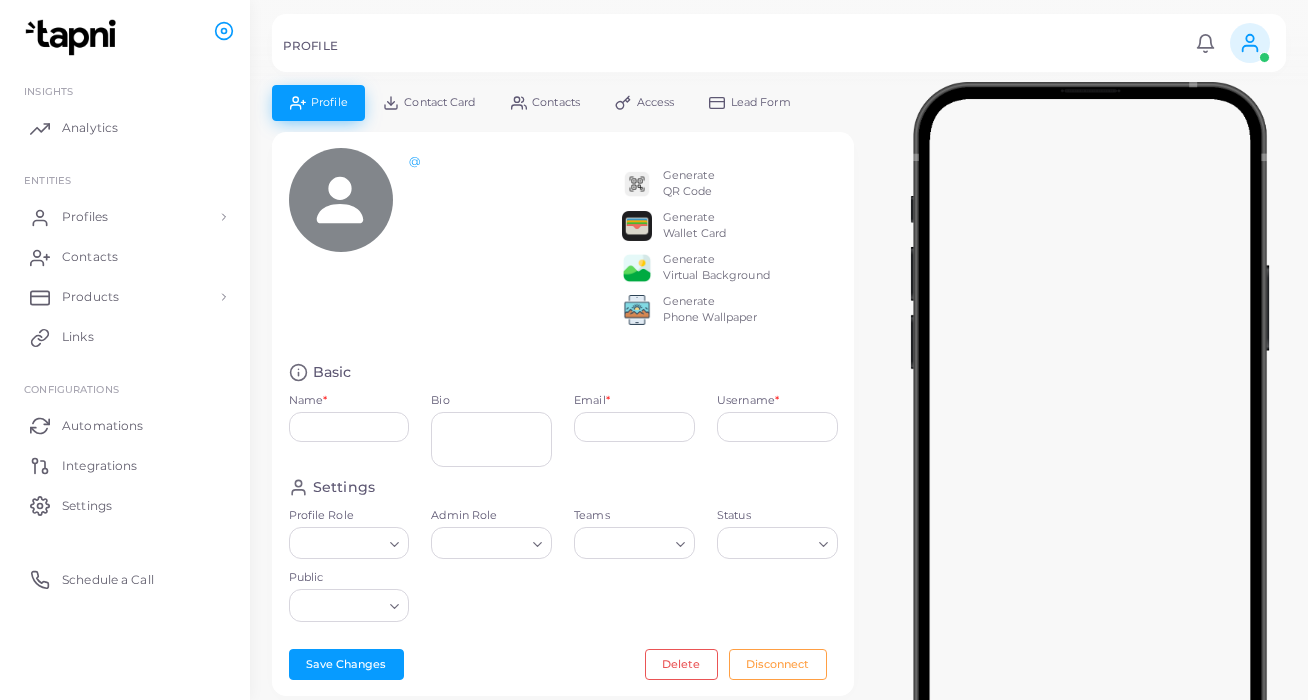 type on "**********" 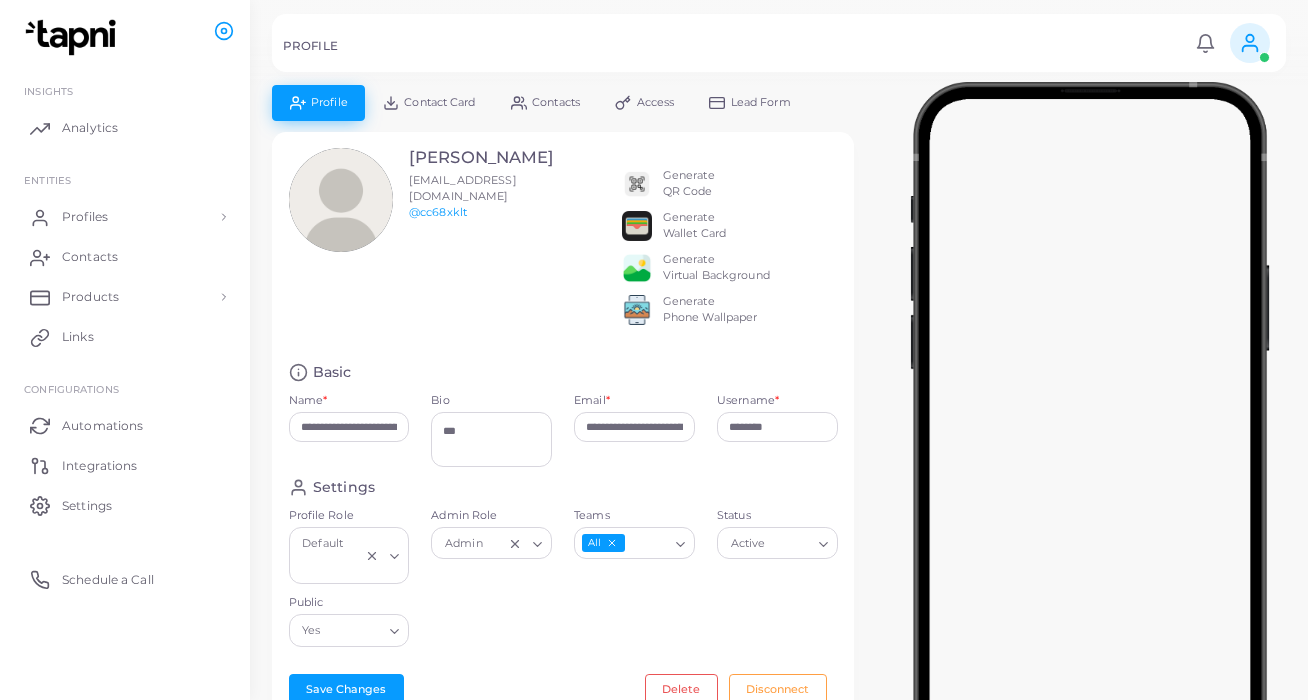 click on "Contact Card" at bounding box center [439, 102] 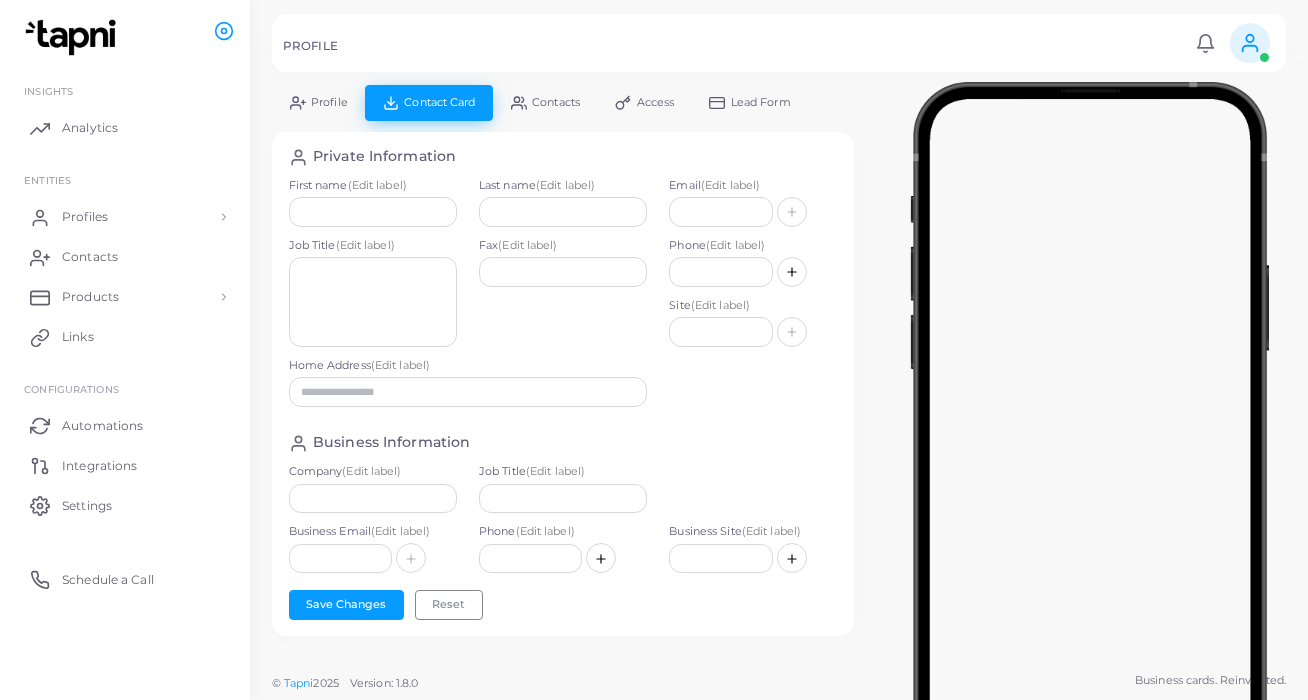 click on "Profile" at bounding box center [318, 102] 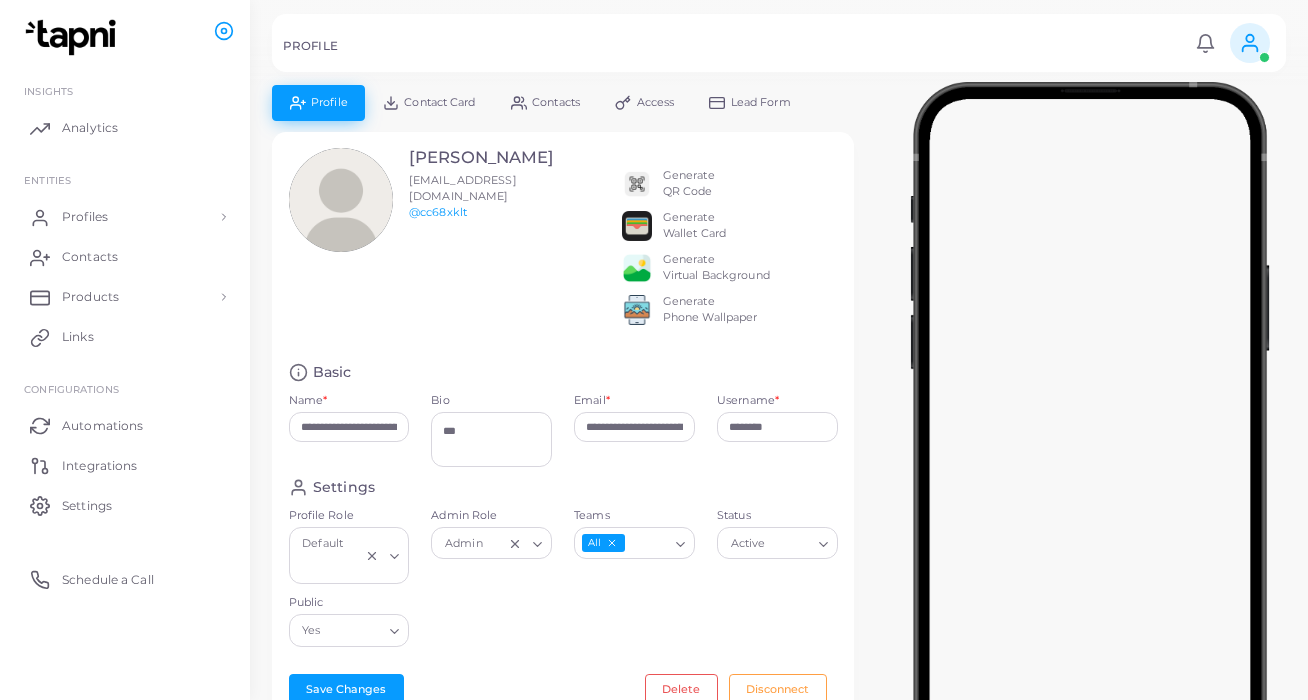 click 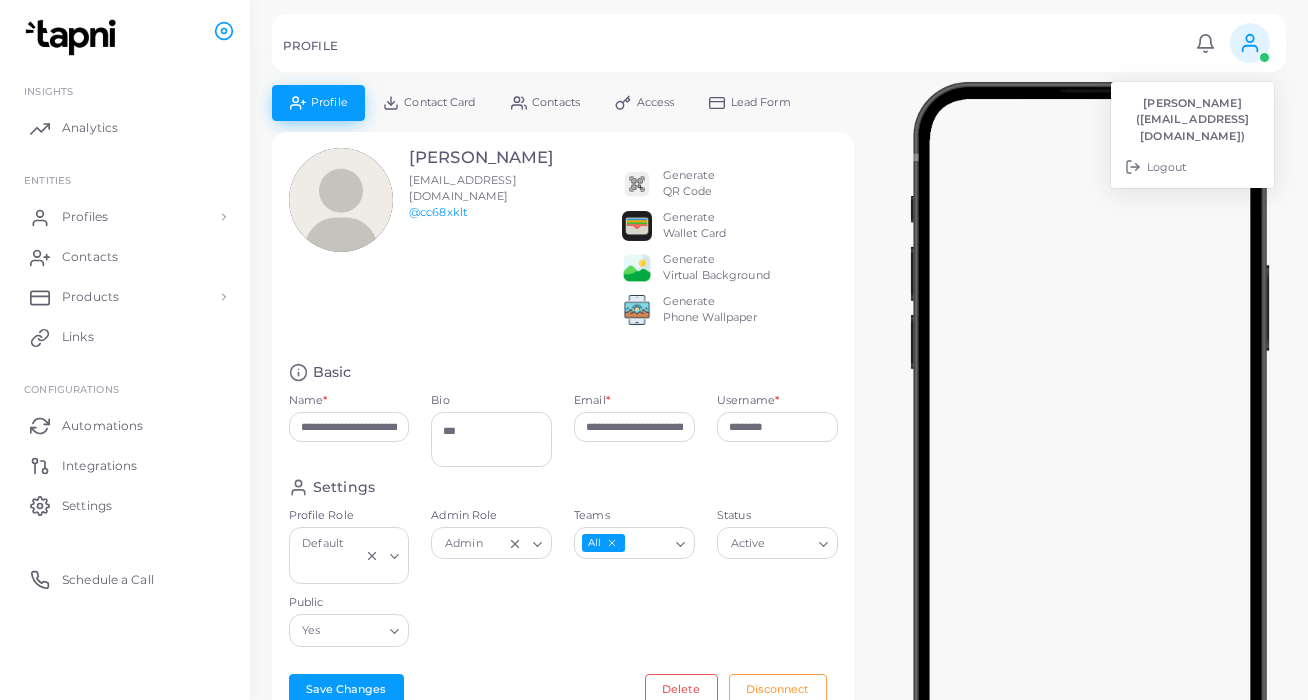 click on "PROFILE" at bounding box center [736, 49] 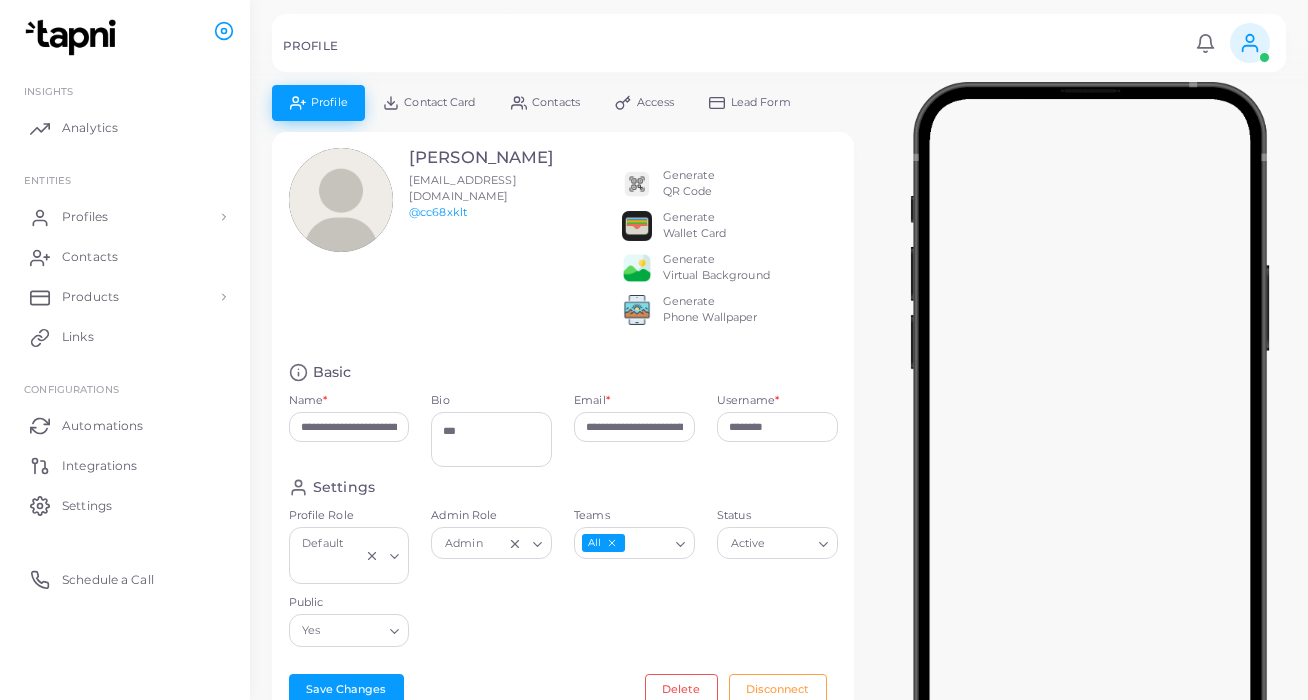 click on "Access" at bounding box center (656, 102) 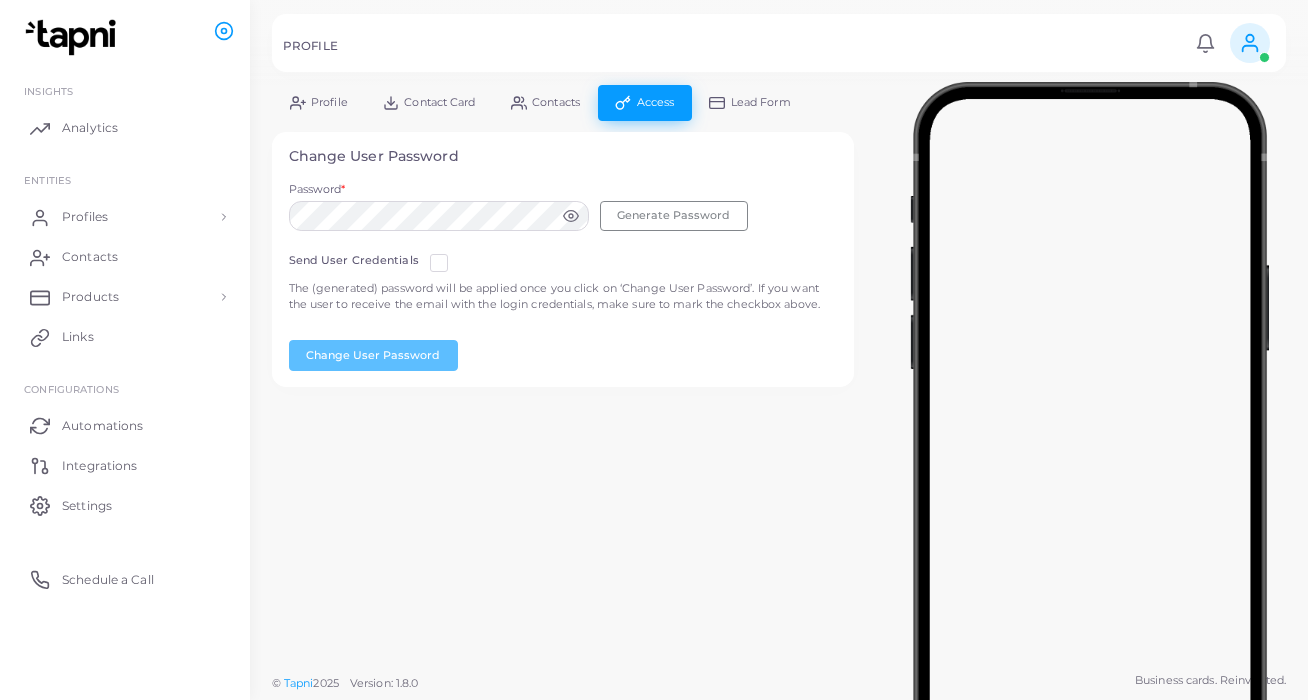 click on "Access" at bounding box center (656, 102) 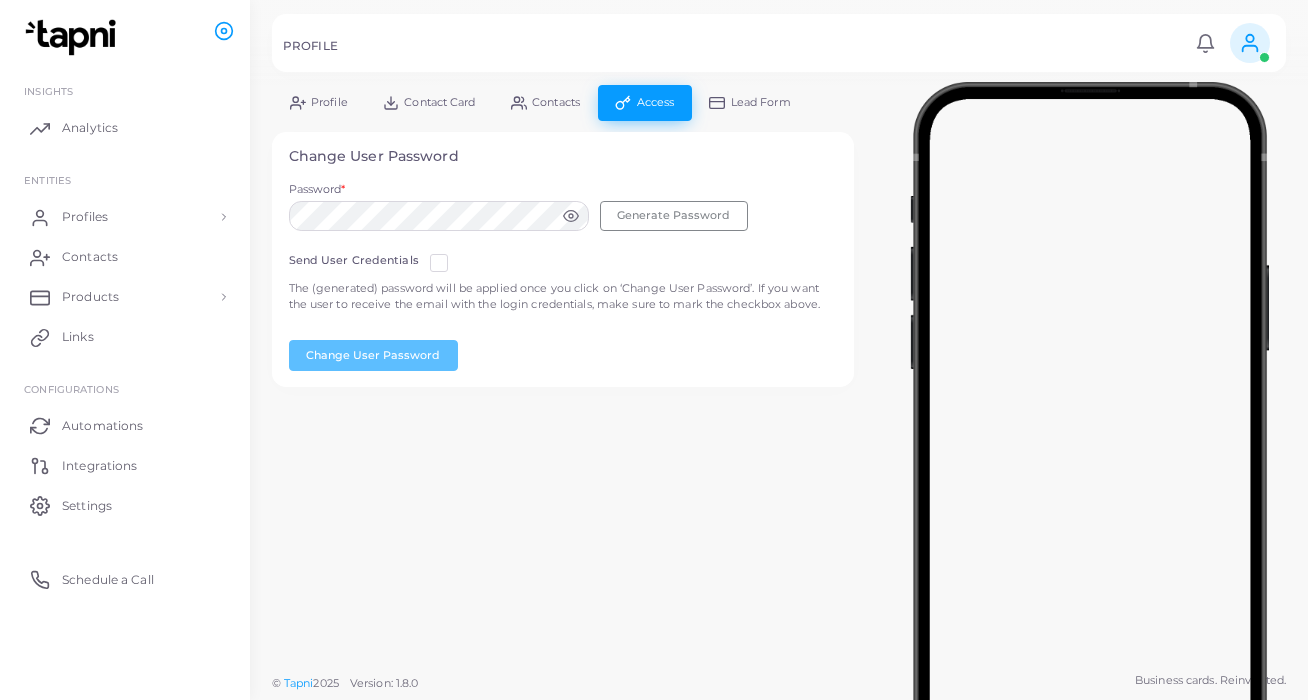 click on "Profile" at bounding box center (329, 102) 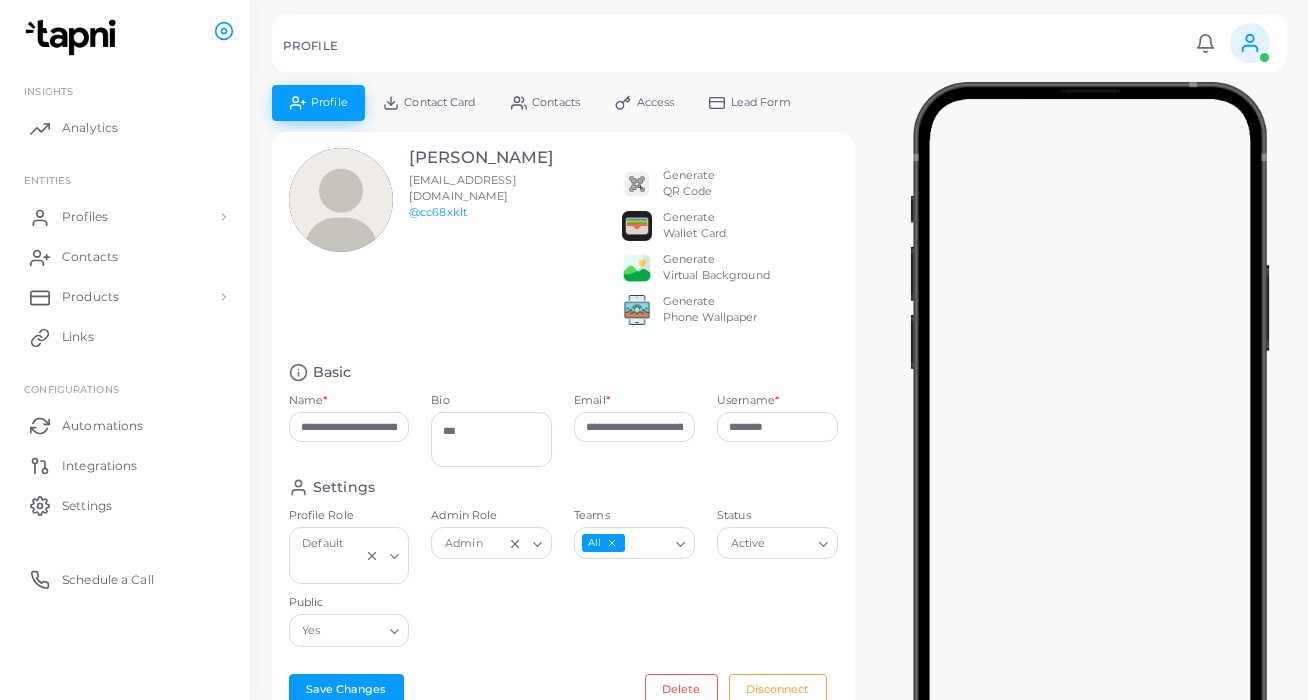 scroll, scrollTop: 0, scrollLeft: 0, axis: both 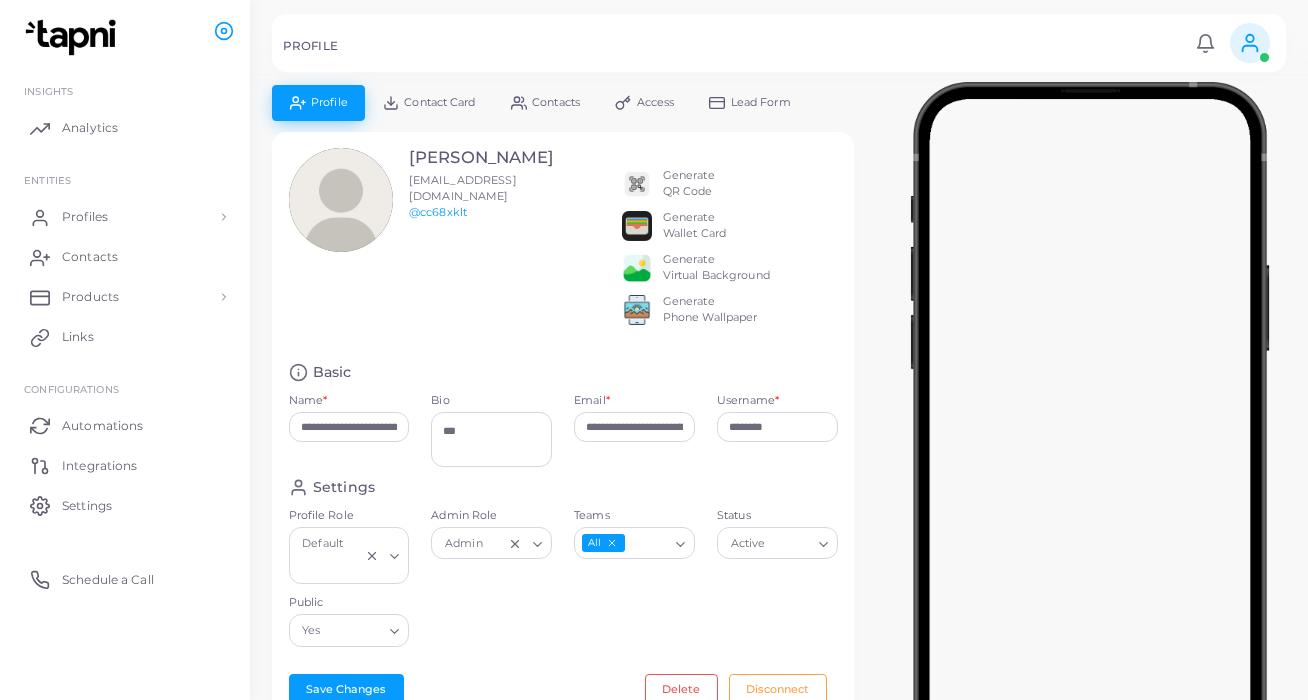 click on "Contact Card" at bounding box center (439, 102) 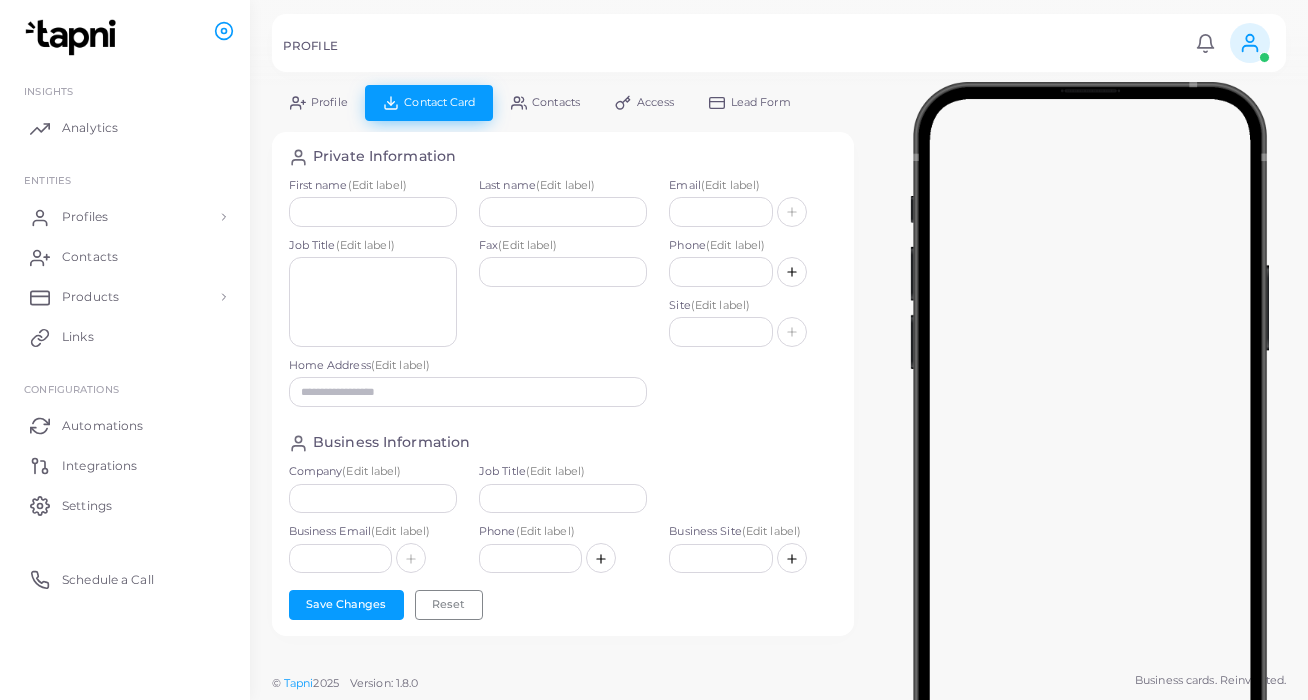 click on "Lead Form" at bounding box center (761, 102) 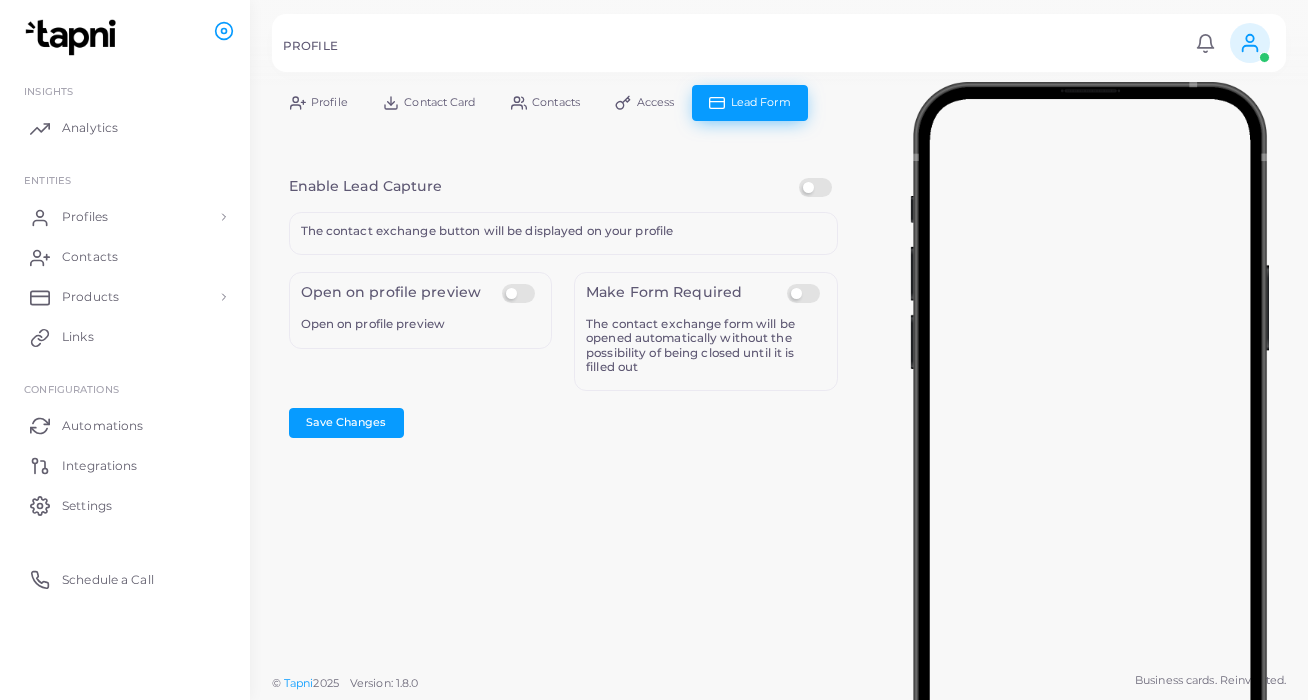 click on "Profile" at bounding box center [329, 102] 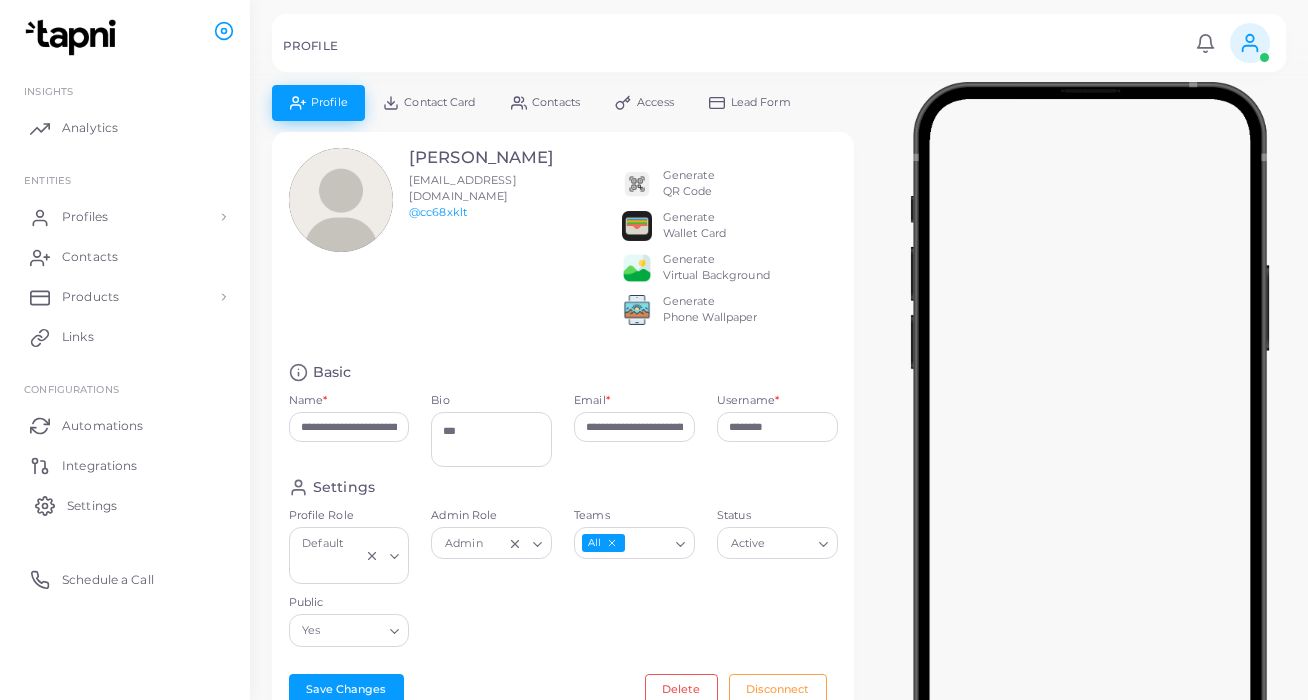 click on "Settings" at bounding box center [92, 506] 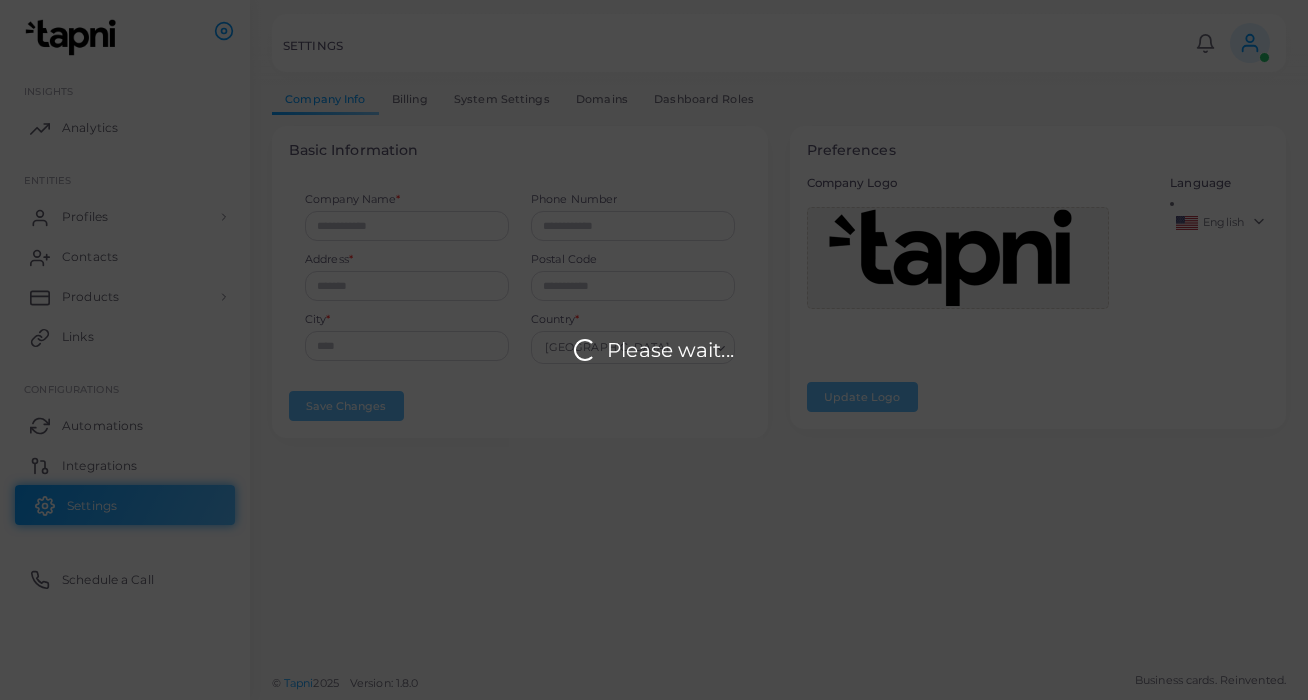 type on "**********" 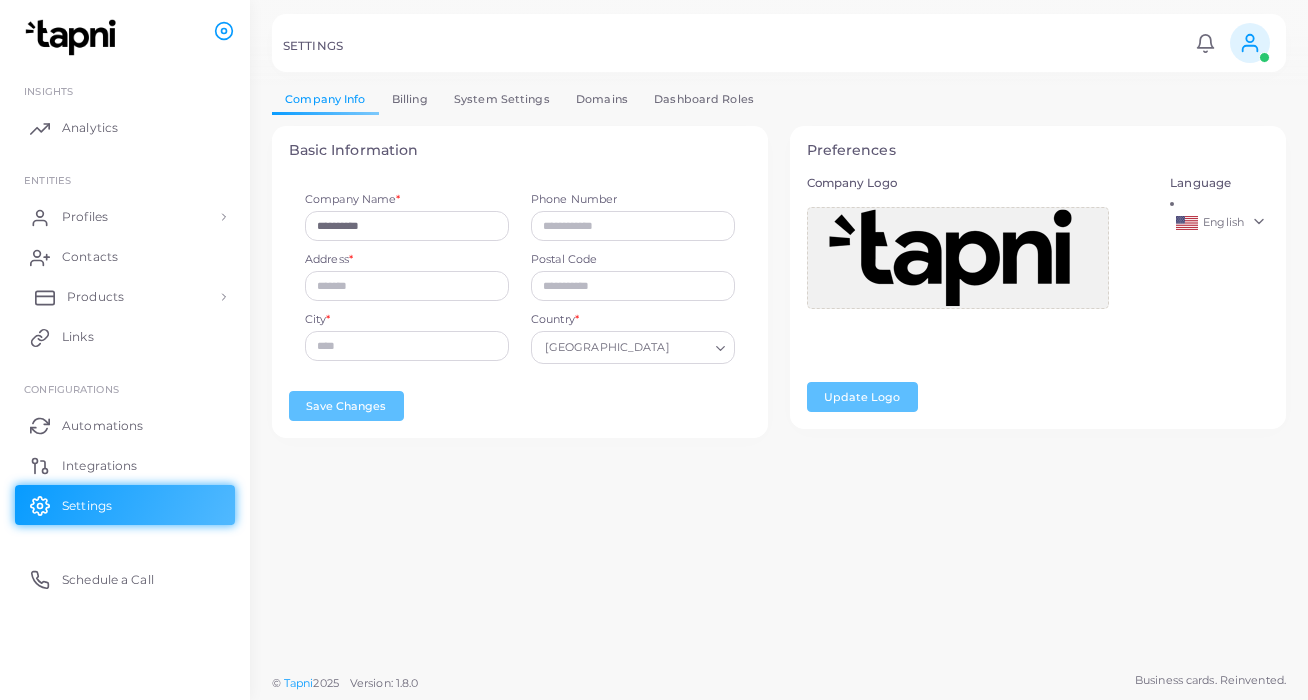 click on "Products" at bounding box center [125, 297] 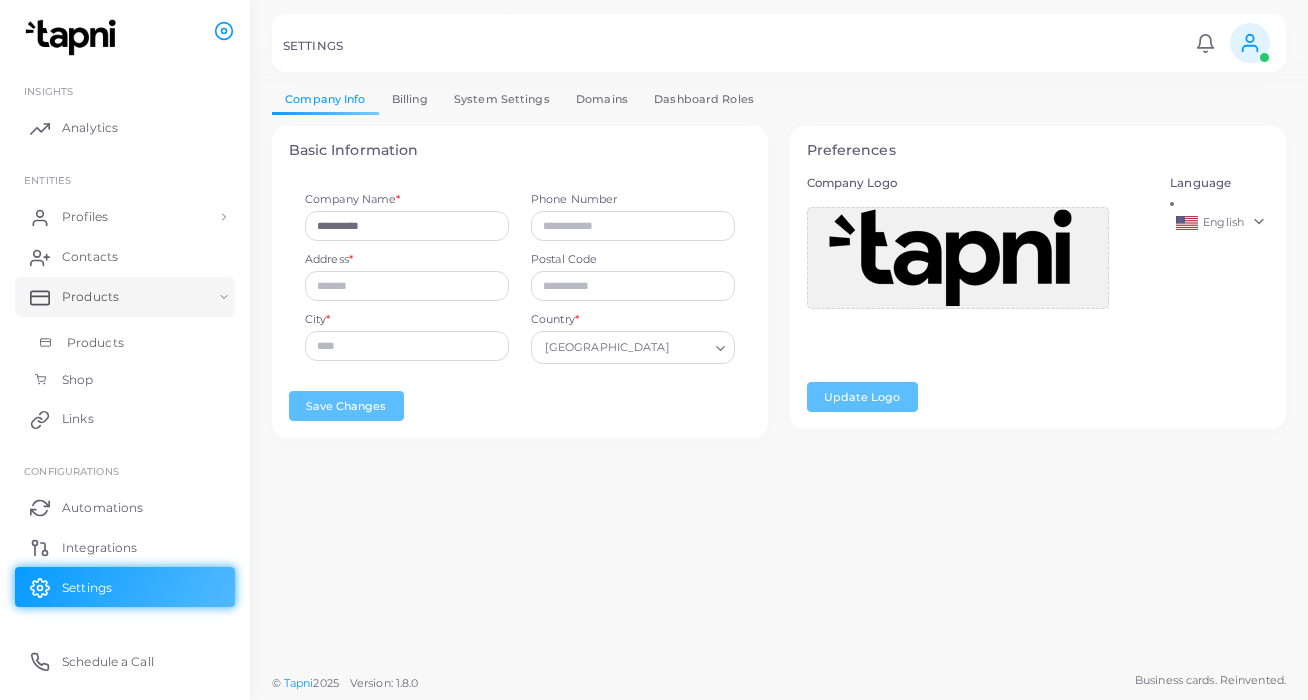 click on "Products" at bounding box center (95, 343) 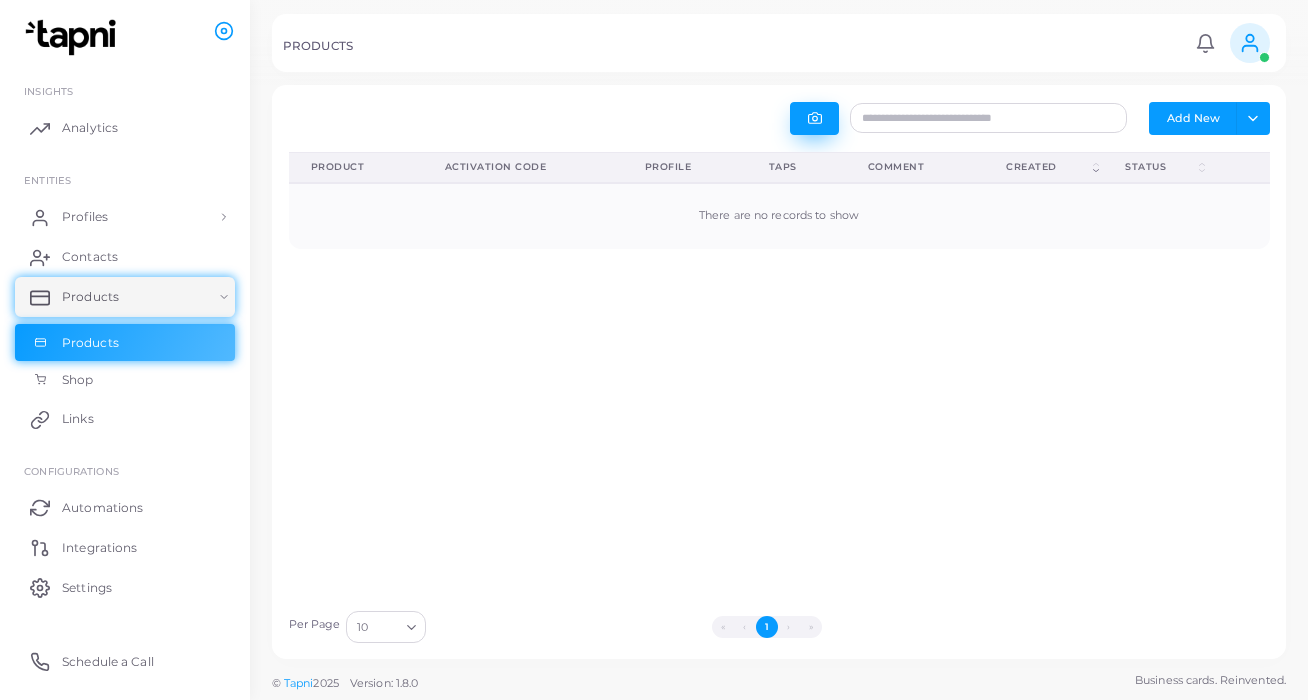 click 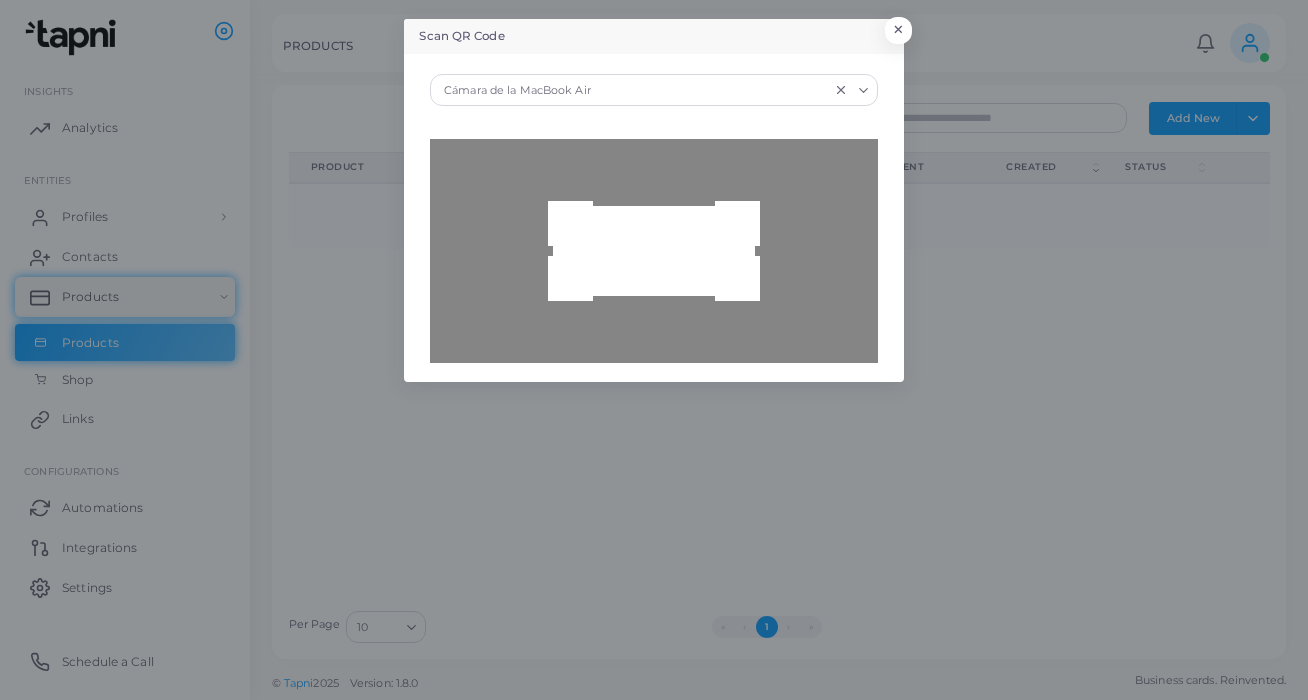click 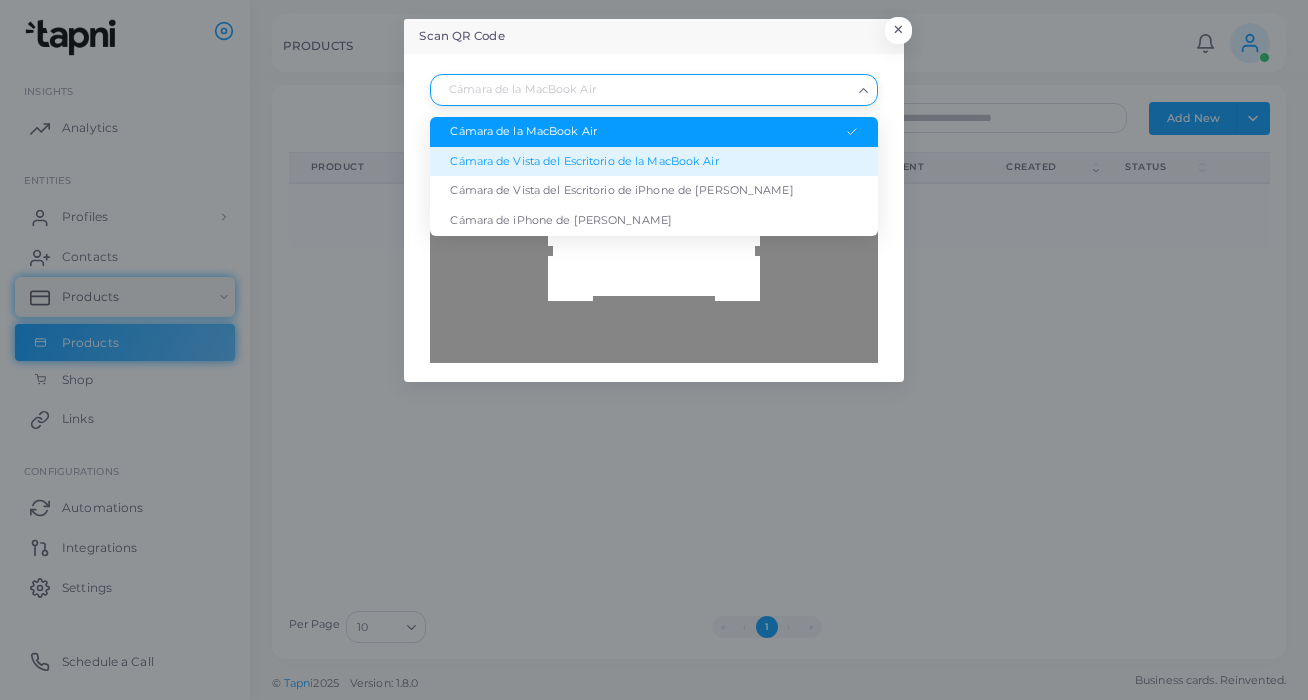 click on "Cámara de Vista del Escritorio de la MacBook Air" at bounding box center [653, 162] 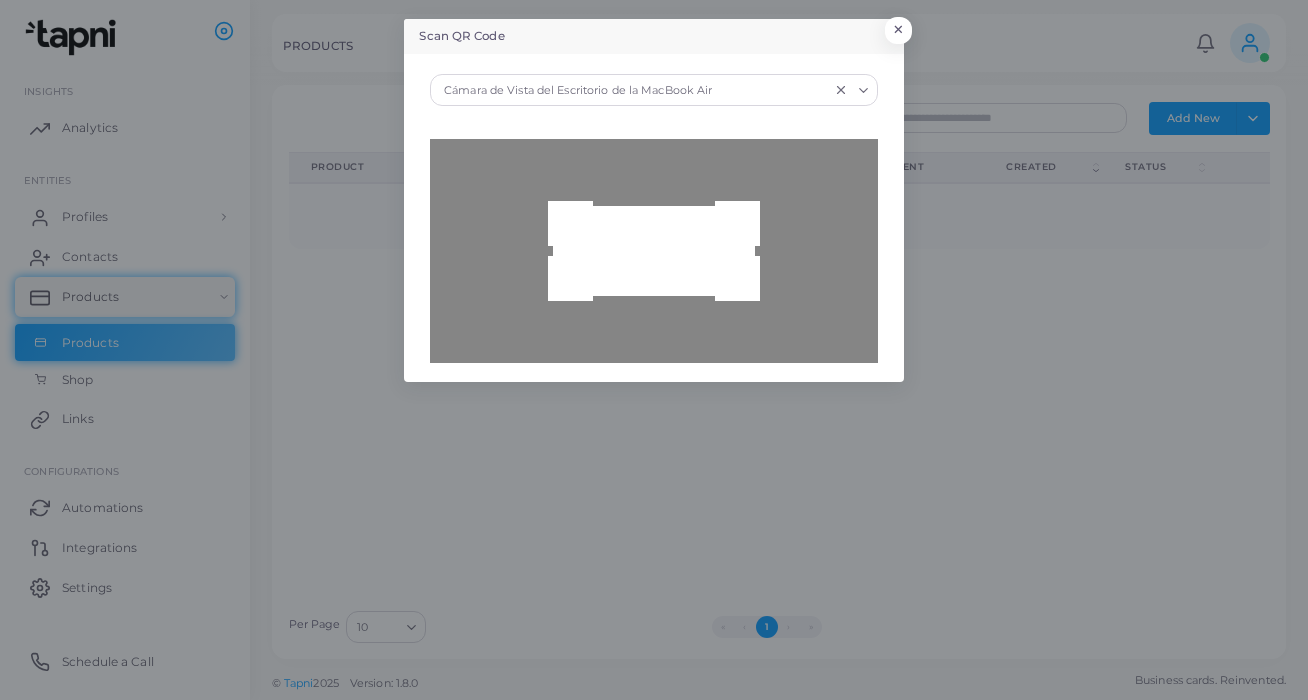 click 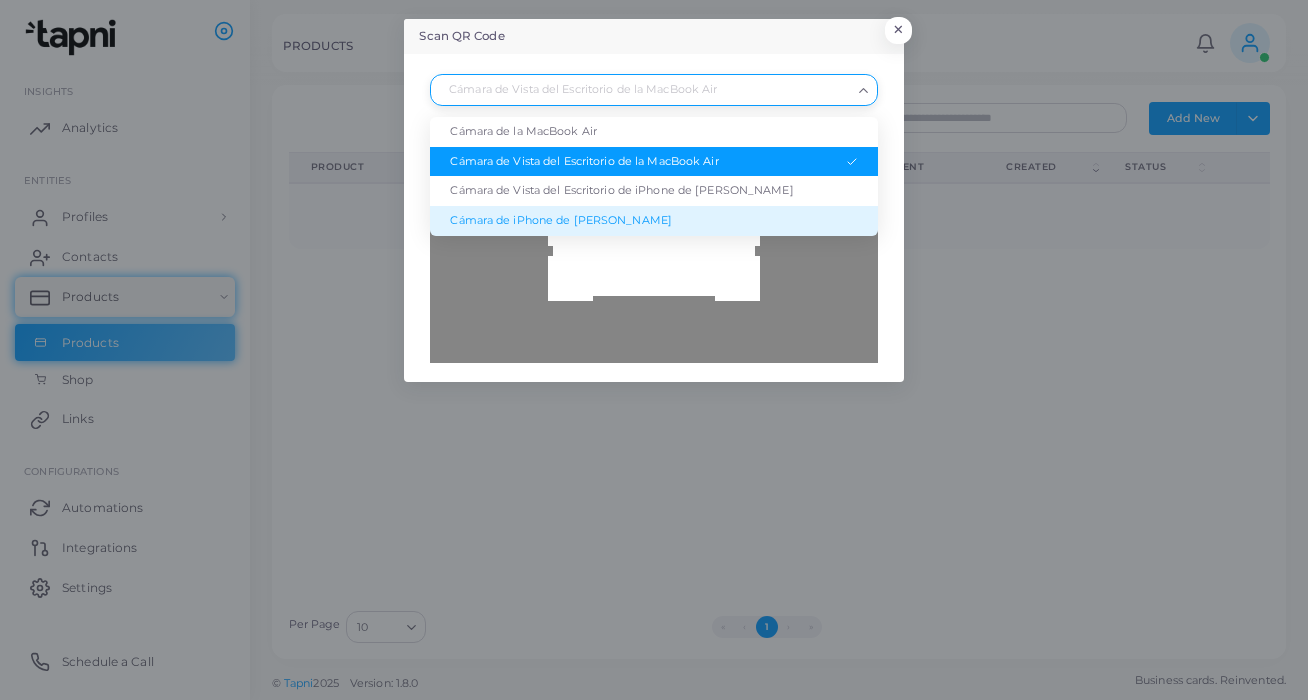 click on "Cámara de iPhone de Alex" at bounding box center [653, 221] 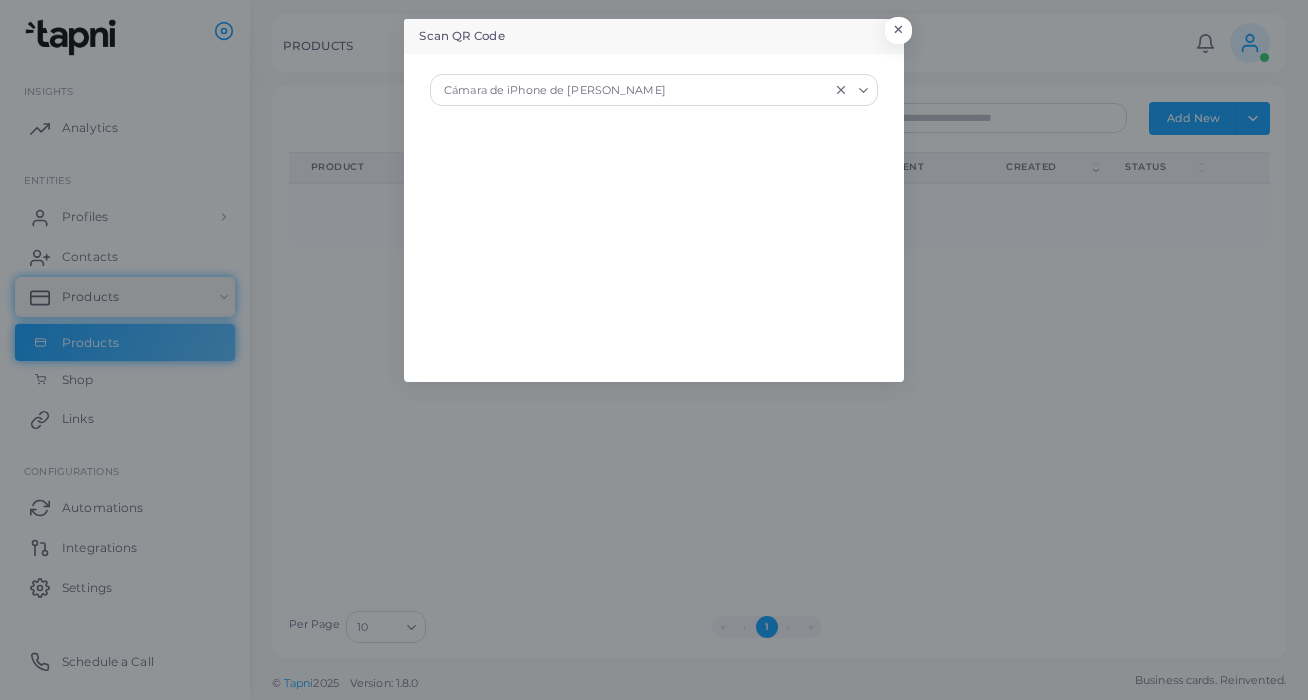 click 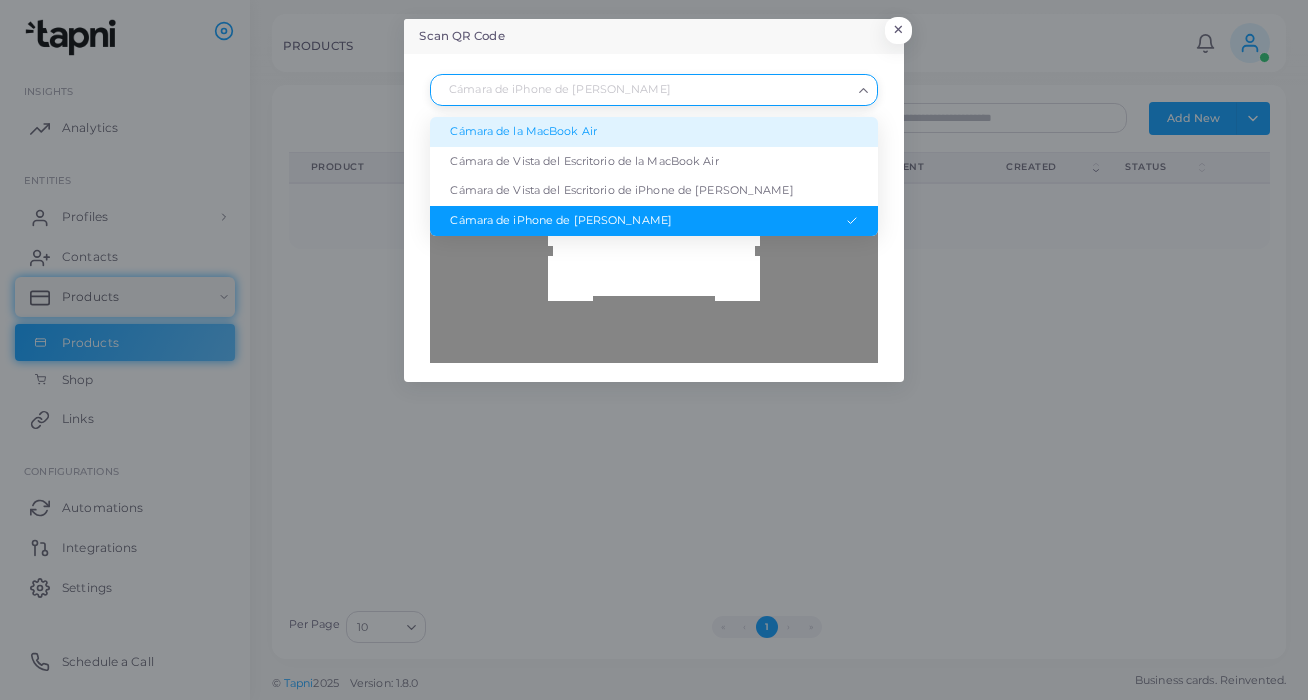click on "Cámara de la MacBook Air" at bounding box center [653, 132] 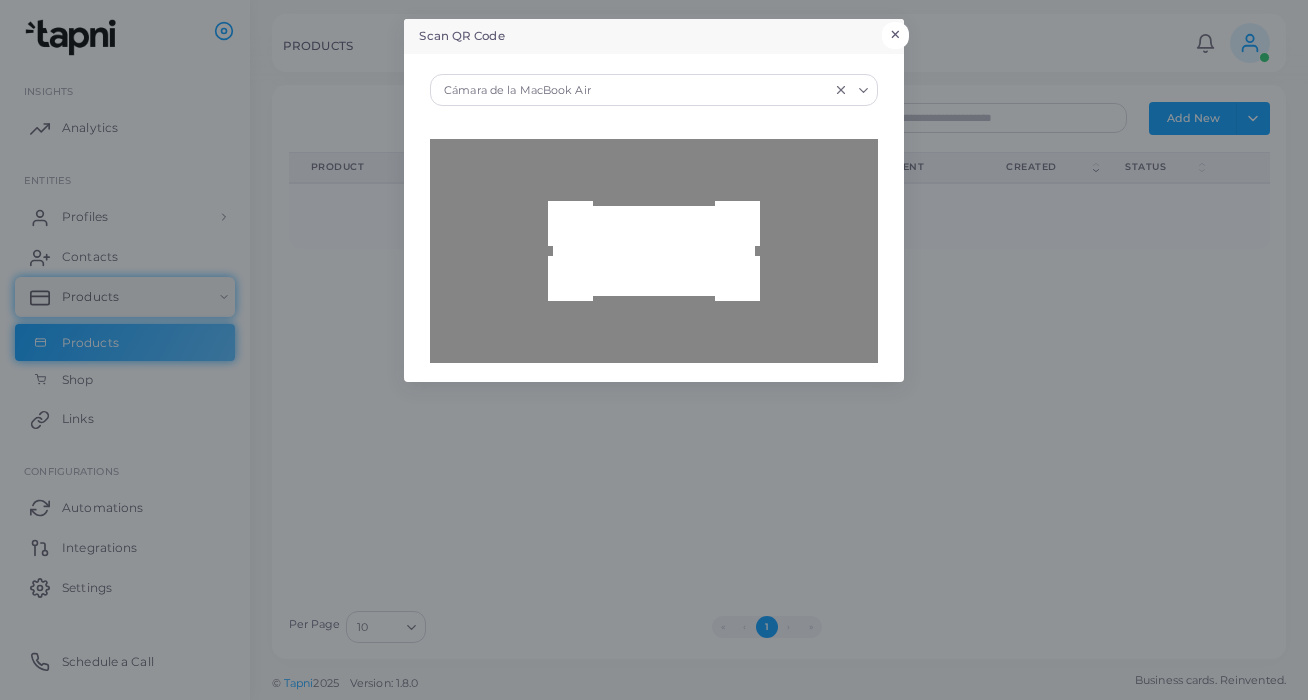click on "×" at bounding box center (895, 35) 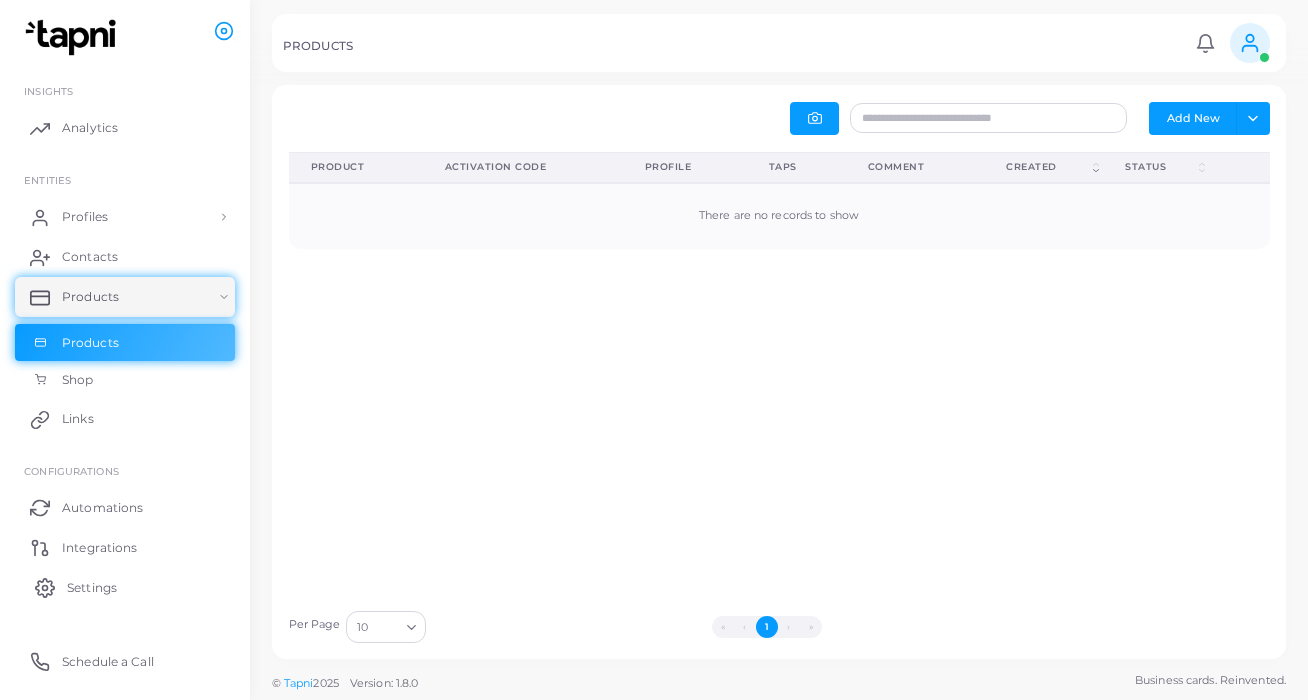 click on "Settings" at bounding box center [92, 588] 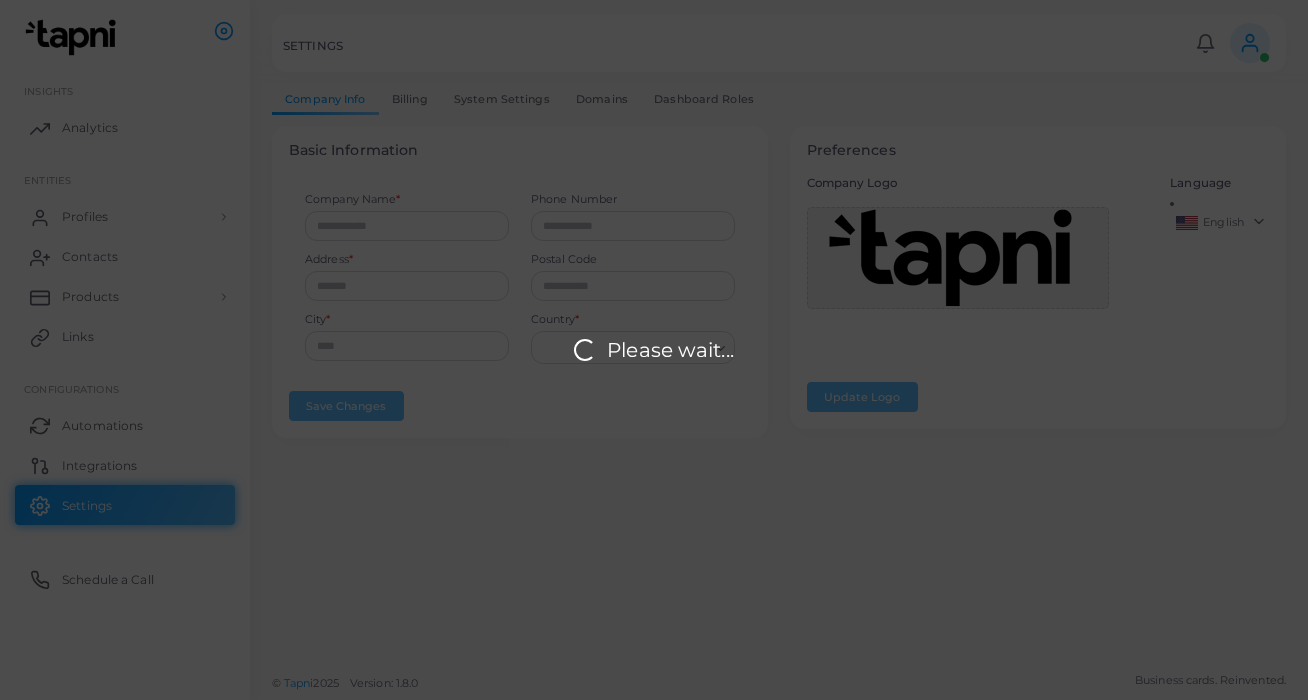 type on "**********" 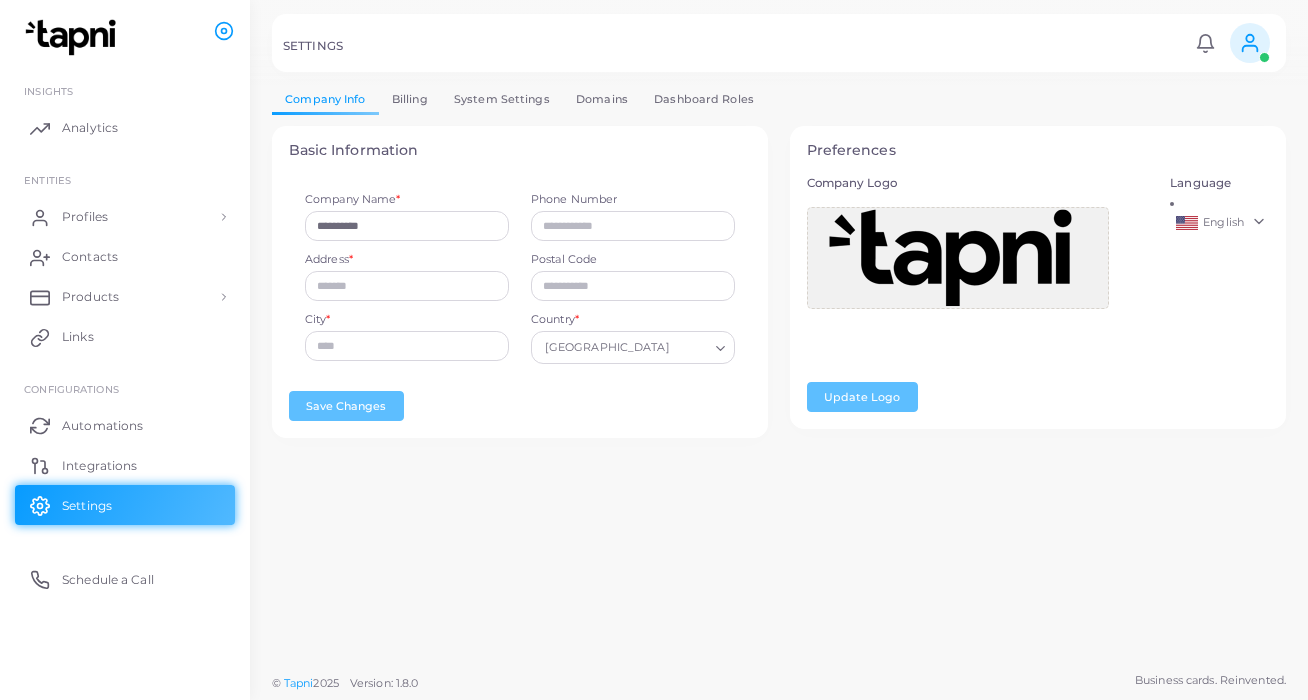 click on "Domains" at bounding box center [602, 99] 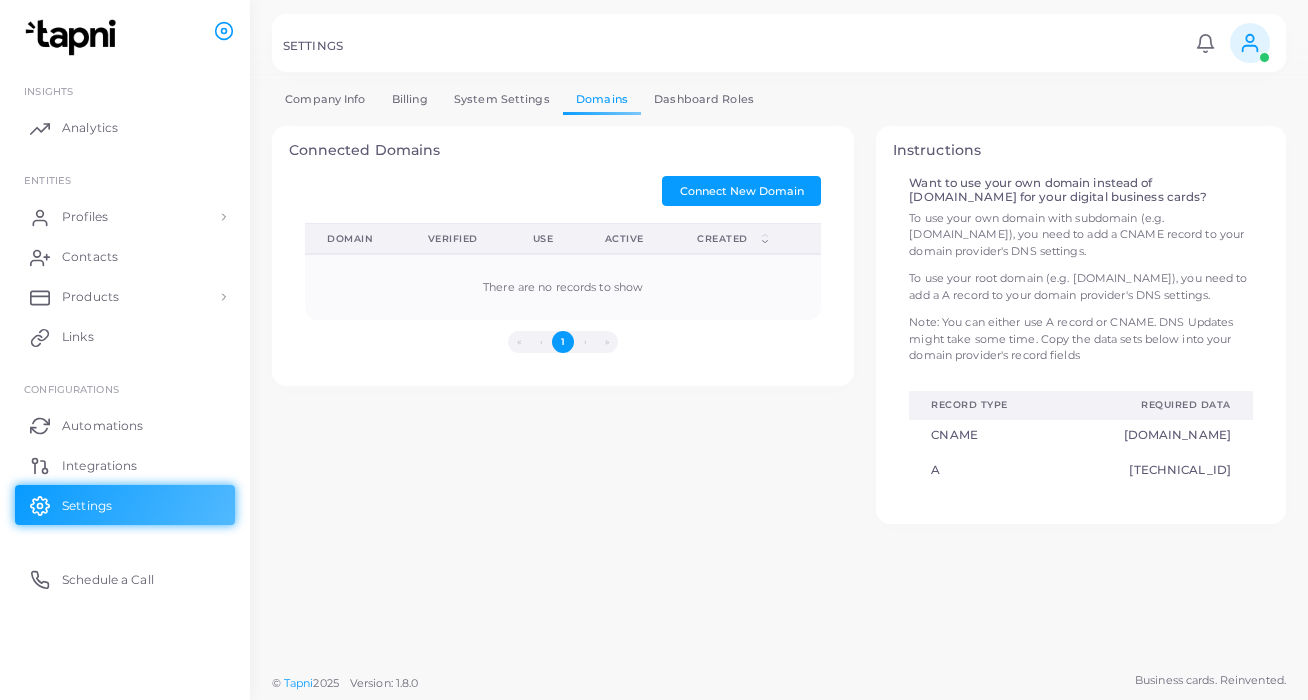 click on "Dashboard Roles" at bounding box center [704, 99] 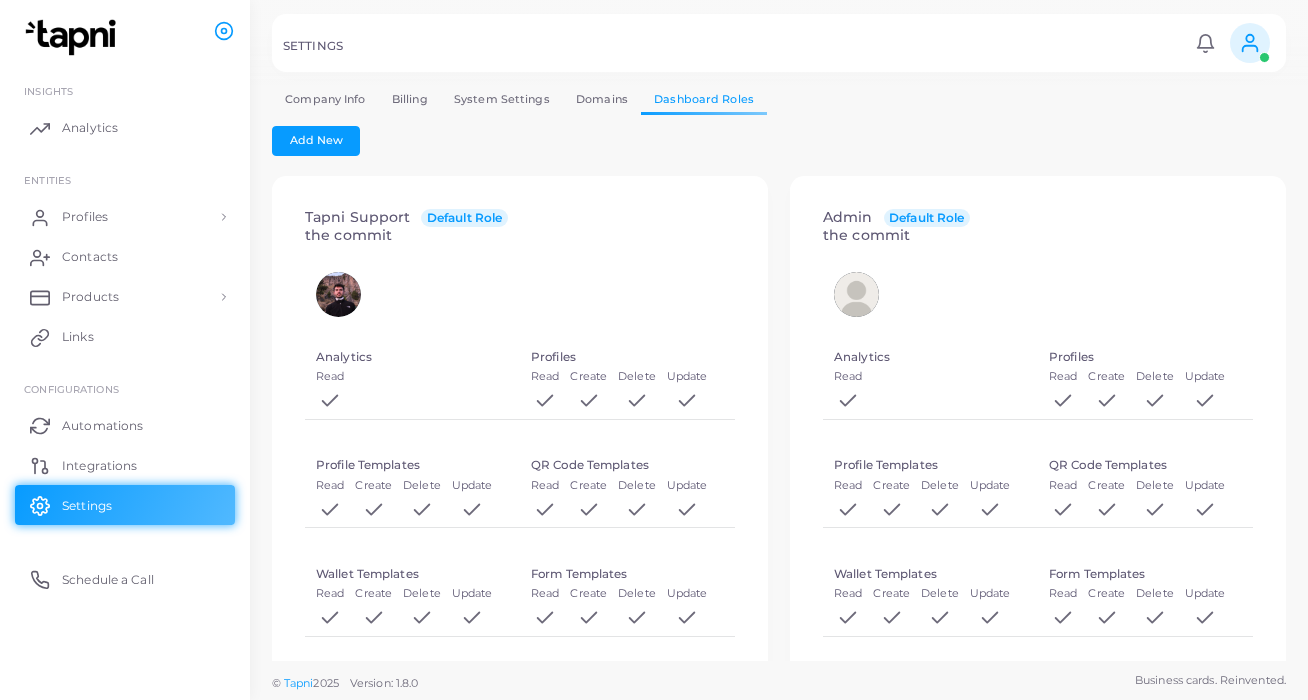 scroll, scrollTop: 0, scrollLeft: 0, axis: both 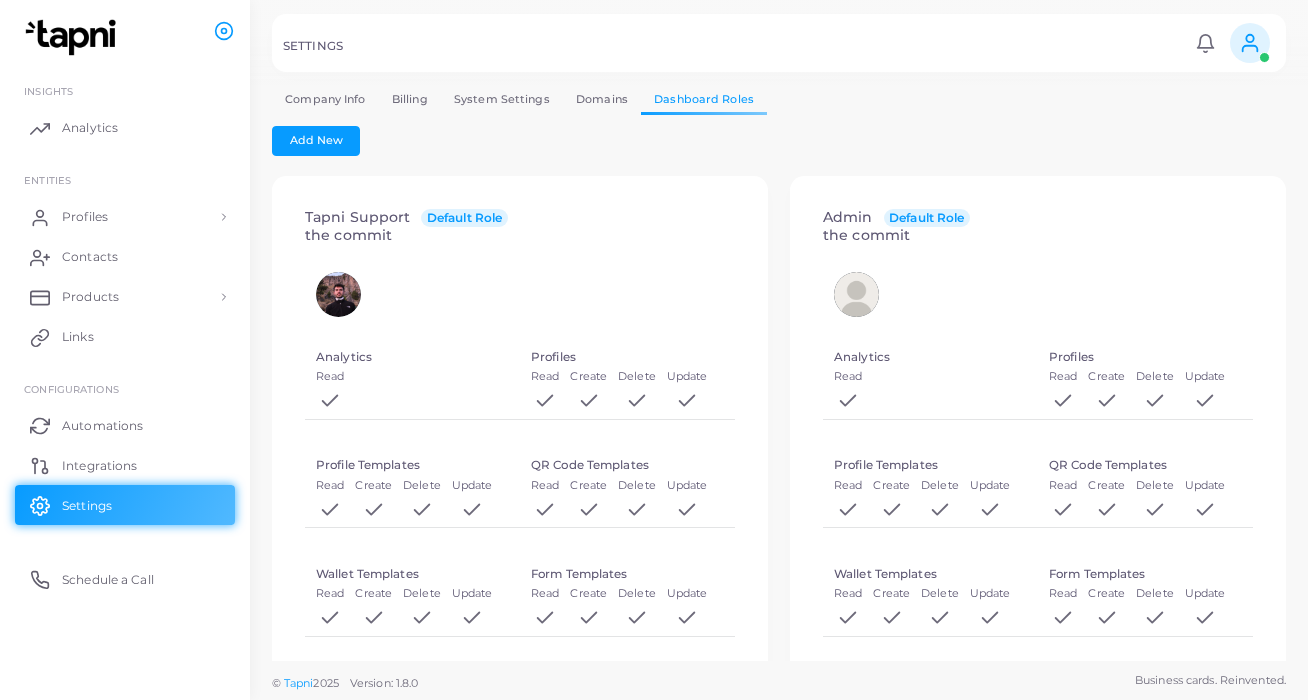 click on "Company Info" at bounding box center (325, 99) 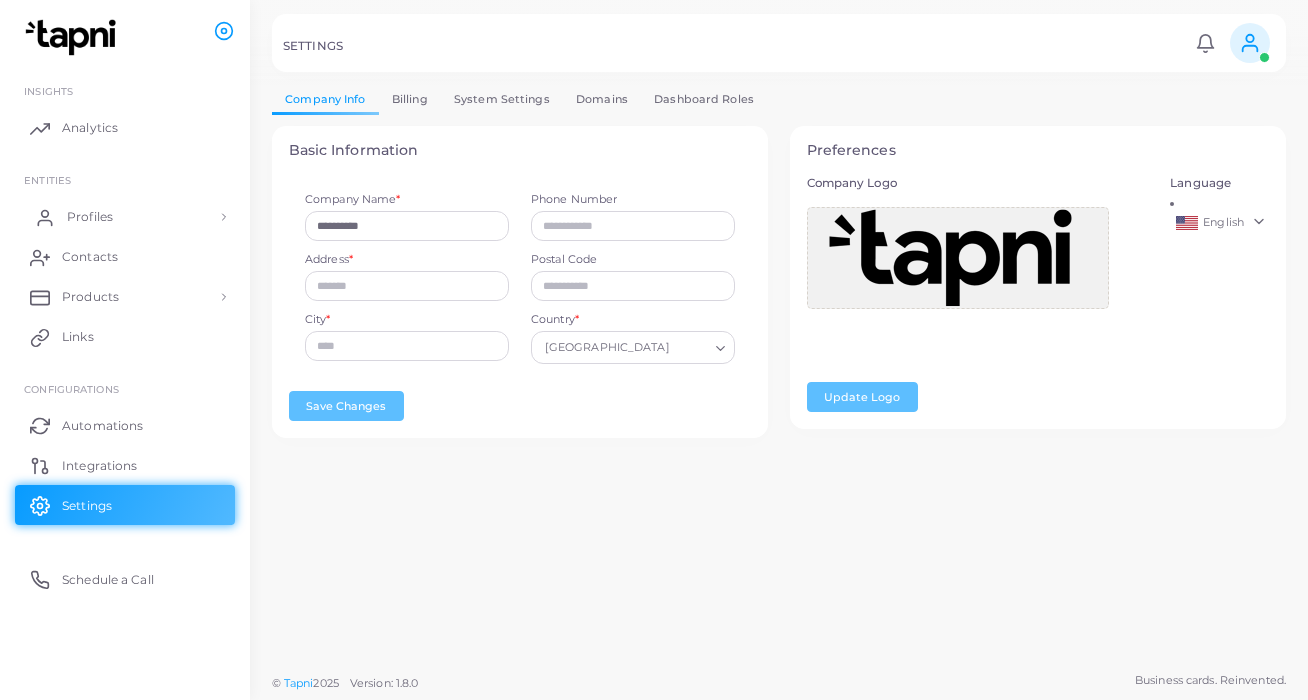 click on "Profiles" at bounding box center [90, 217] 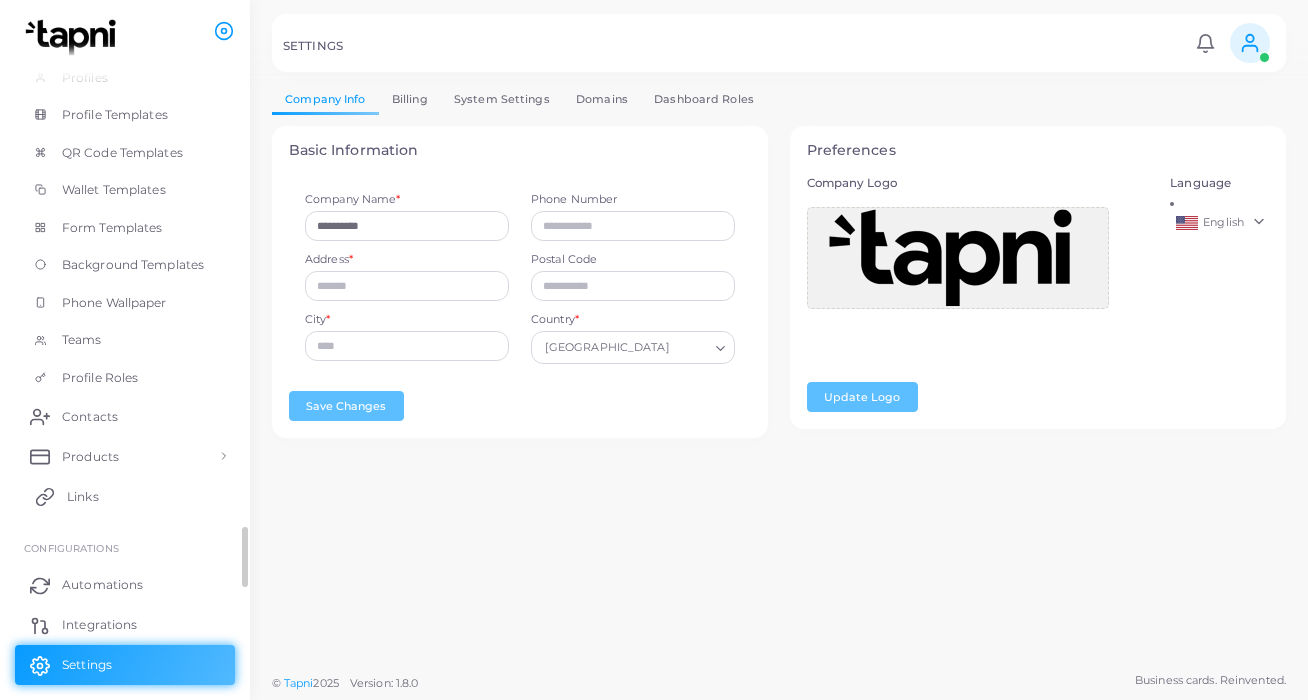 scroll, scrollTop: 230, scrollLeft: 0, axis: vertical 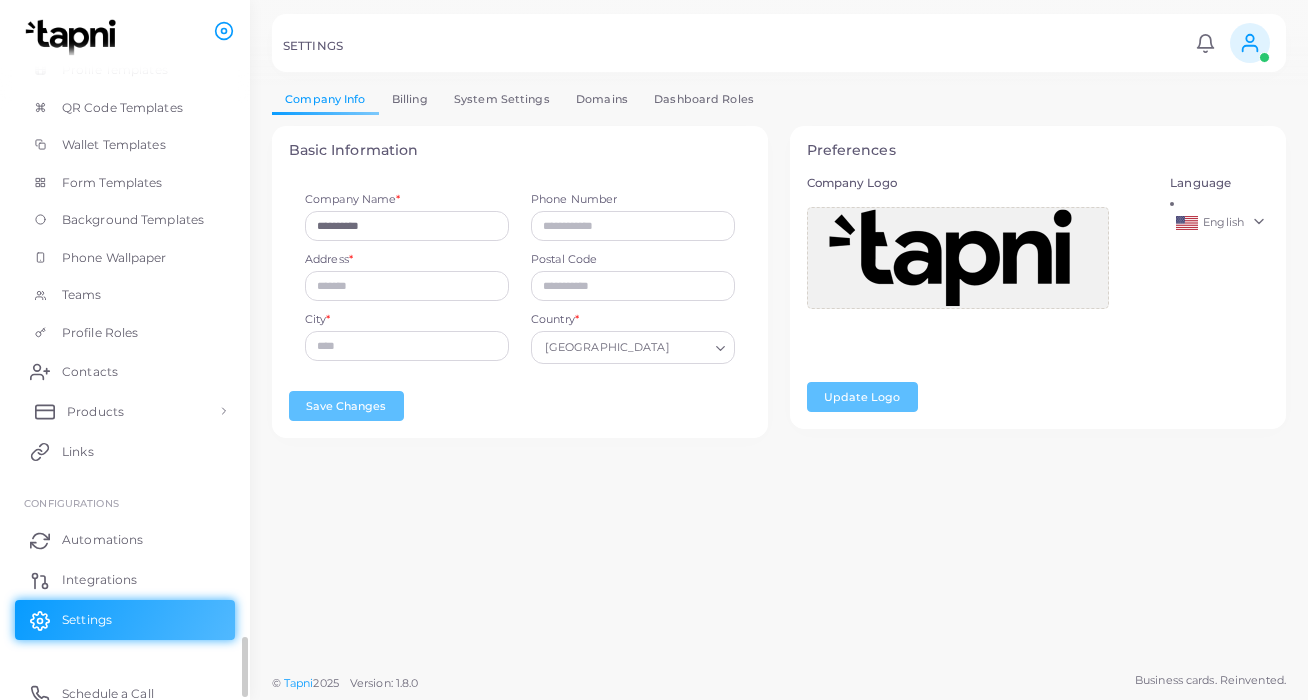 click on "Products" at bounding box center (95, 412) 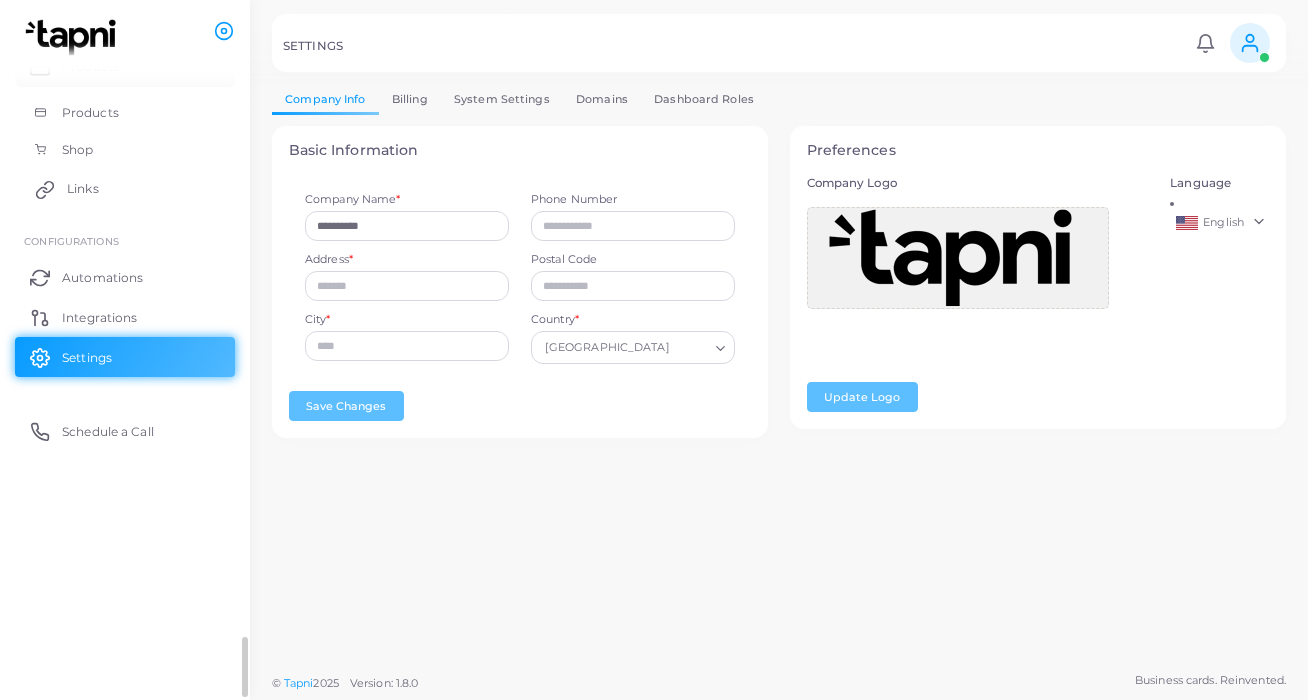 click on "Links" at bounding box center (125, 189) 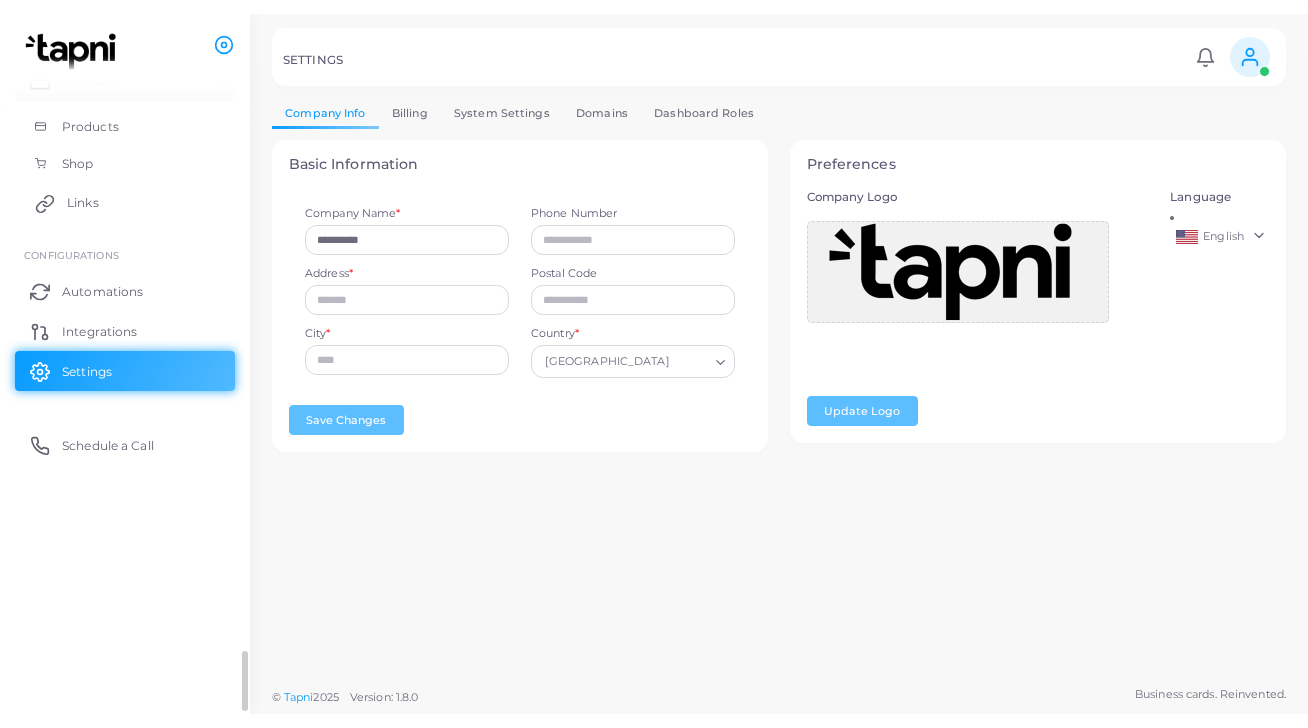 scroll, scrollTop: 0, scrollLeft: 0, axis: both 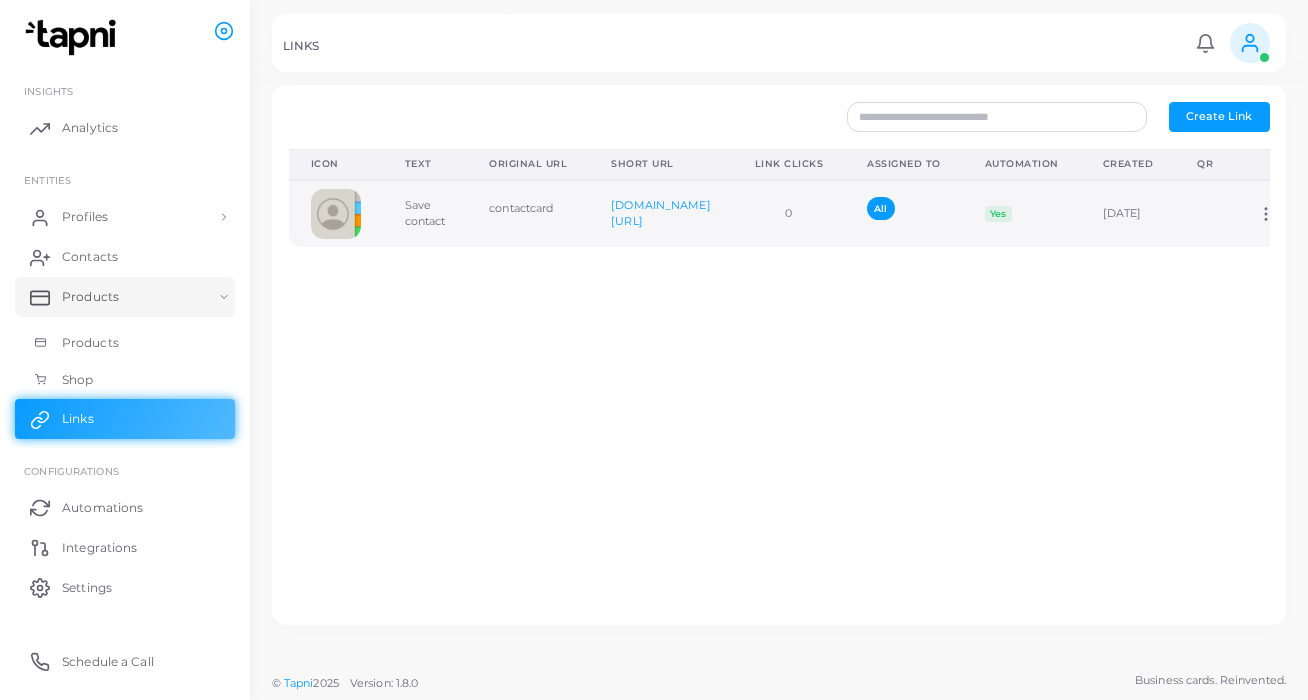 click at bounding box center [336, 214] 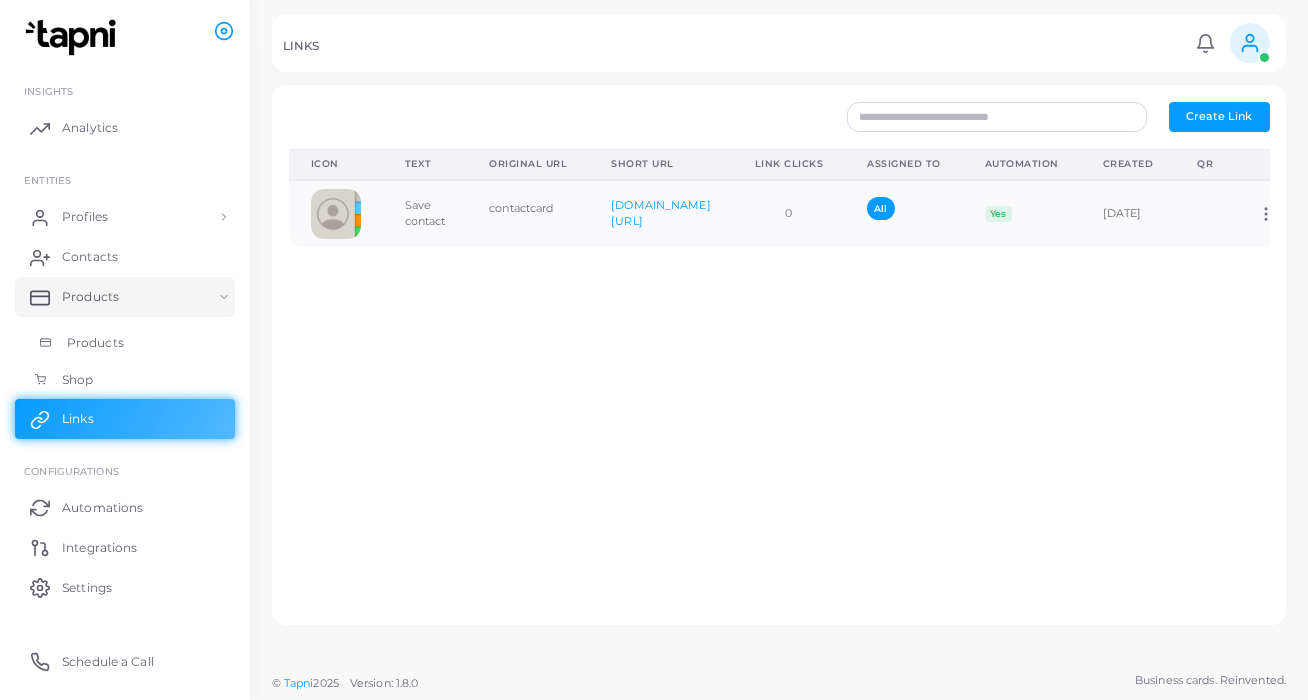 click on "Products" at bounding box center (95, 343) 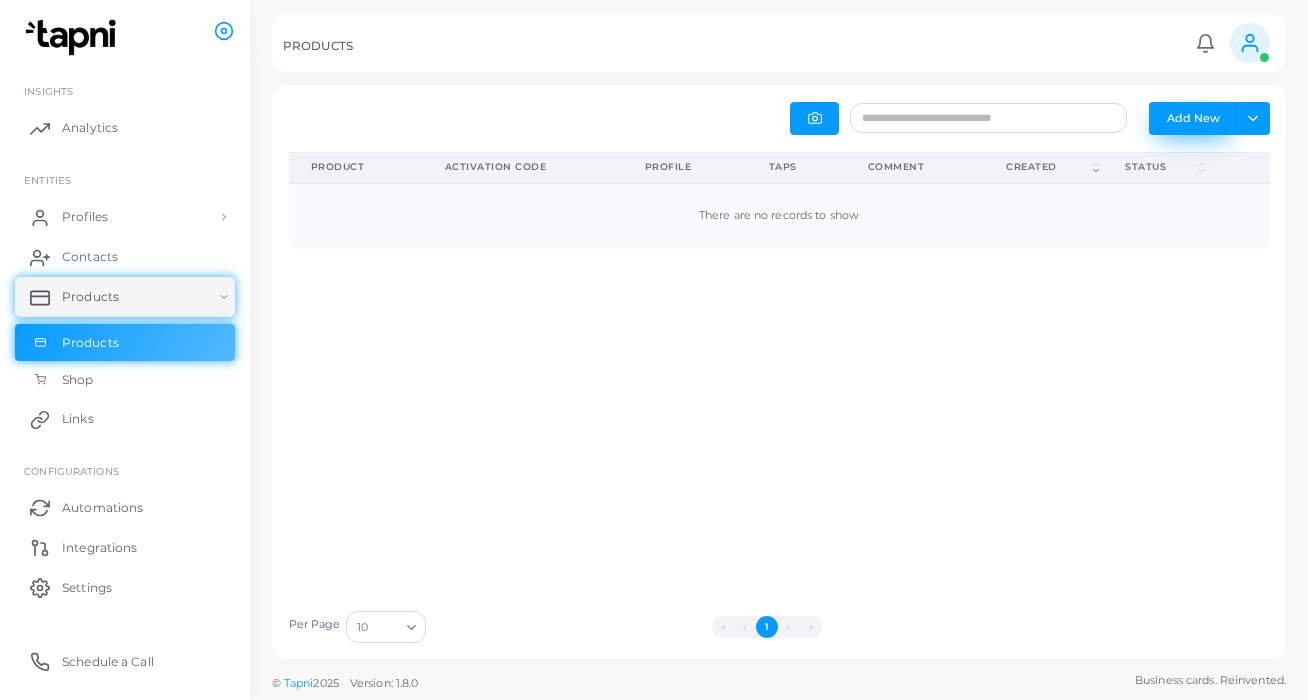 click on "Add New" at bounding box center (1193, 118) 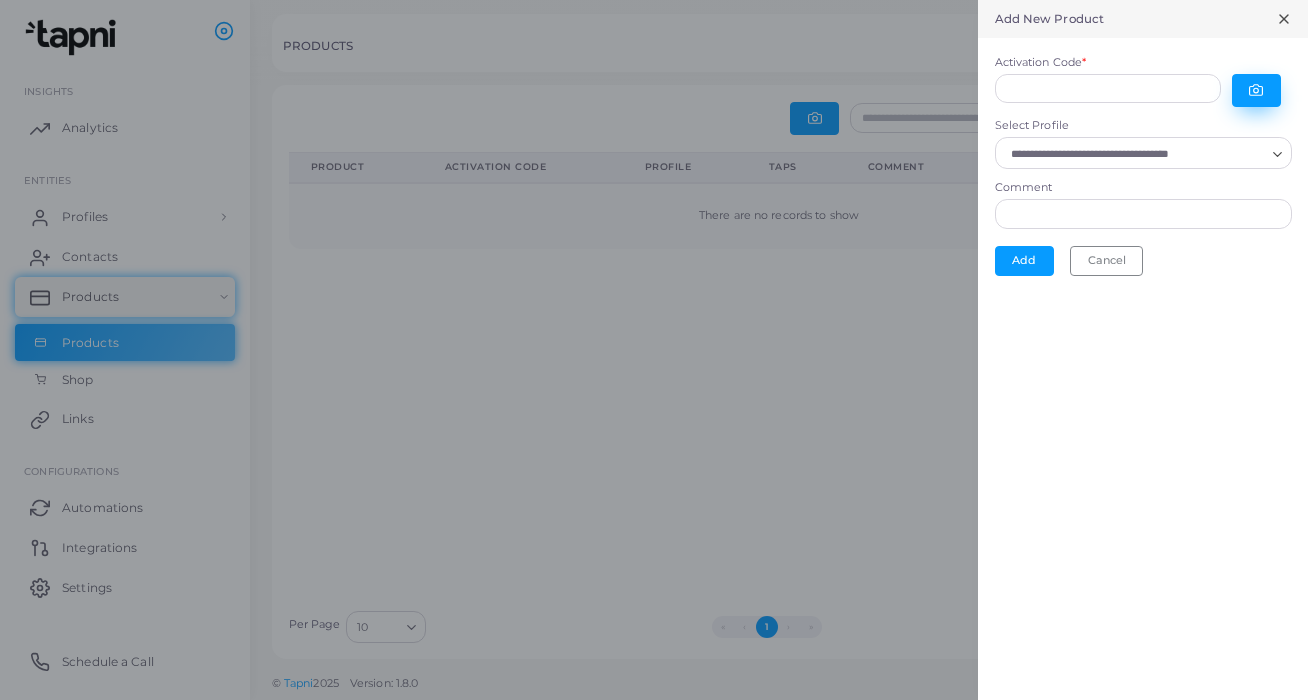 click 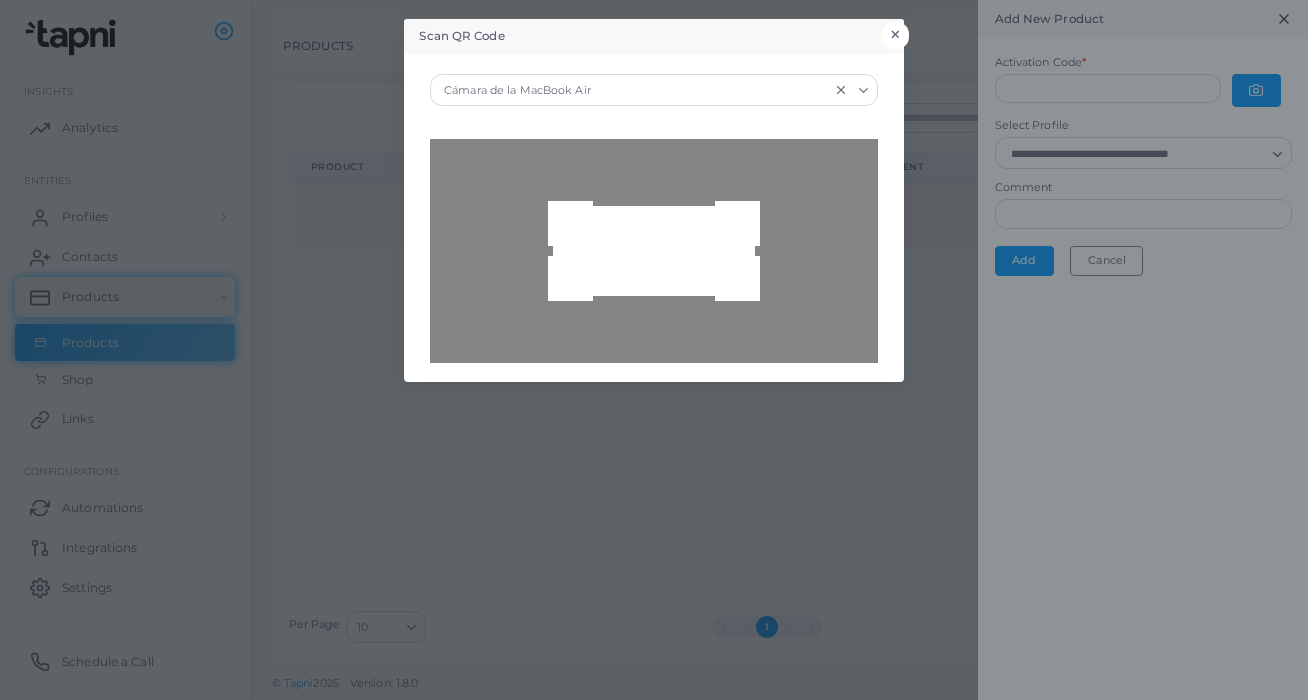 click on "×" at bounding box center (895, 35) 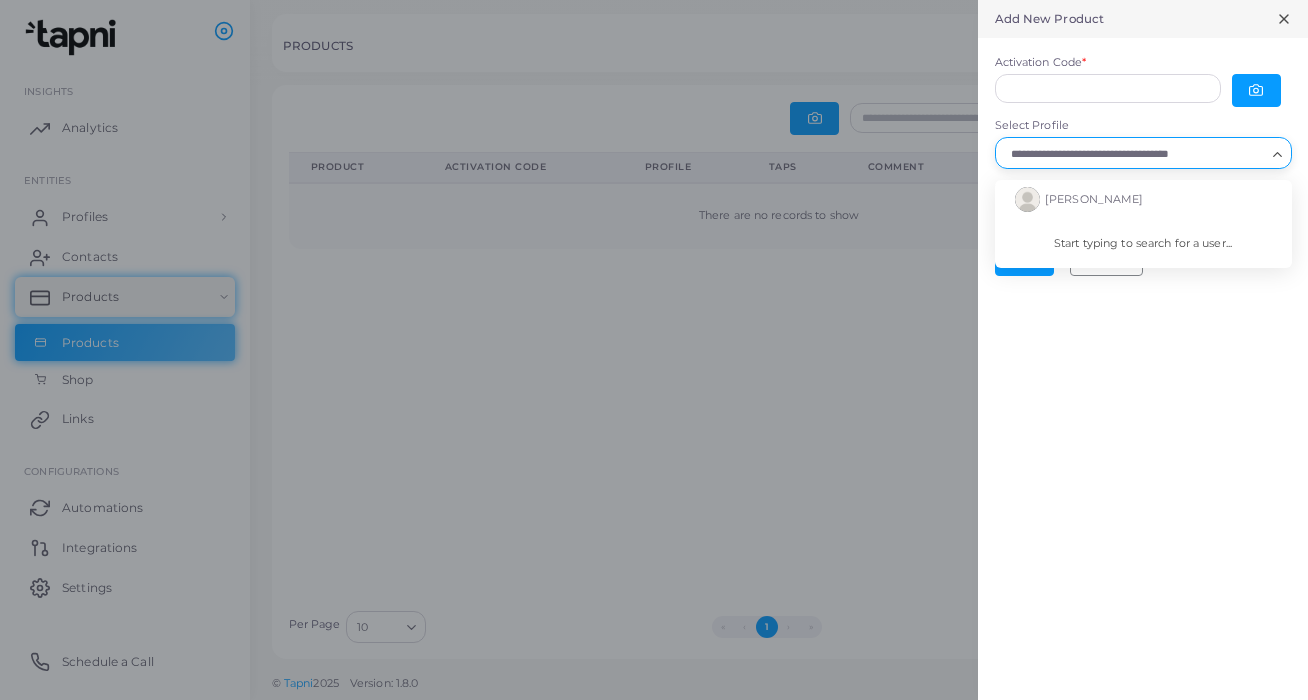 click 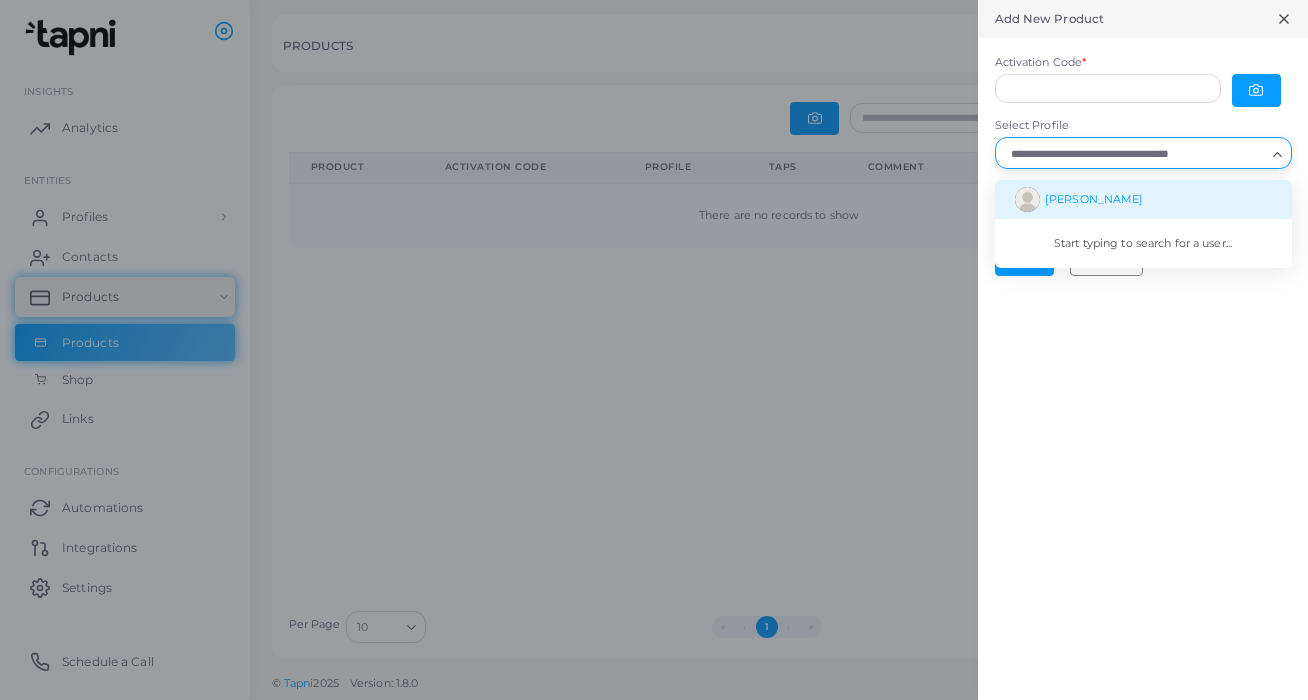 click on "[PERSON_NAME]" at bounding box center [1094, 199] 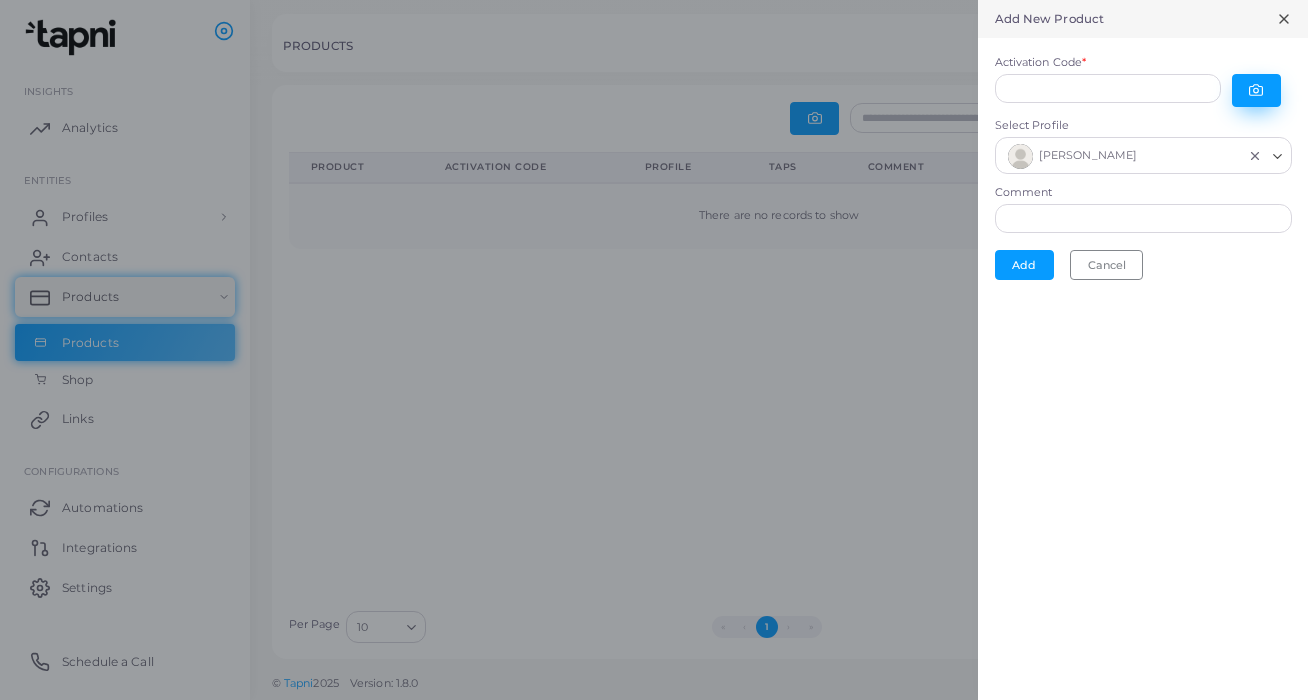 click at bounding box center [1256, 90] 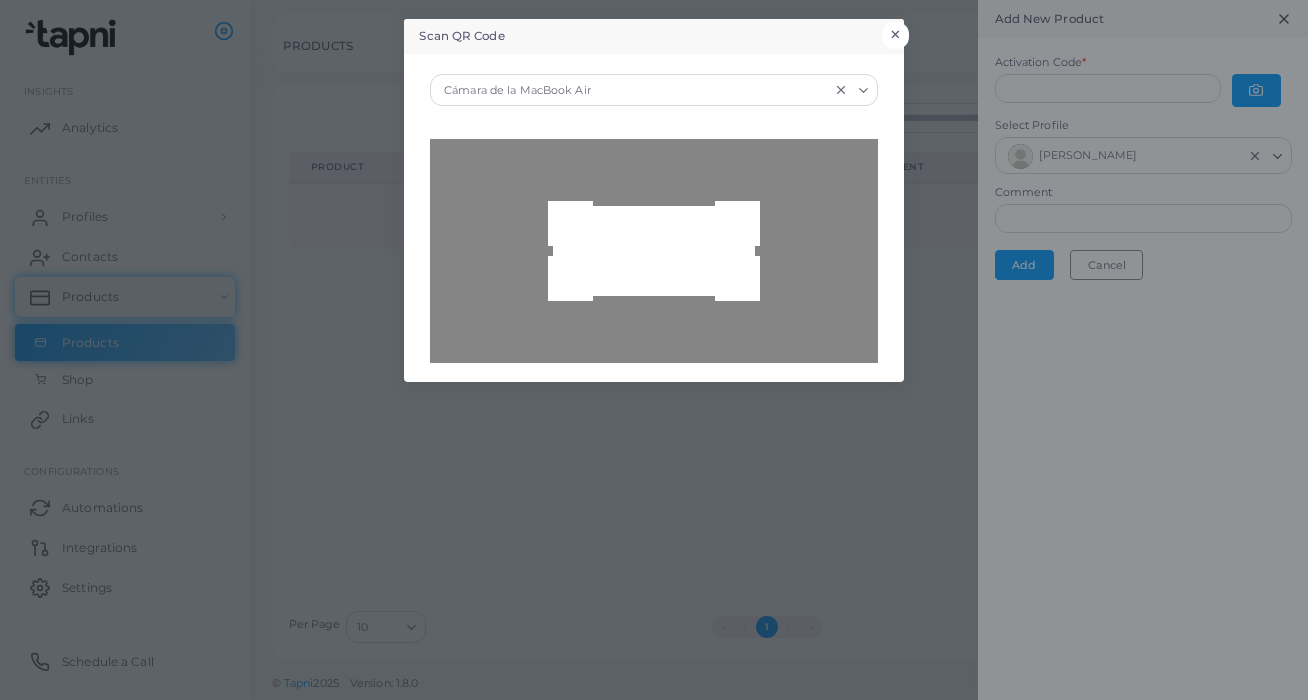 click on "×" at bounding box center [895, 35] 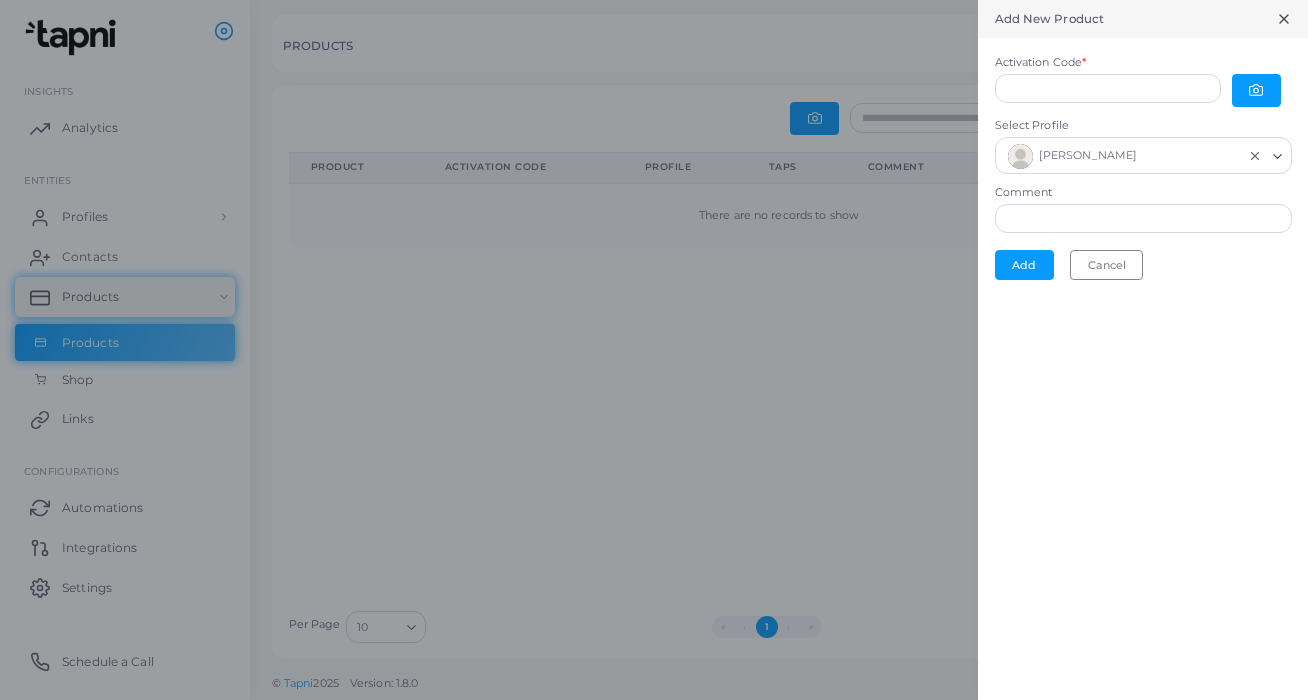 click 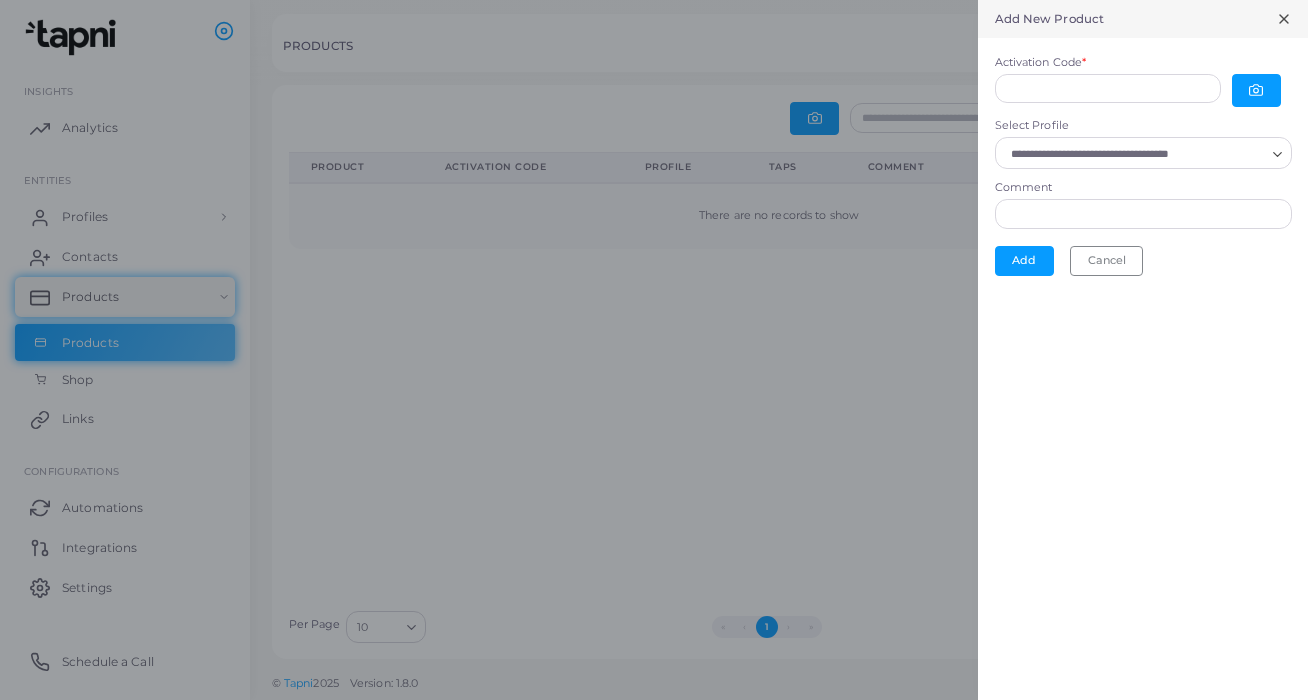 click 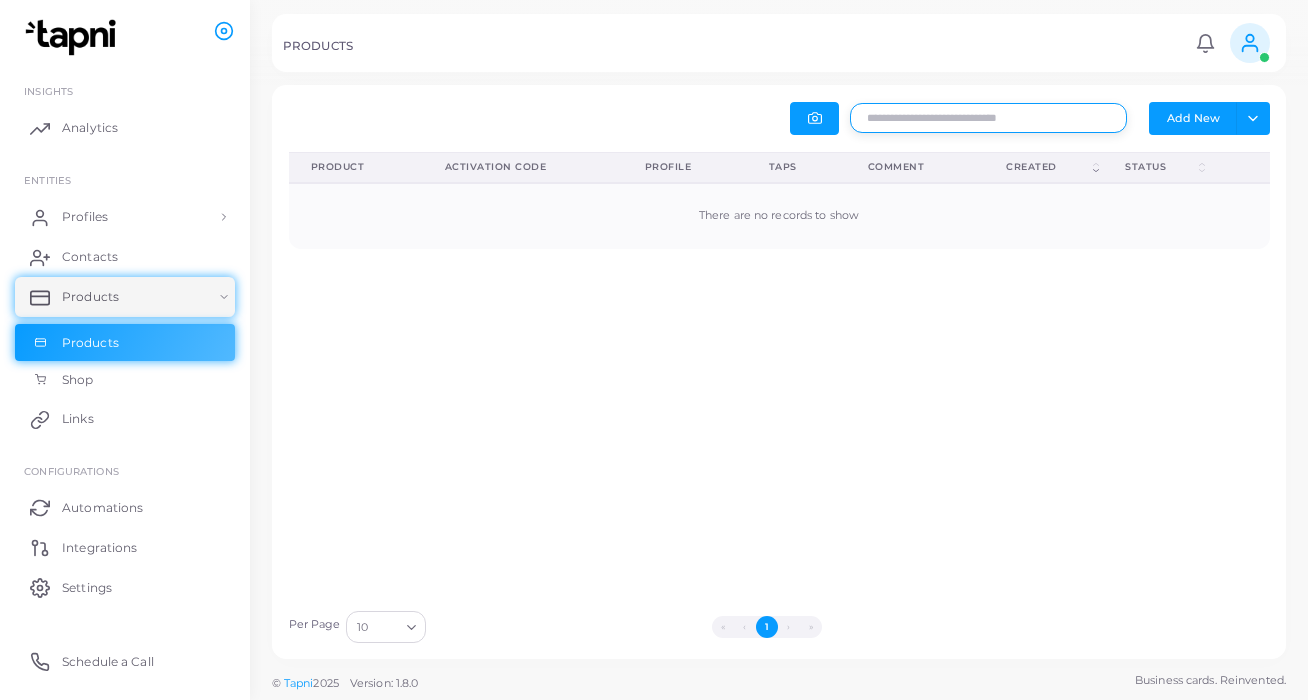 click at bounding box center (988, 118) 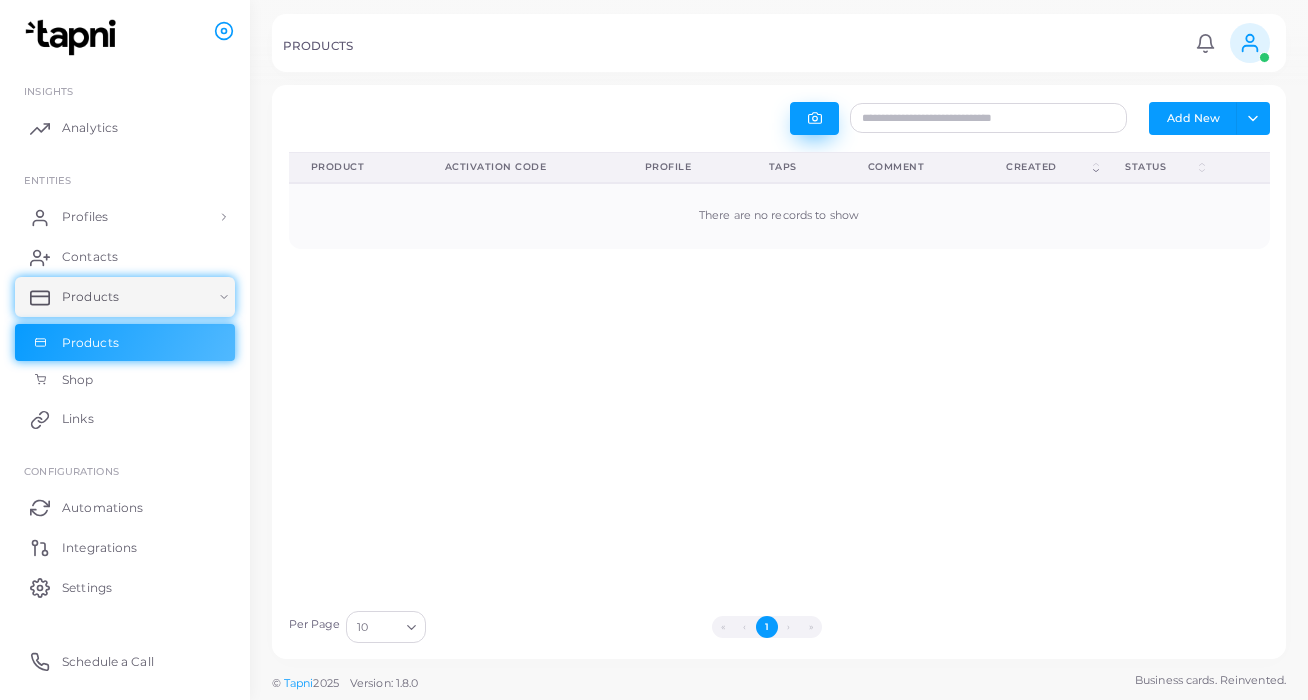 click 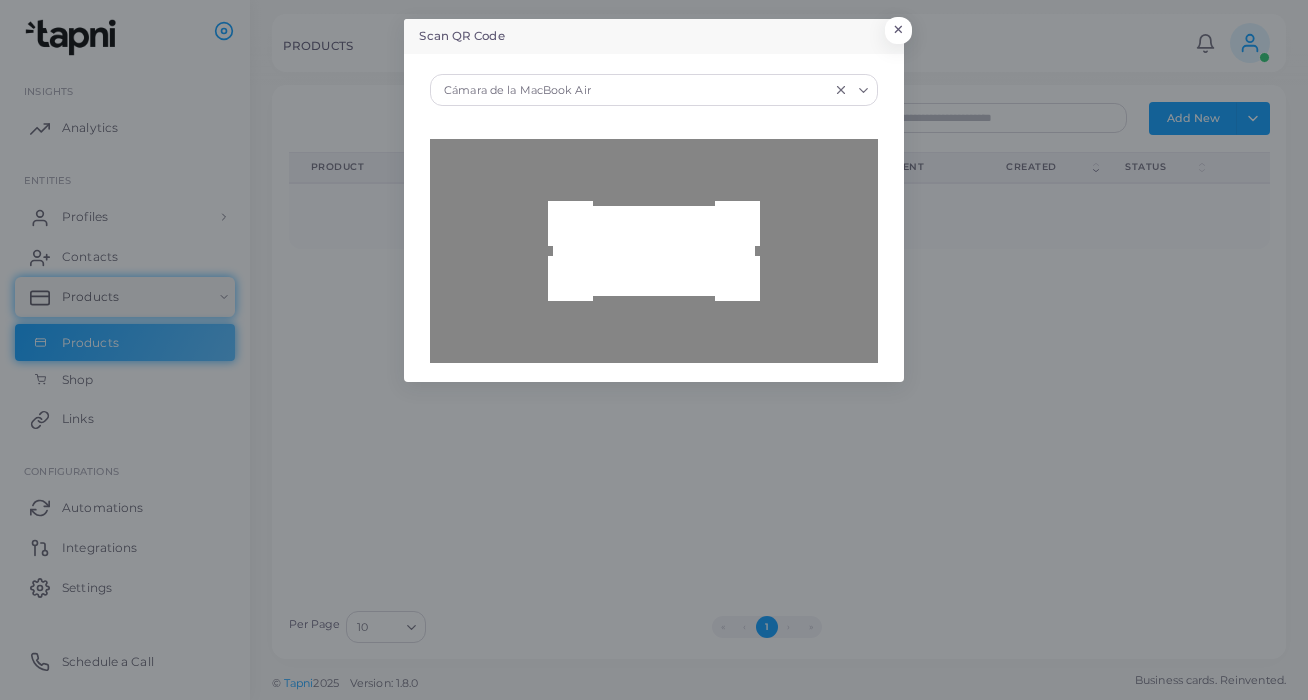 drag, startPoint x: 1124, startPoint y: 303, endPoint x: 1106, endPoint y: 303, distance: 18 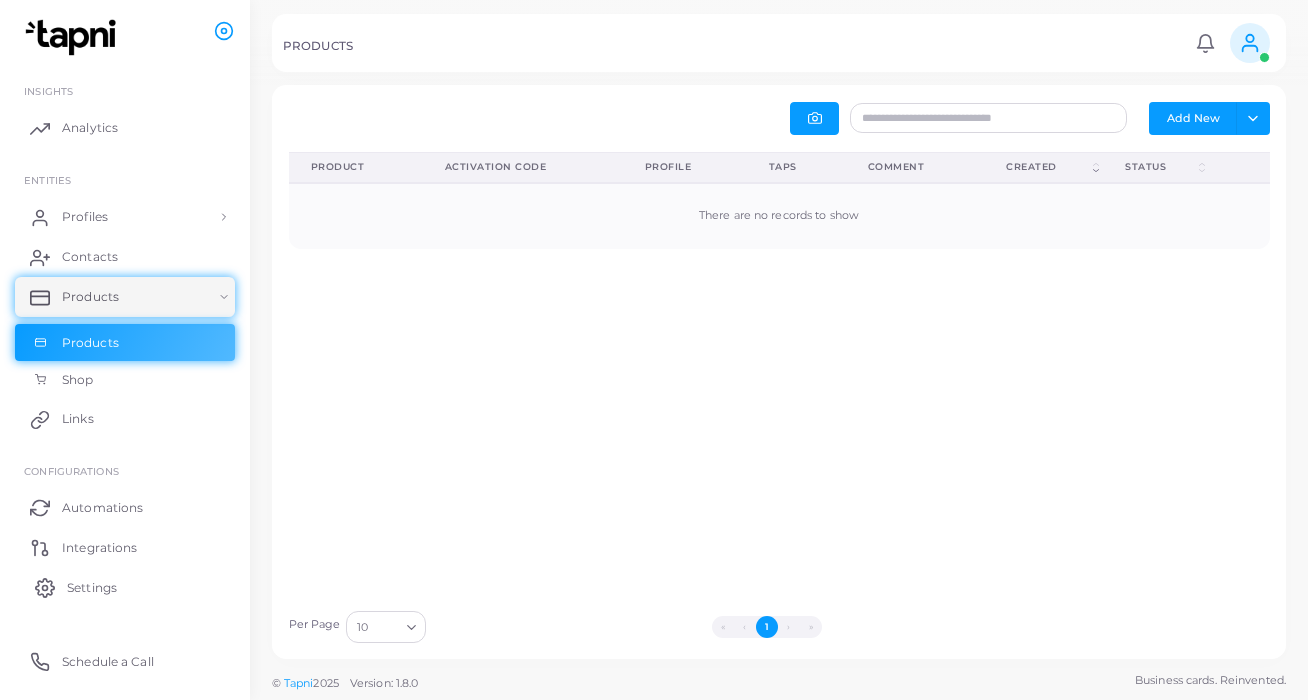 click on "Settings" at bounding box center [125, 587] 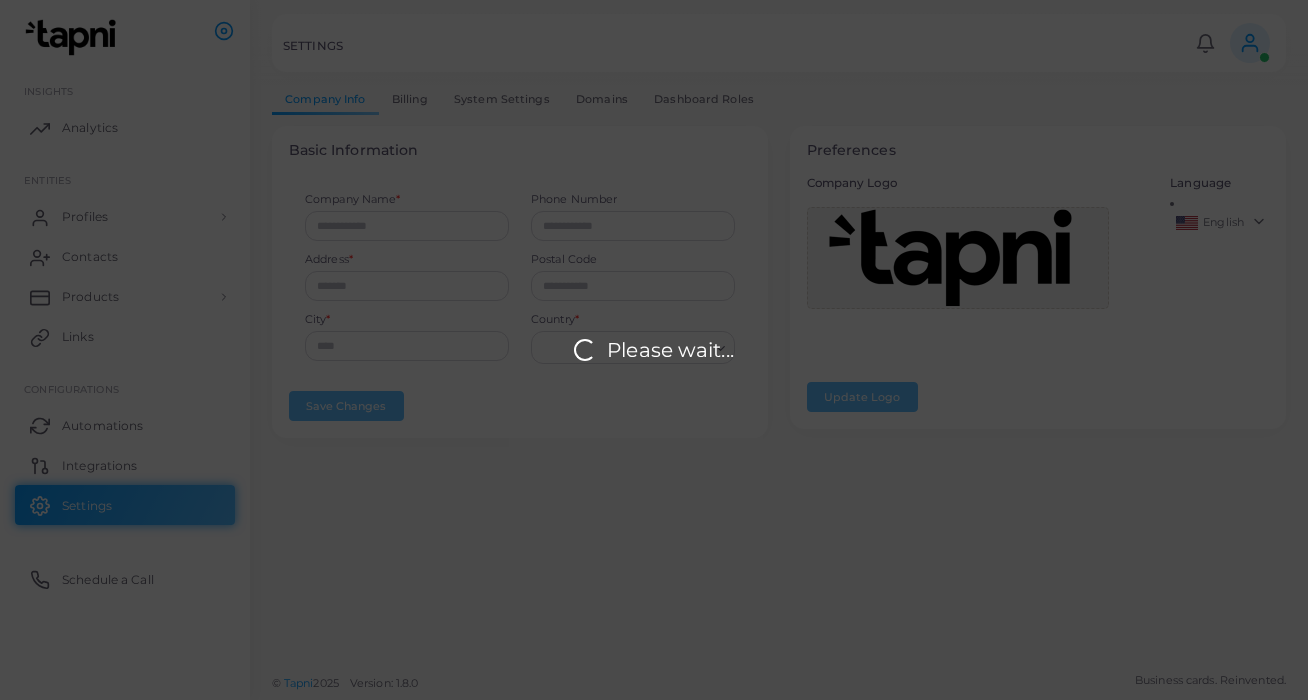 type on "**********" 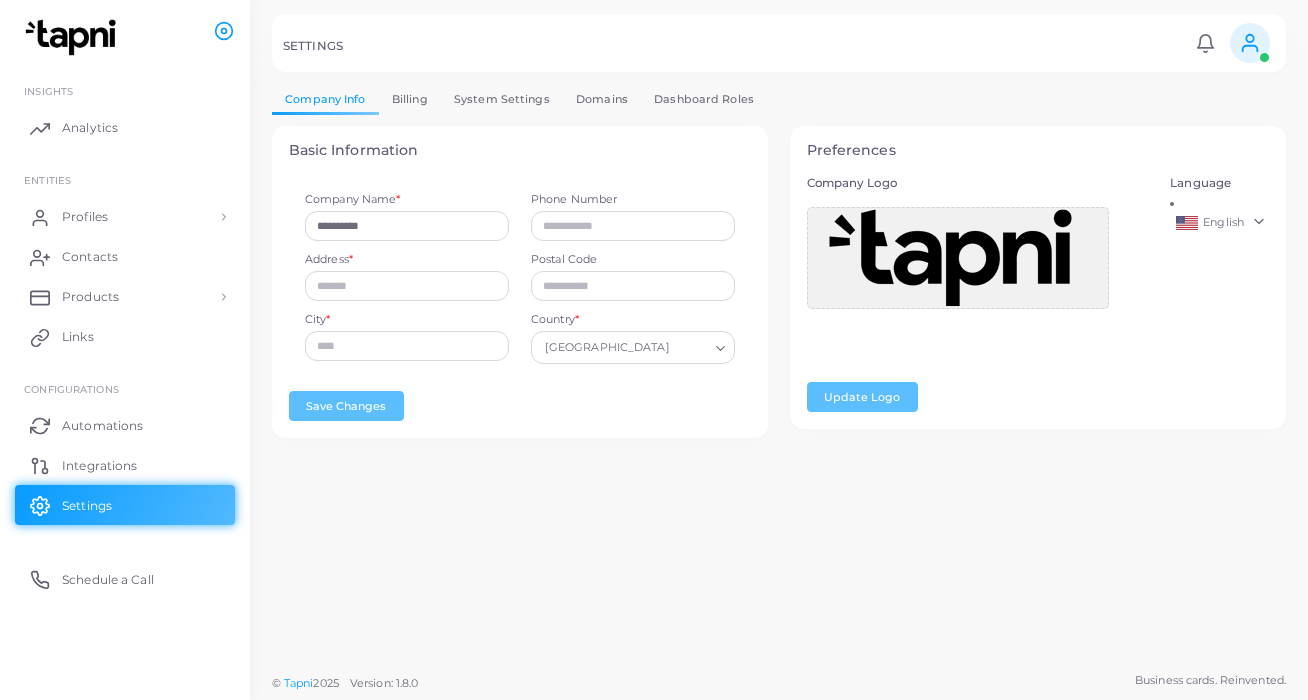 click on "System Settings" at bounding box center [502, 99] 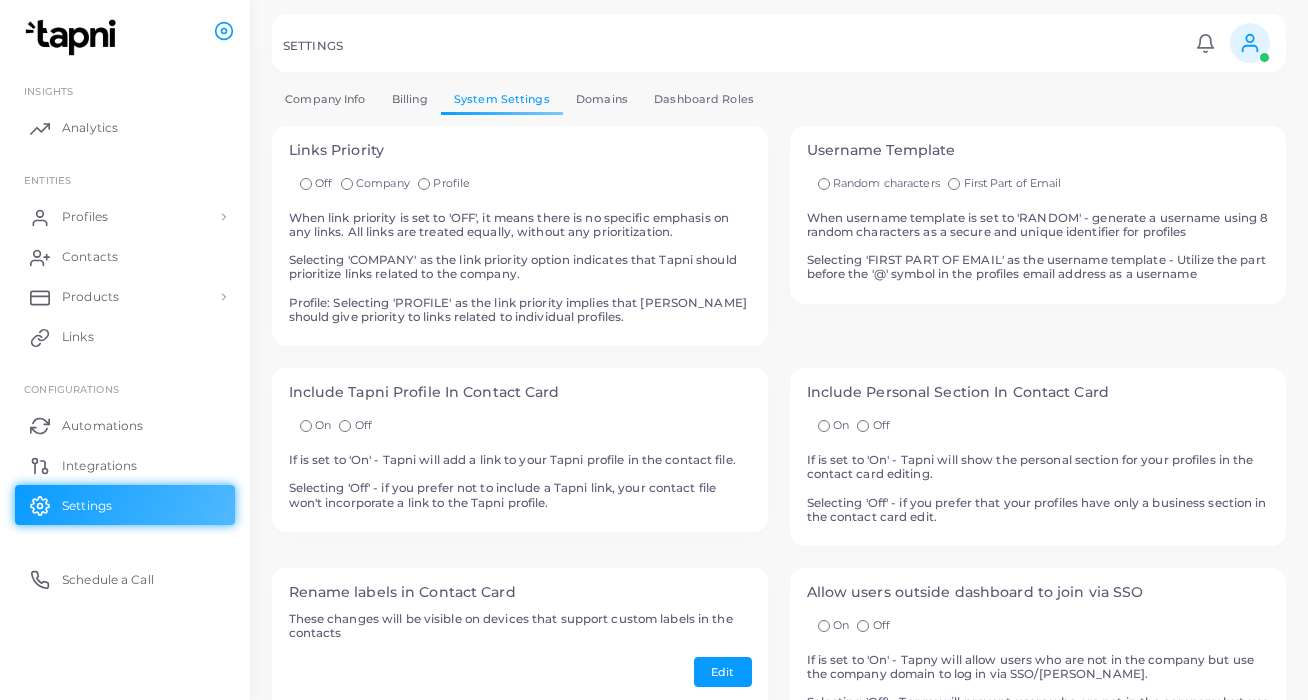 click on "Billing" at bounding box center (410, 99) 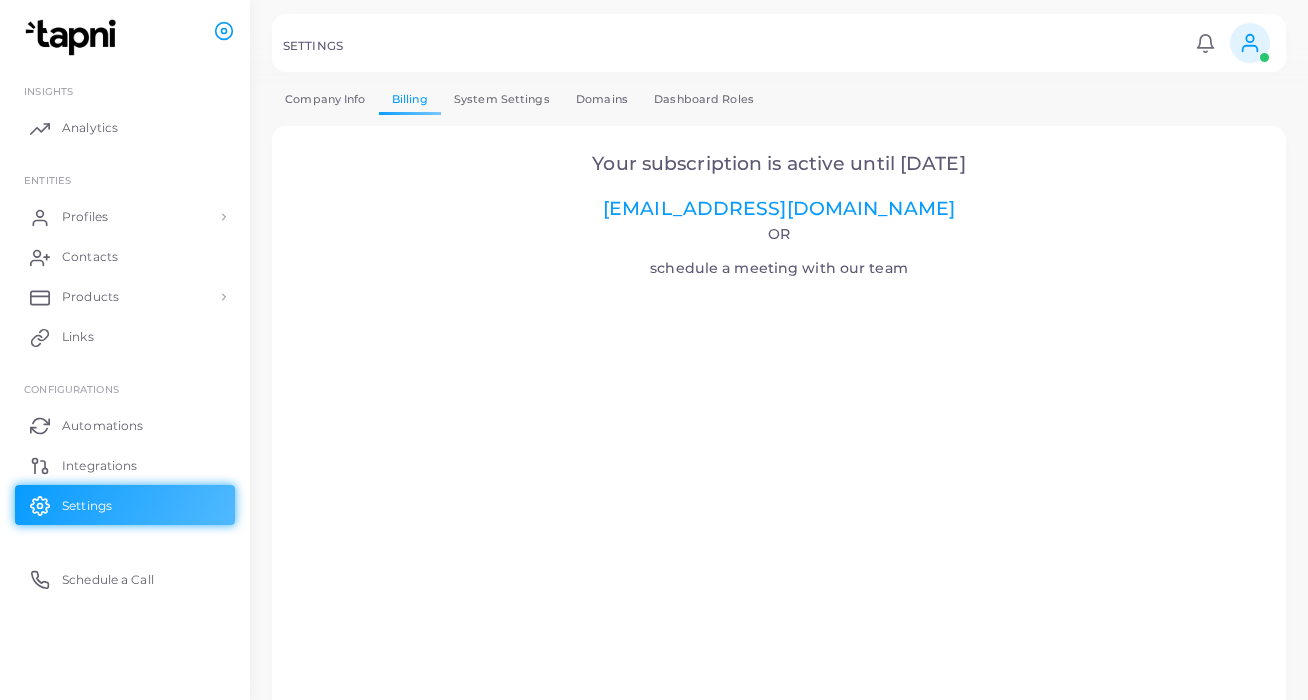 click on "Company Info" at bounding box center [325, 99] 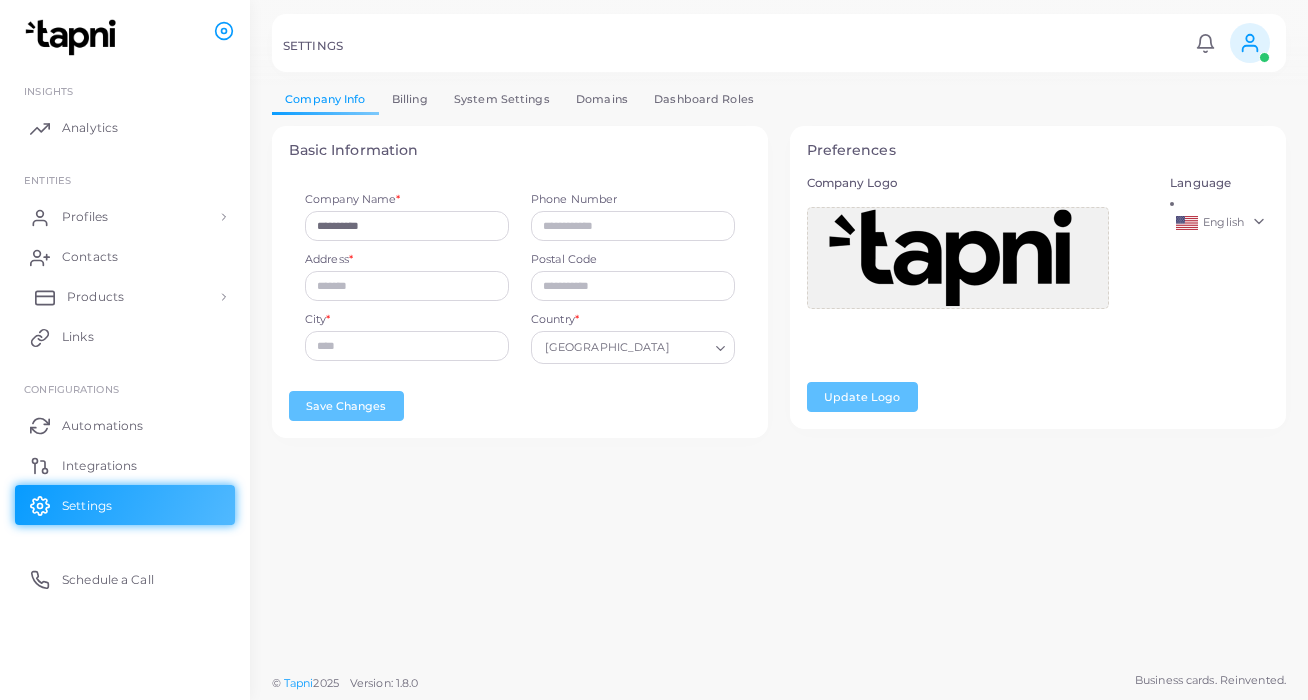 click on "Products" at bounding box center (95, 297) 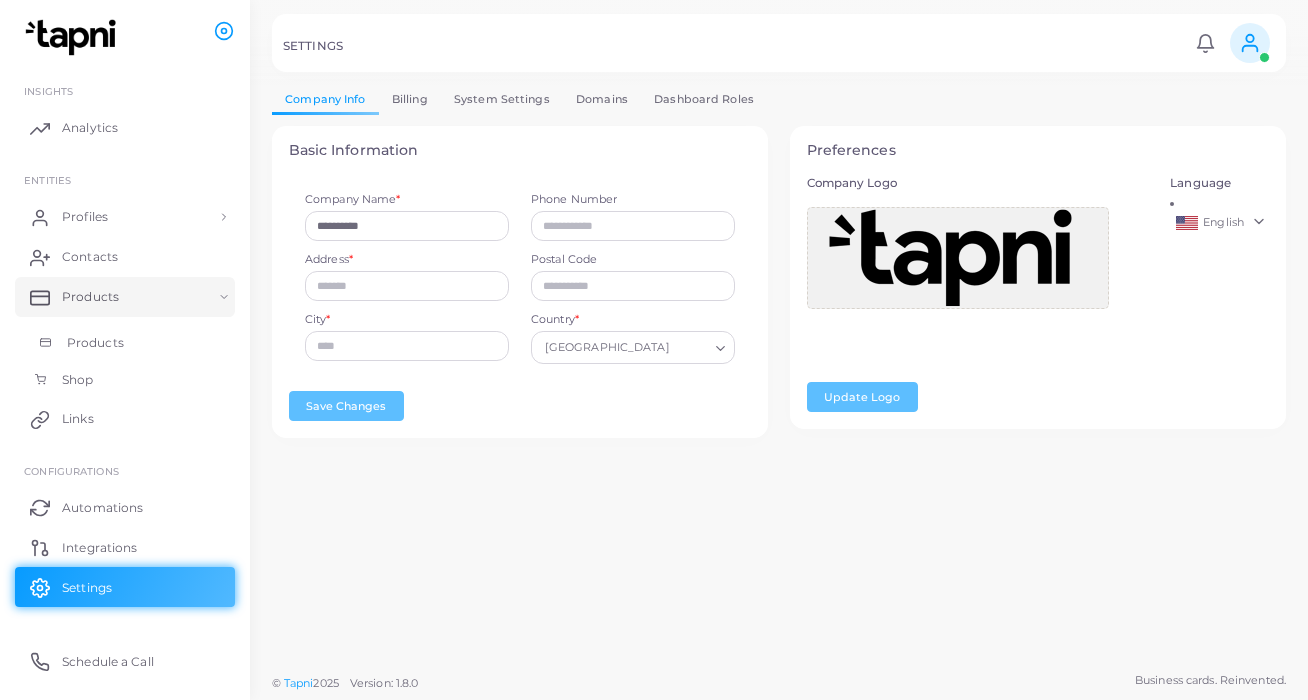 click on "Products" at bounding box center [125, 343] 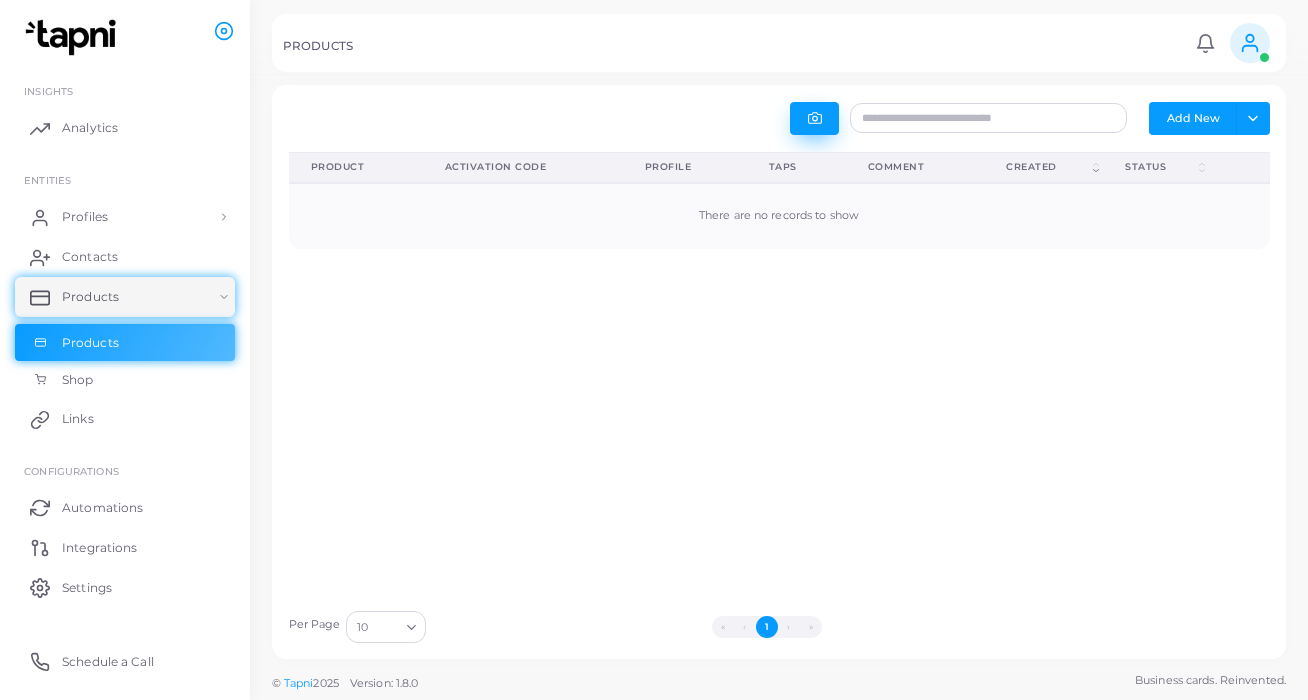 click 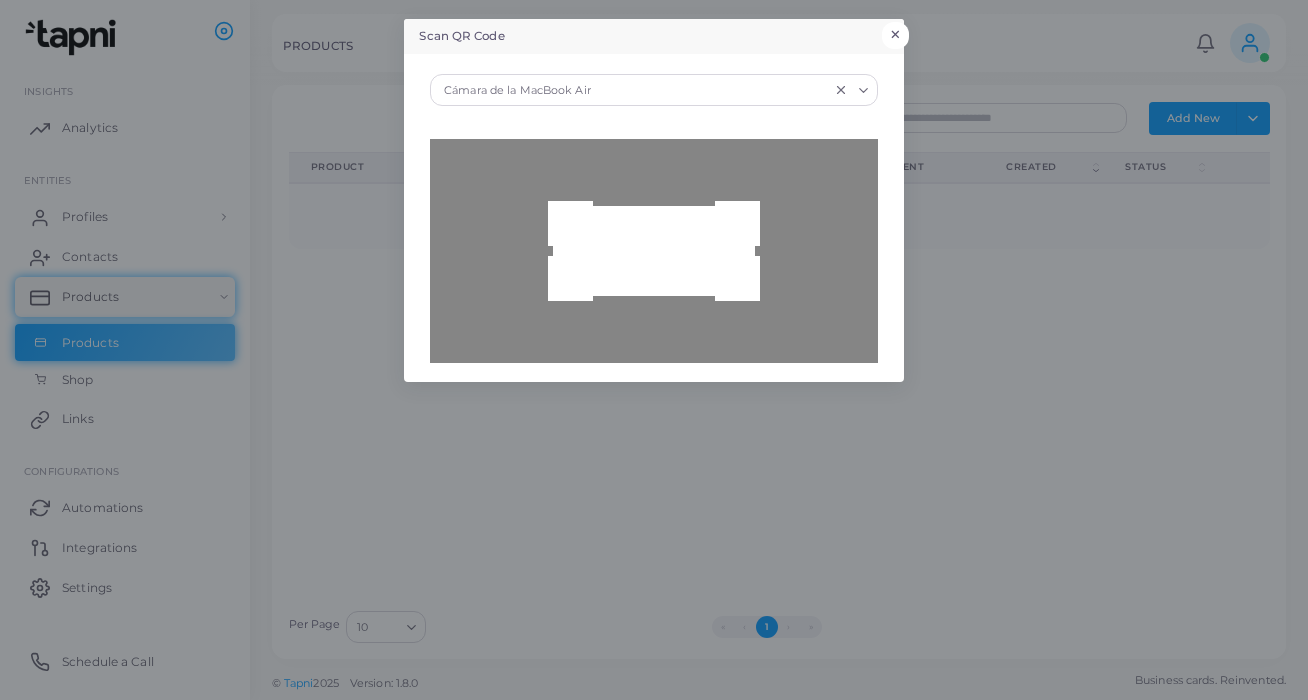 click on "×" at bounding box center (895, 35) 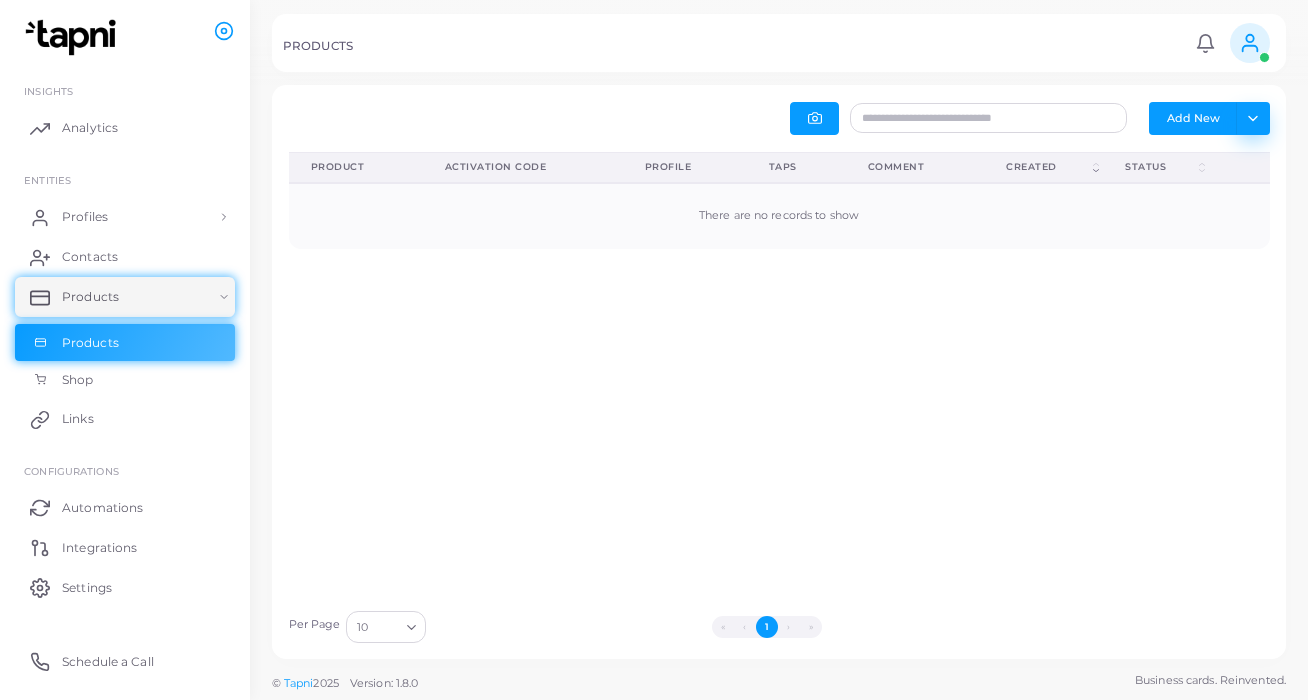 click on "Toggle dropdown" at bounding box center [1252, 118] 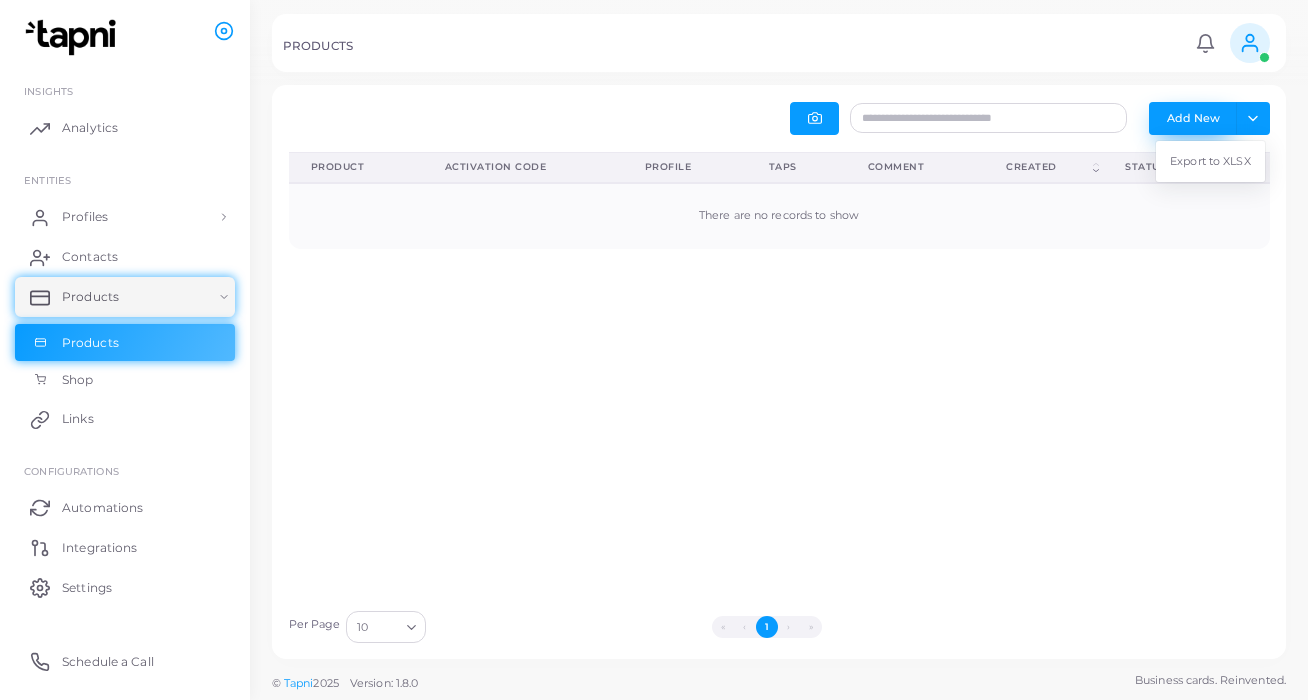 click on "Add New" at bounding box center [1193, 118] 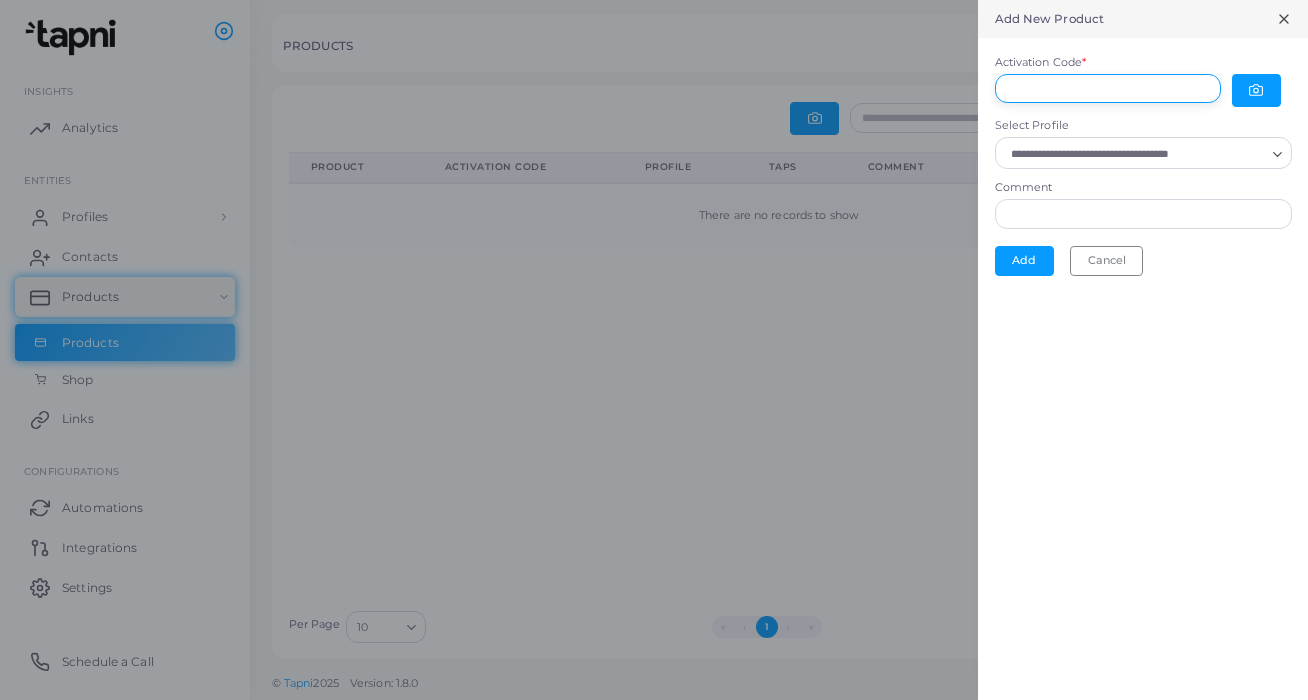 click on "Activation Code  *" at bounding box center [1108, 89] 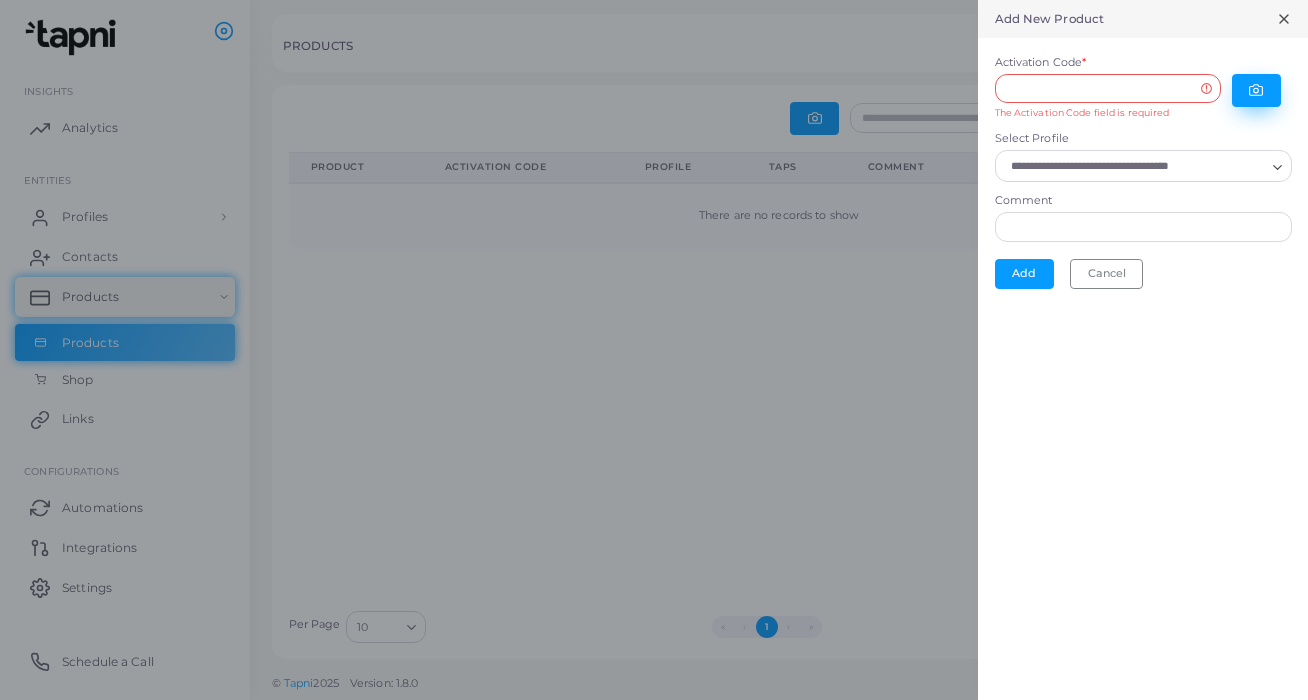 click 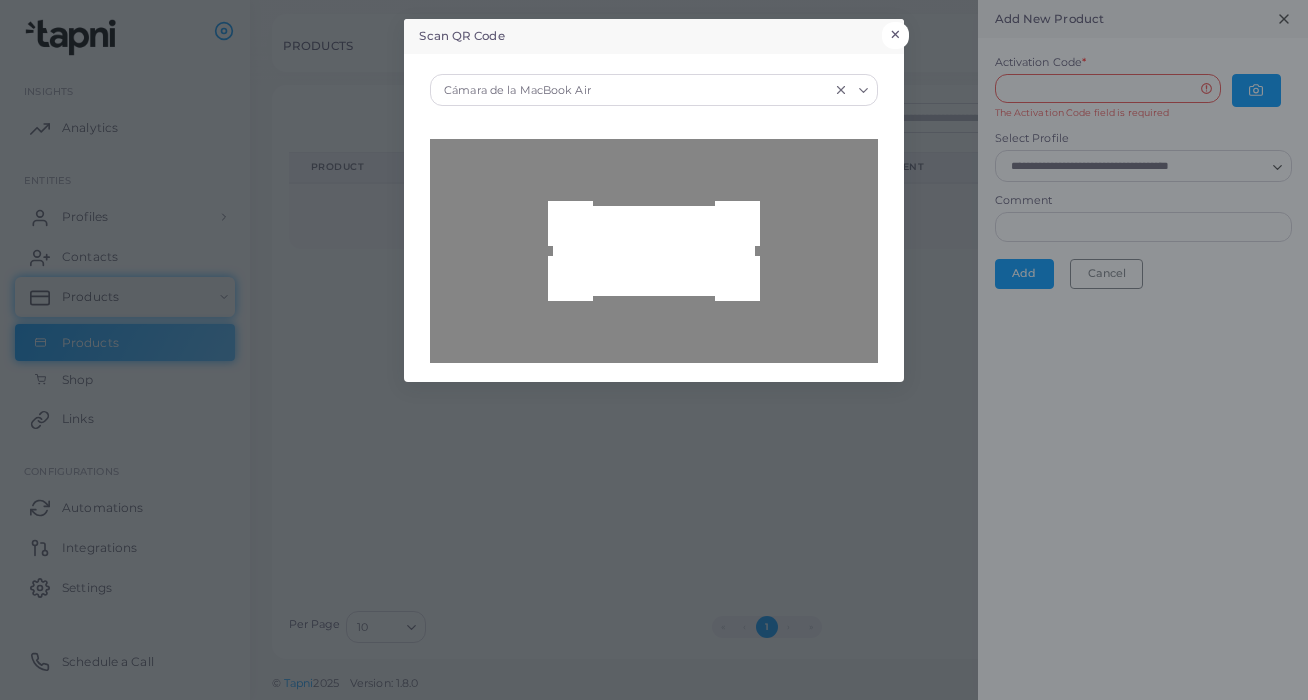 click on "×" at bounding box center [895, 35] 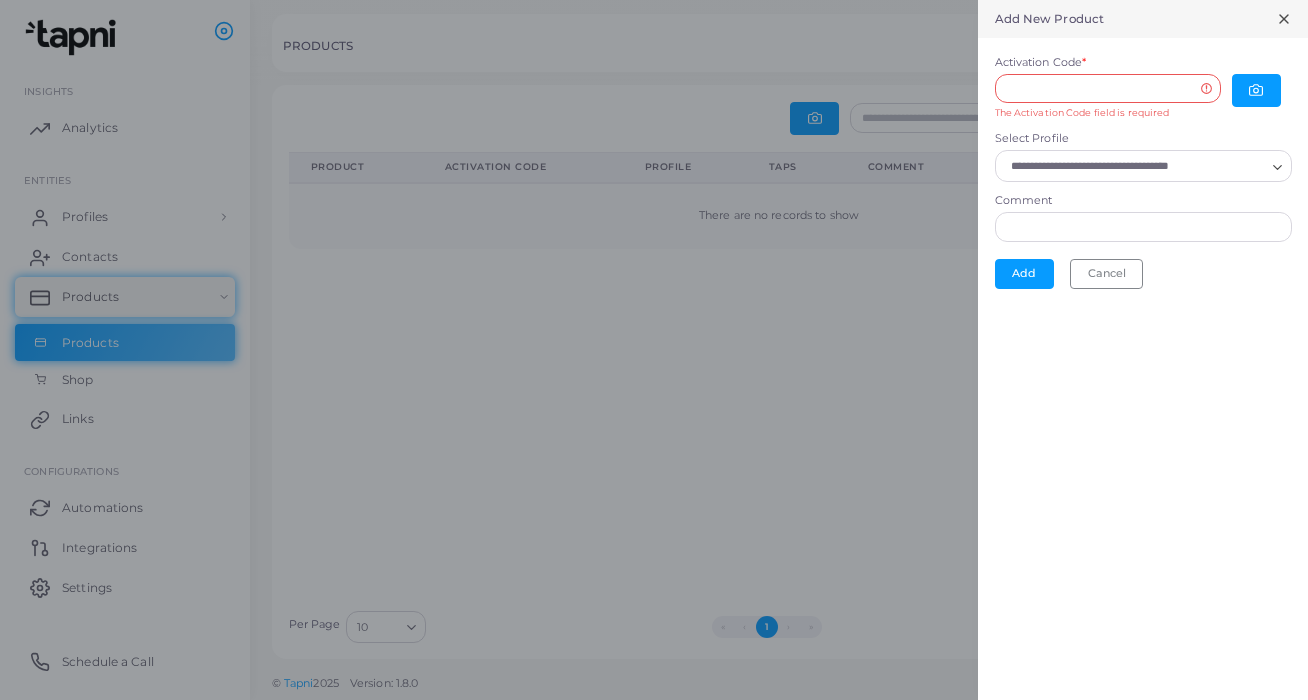 click 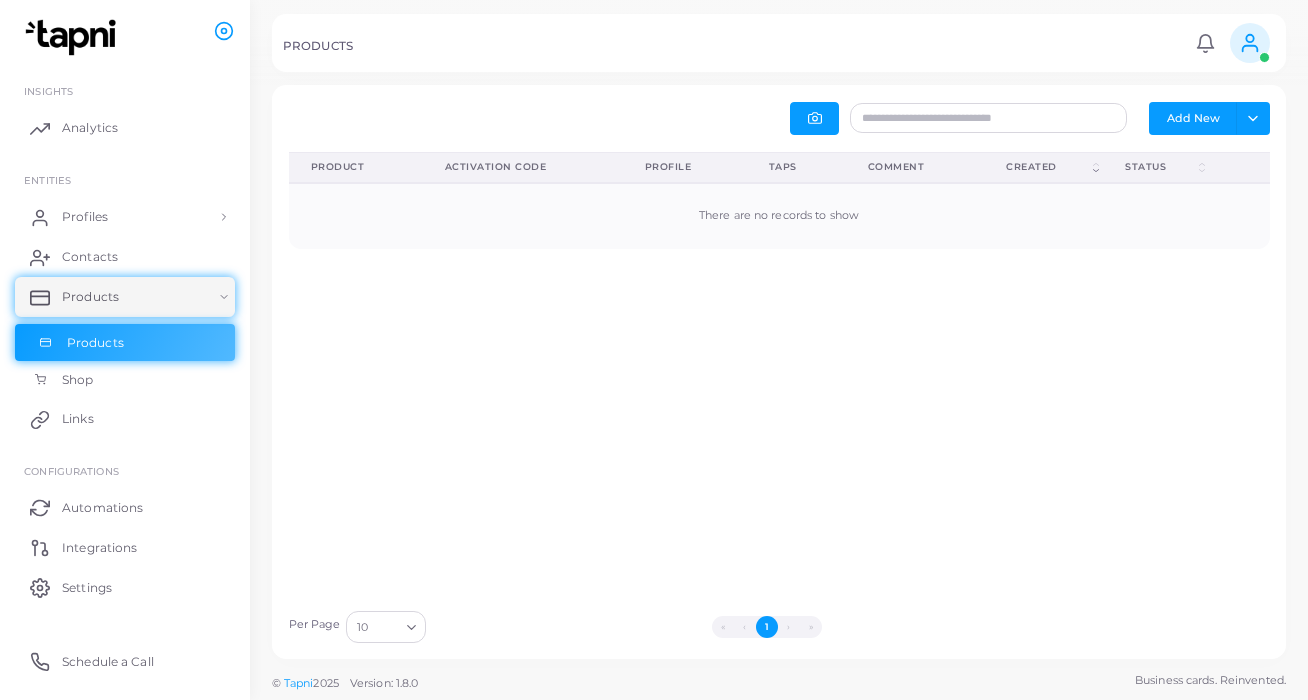 click on "Products" at bounding box center [125, 343] 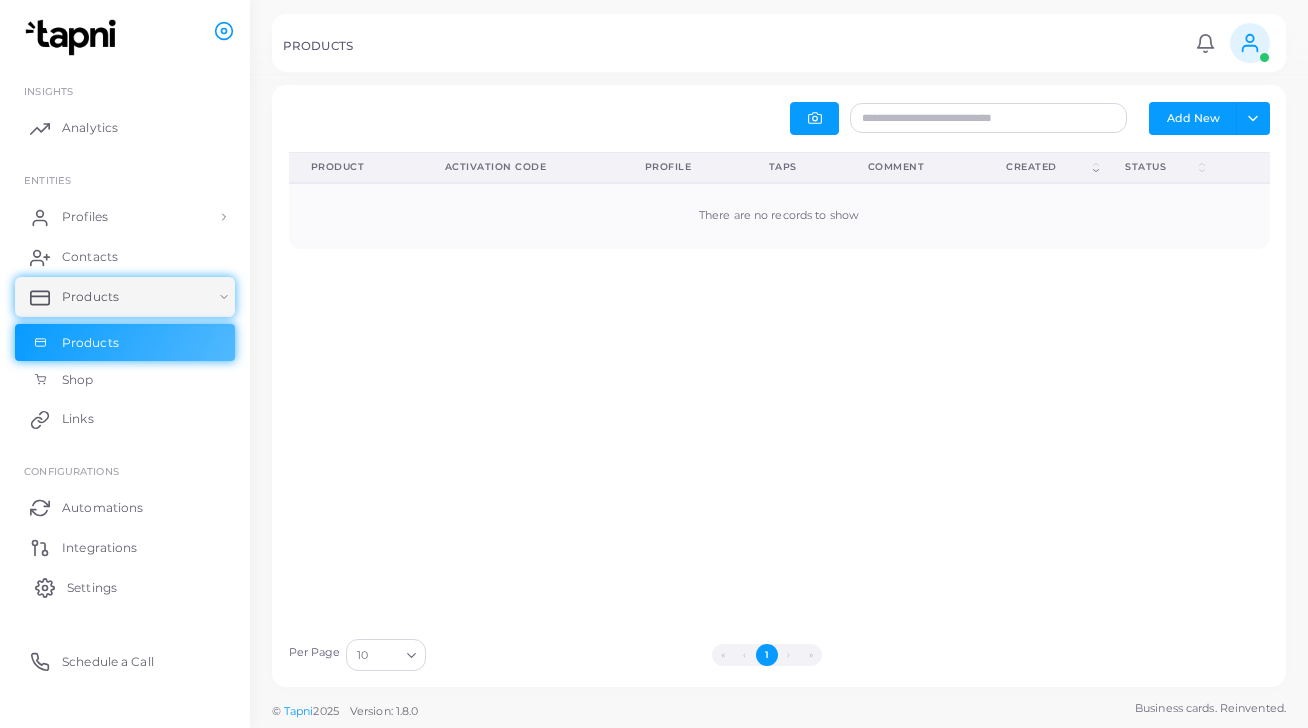 click on "Settings" at bounding box center [92, 588] 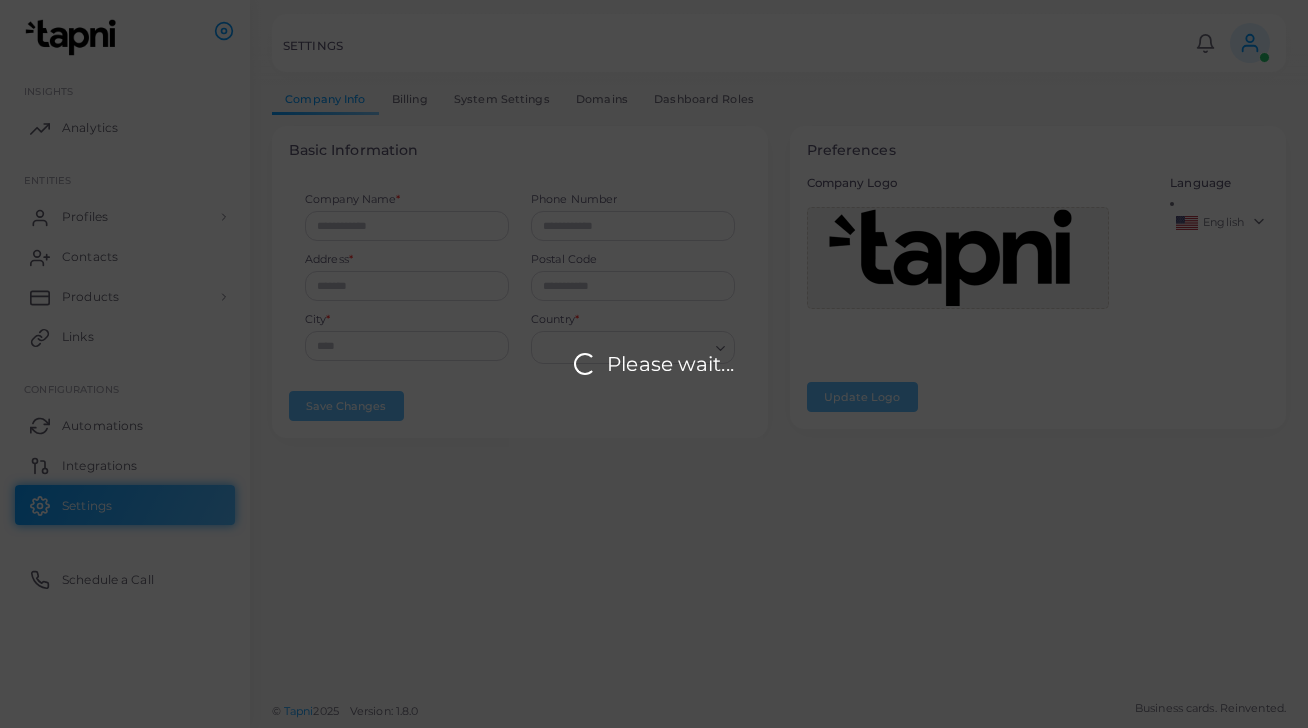 type on "**********" 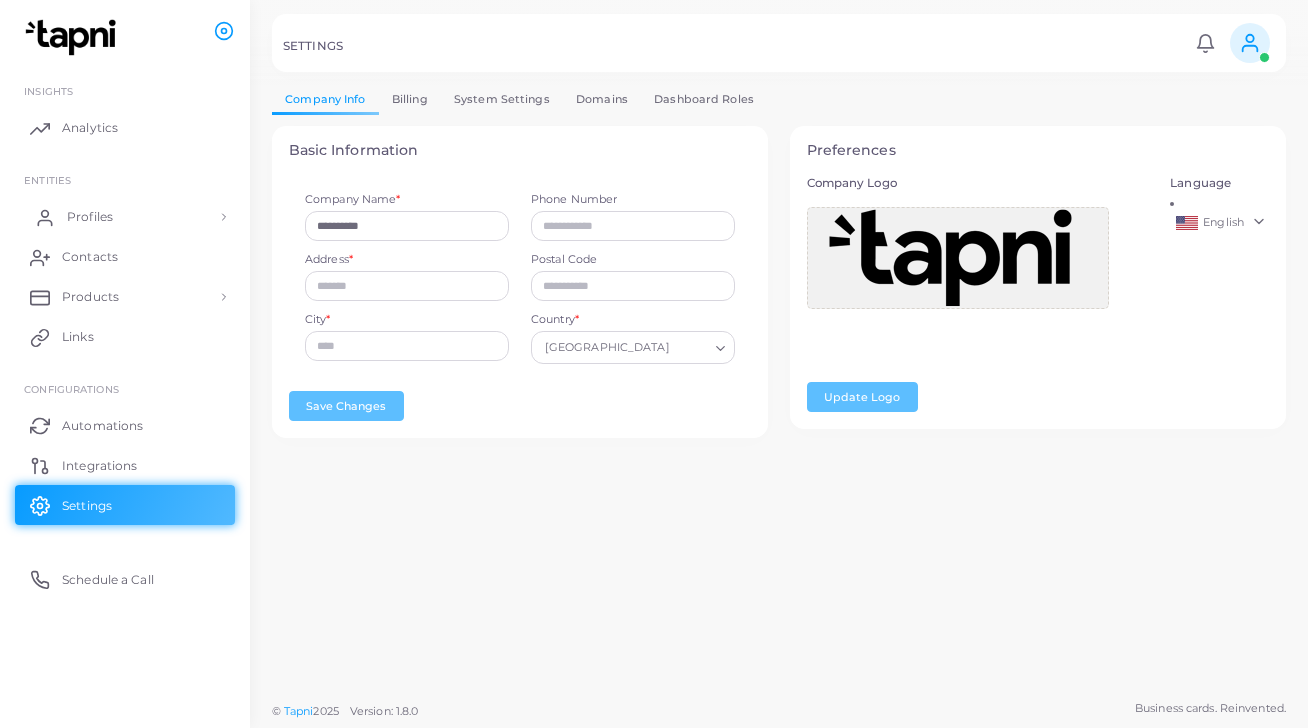 click on "Profiles" at bounding box center (90, 217) 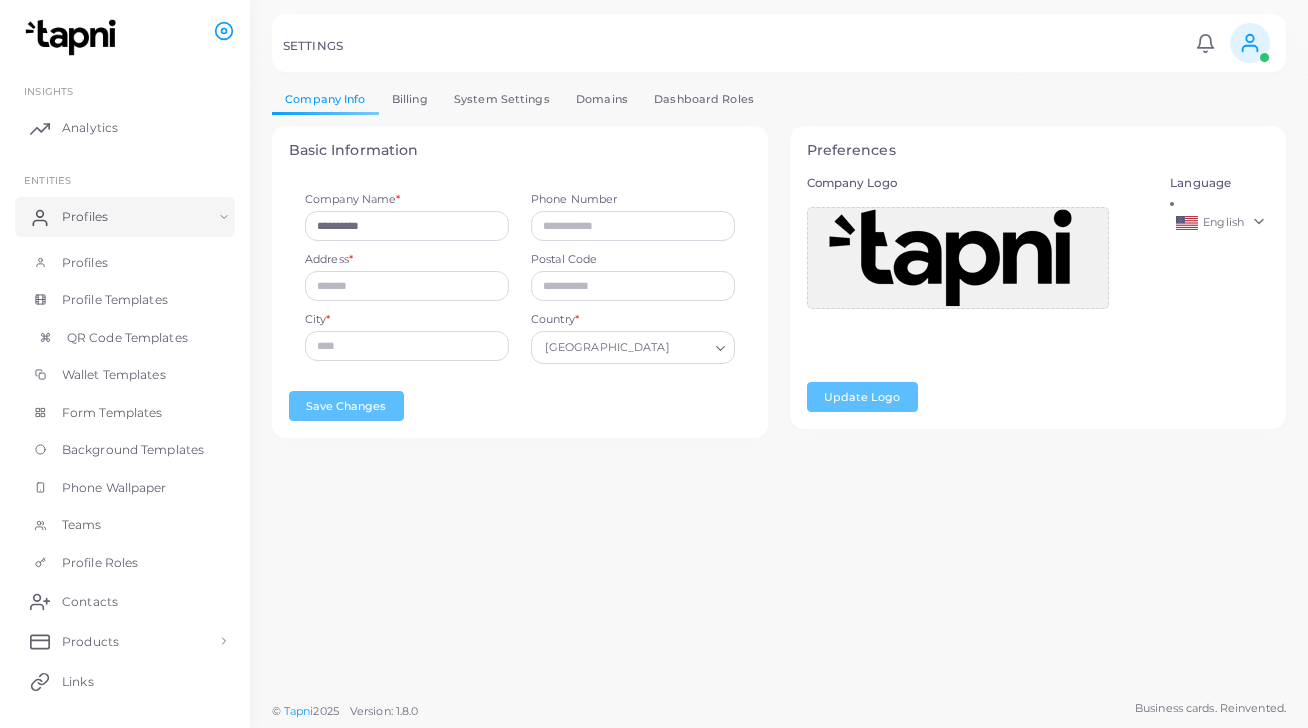 click on "QR Code Templates" at bounding box center (127, 338) 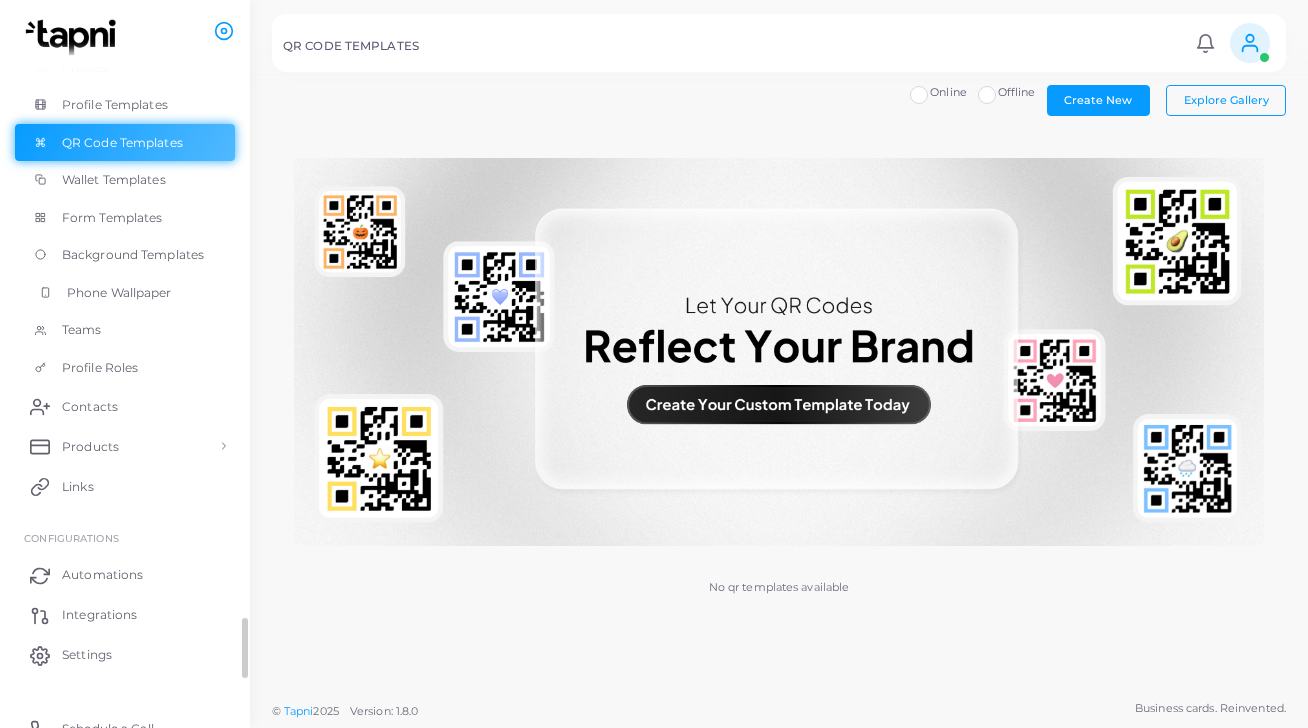 scroll, scrollTop: 207, scrollLeft: 0, axis: vertical 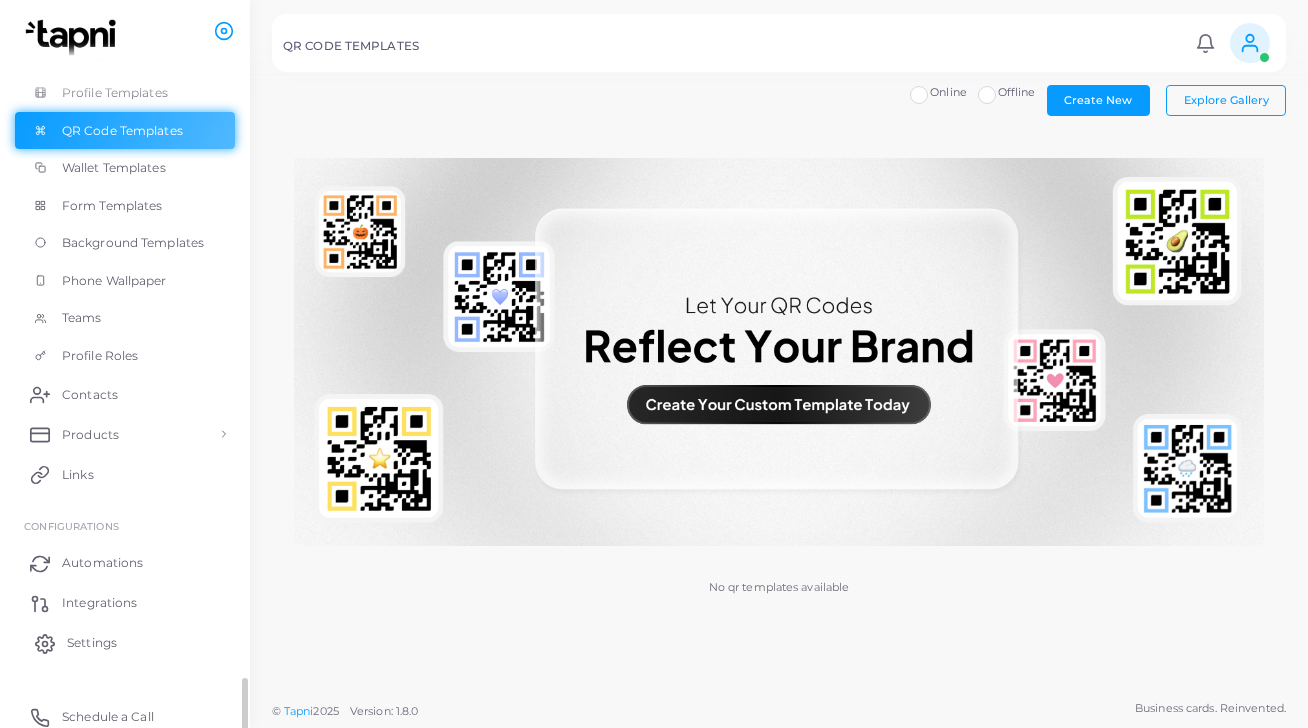 click on "Settings" at bounding box center (92, 643) 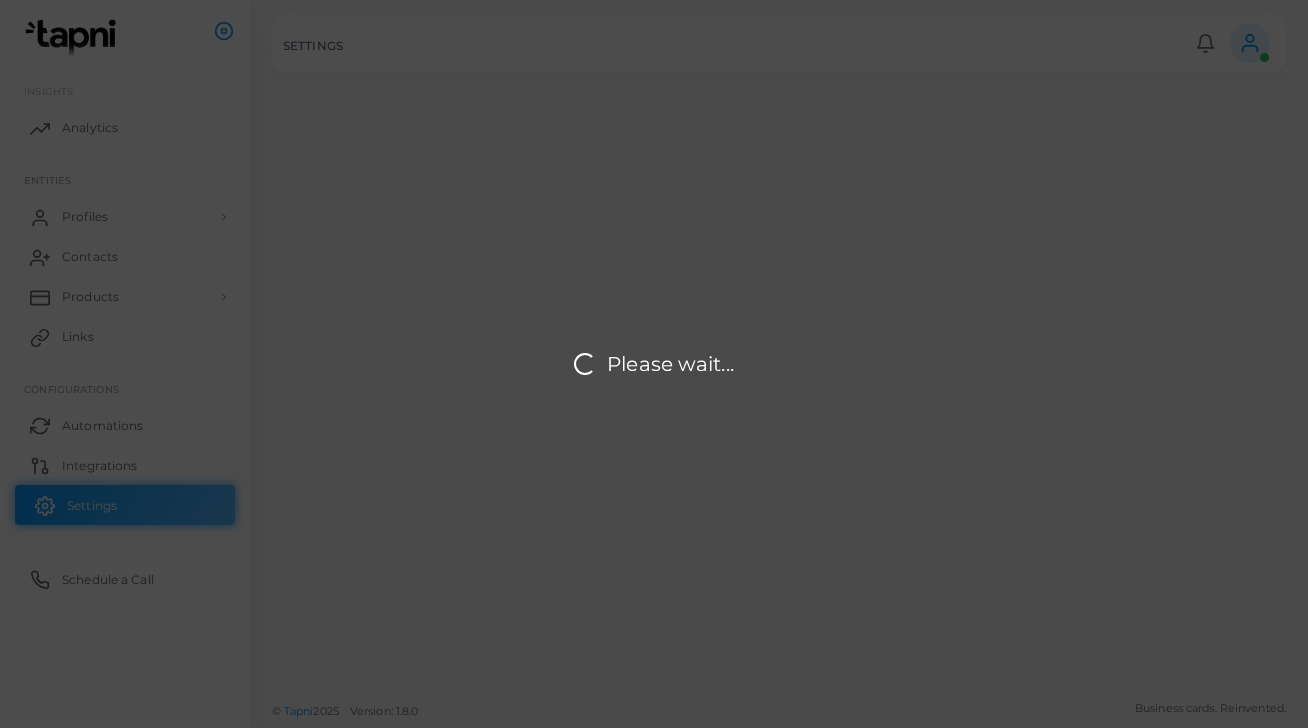 scroll, scrollTop: 0, scrollLeft: 0, axis: both 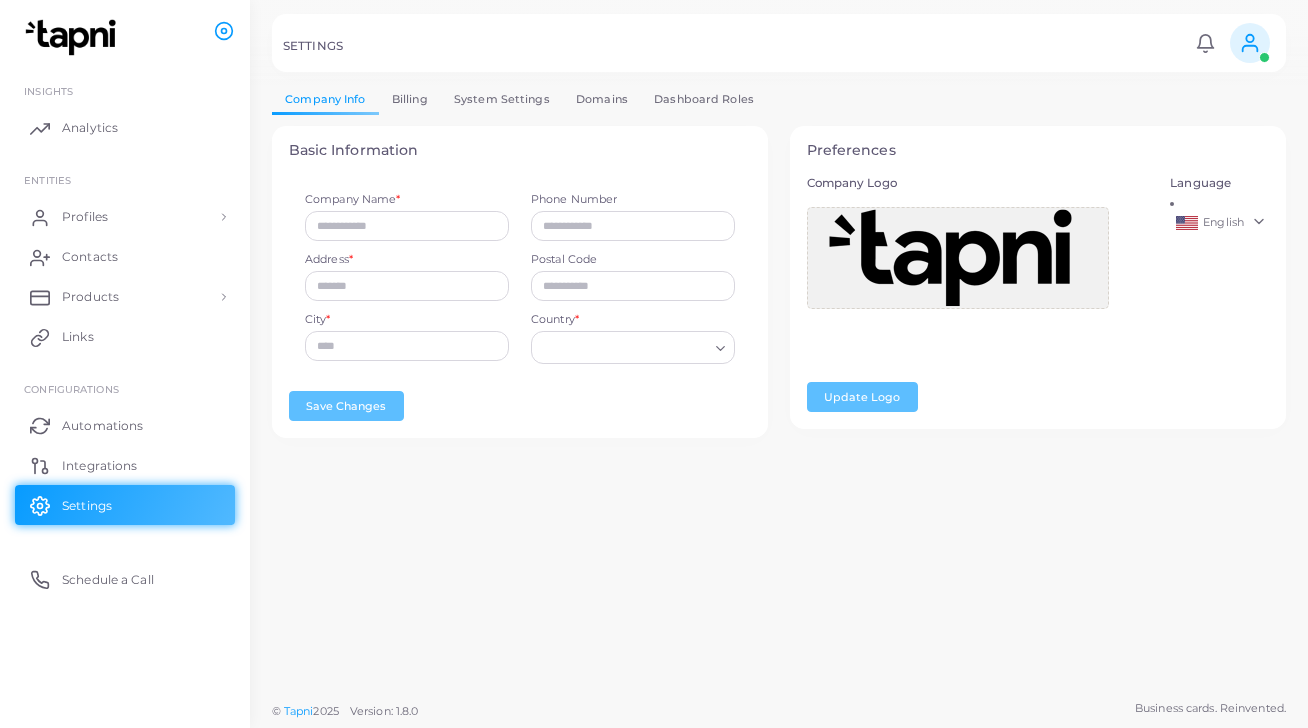 type on "**********" 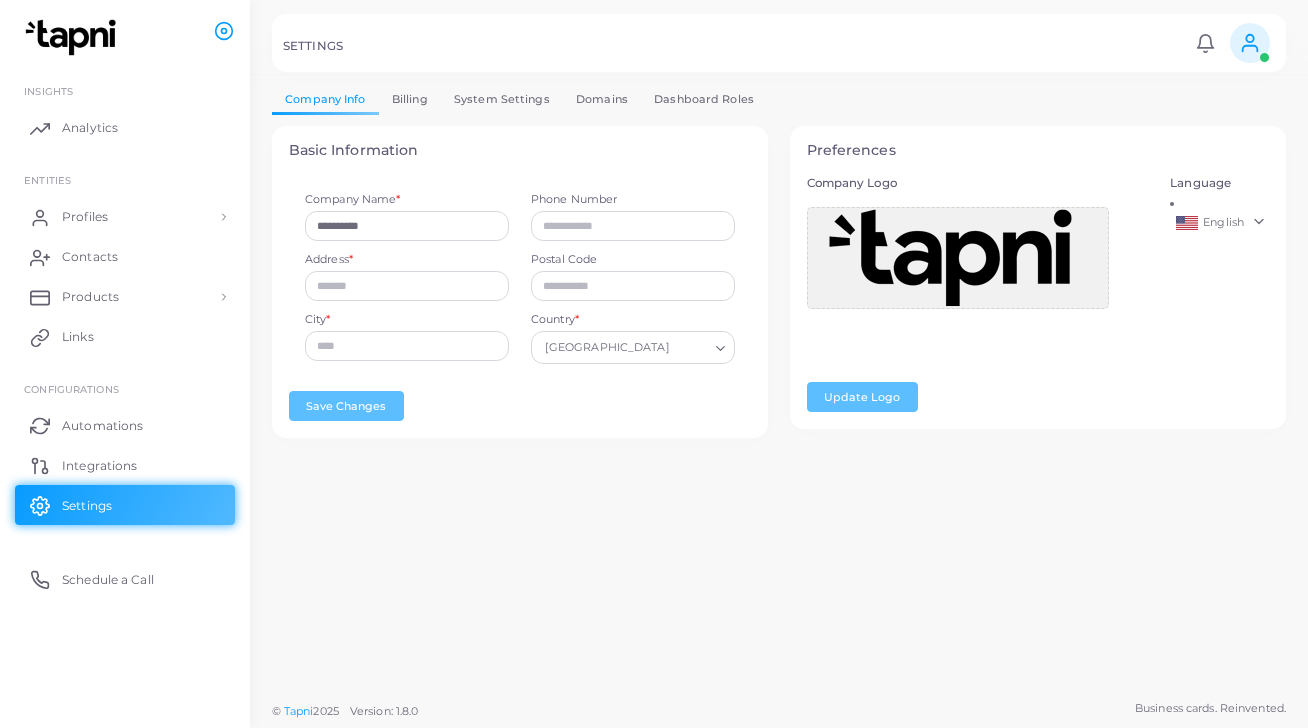 click 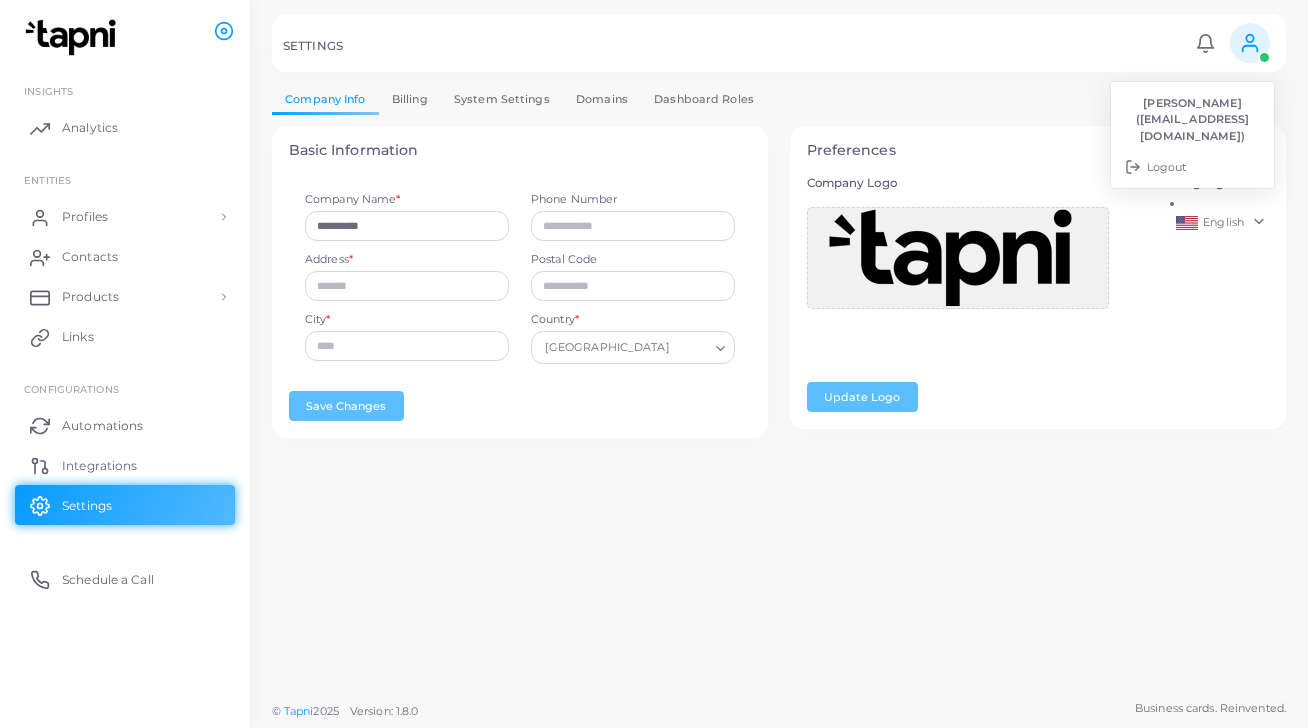 click 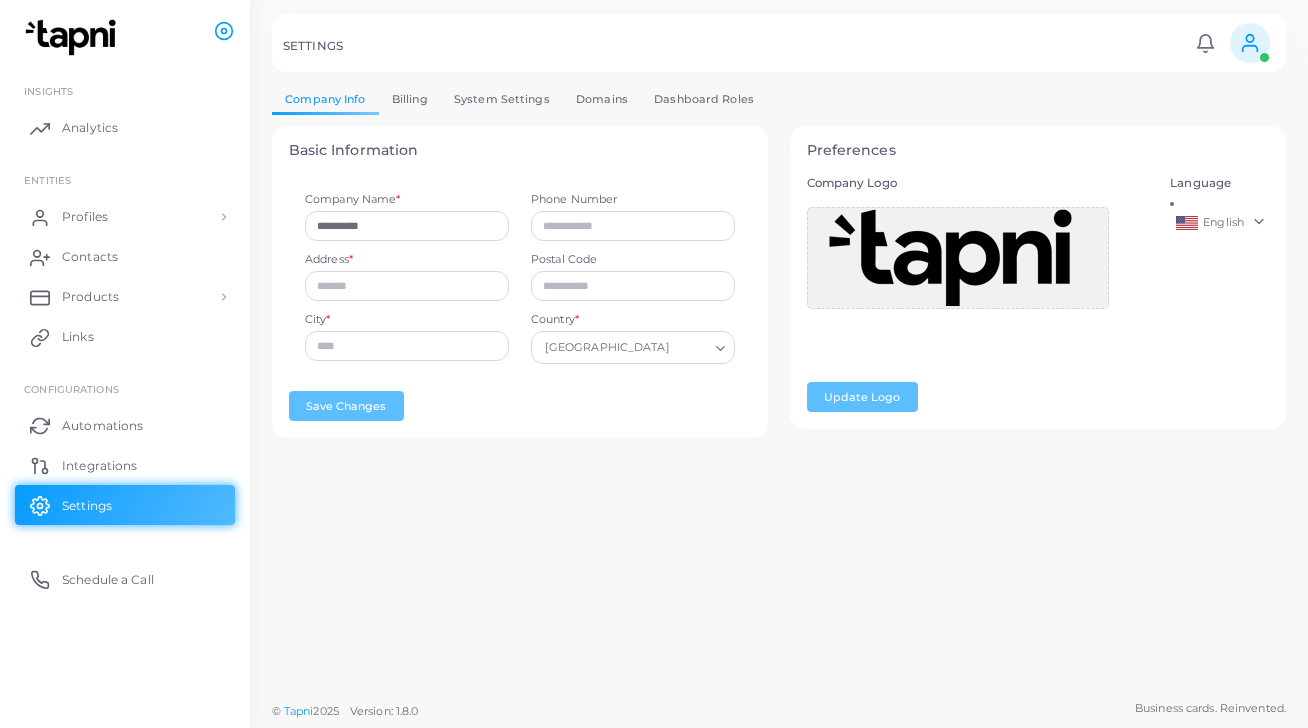 click on "English" at bounding box center [1219, 223] 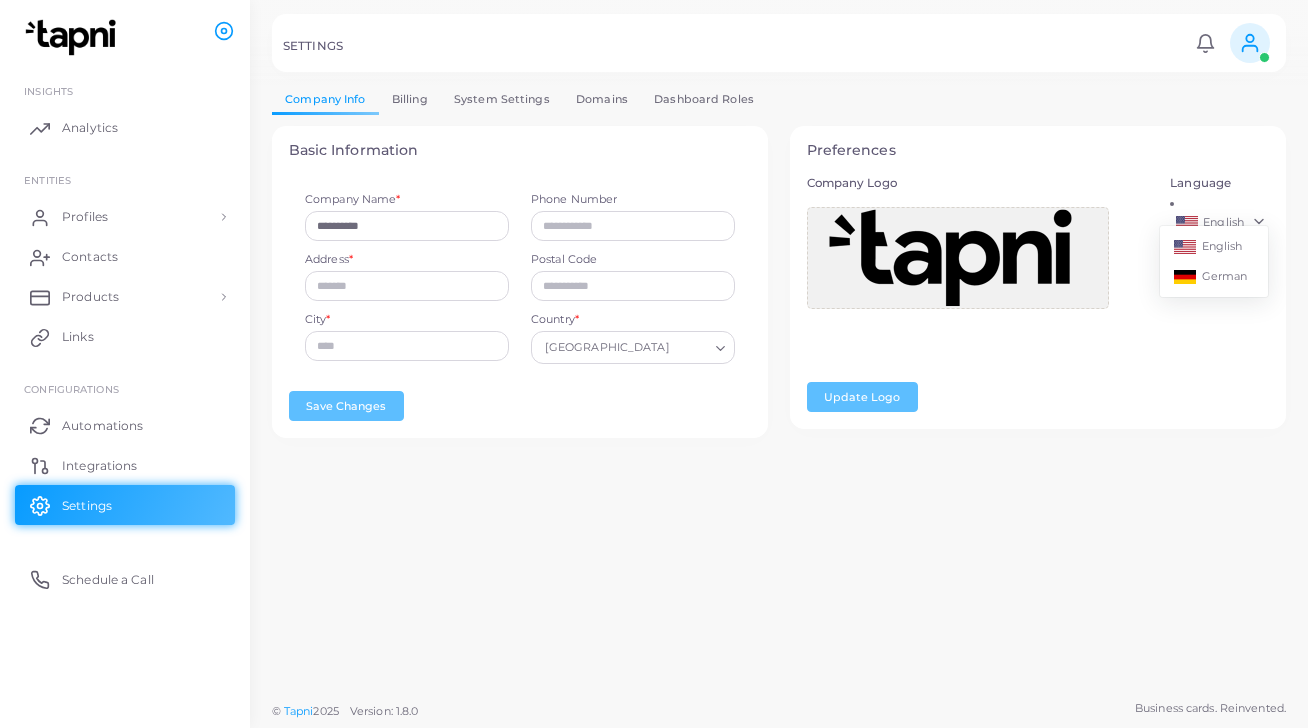 click on "English" at bounding box center [1223, 222] 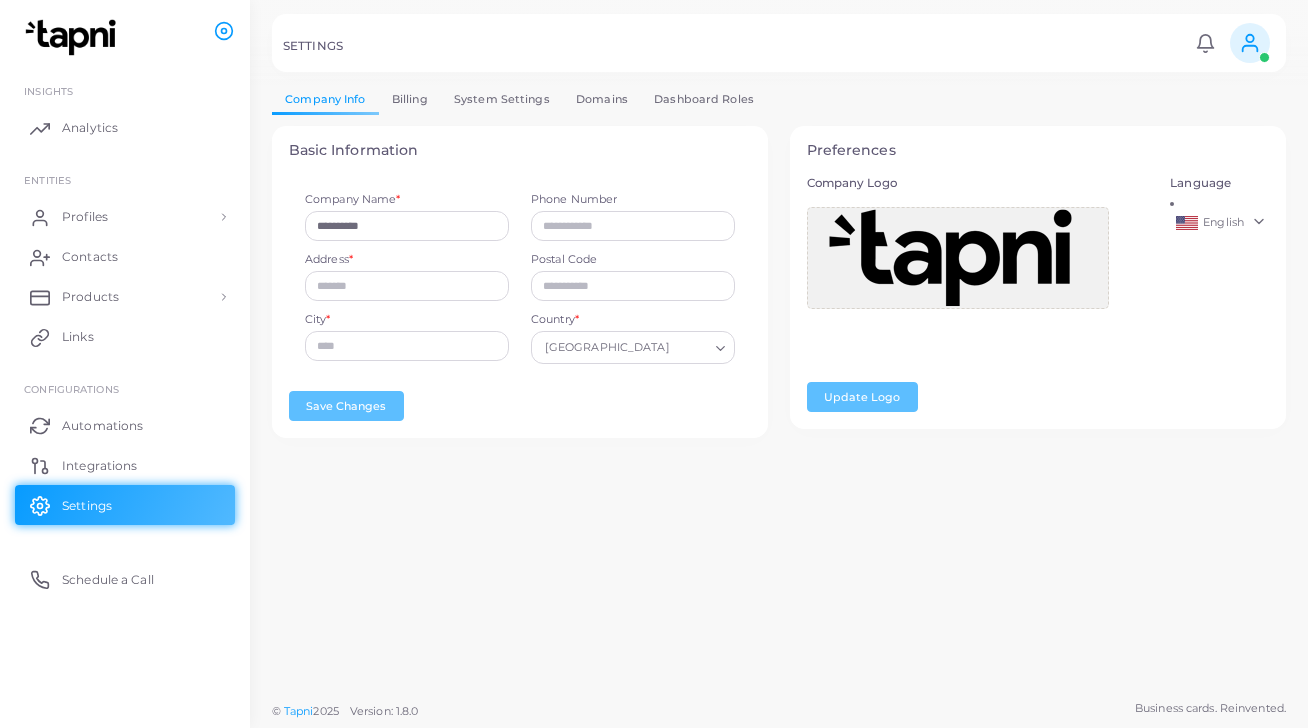 click at bounding box center (73, 37) 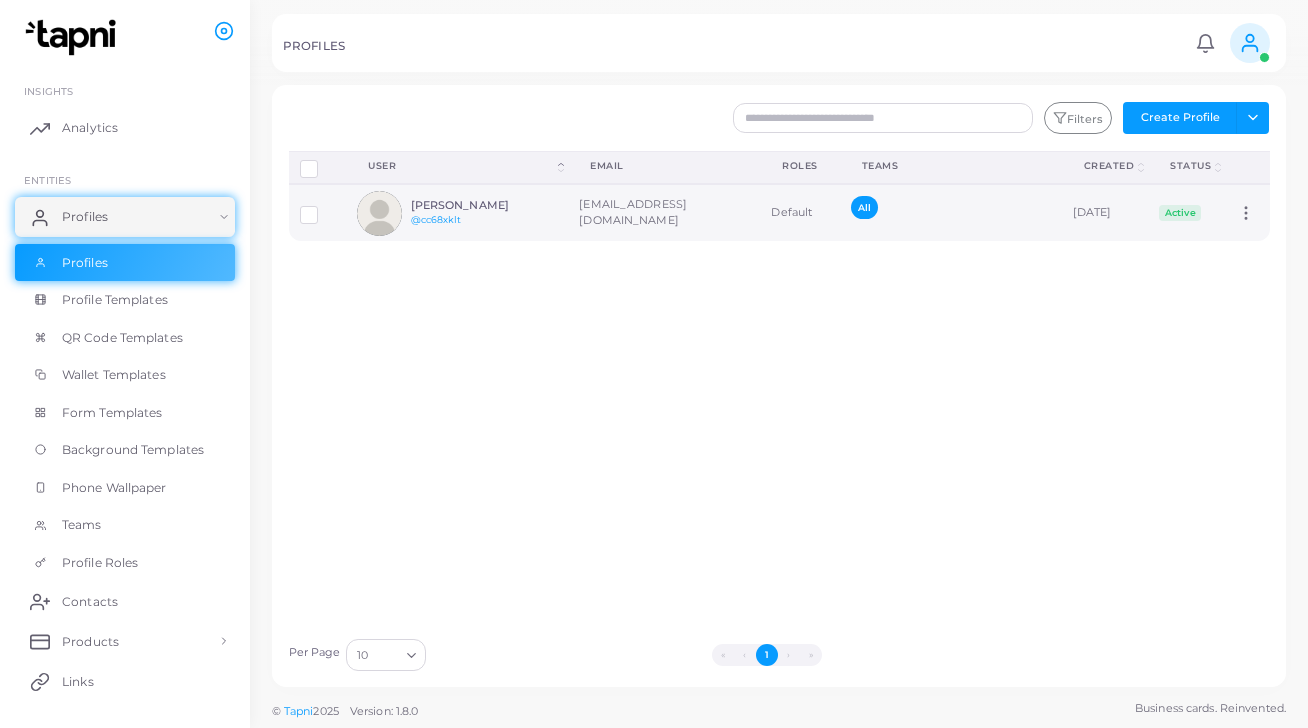 click on "[PERSON_NAME]" at bounding box center [484, 205] 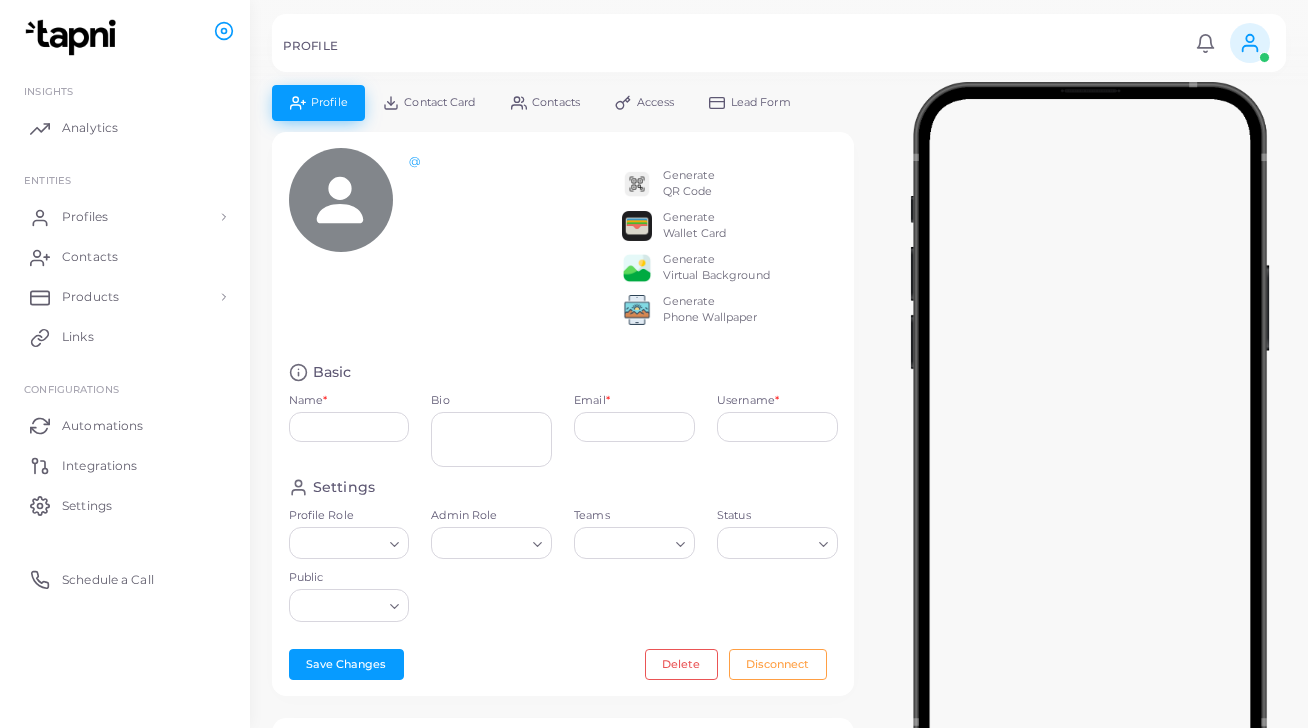 type on "**********" 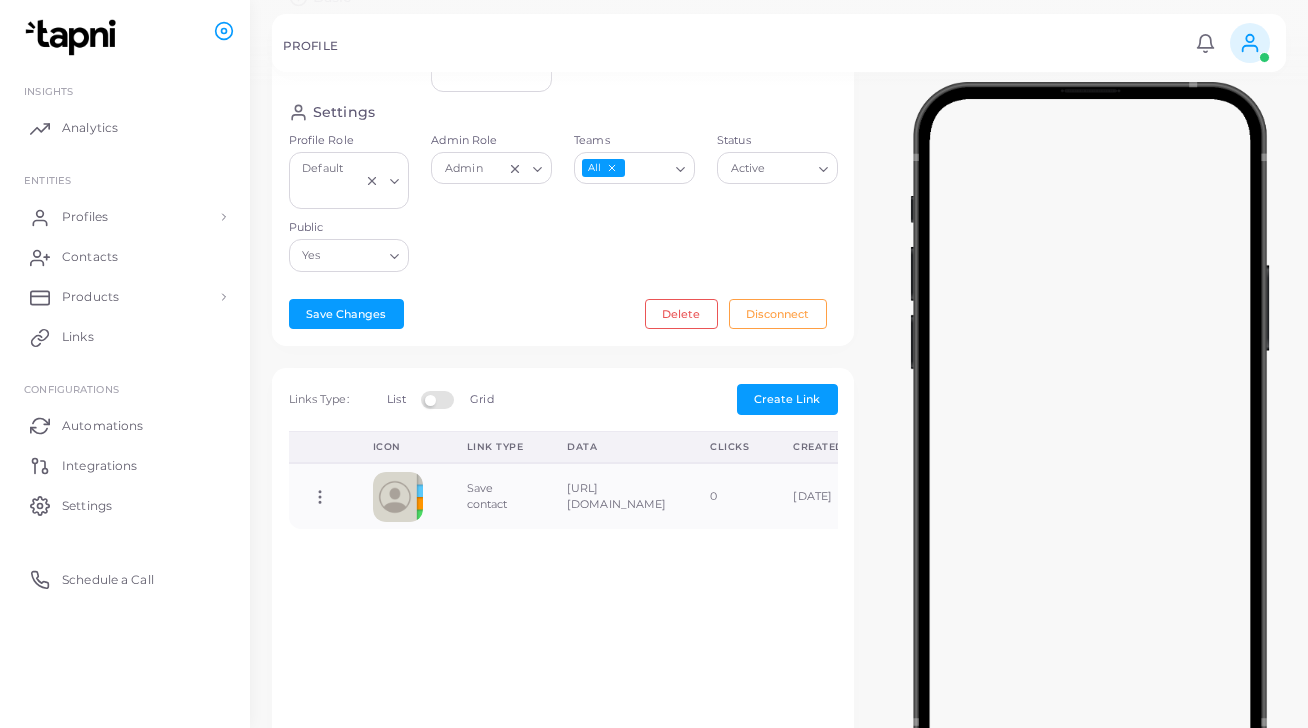 scroll, scrollTop: 376, scrollLeft: 0, axis: vertical 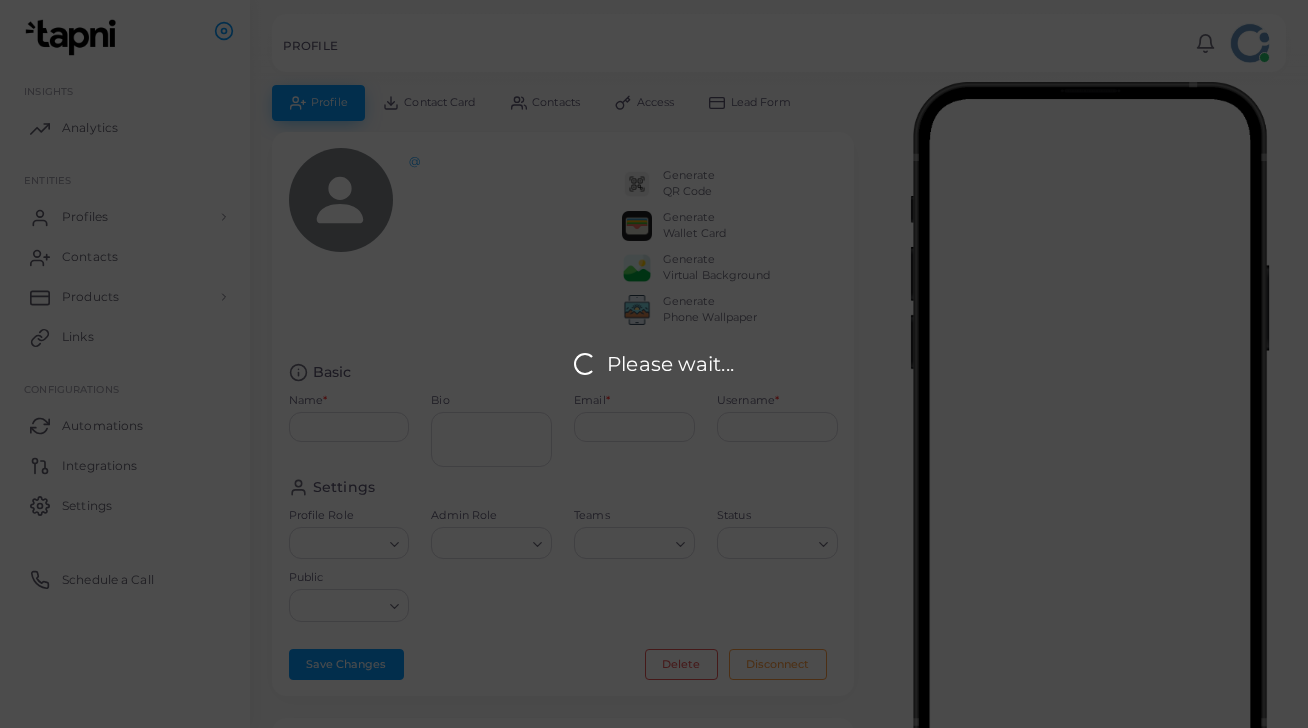type on "**********" 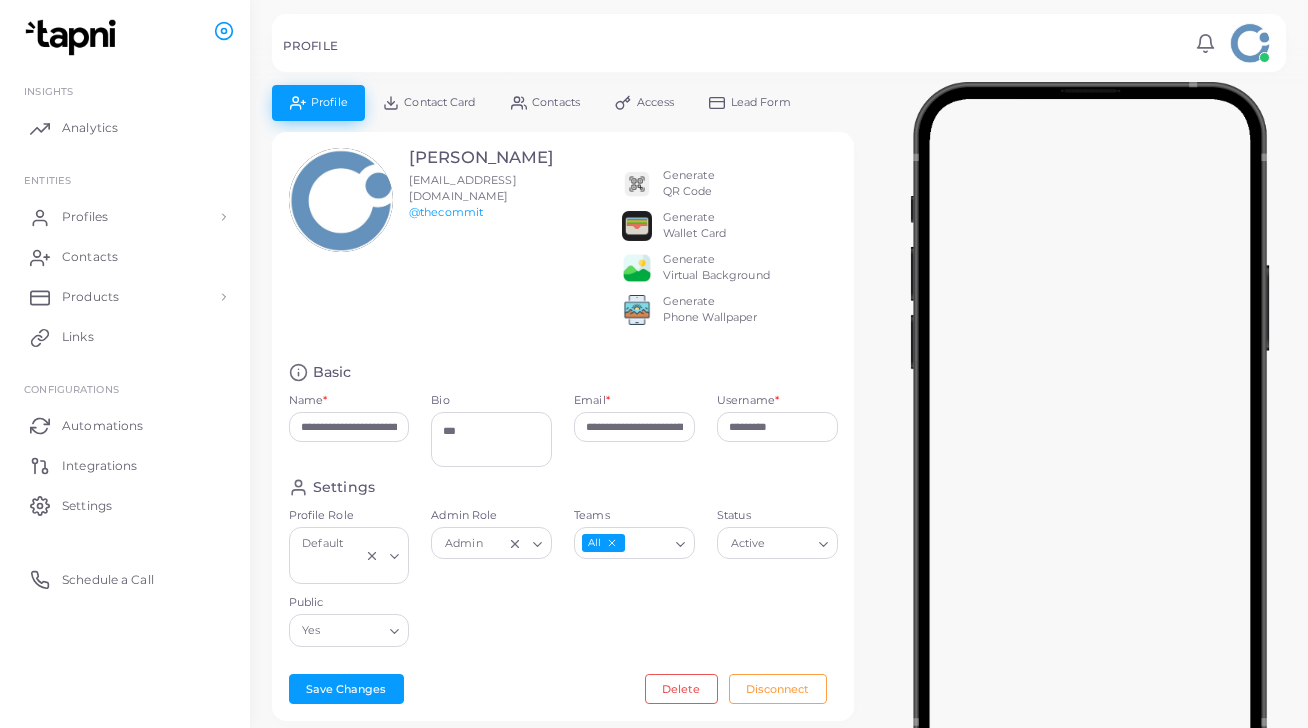 scroll, scrollTop: 0, scrollLeft: 0, axis: both 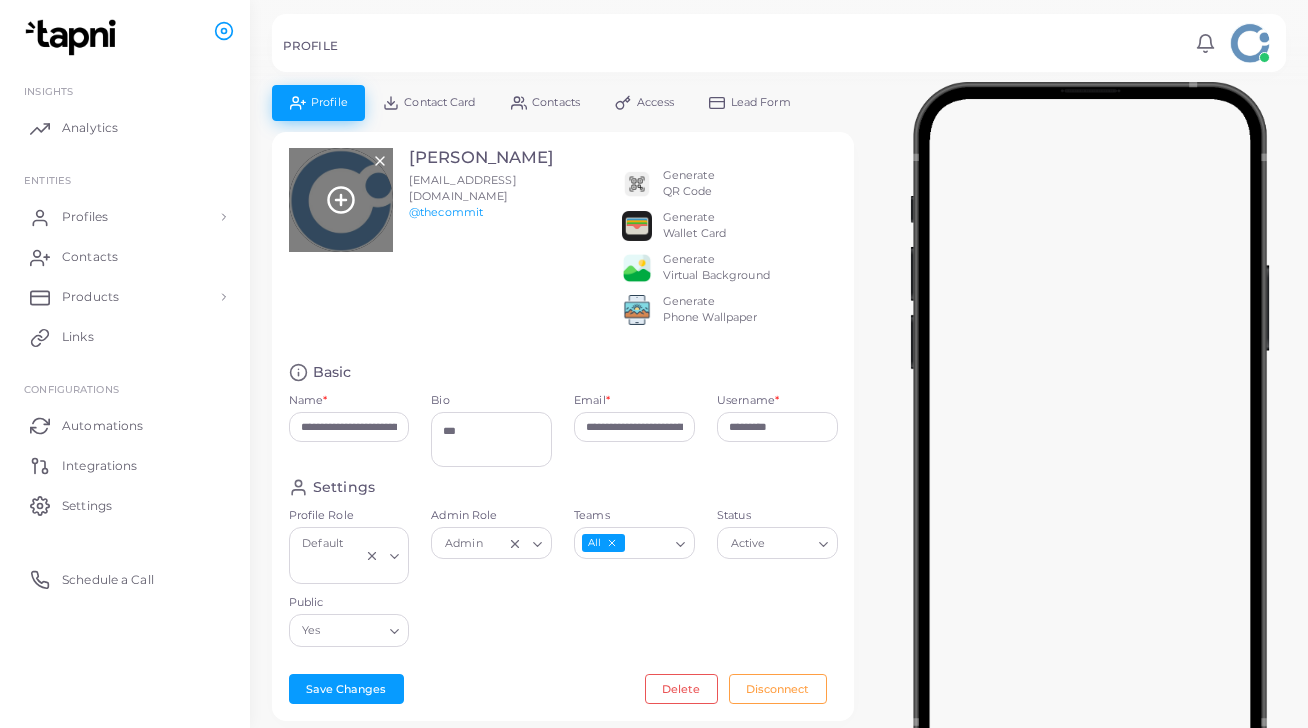 click 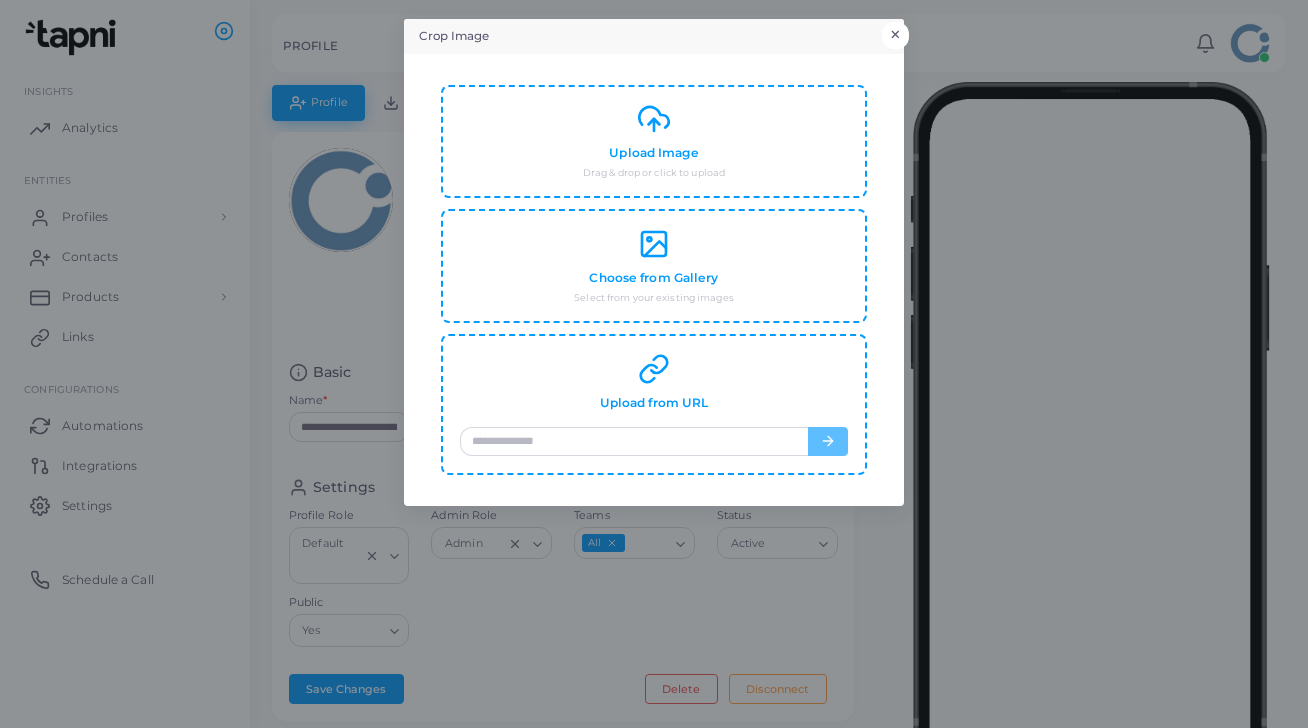 click on "×" at bounding box center (895, 35) 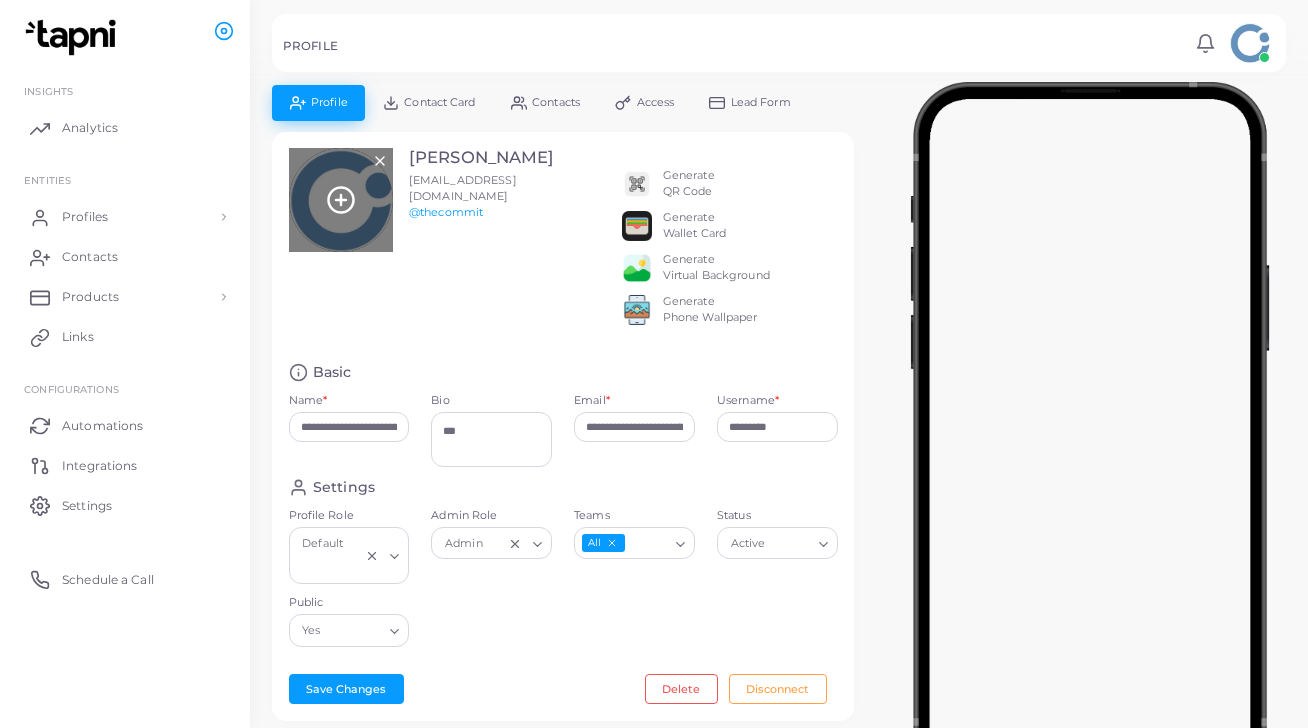 click 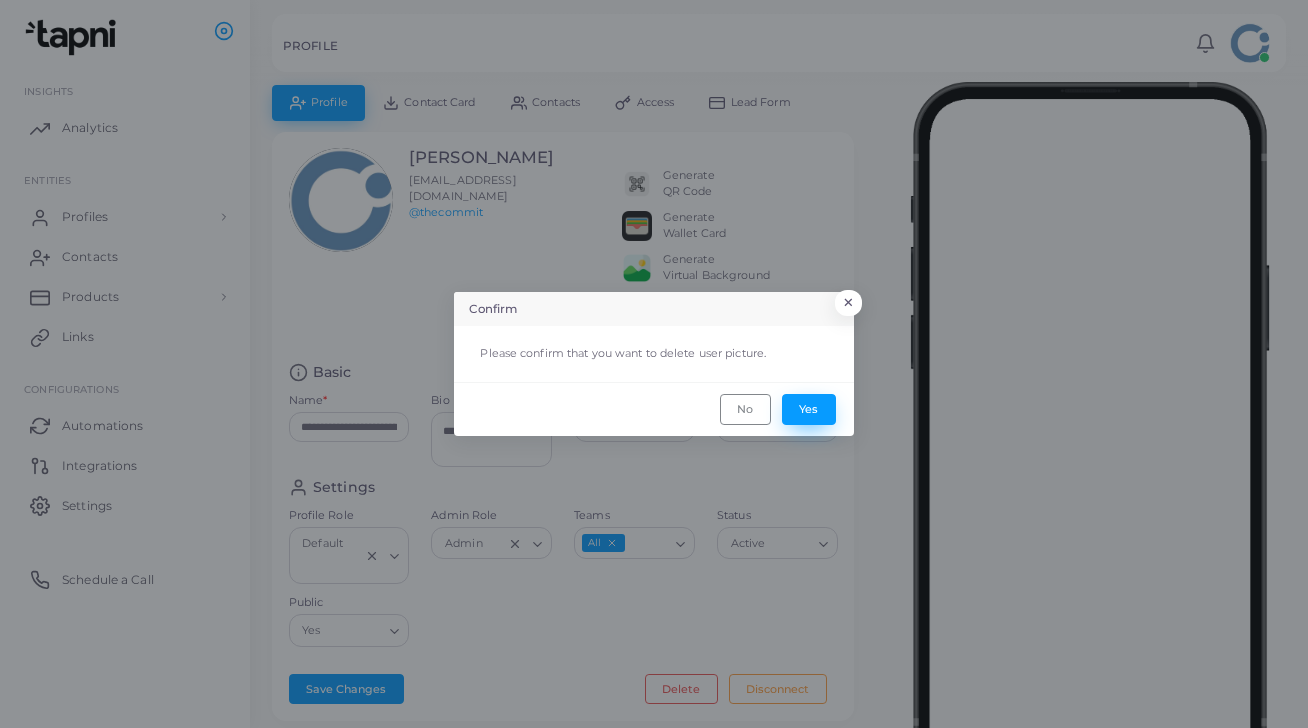 click on "Yes" at bounding box center (809, 409) 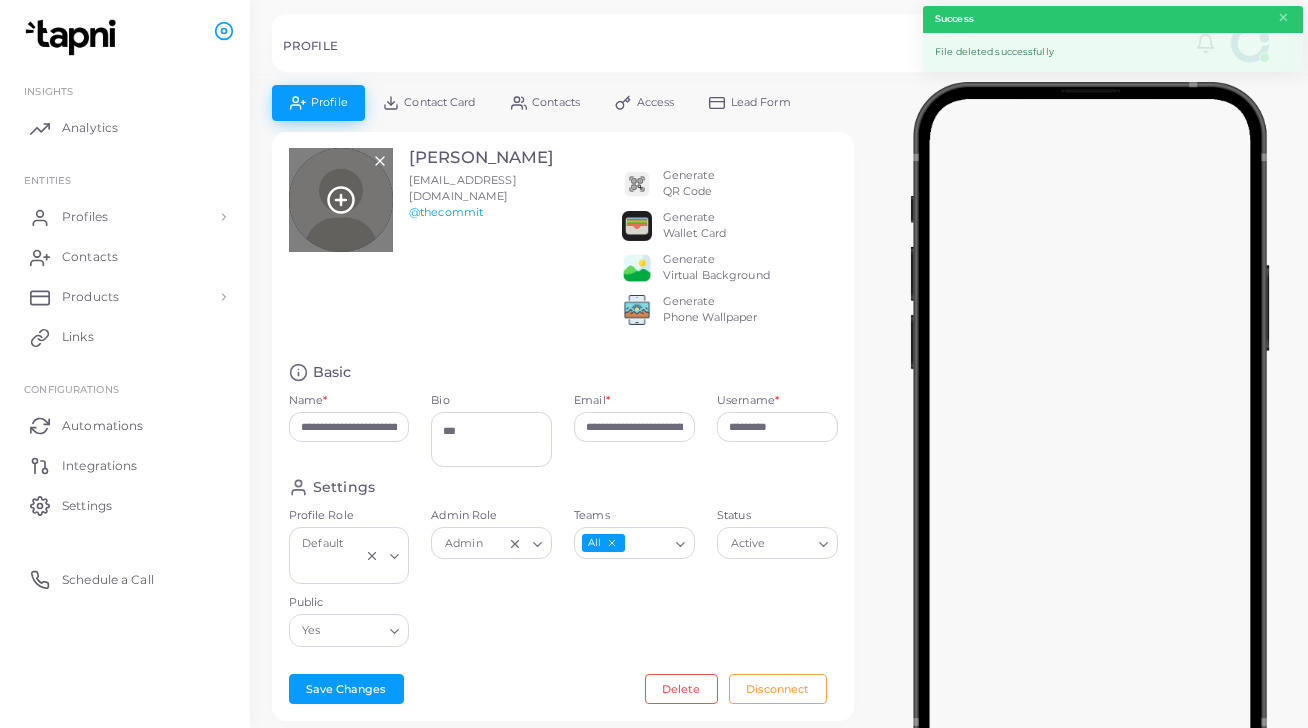 click 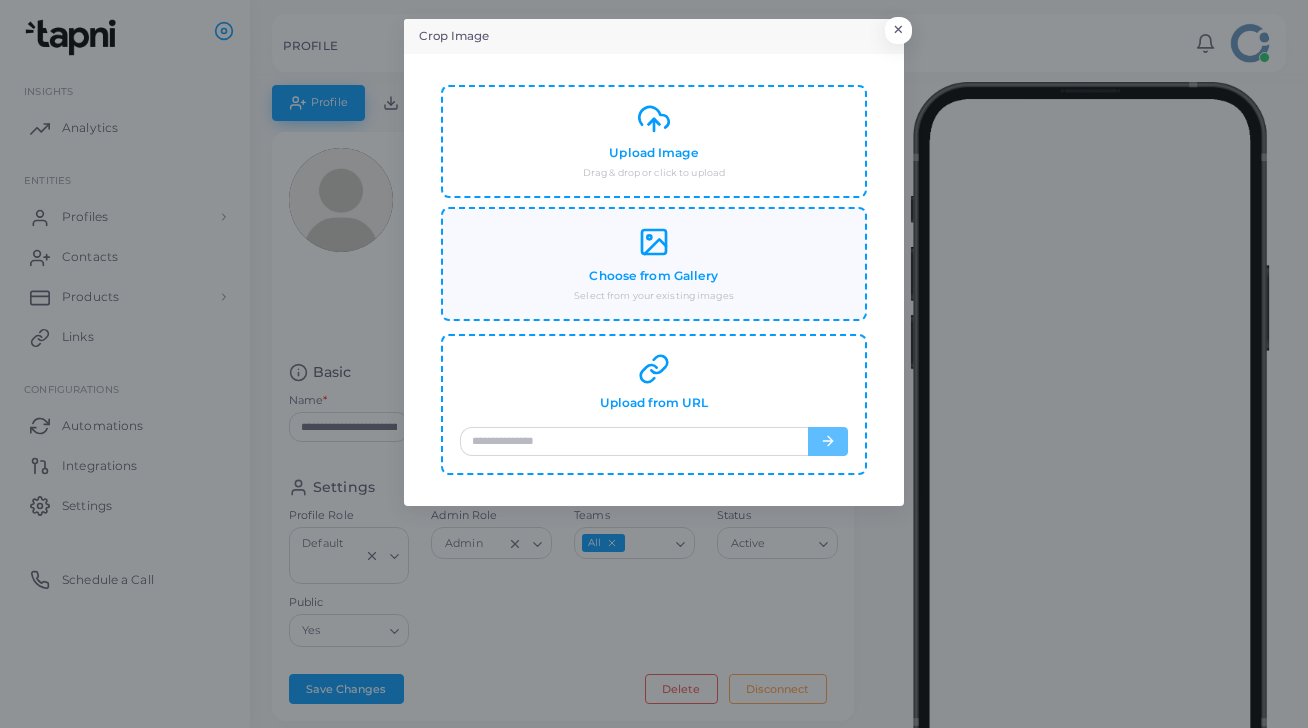 click on "Choose from Gallery" at bounding box center (653, 276) 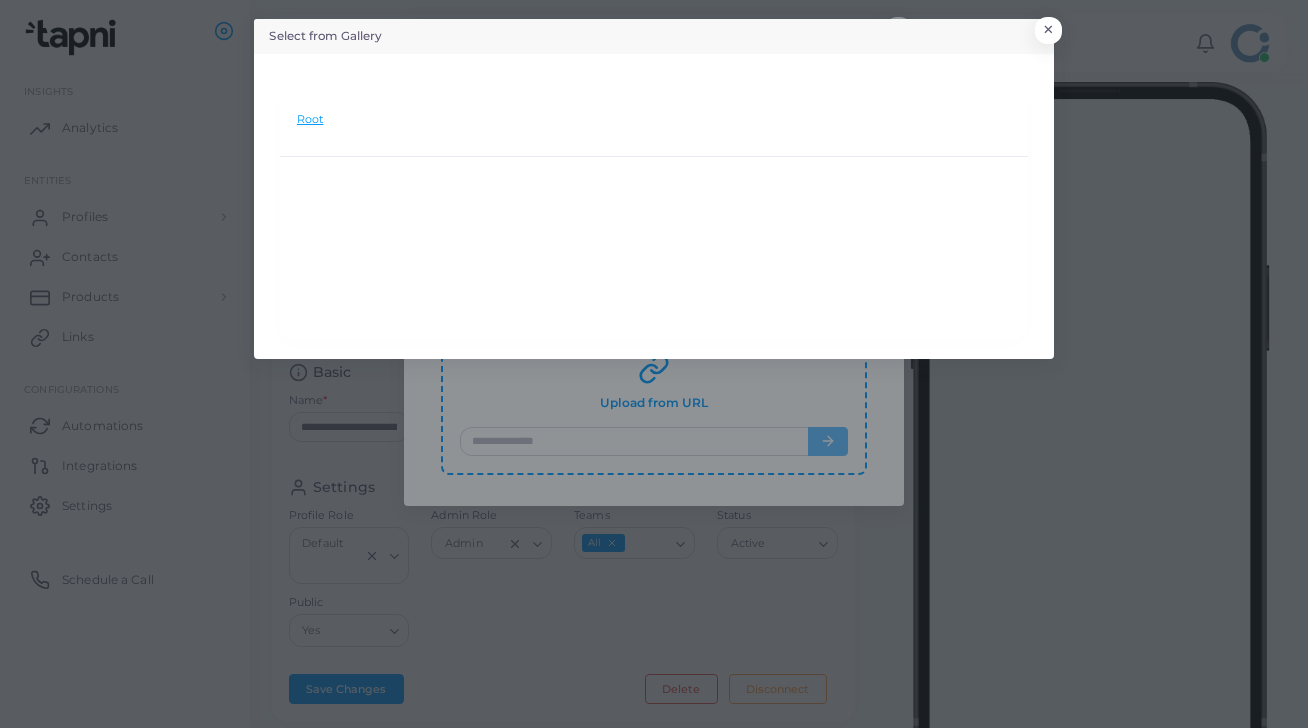click on "Root" at bounding box center [310, 120] 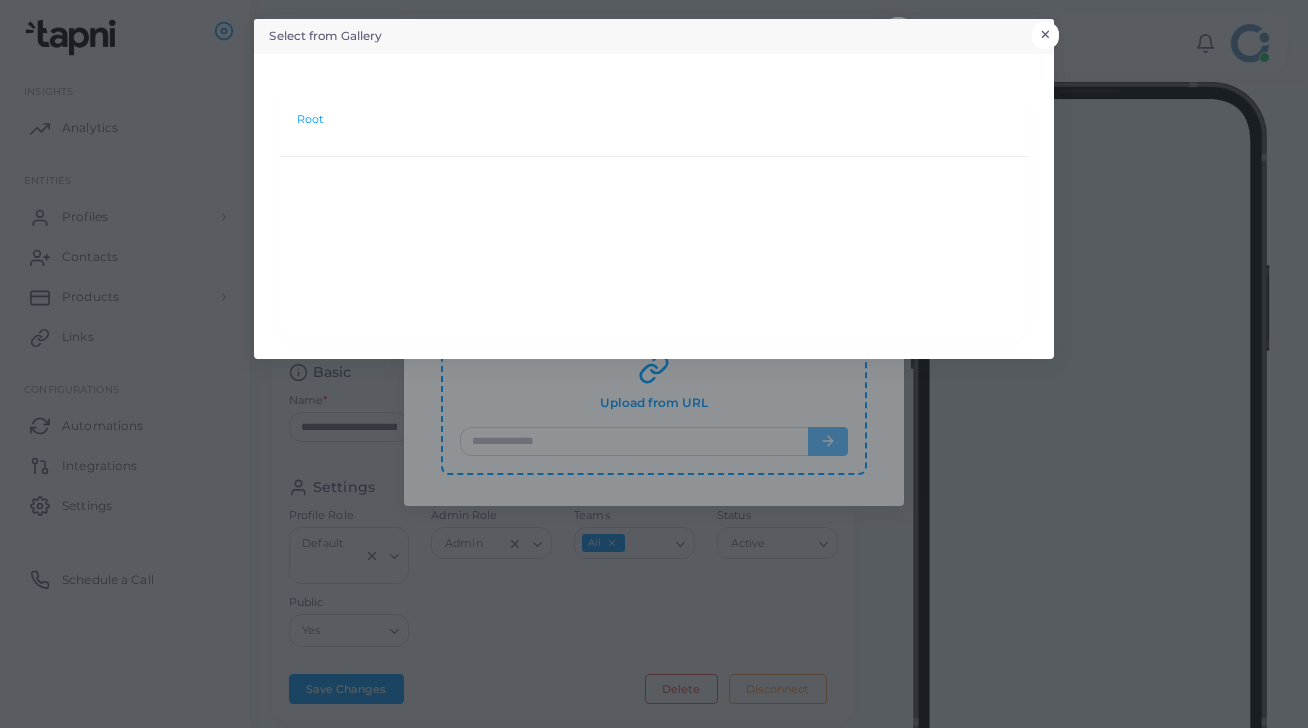 click on "×" at bounding box center (1045, 35) 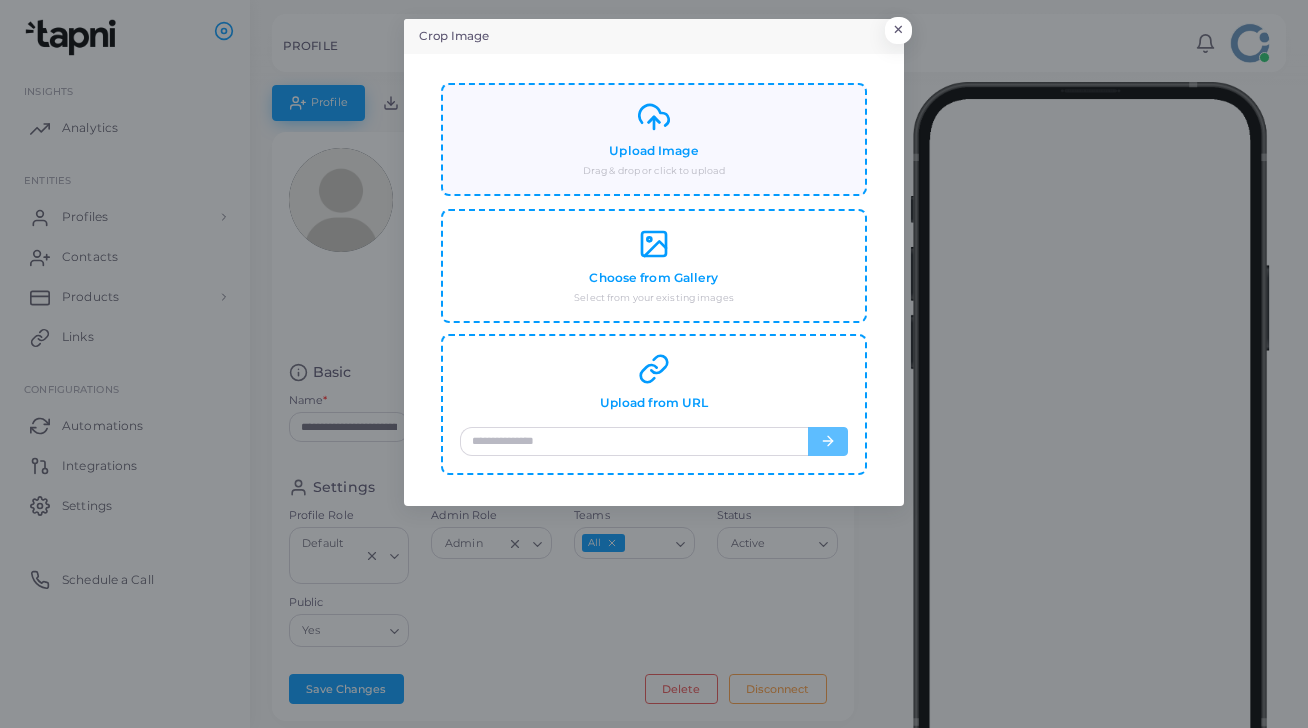click on "Upload Image" at bounding box center [653, 151] 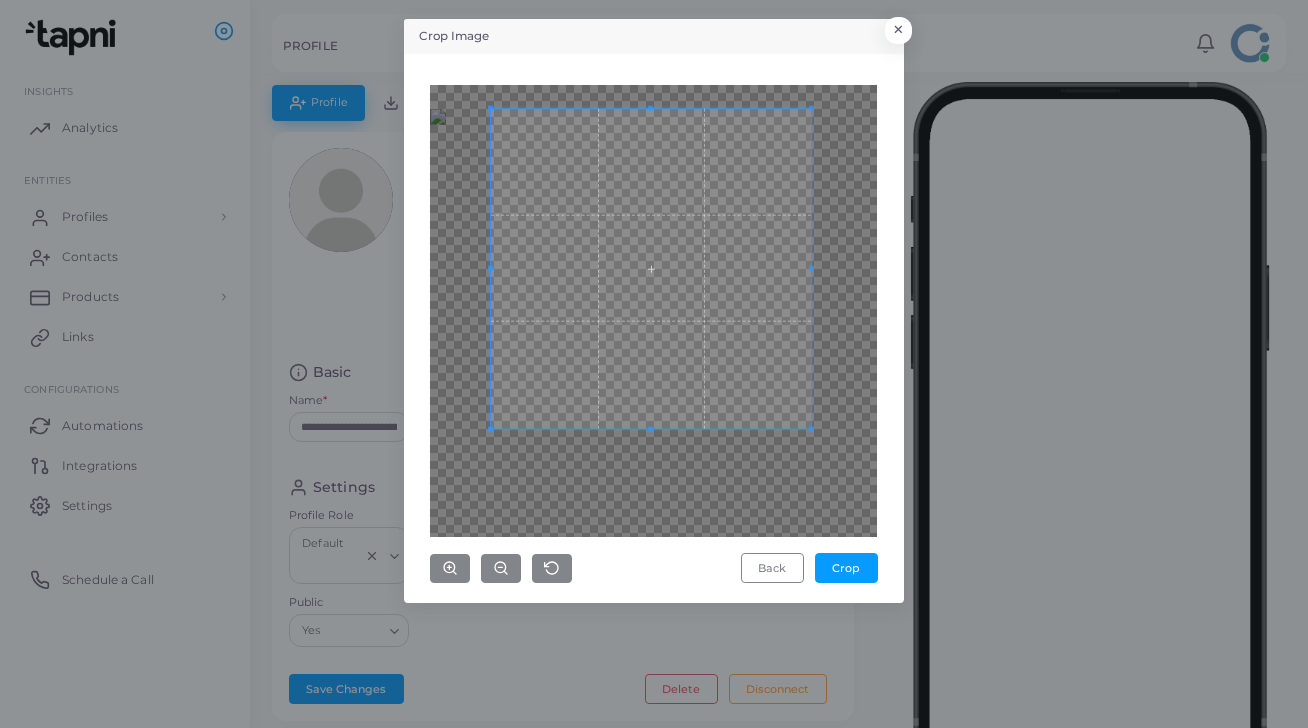 click at bounding box center (651, 268) 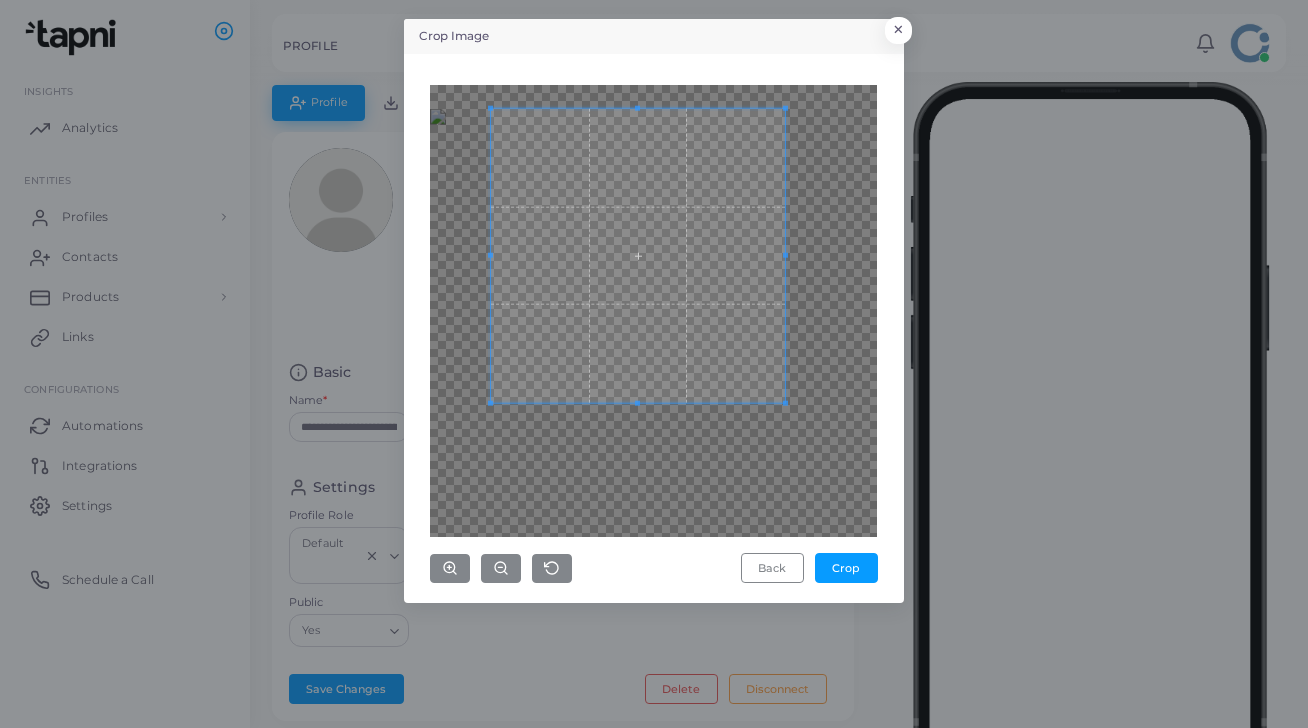 click at bounding box center (638, 255) 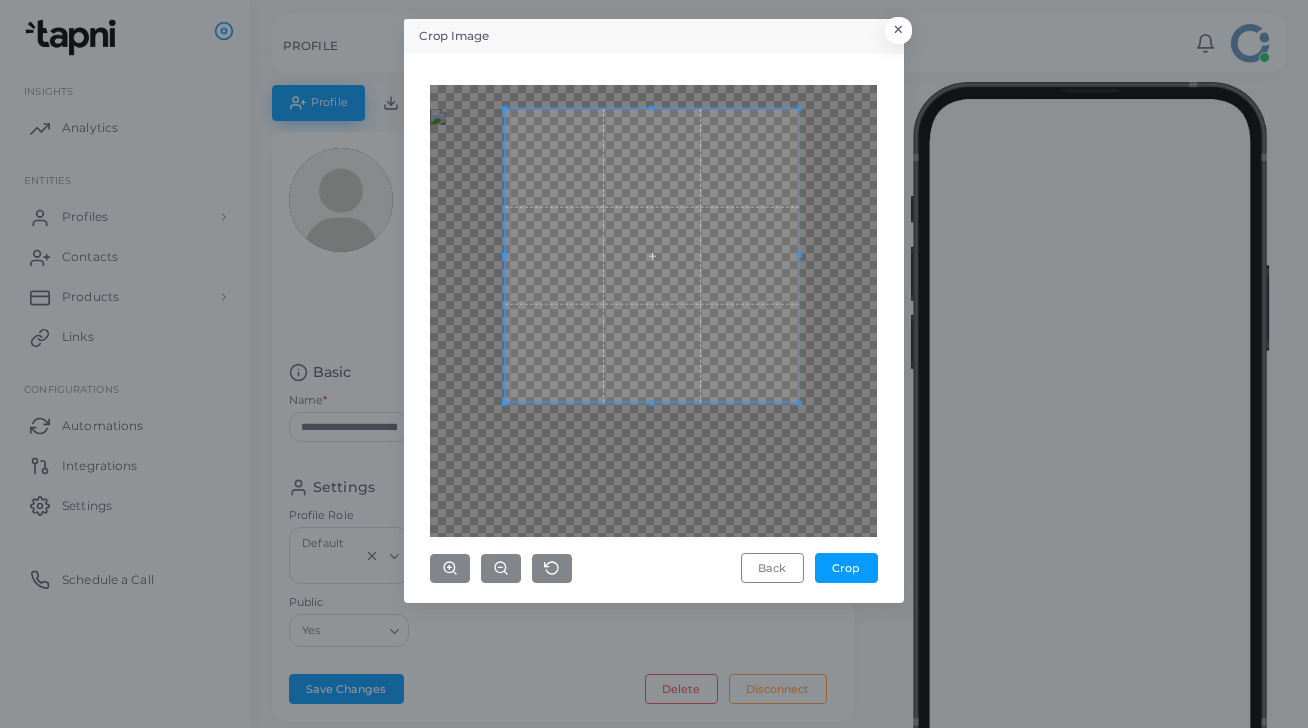 click at bounding box center [652, 255] 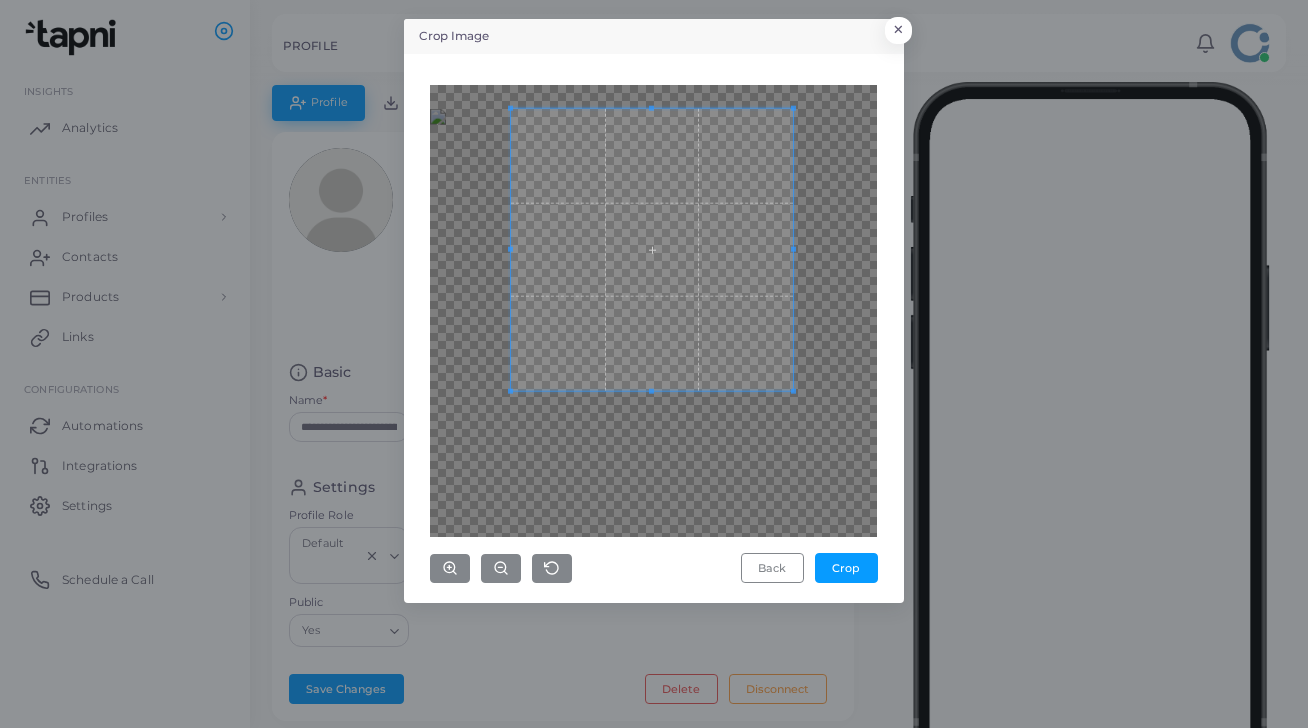 click at bounding box center (651, 390) 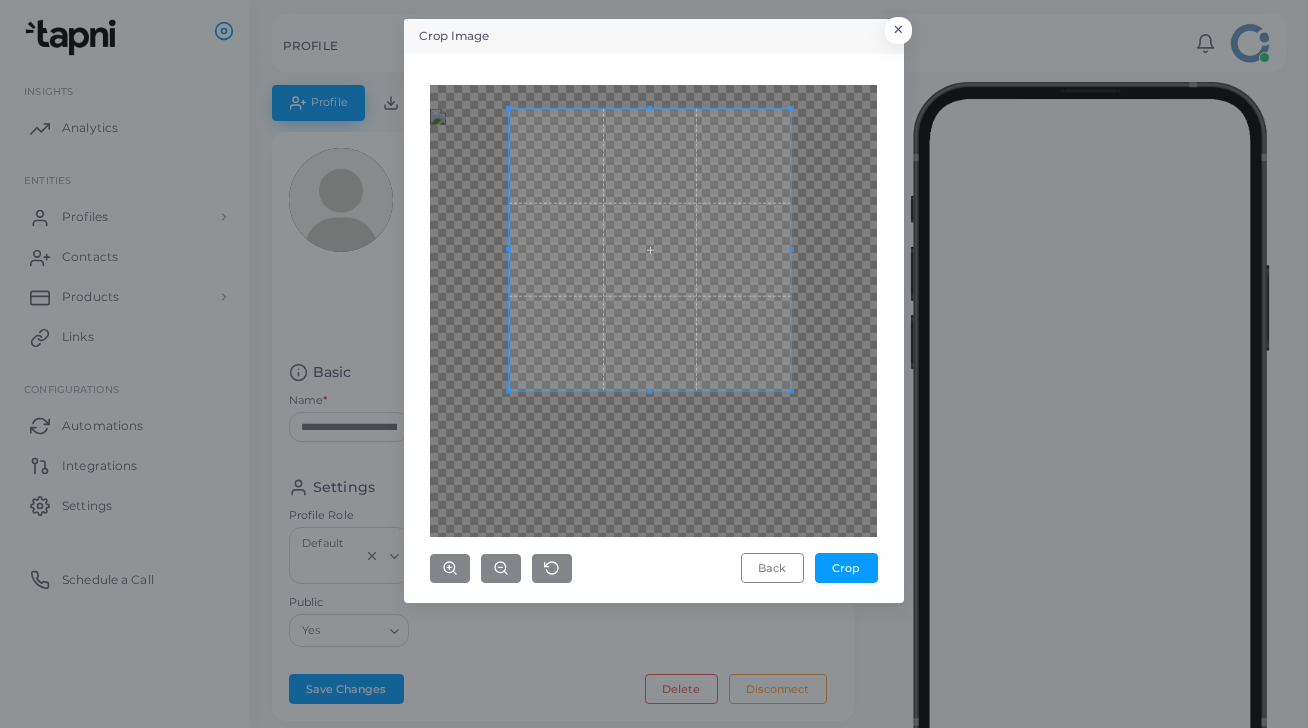 click at bounding box center [650, 249] 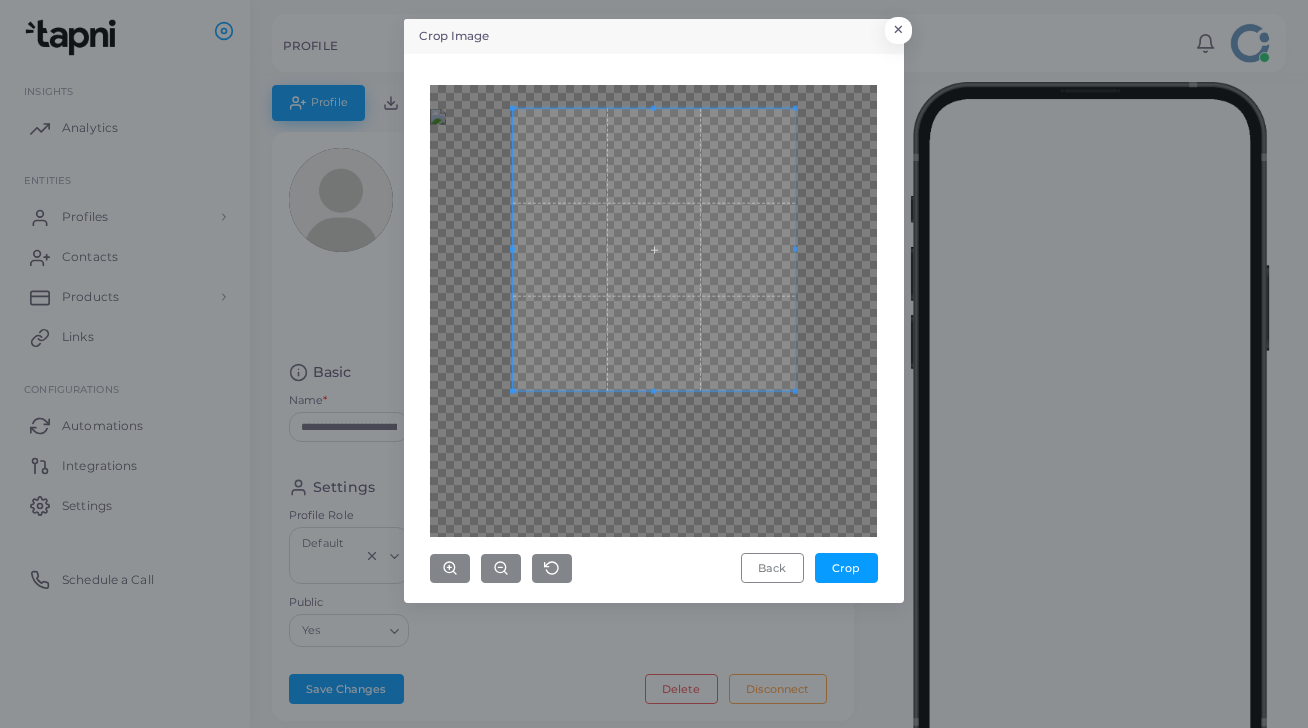 click at bounding box center [654, 249] 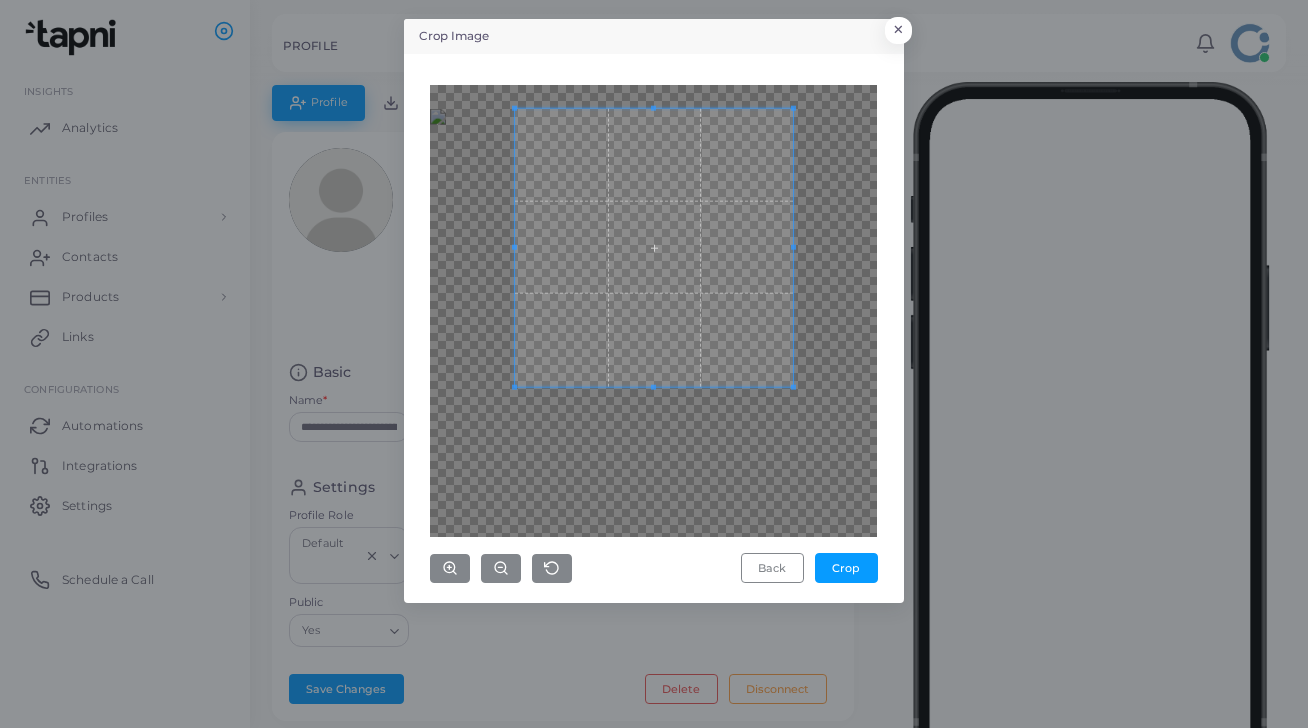 click at bounding box center [653, 386] 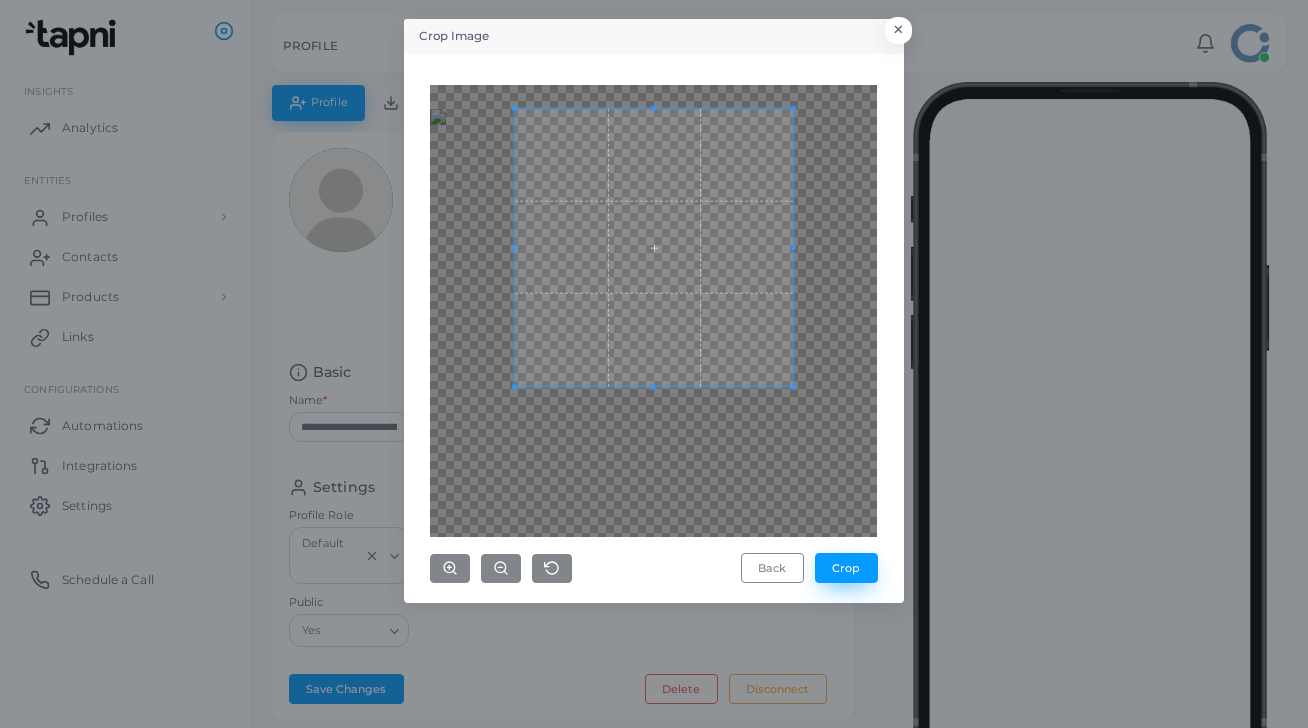 click on "Crop" at bounding box center [846, 568] 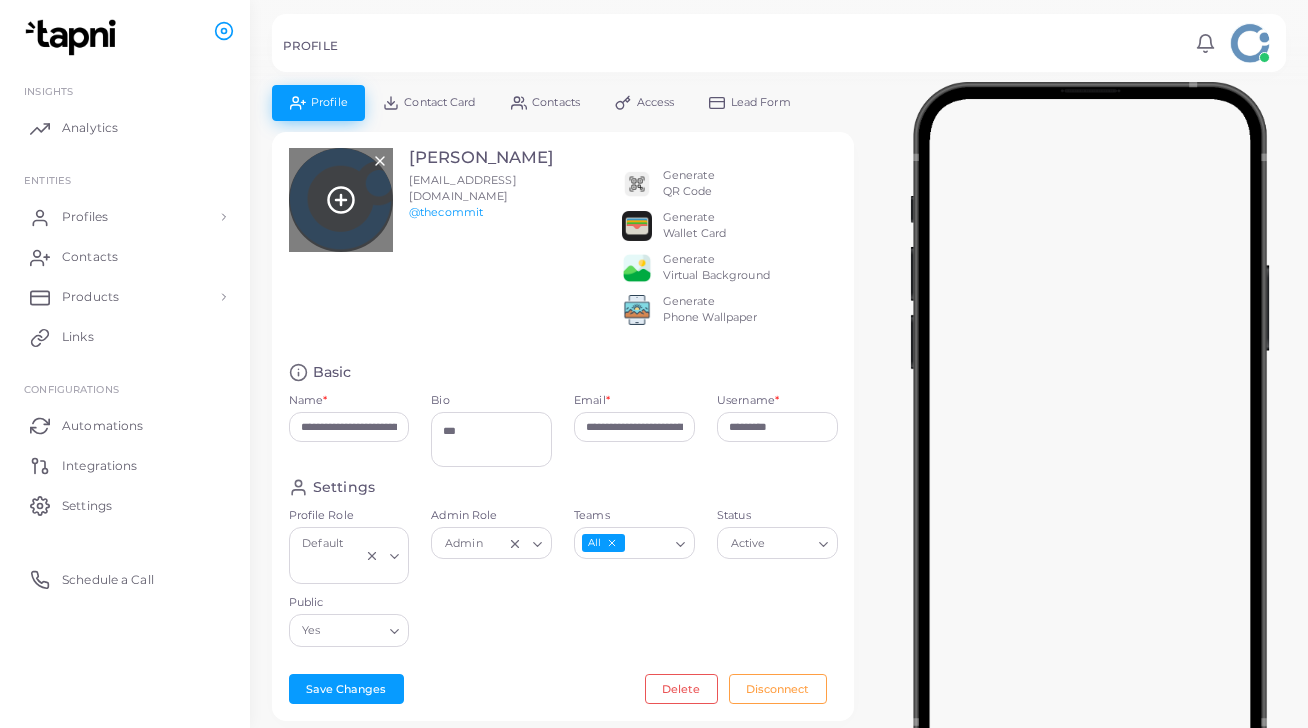 click 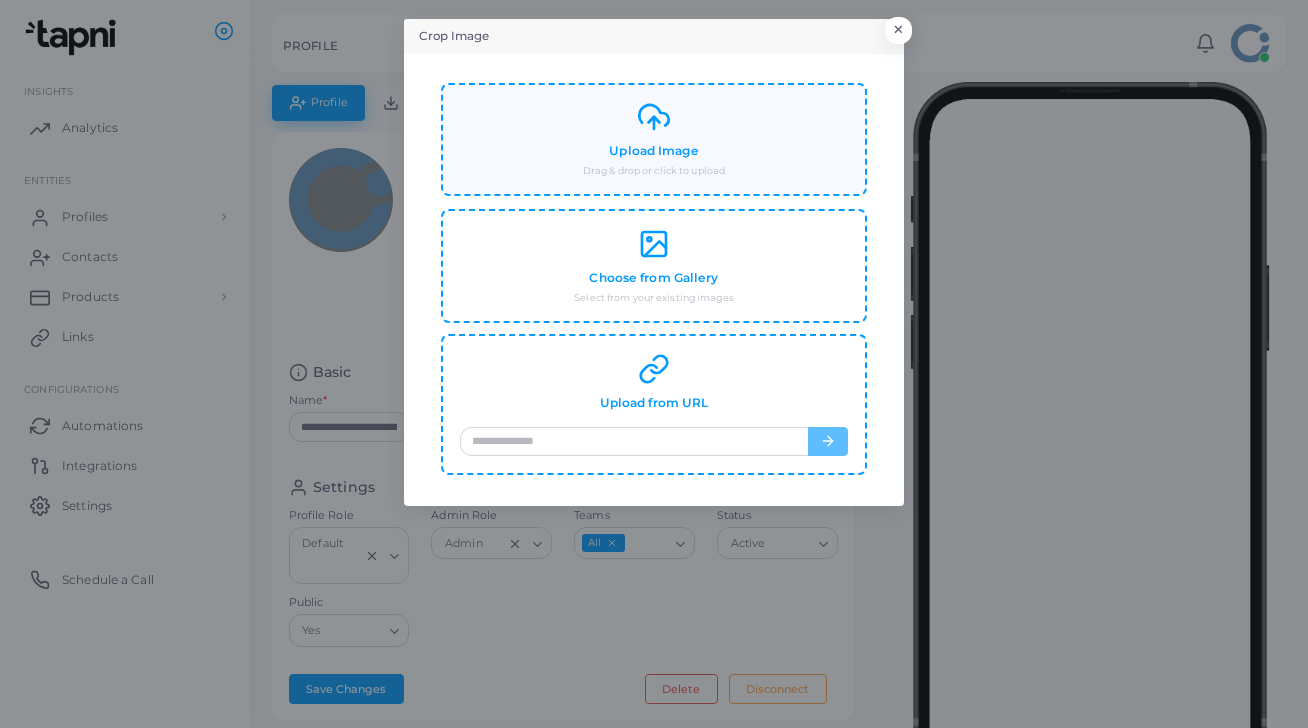 click on "Upload Image" at bounding box center (653, 151) 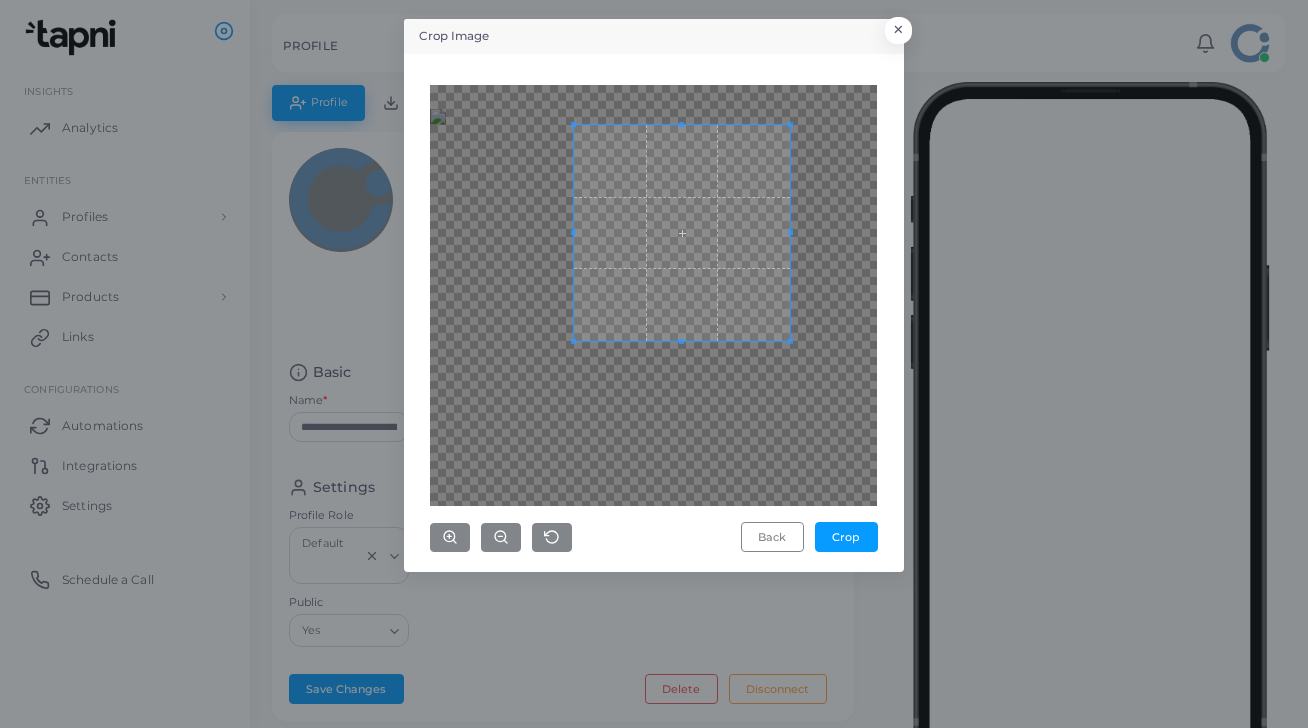 click at bounding box center (653, 295) 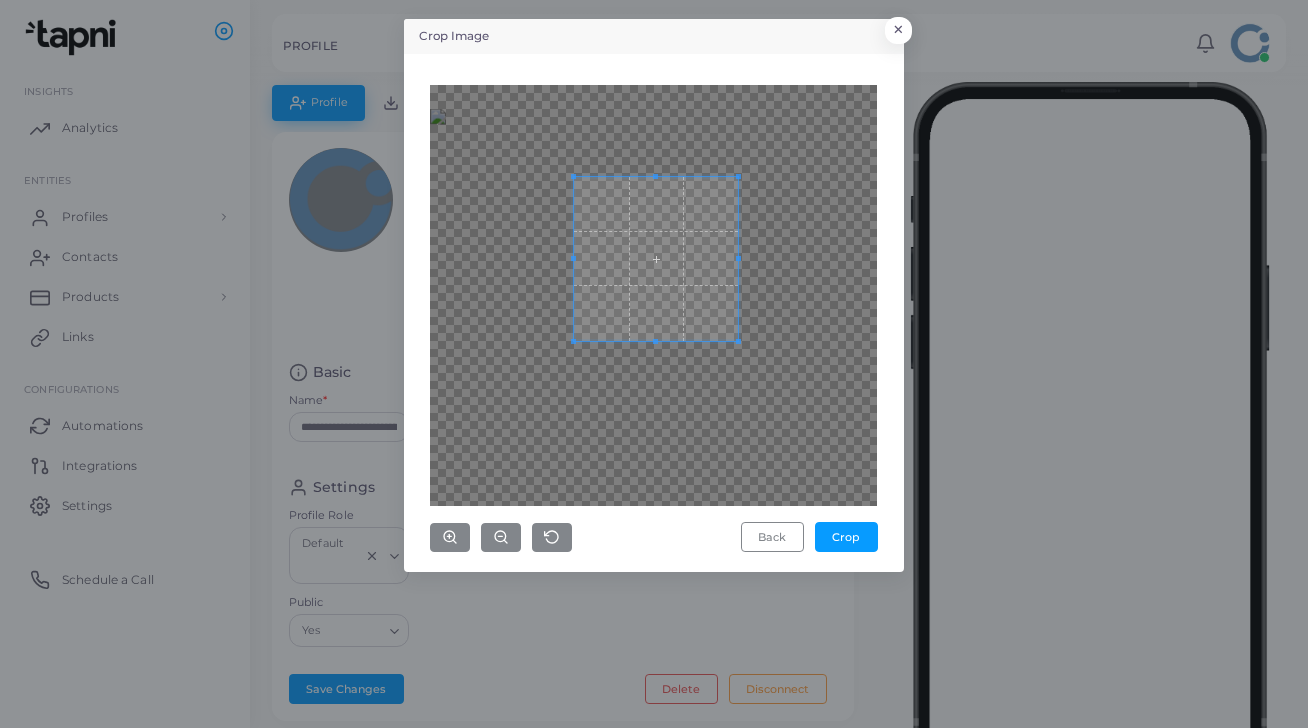 click at bounding box center (656, 259) 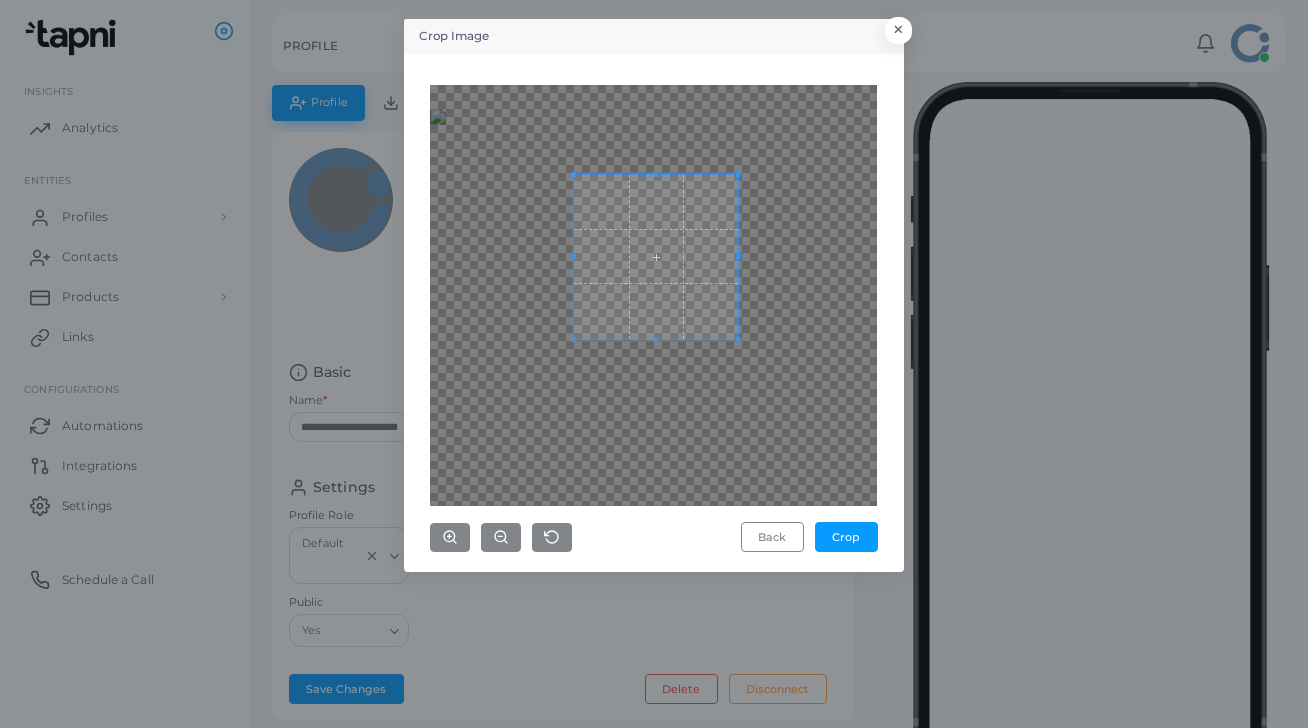 click at bounding box center (656, 257) 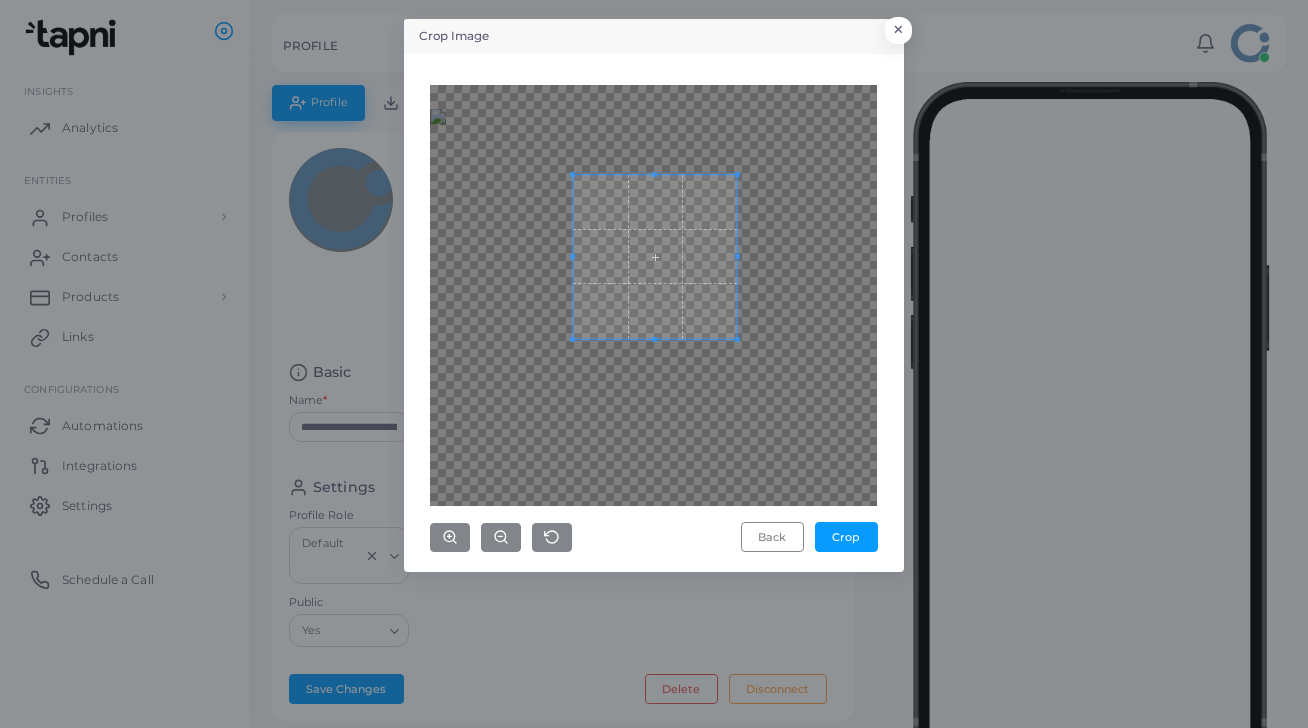 click at bounding box center (655, 257) 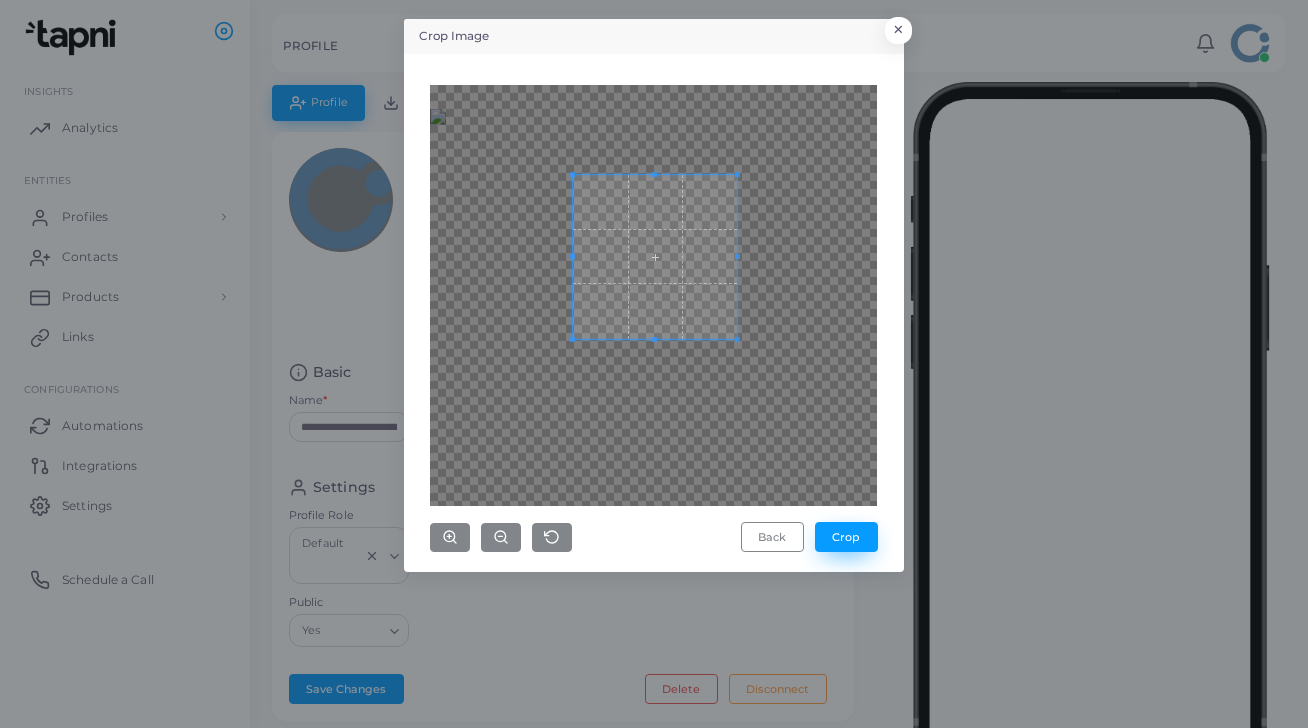 click on "Crop" at bounding box center [846, 537] 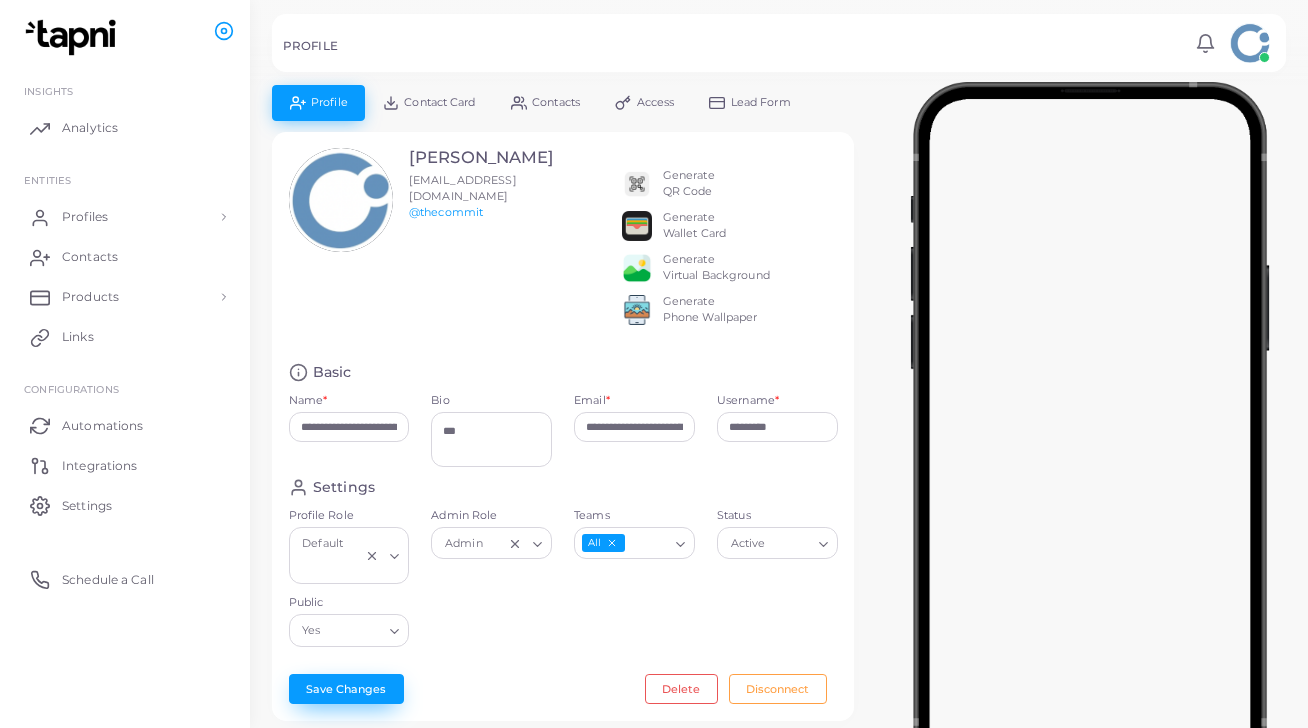 click on "Save Changes" at bounding box center [346, 689] 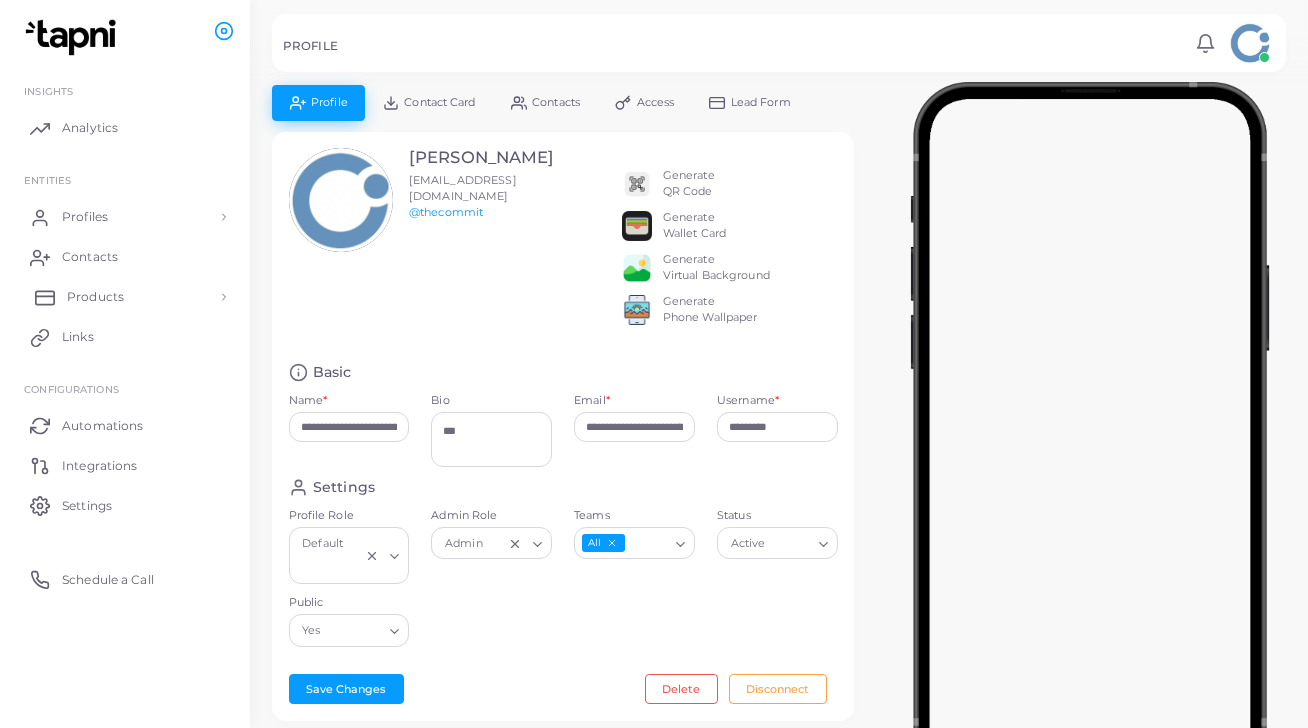 click on "Products" at bounding box center [95, 297] 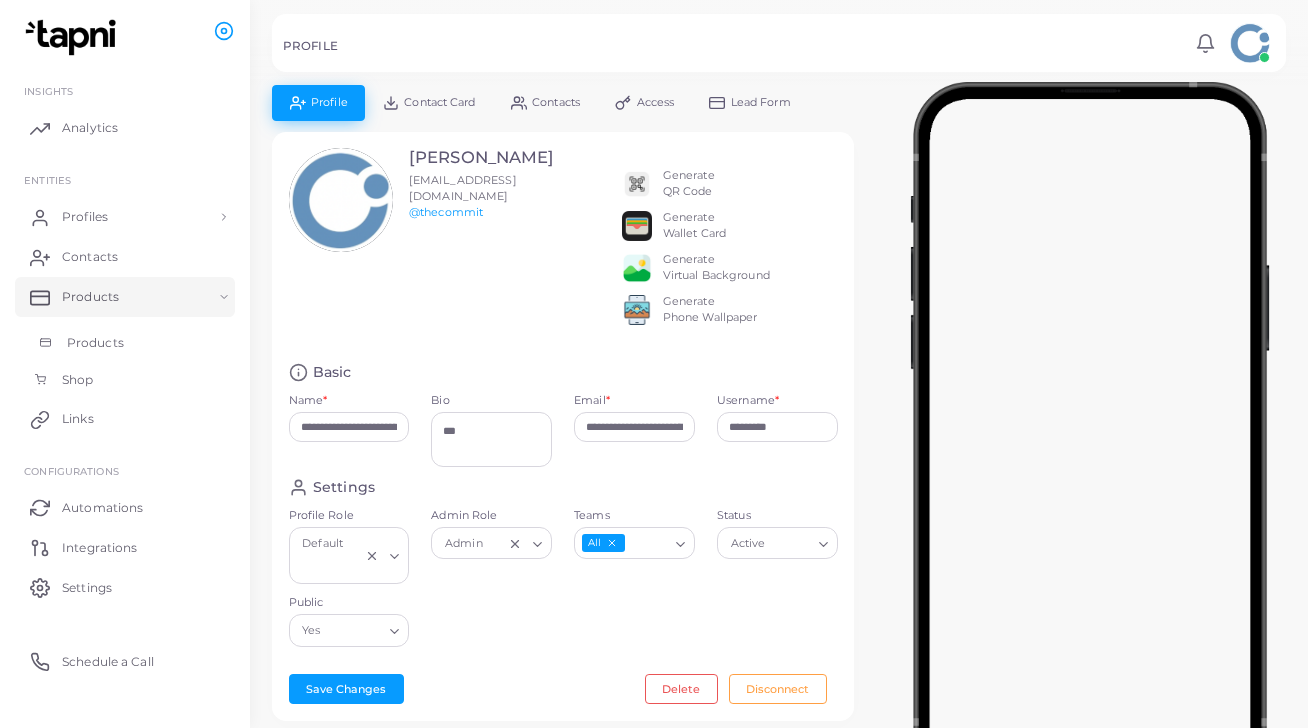 click on "Products" at bounding box center [95, 343] 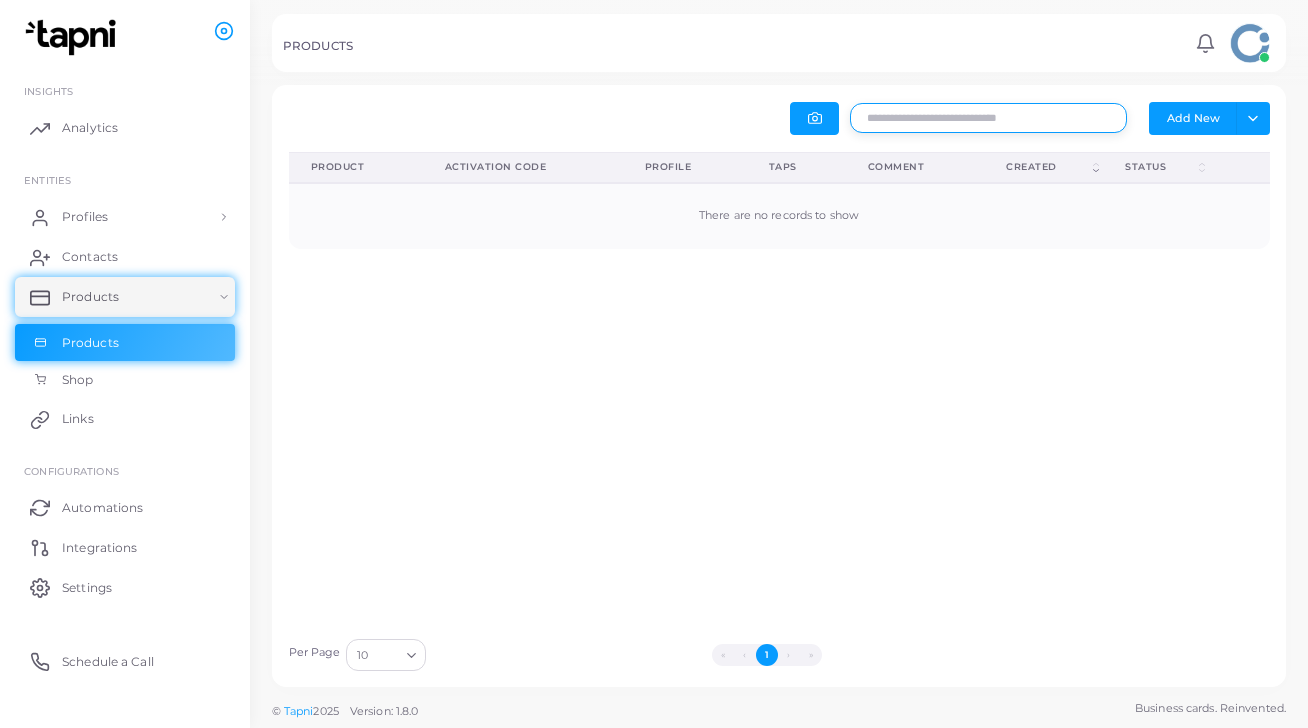 click at bounding box center [988, 118] 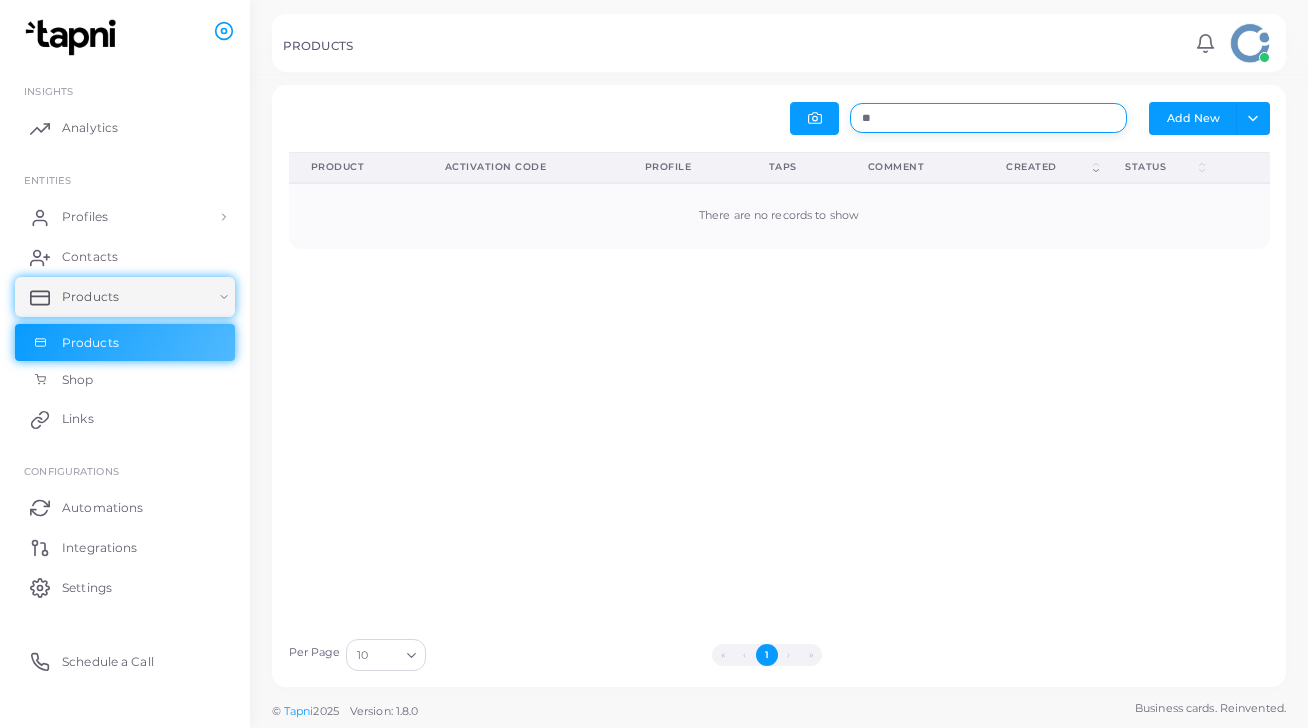 type on "*" 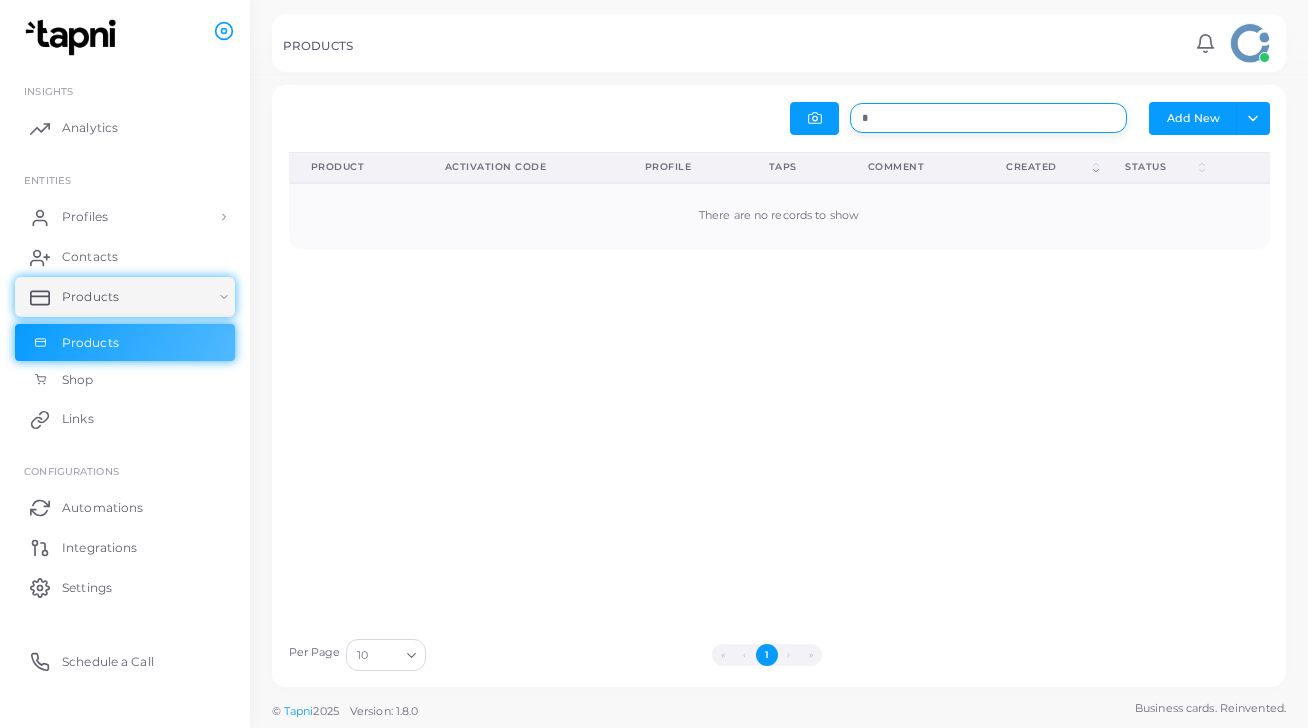 type 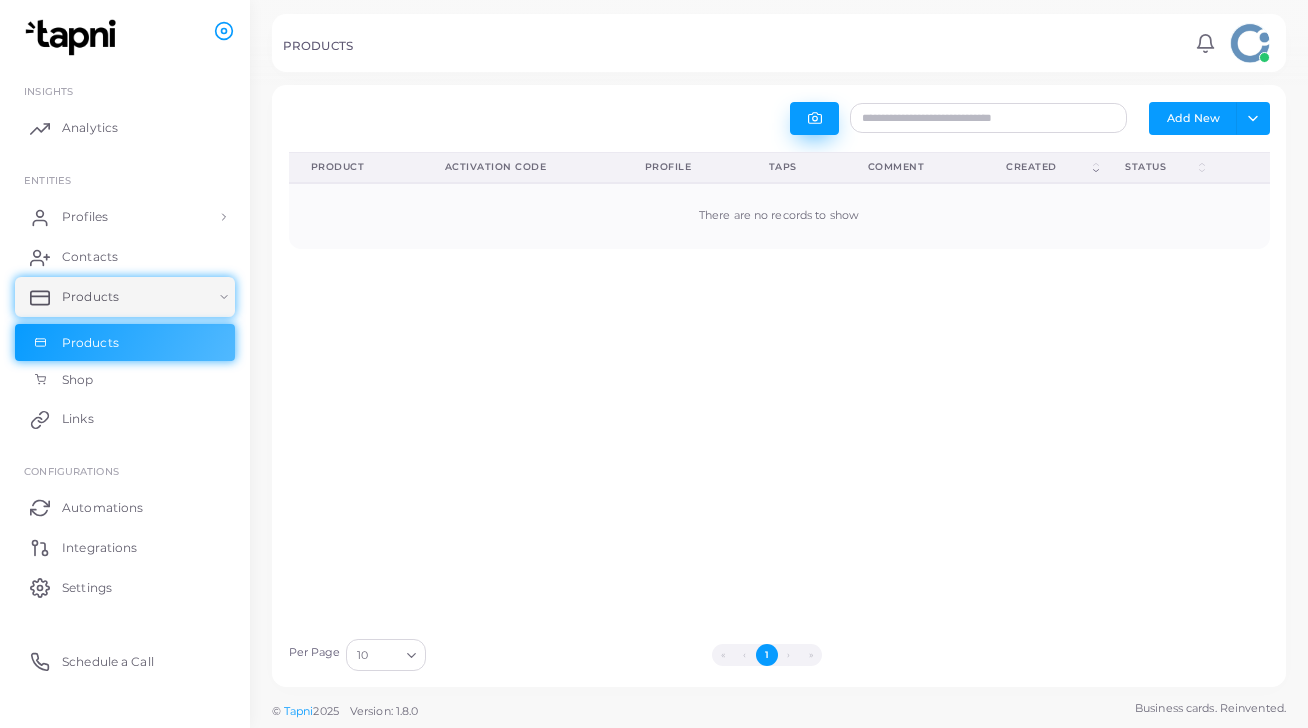 click at bounding box center (814, 118) 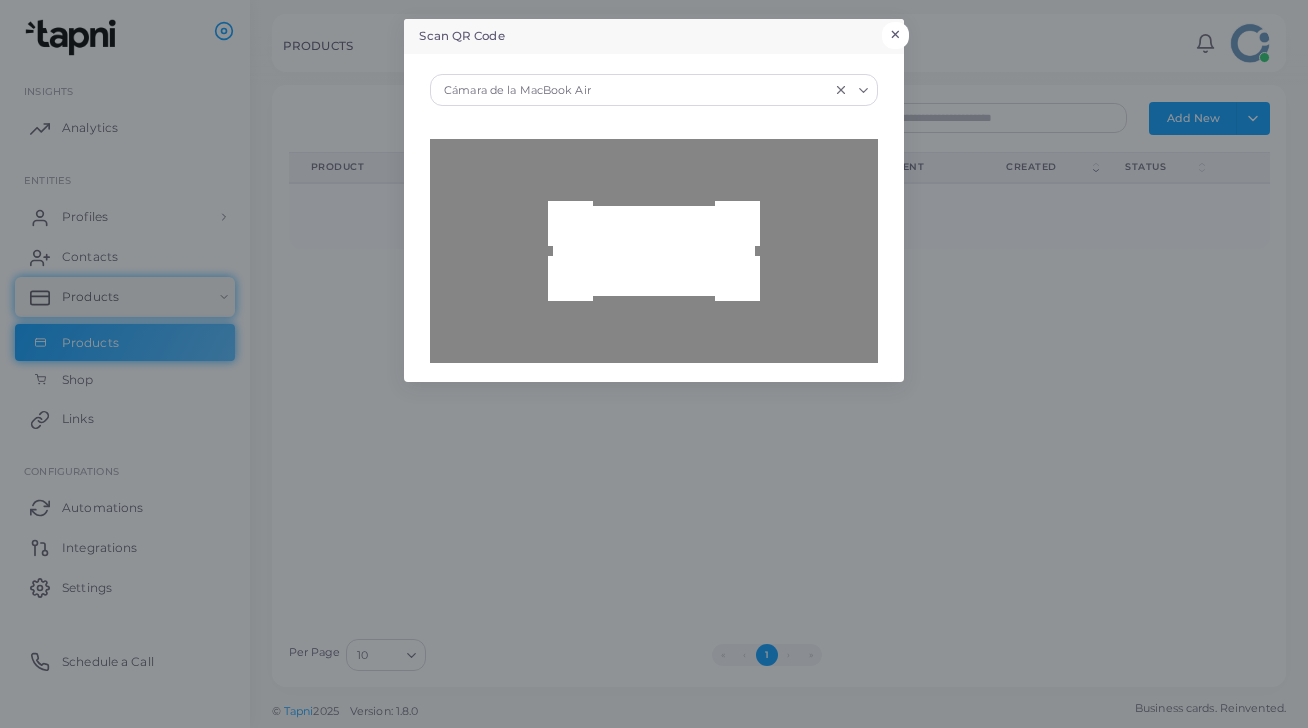 click on "×" at bounding box center [895, 35] 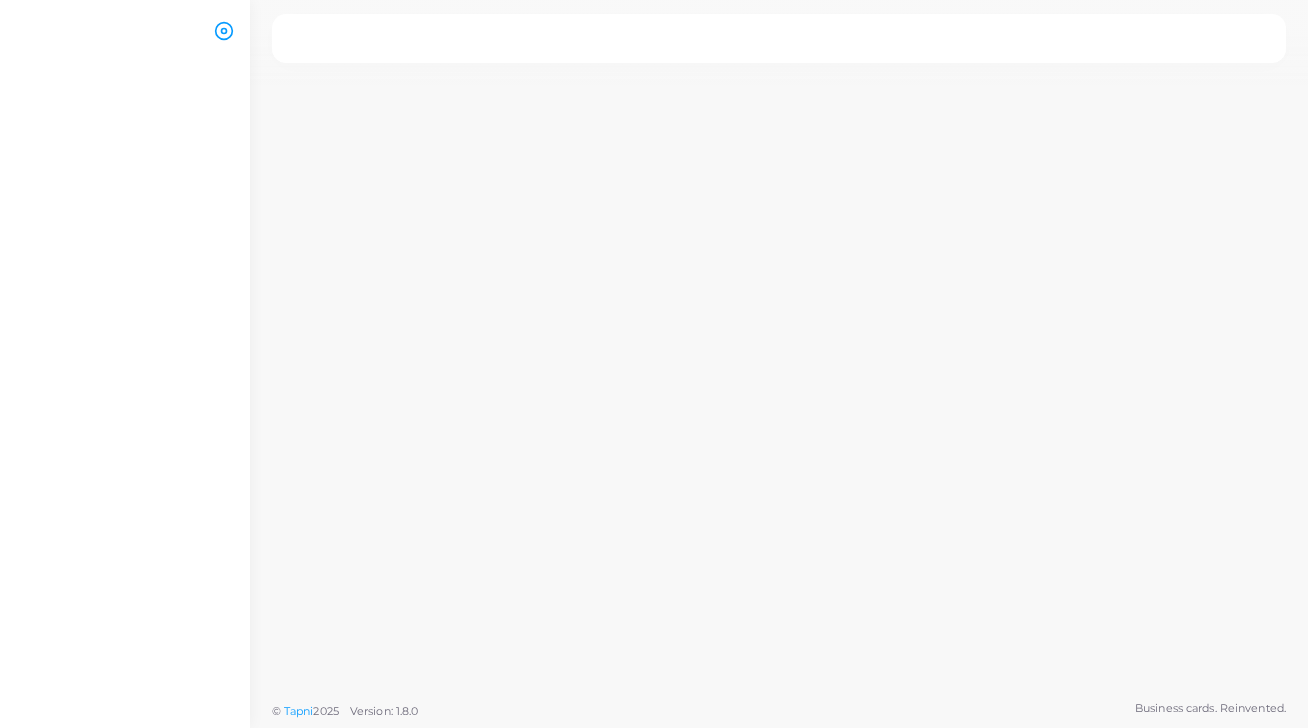 scroll, scrollTop: 0, scrollLeft: 0, axis: both 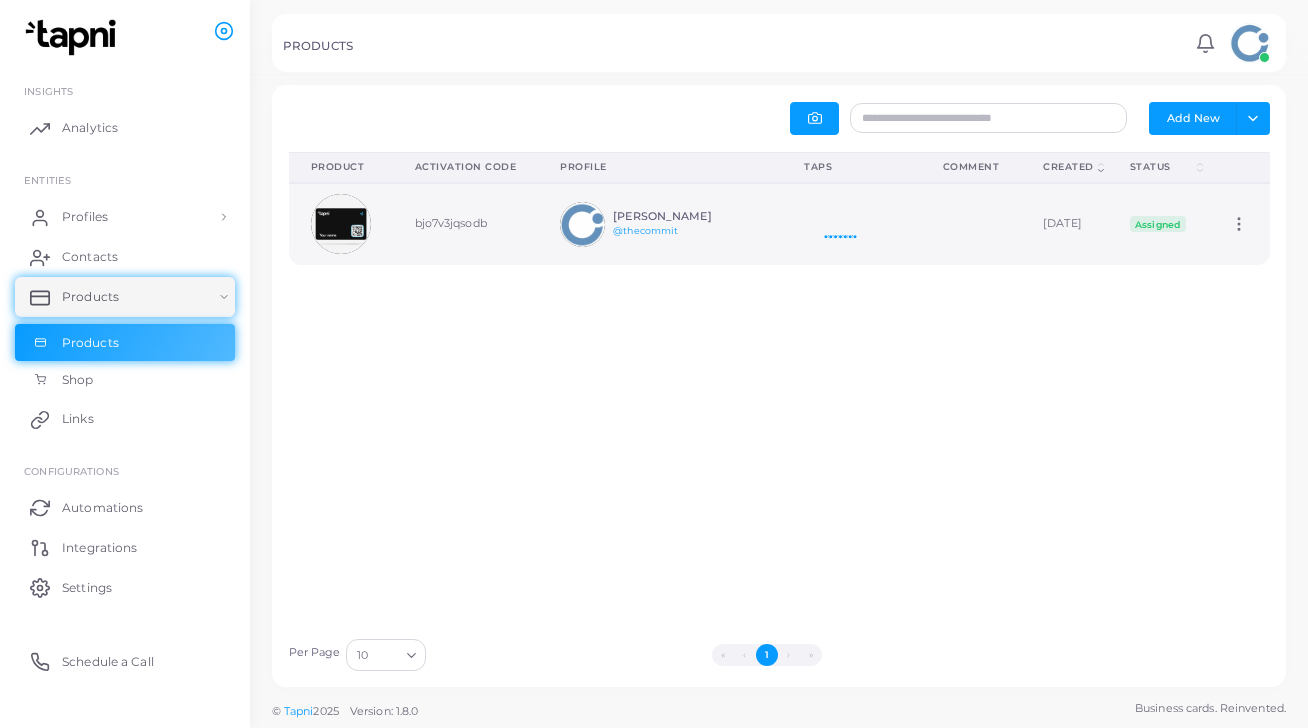 click at bounding box center [582, 224] 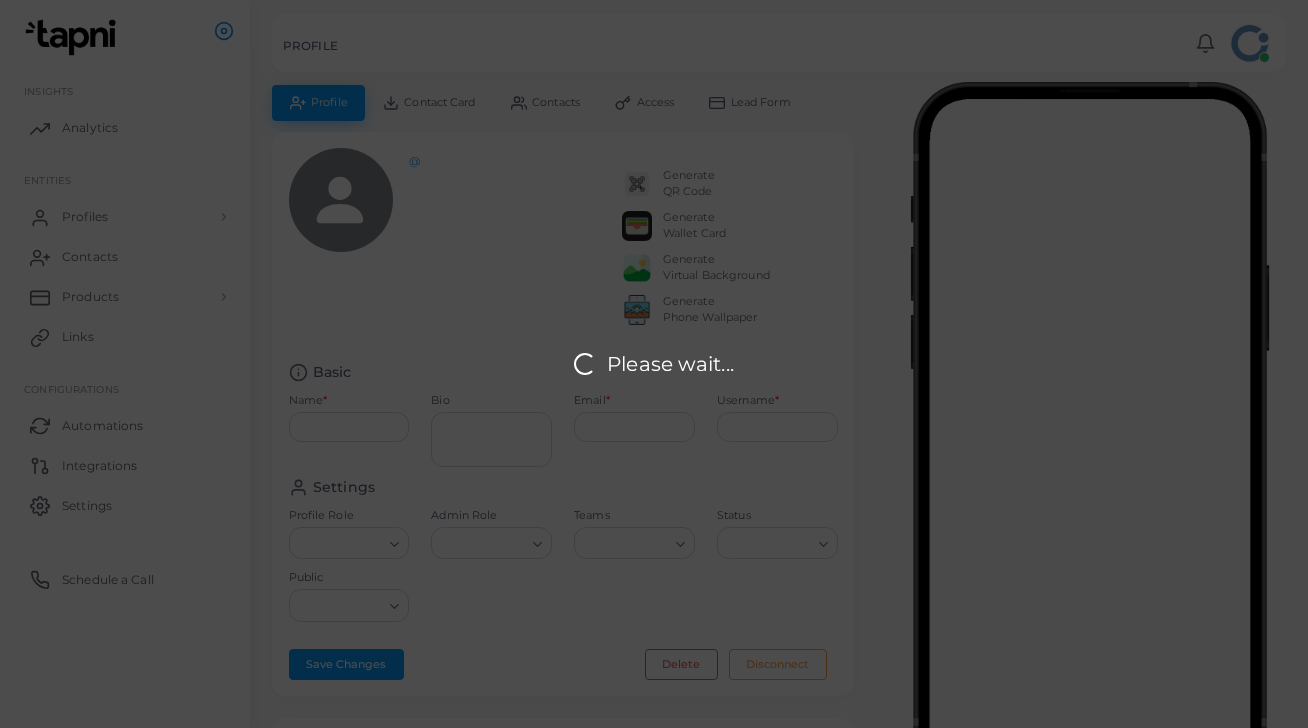 type on "**********" 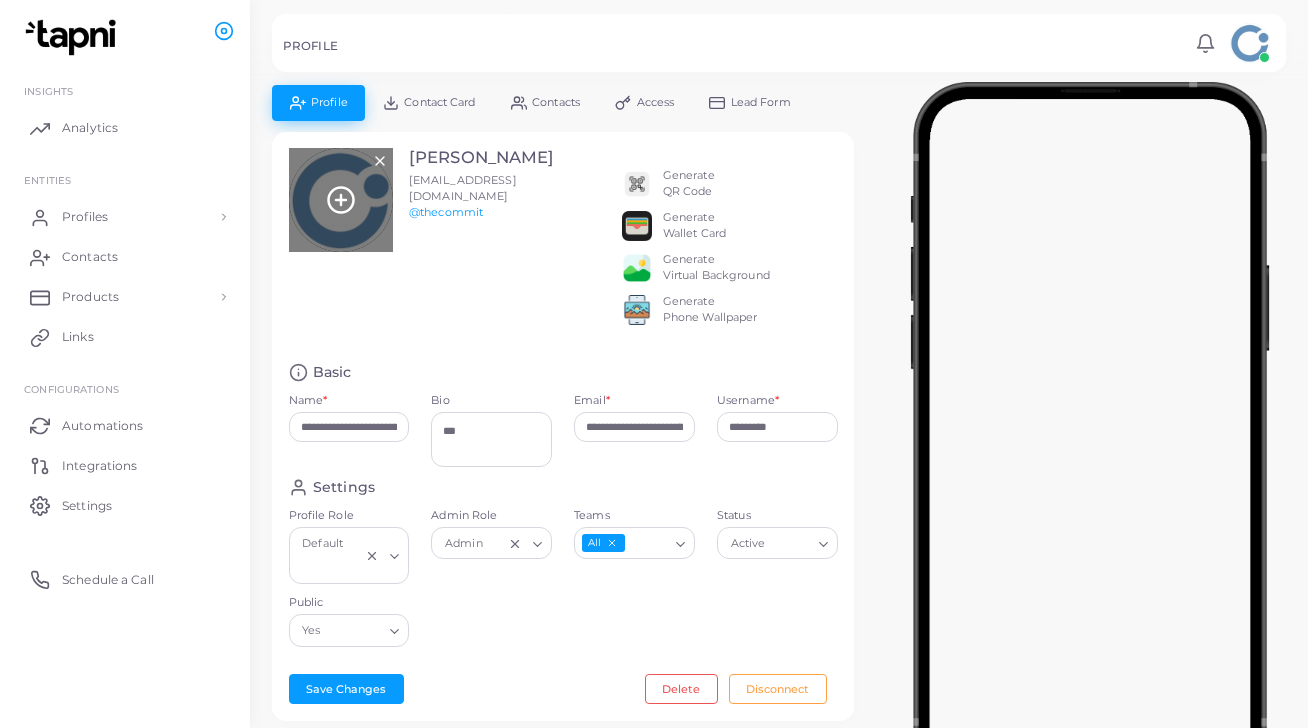 click at bounding box center [341, 200] 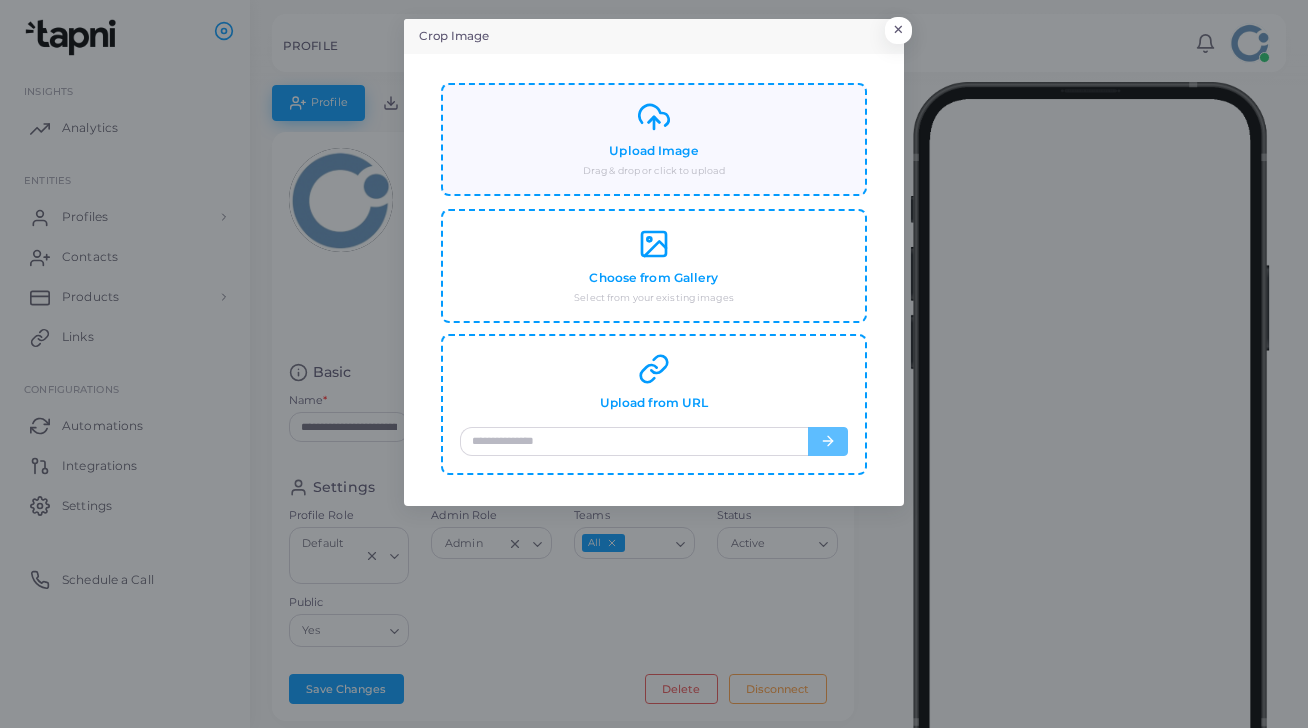 click on "Upload Image Drag & drop or click to upload" at bounding box center (654, 139) 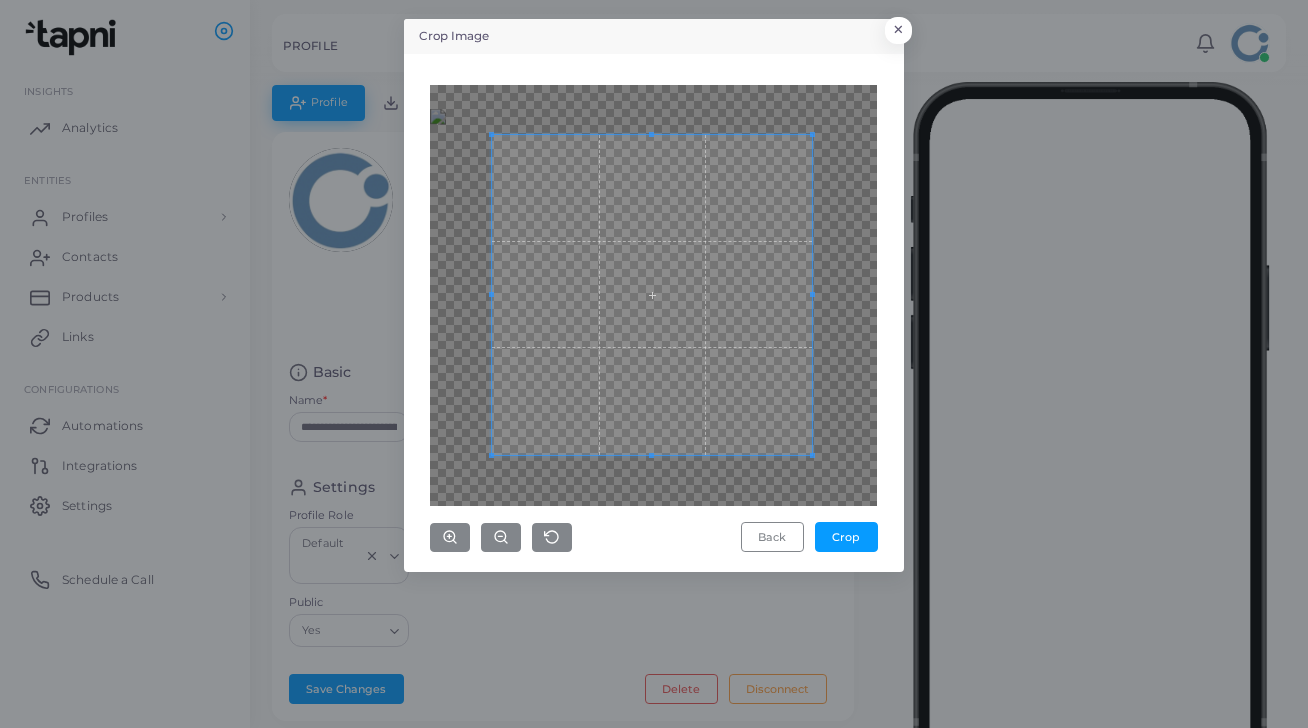 click at bounding box center [652, 295] 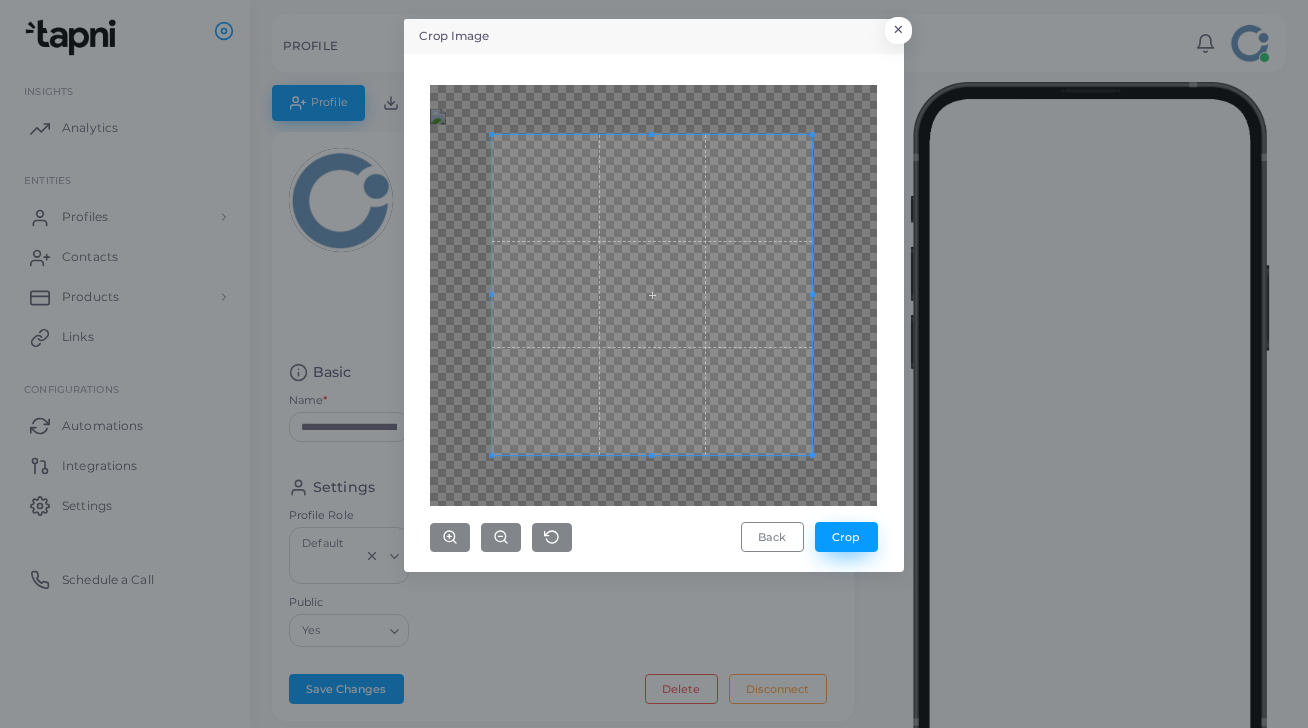 click on "Crop" at bounding box center [846, 537] 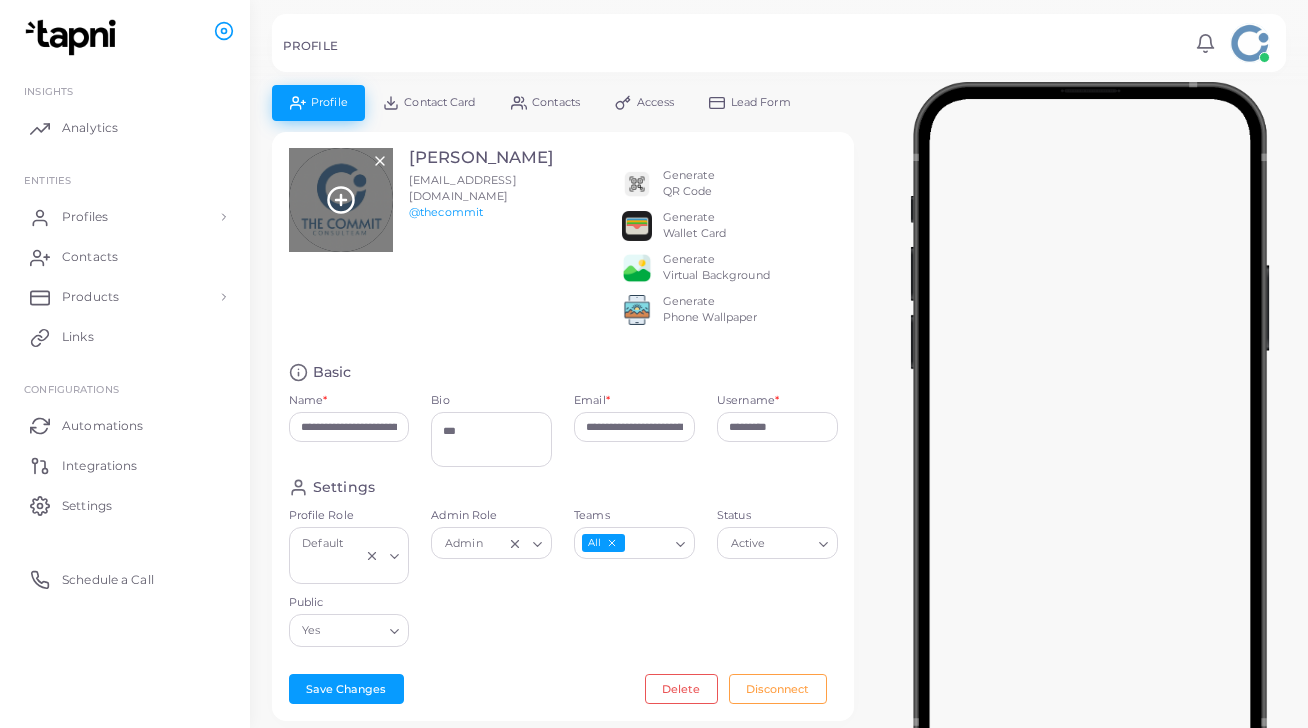 click 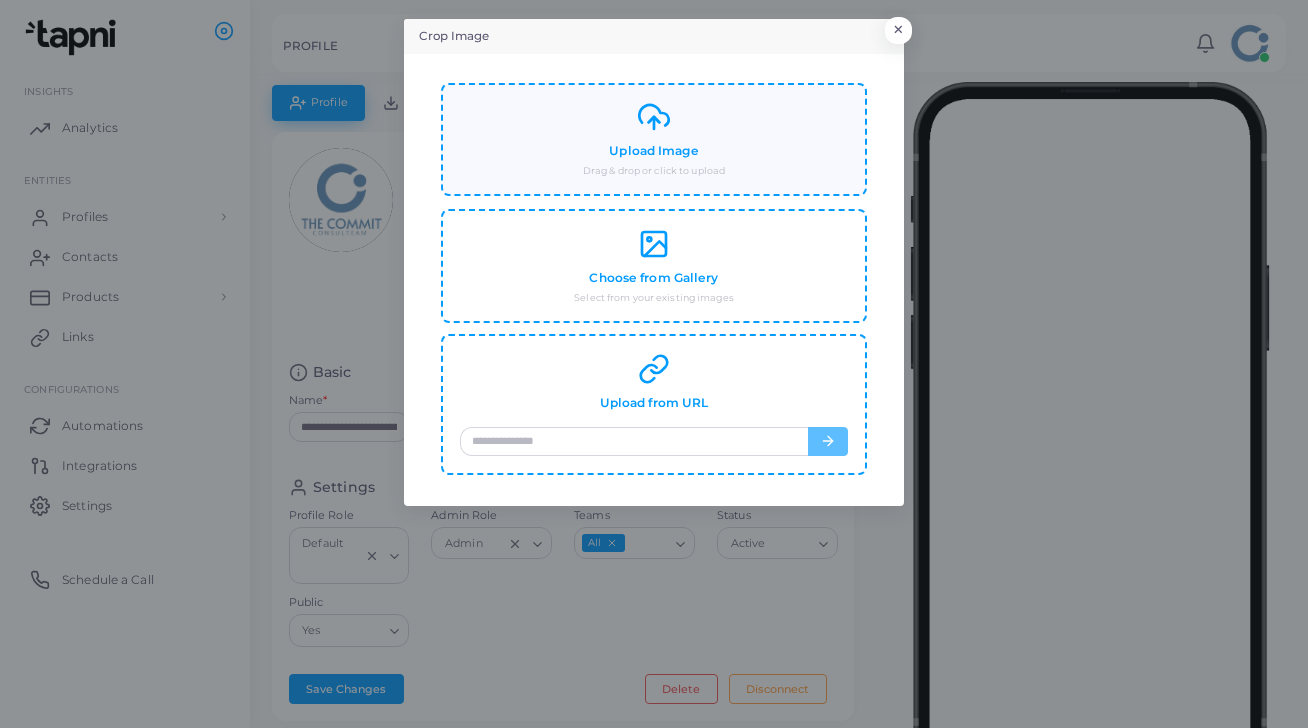 click 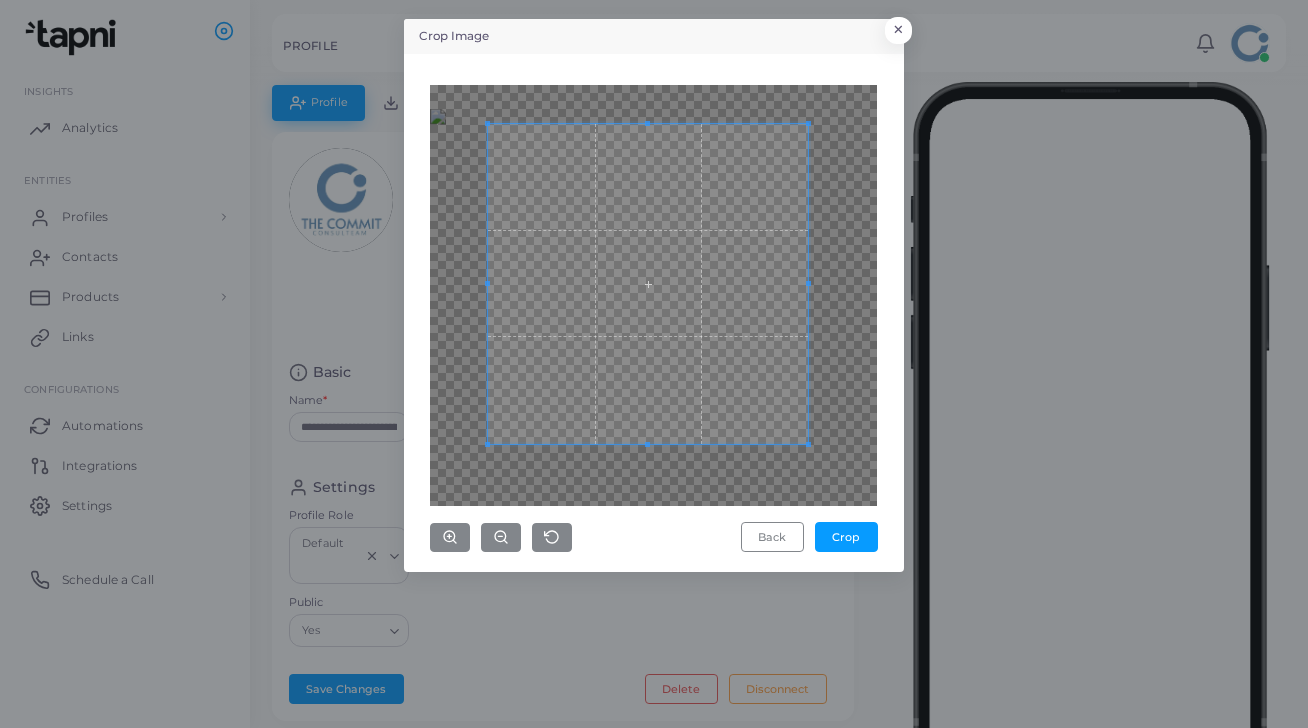 click at bounding box center (648, 284) 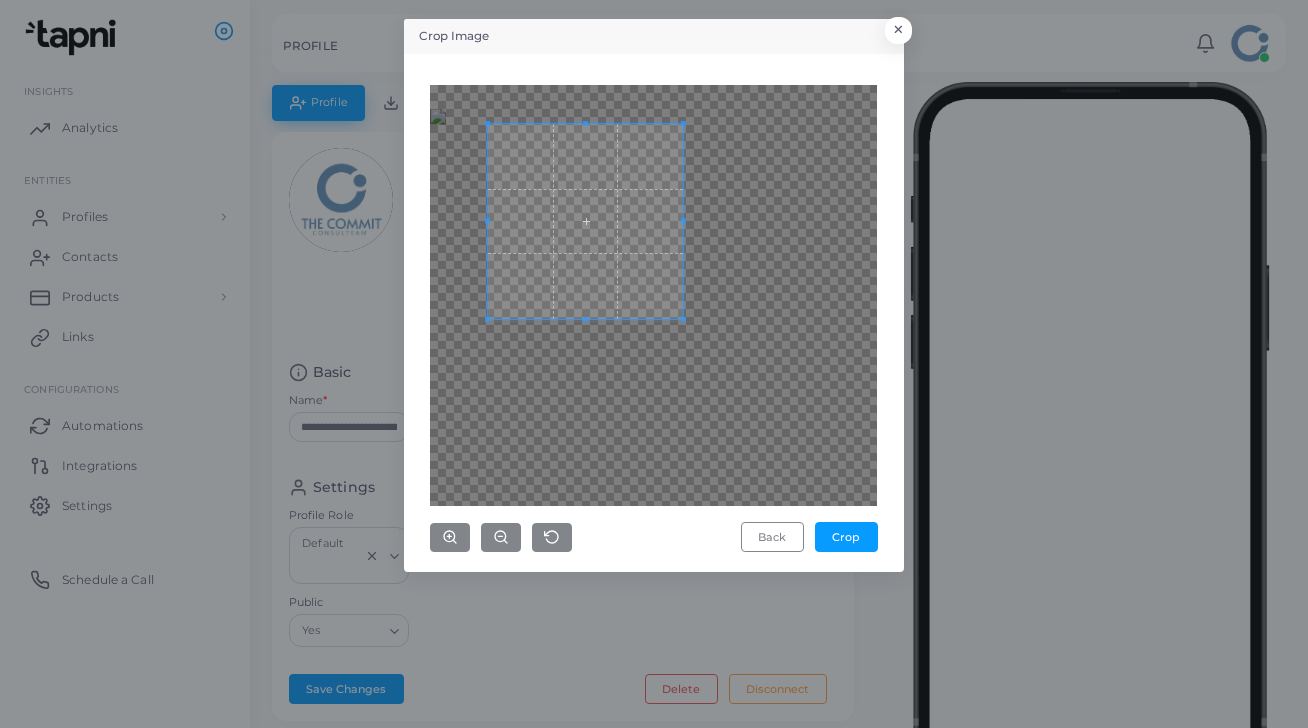 click at bounding box center [653, 295] 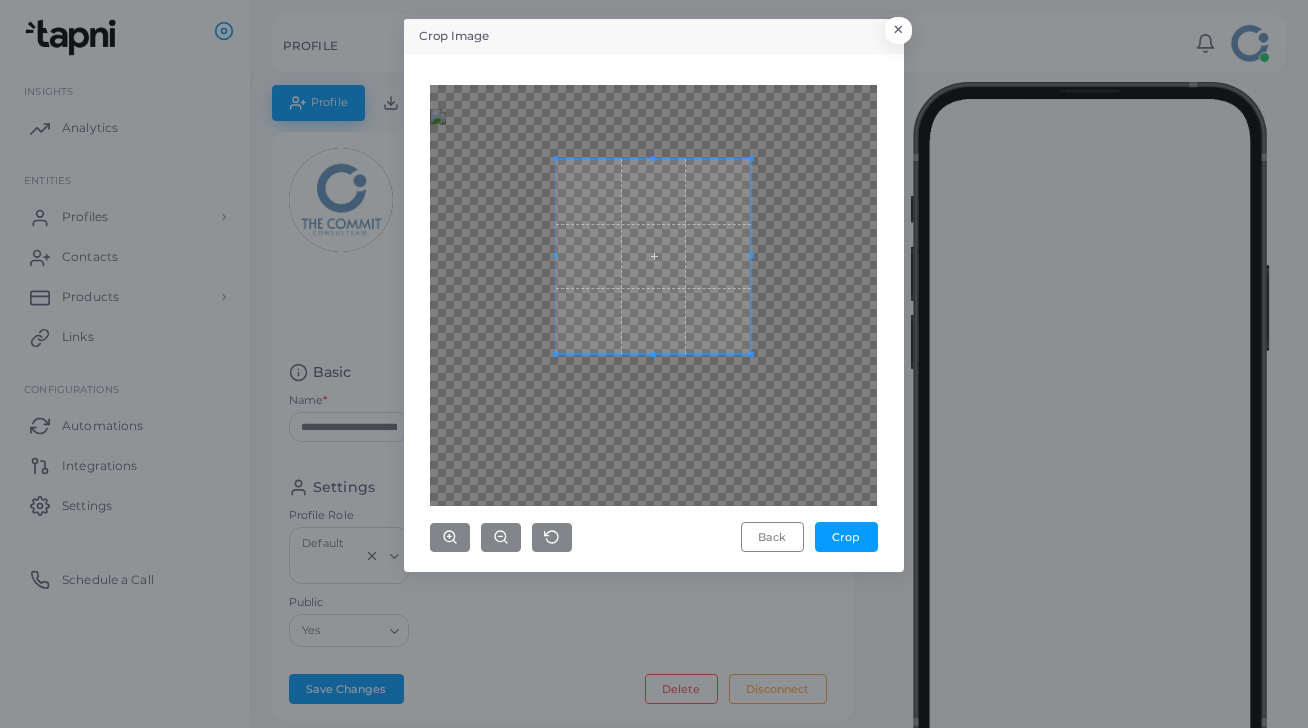click at bounding box center (653, 256) 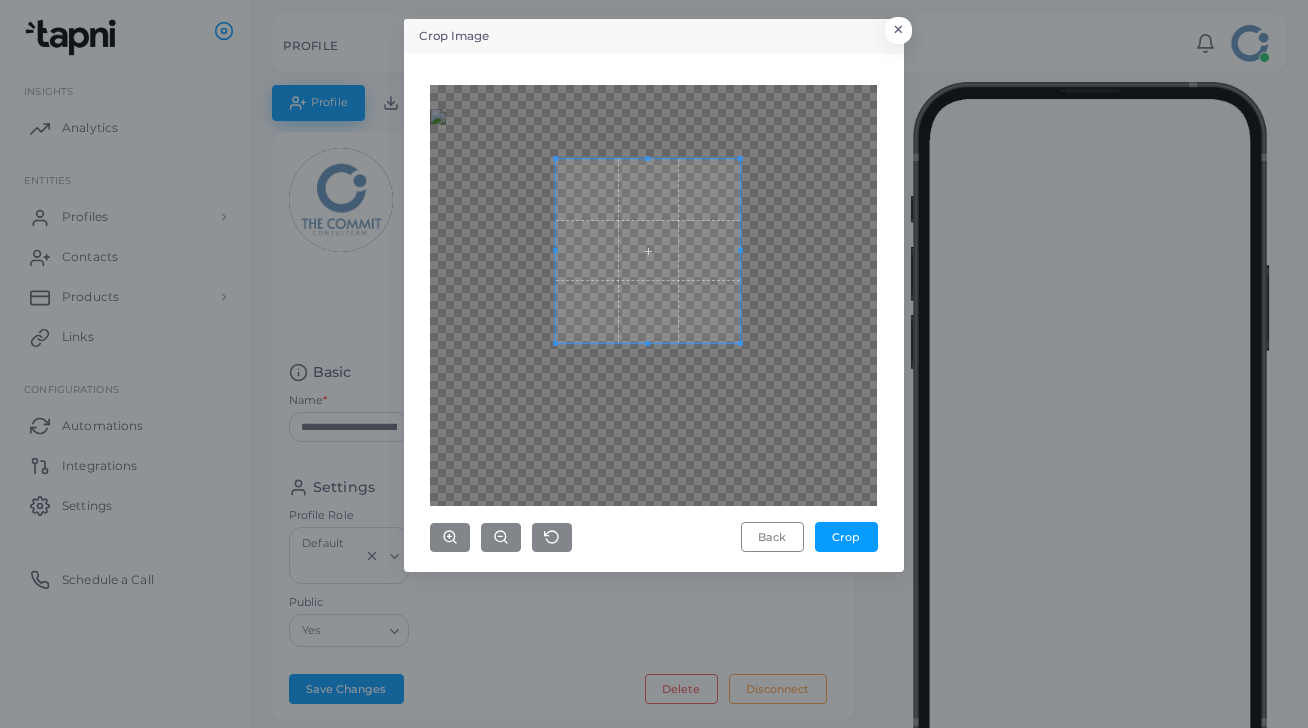 click at bounding box center [740, 343] 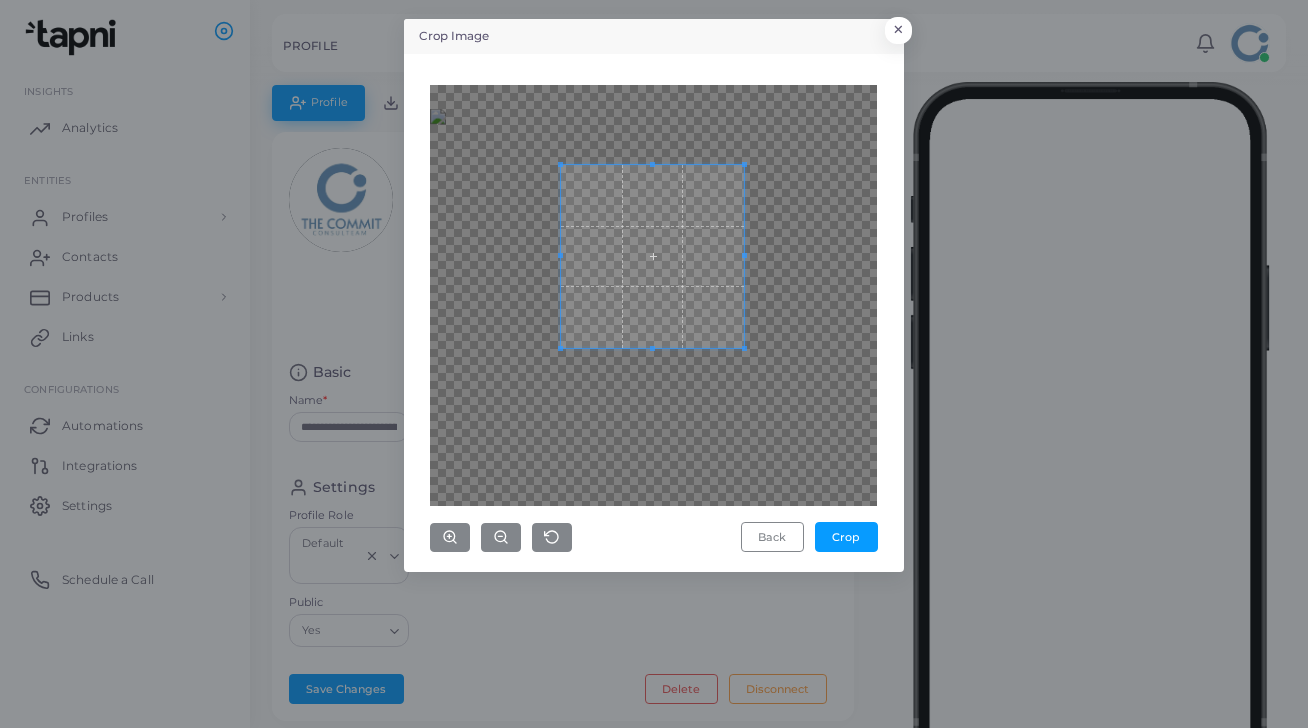 click at bounding box center (652, 256) 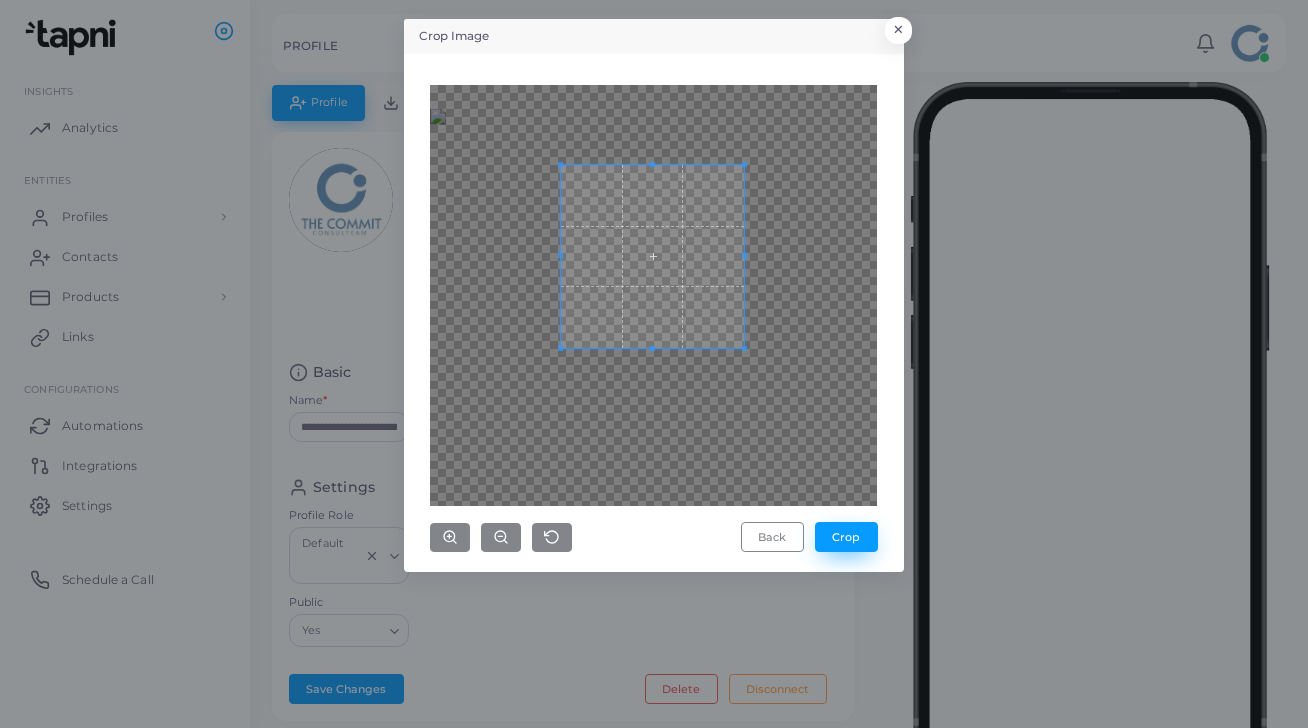 click on "Crop" at bounding box center [846, 537] 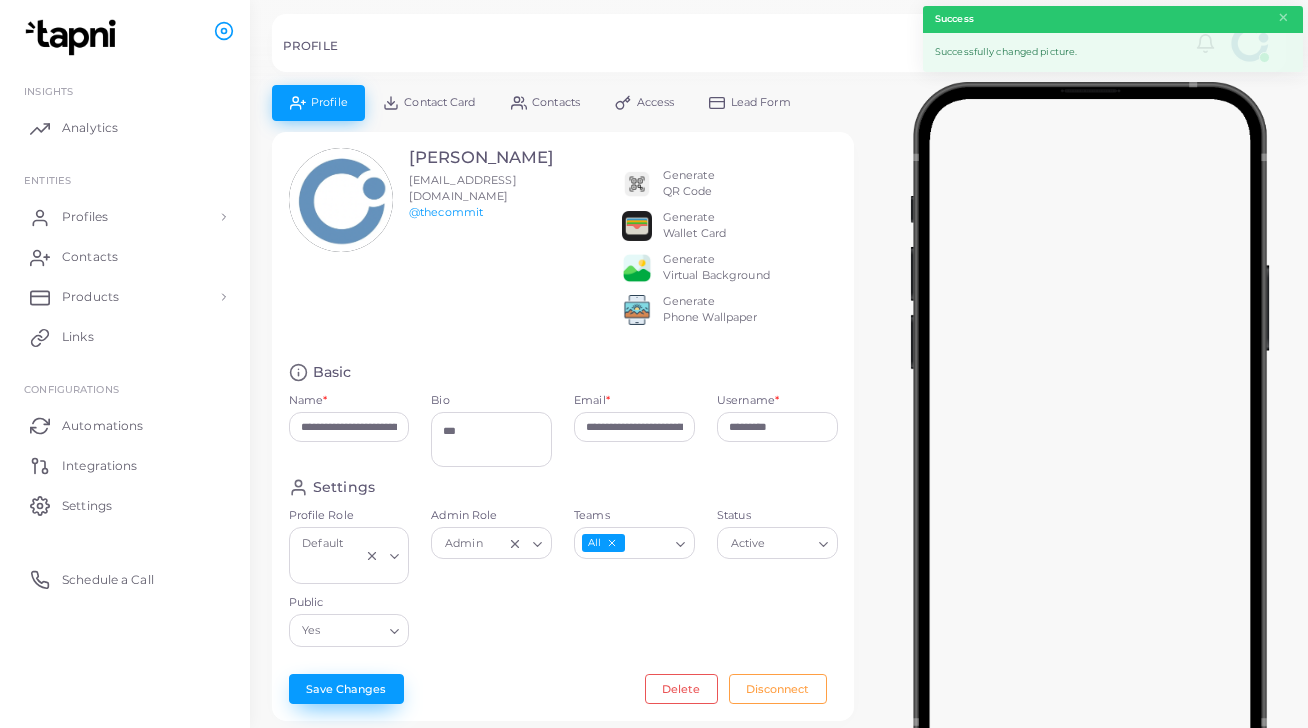 click on "Save Changes" at bounding box center (346, 689) 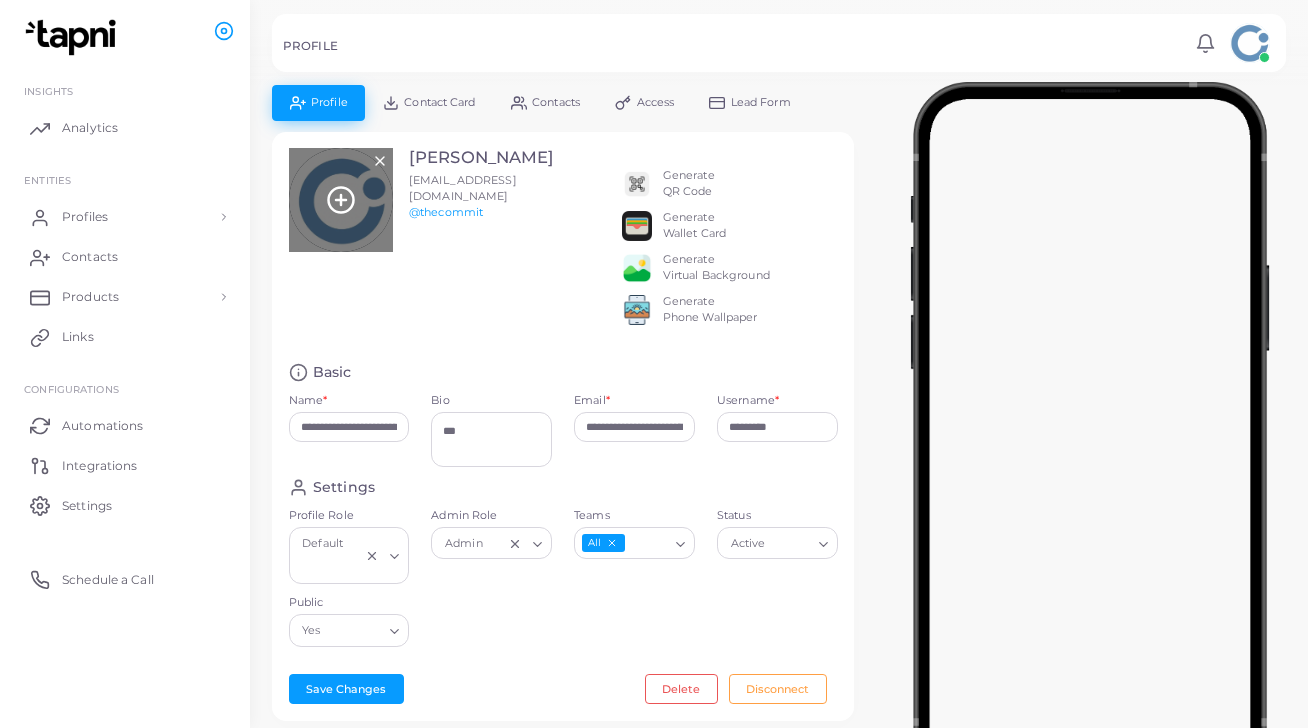 drag, startPoint x: 367, startPoint y: 202, endPoint x: 349, endPoint y: 183, distance: 26.172504 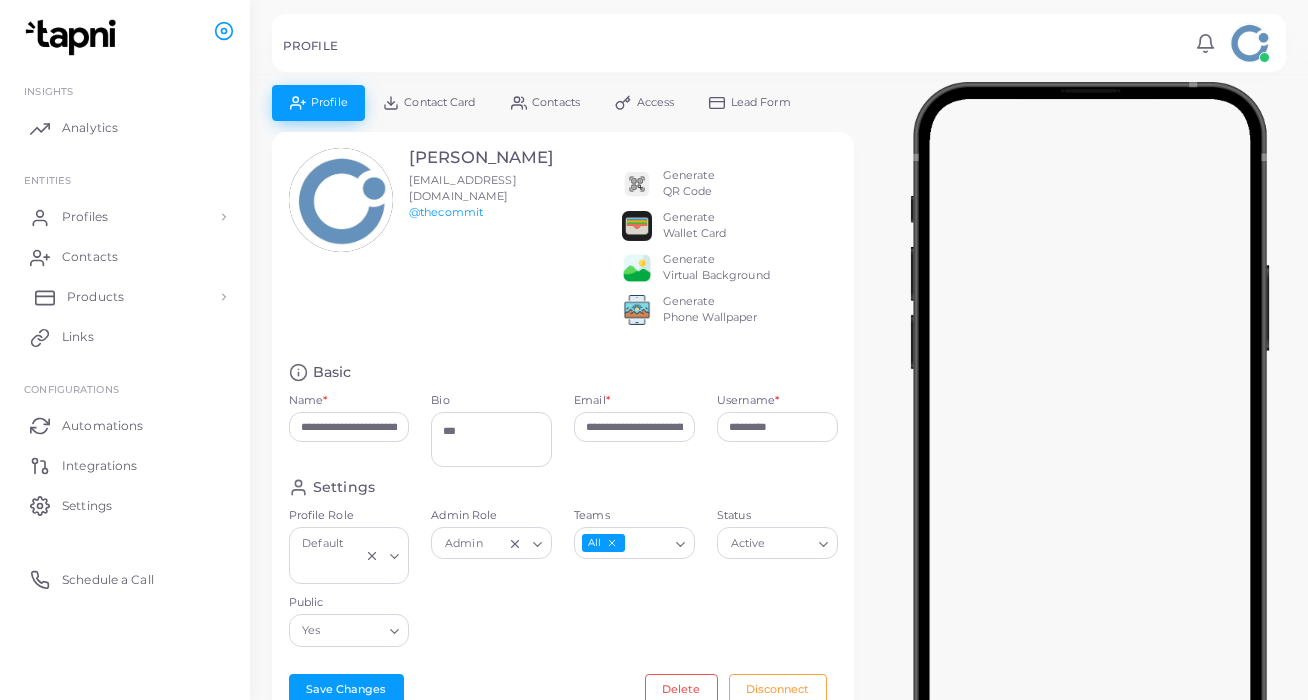 click on "Products" at bounding box center [95, 297] 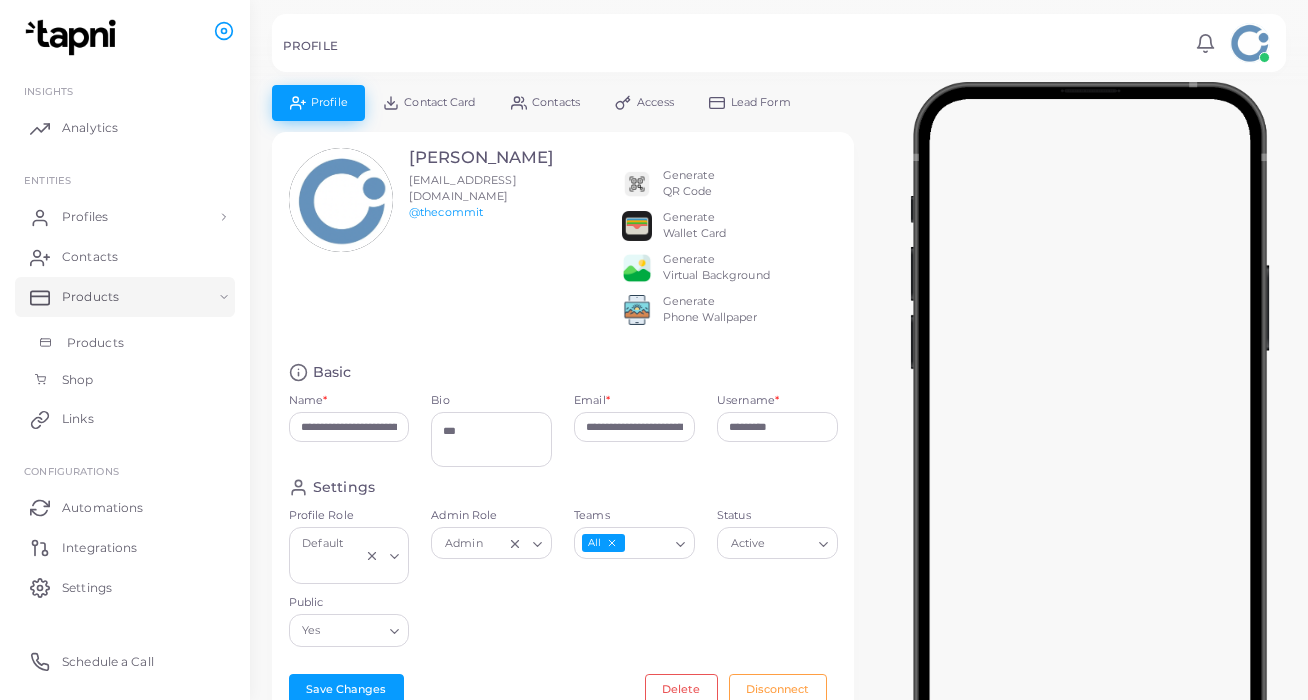 click on "Products" at bounding box center [125, 343] 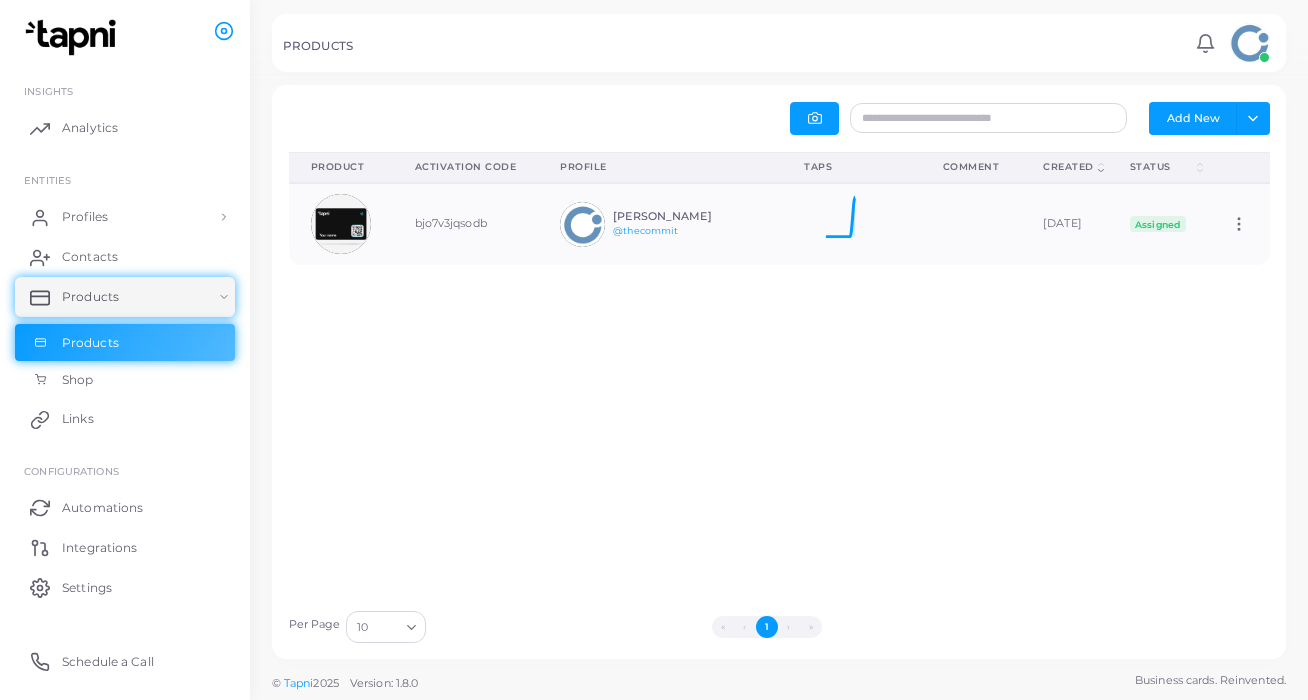 scroll, scrollTop: 81, scrollLeft: 106, axis: both 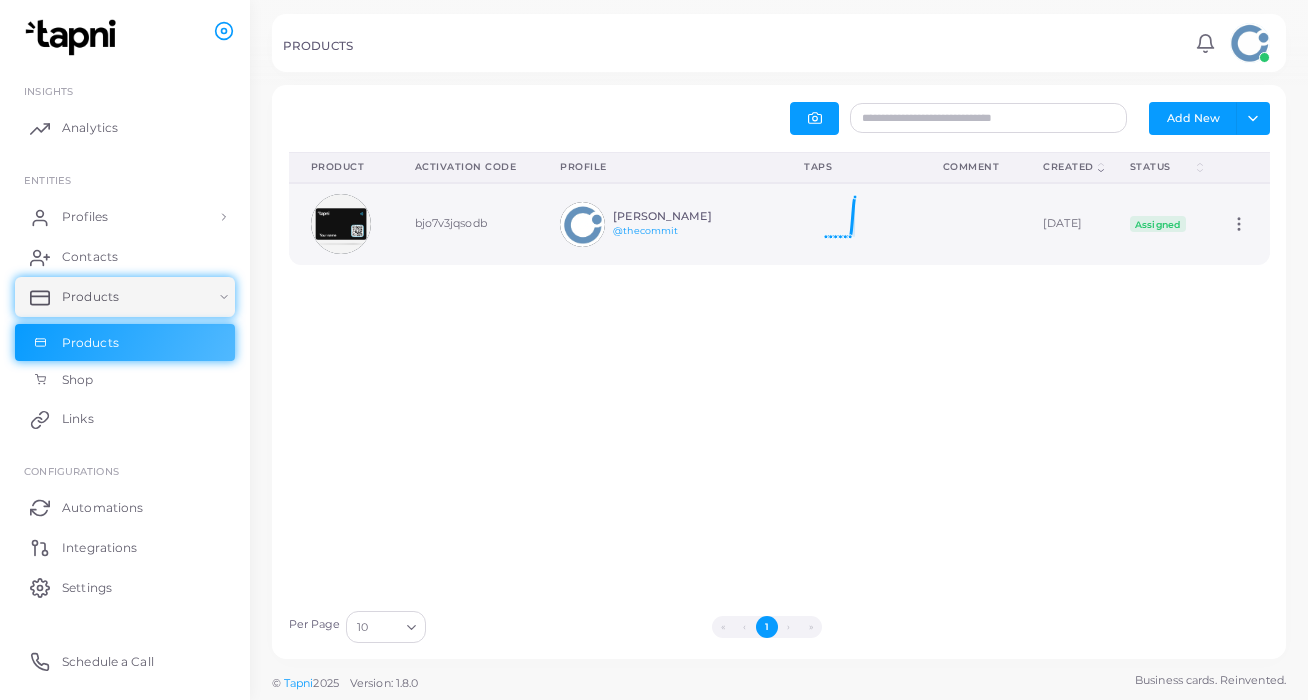 click 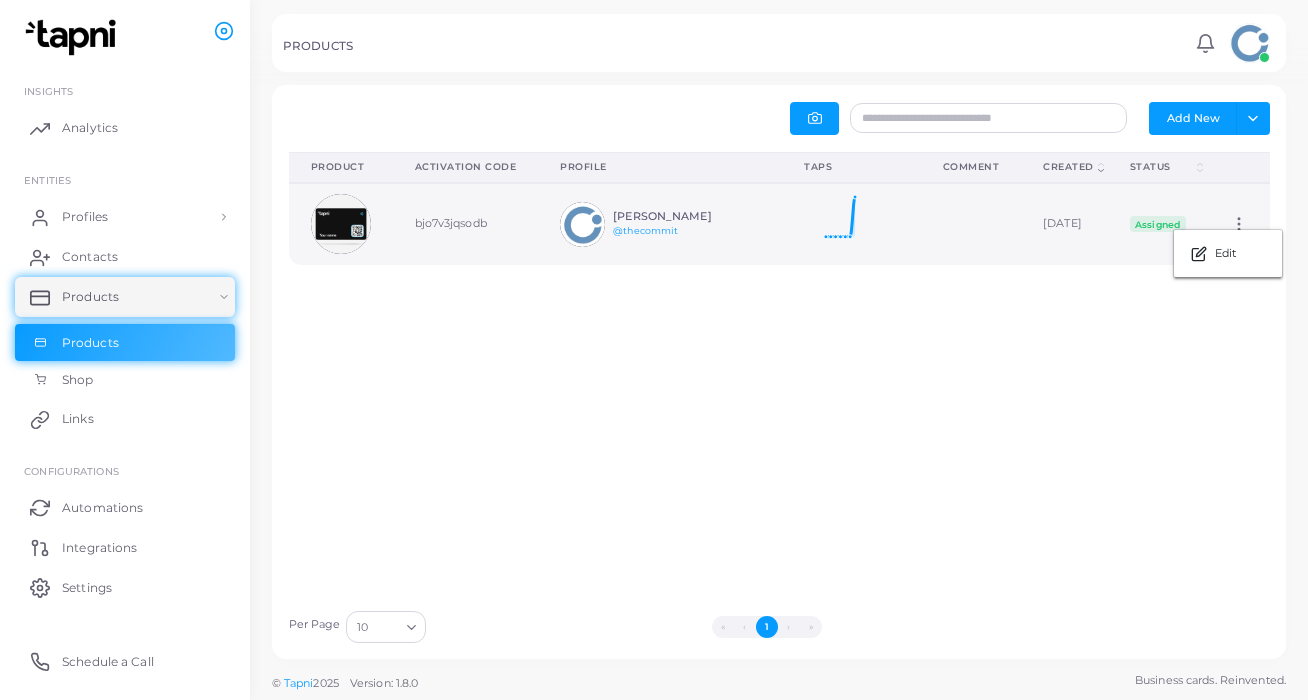 click on "bjo7v3jqsodb" at bounding box center [466, 224] 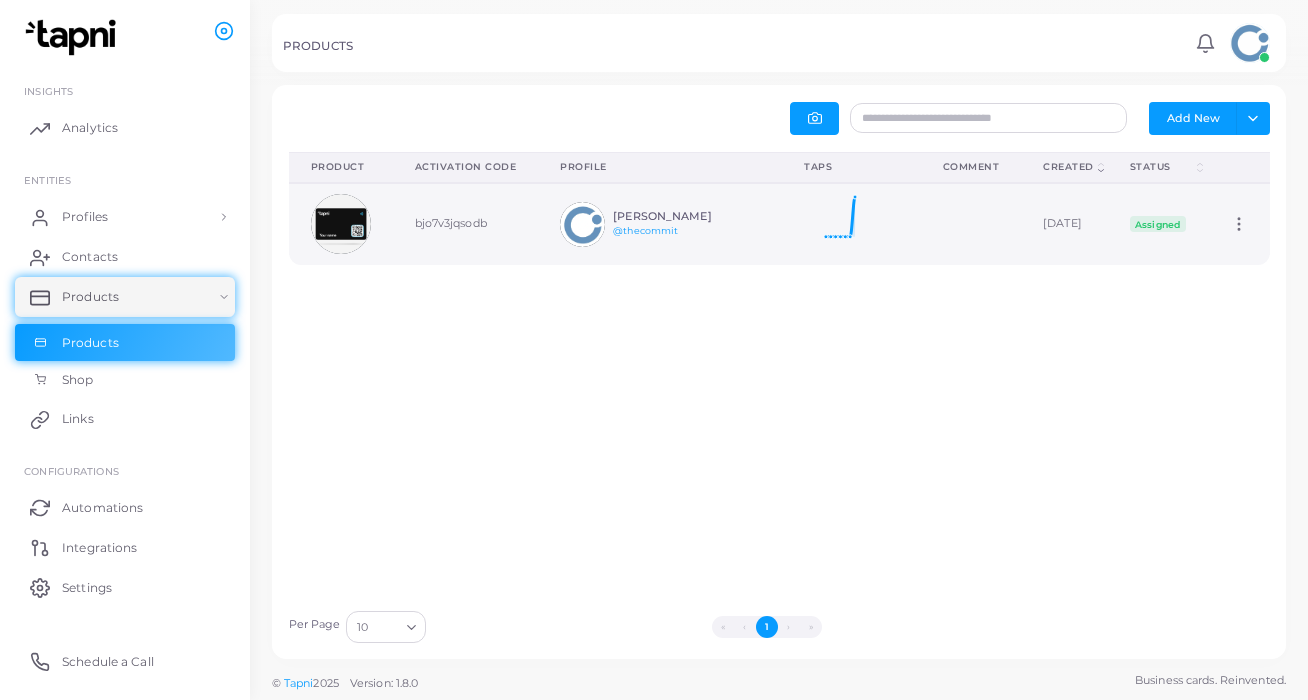 click on "bjo7v3jqsodb" at bounding box center [466, 224] 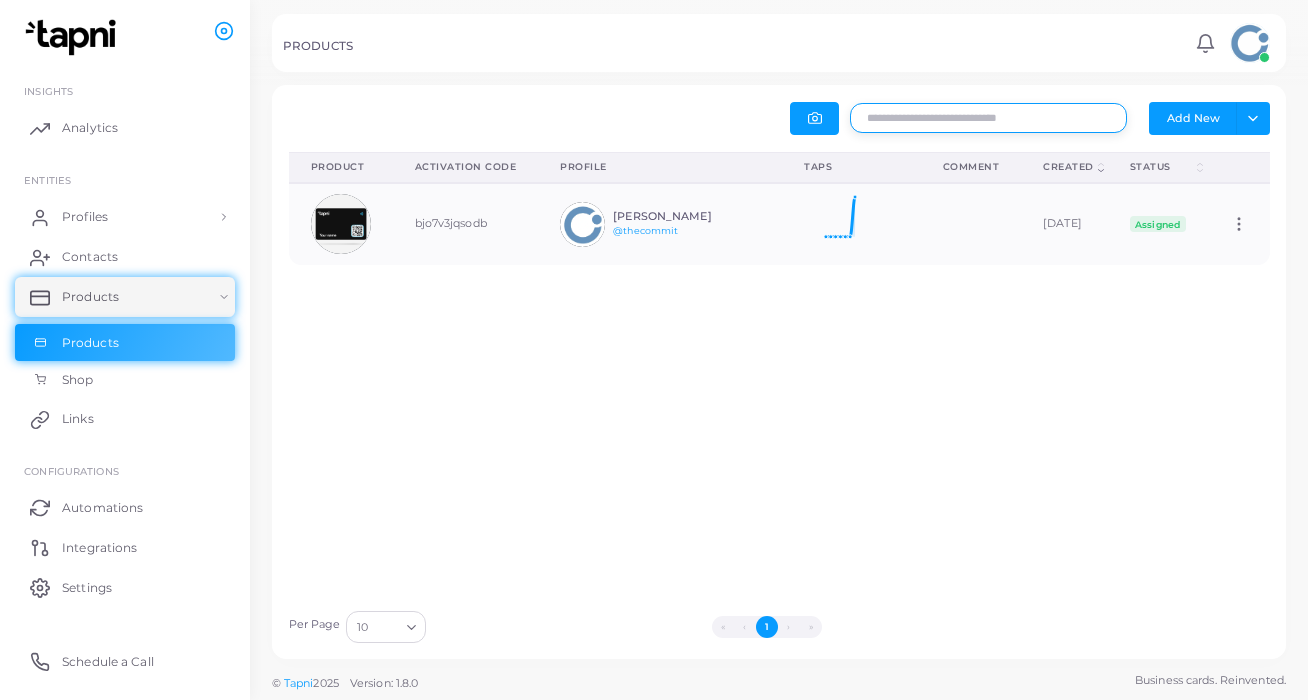 click at bounding box center [988, 118] 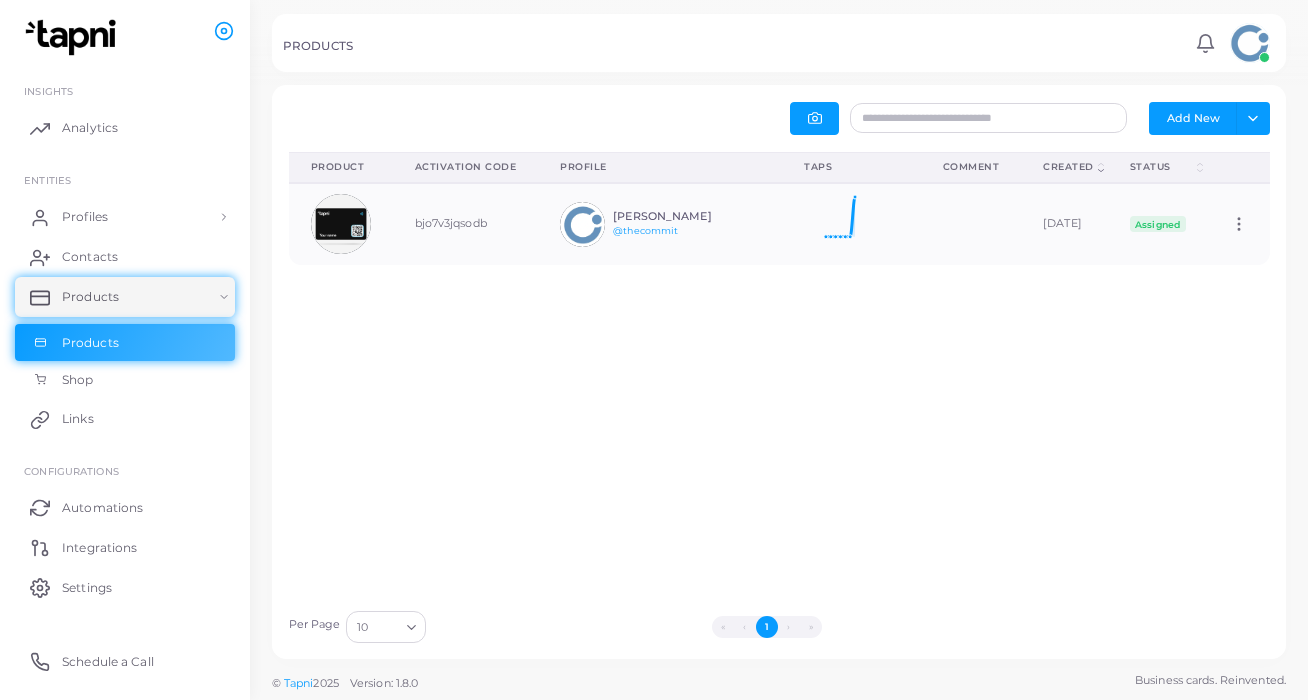 click on "Product  (Click to clear sorting) Activation Code  (Click to clear sorting) Profile  (Click to clear sorting) Taps  (Click to clear sorting) Comment  (Click to clear sorting) Created  (Click to sort Ascending) Status  (Click to sort Ascending)  (Click to clear sorting) bjo7v3jqsodb  [PERSON_NAME]  @thecommit [DATE] Taps:  1 [DATE]  [DATE]   Assigned  Edit" at bounding box center (779, 376) 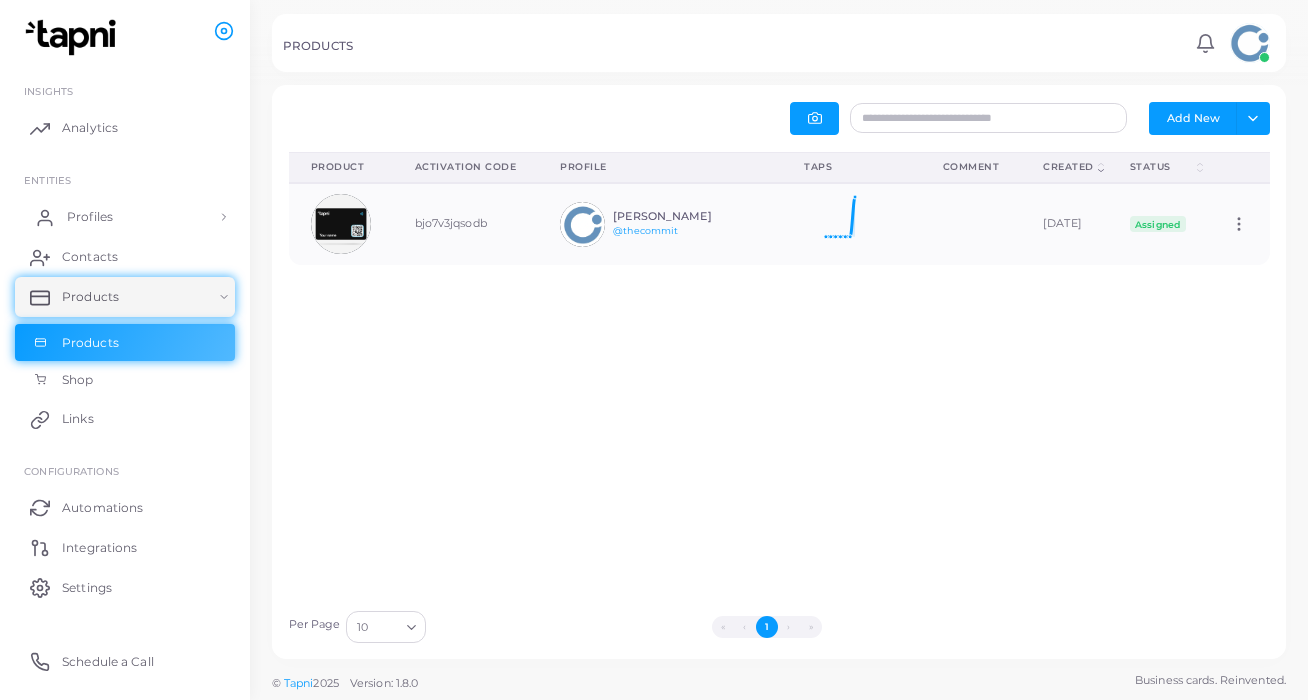 click on "Profiles" at bounding box center (125, 217) 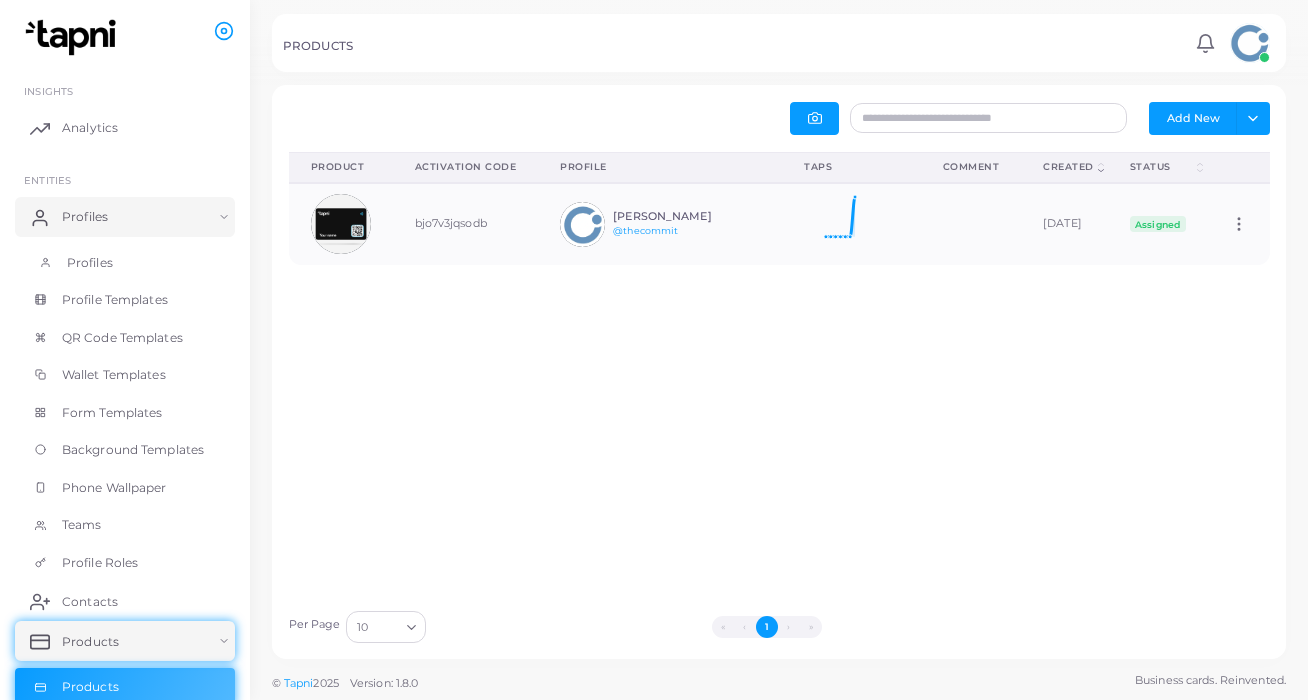 click on "Profiles" at bounding box center [125, 263] 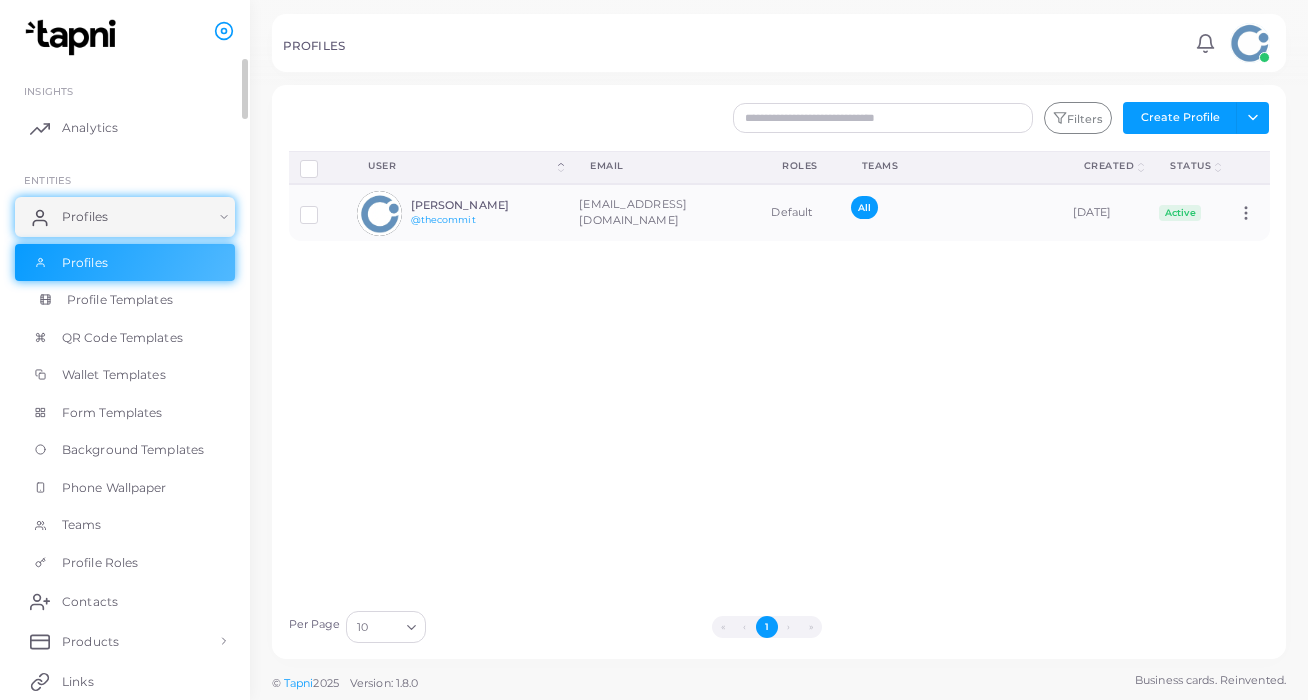 click on "Profile Templates" at bounding box center [120, 300] 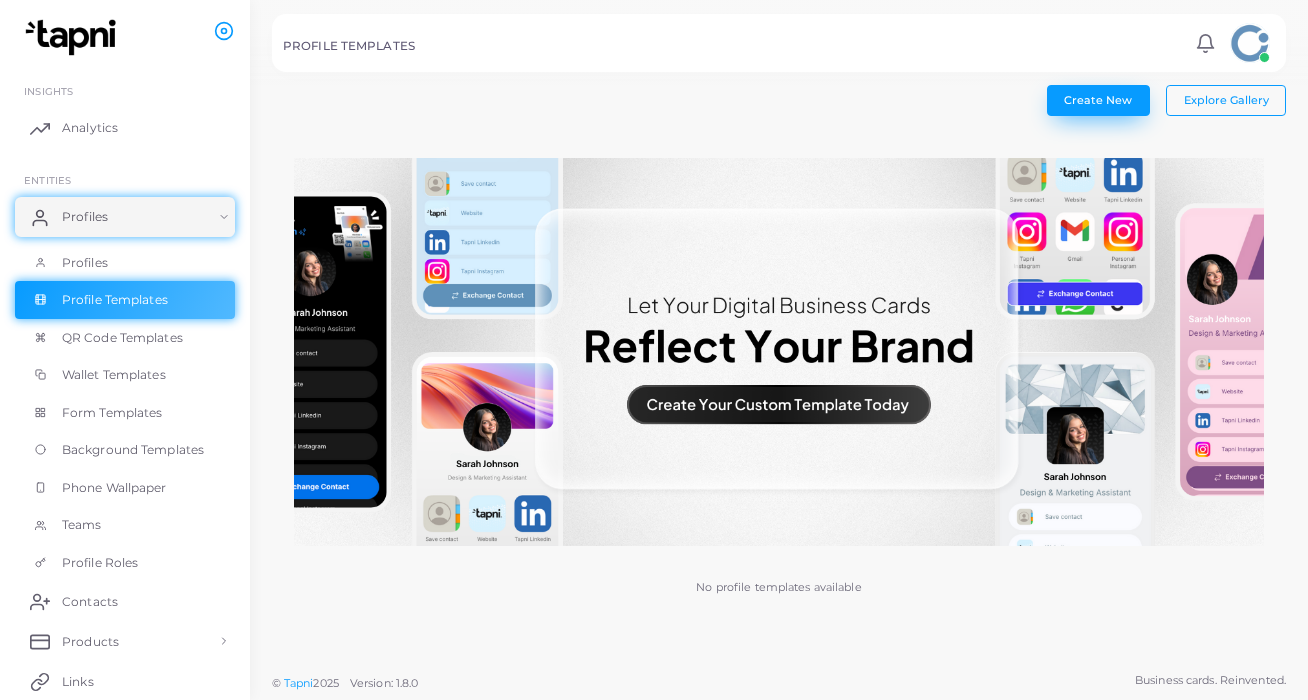 click on "Create New" at bounding box center [1098, 100] 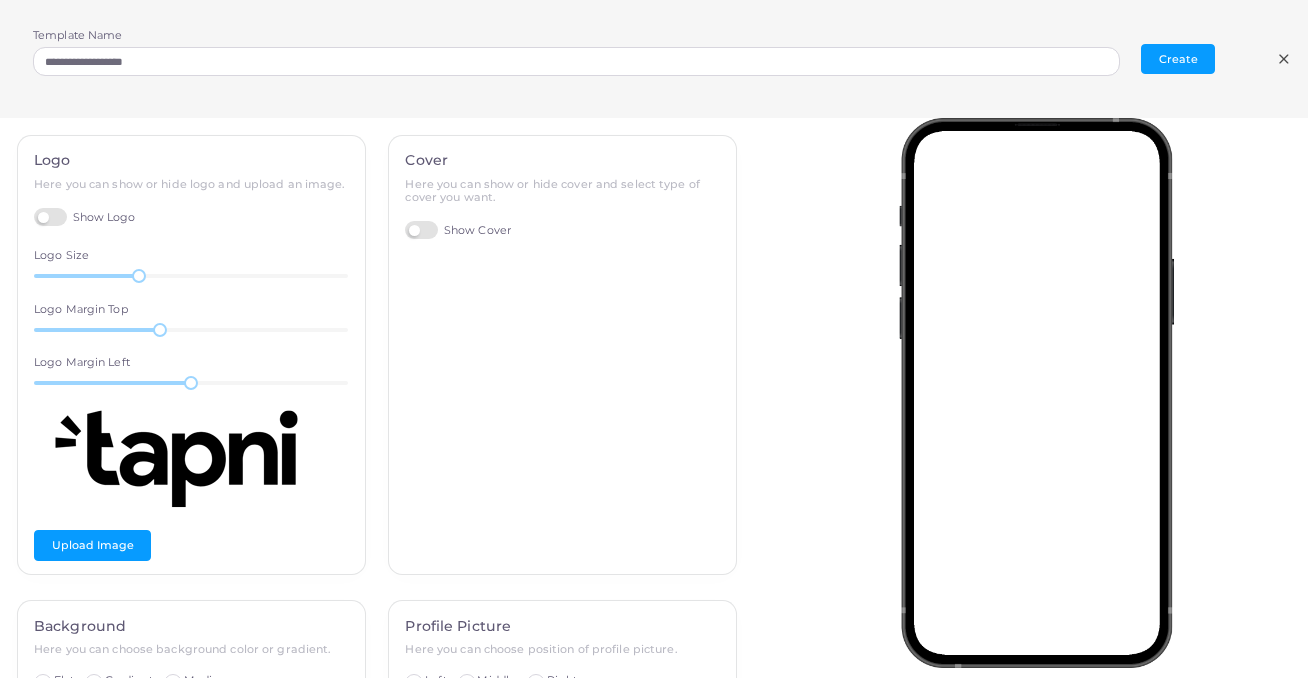 click on "Show Logo" at bounding box center [85, 217] 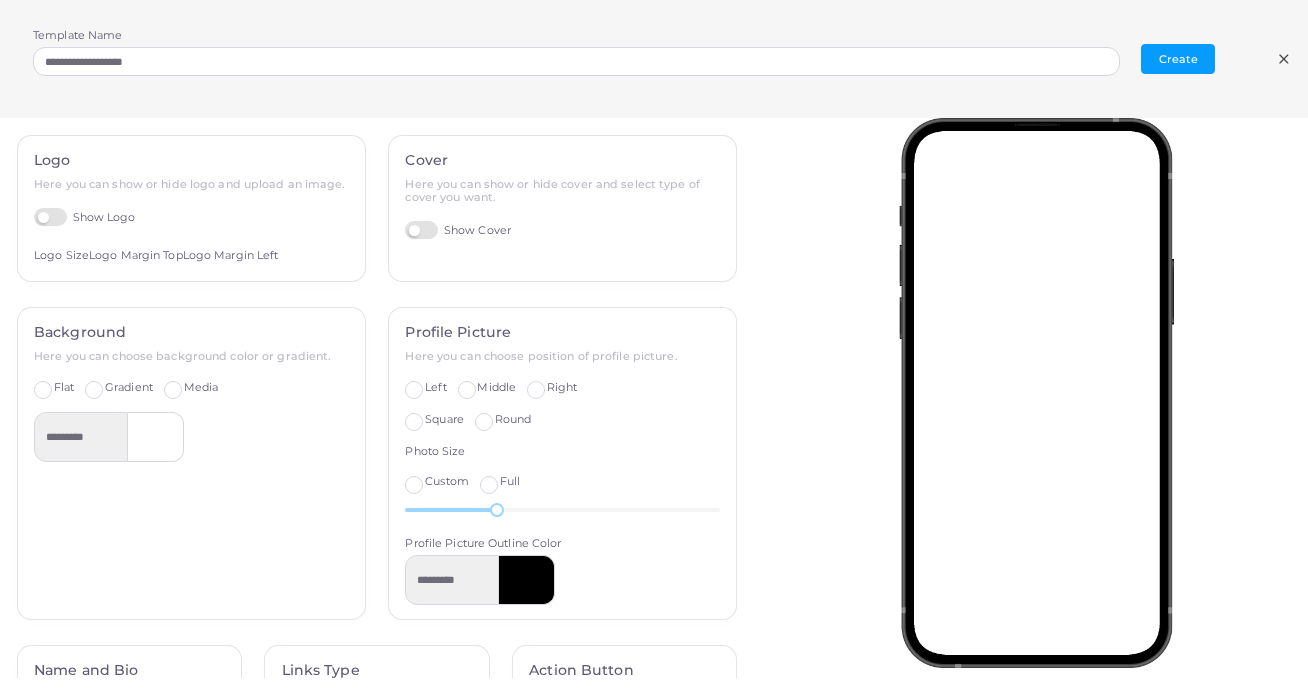 click on "Gradient" at bounding box center [129, 388] 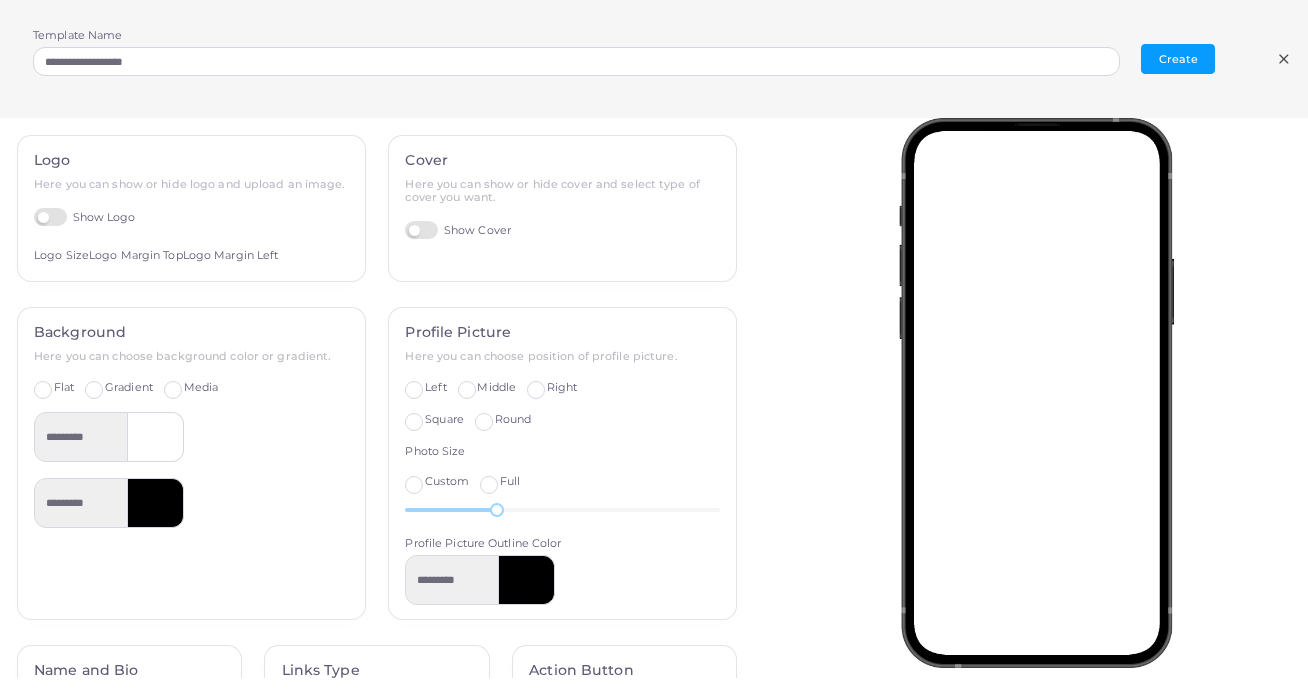 click on "Media" at bounding box center [201, 388] 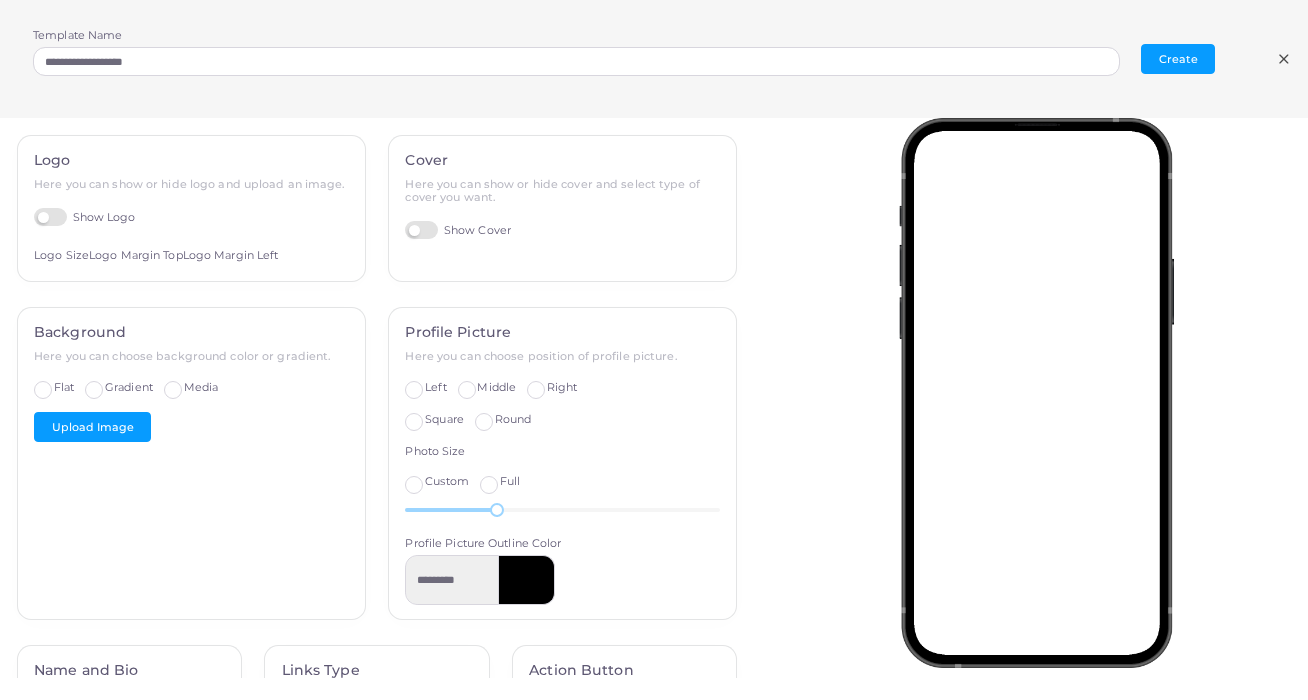 click on "Flat" at bounding box center [64, 388] 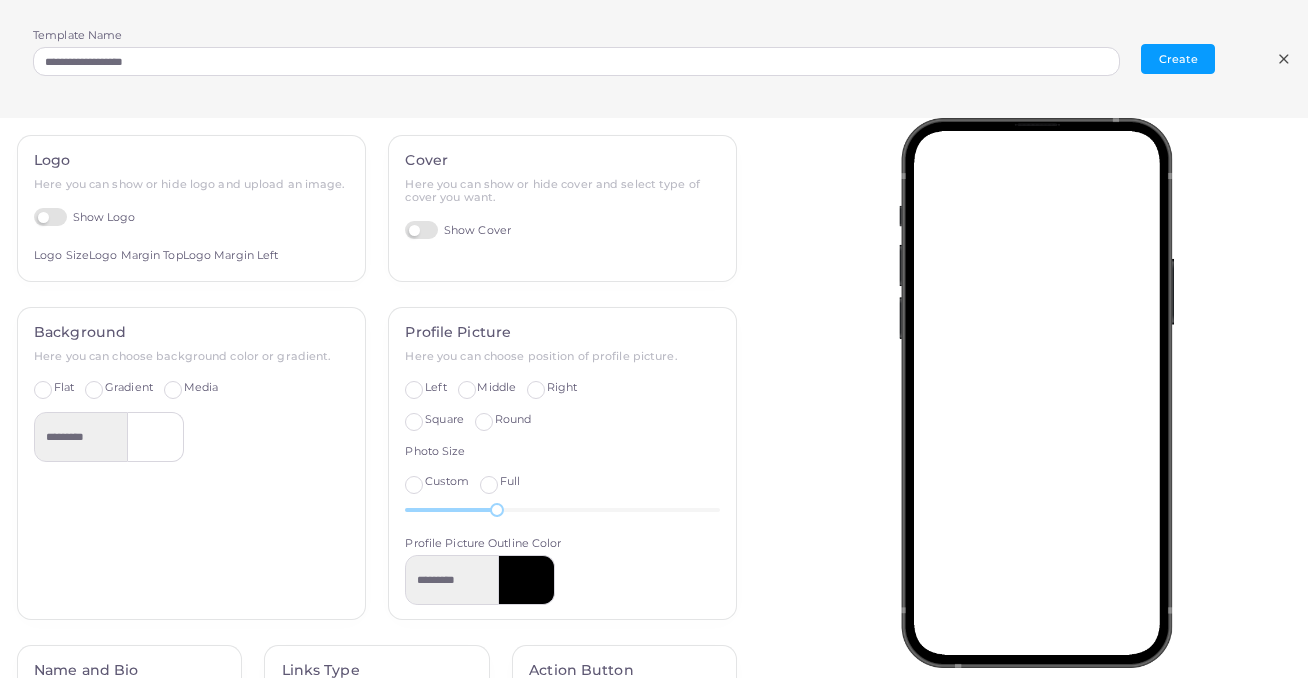 click on "Gradient" at bounding box center [129, 388] 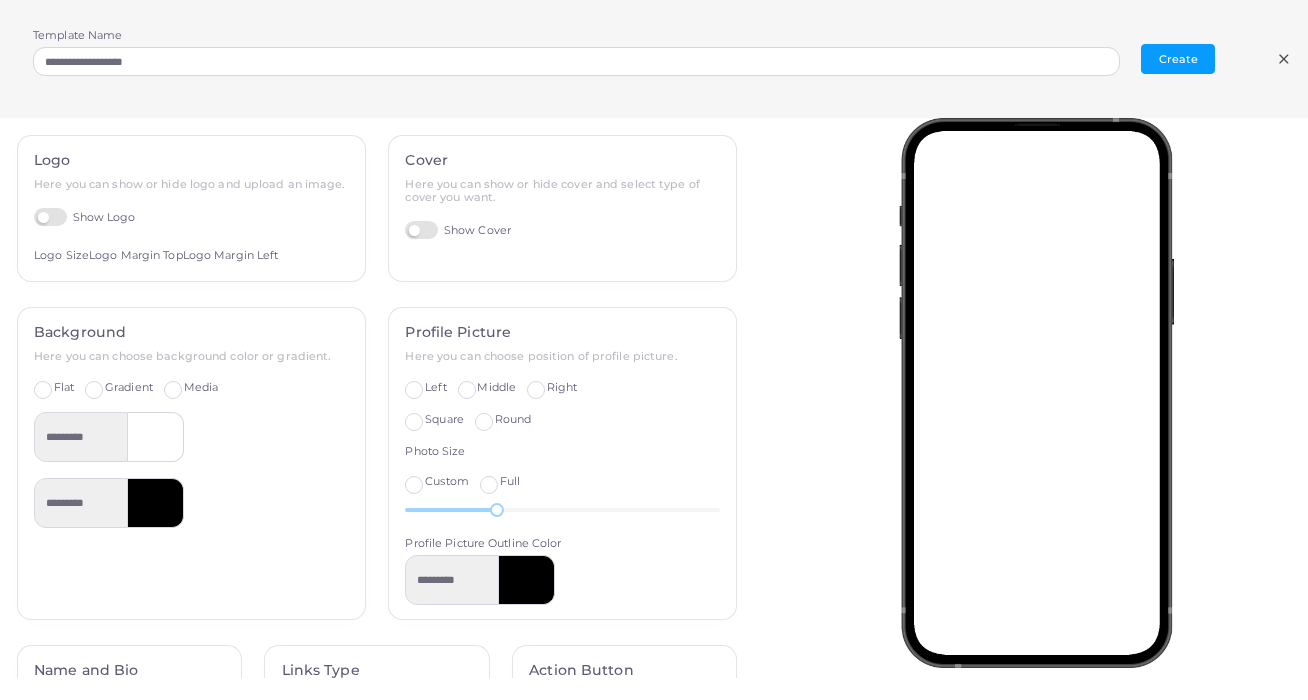 click at bounding box center (156, 503) 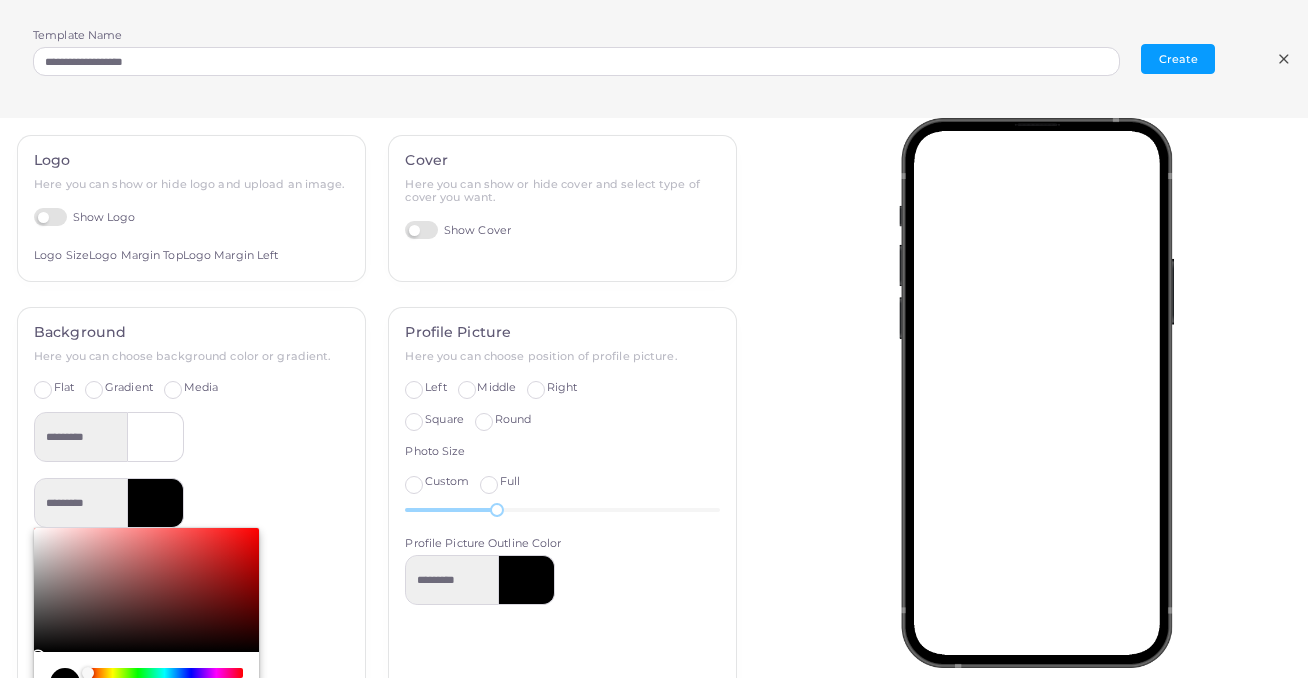 click at bounding box center [164, 673] 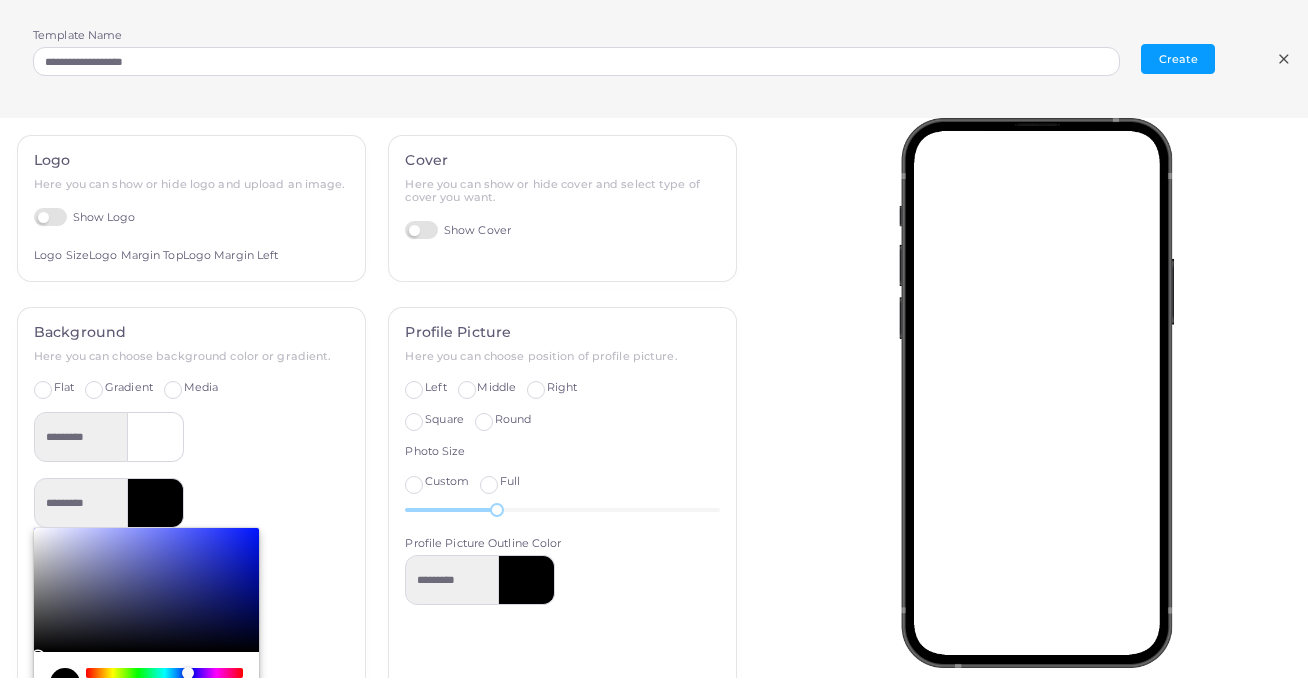 click at bounding box center [164, 673] 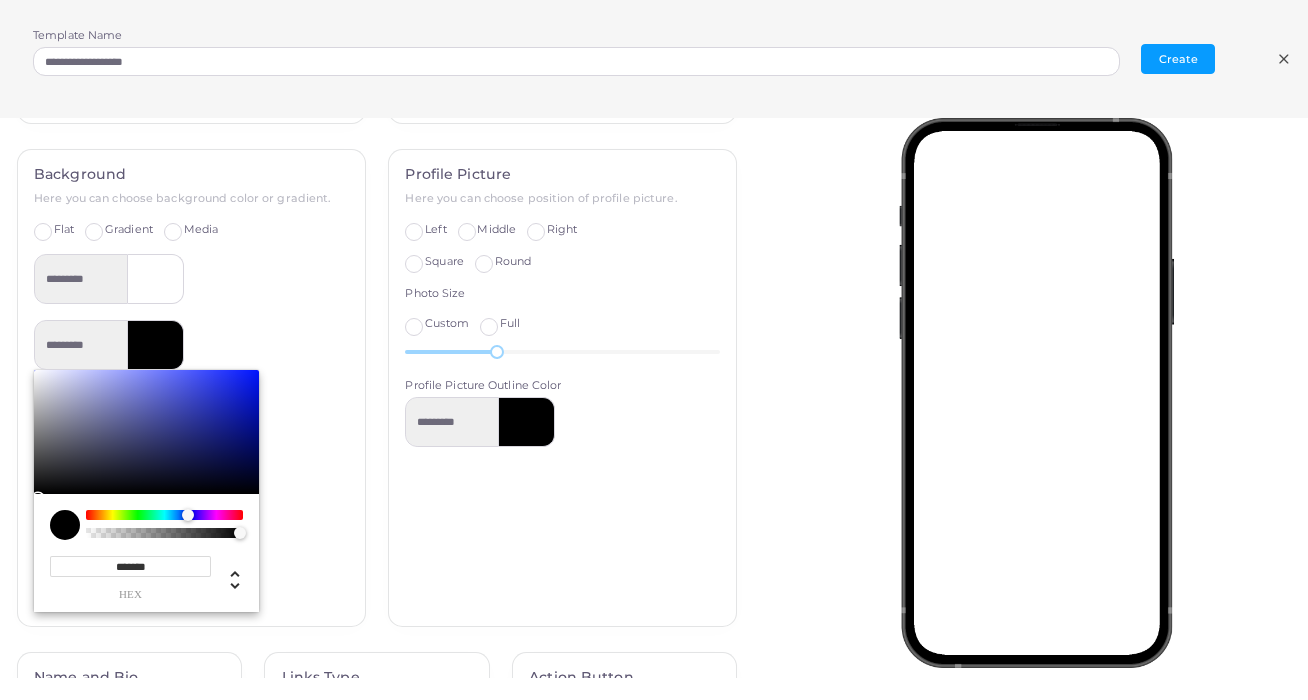 scroll, scrollTop: 160, scrollLeft: 0, axis: vertical 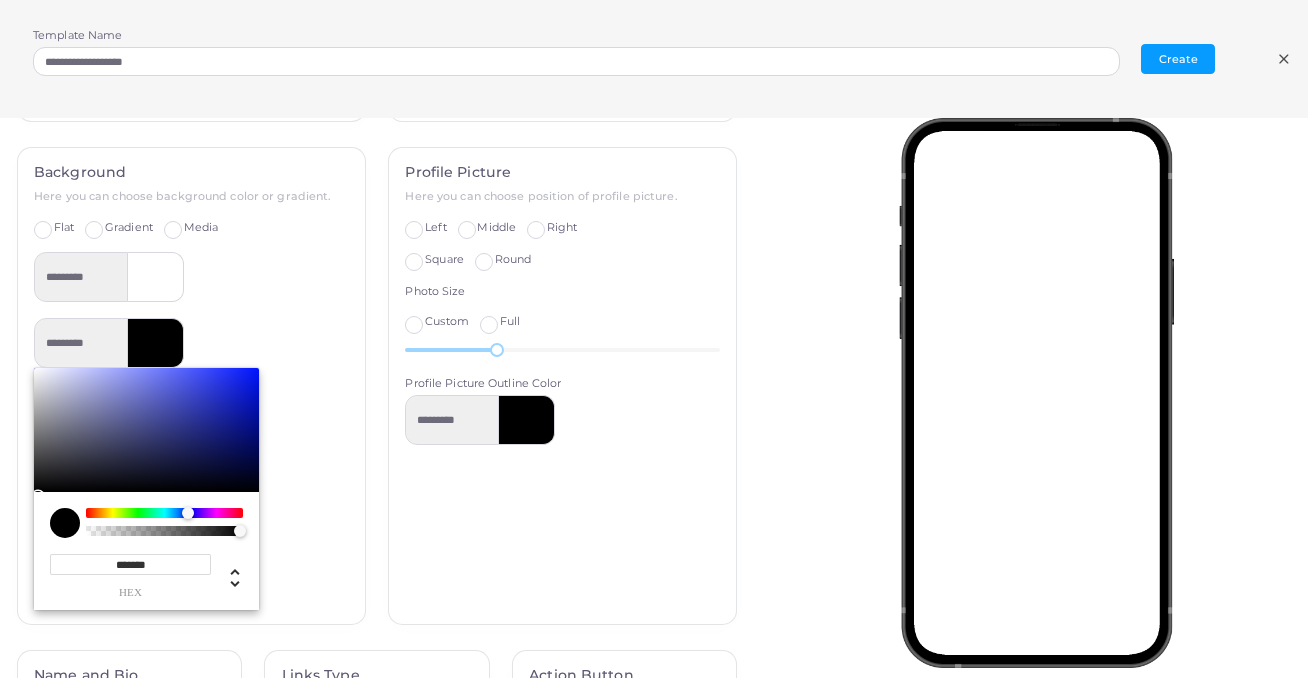 type on "*********" 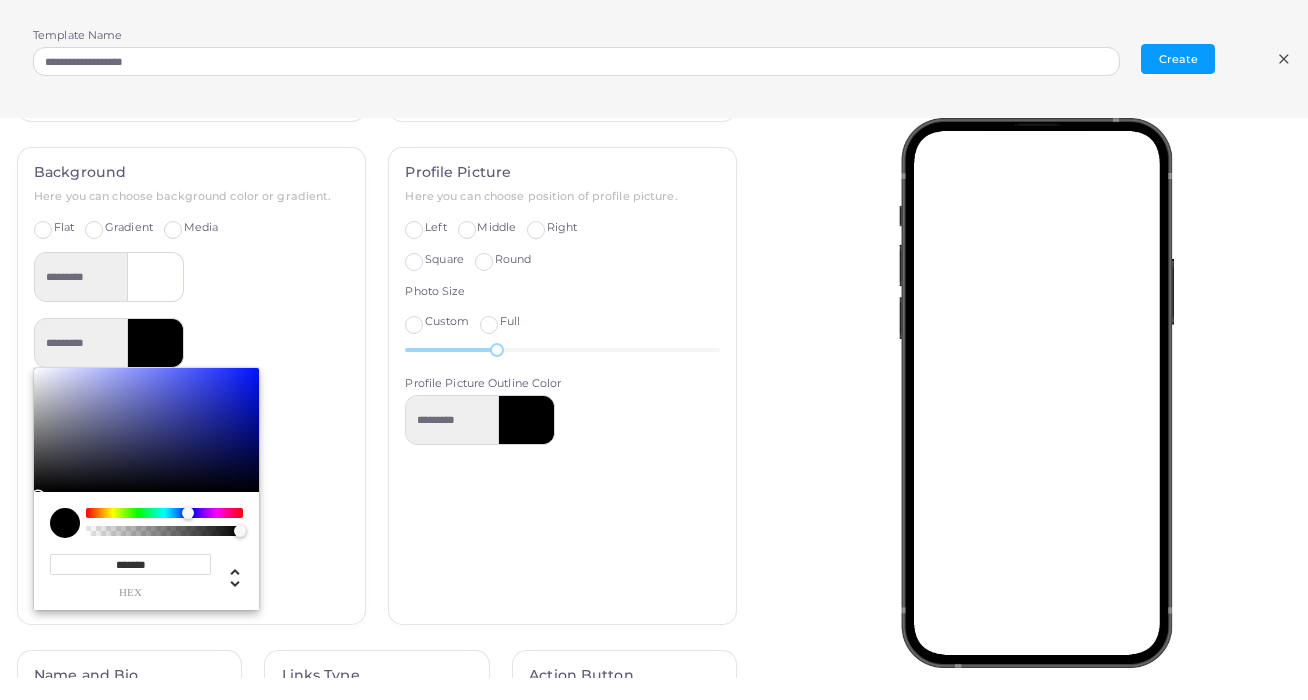 type on "*******" 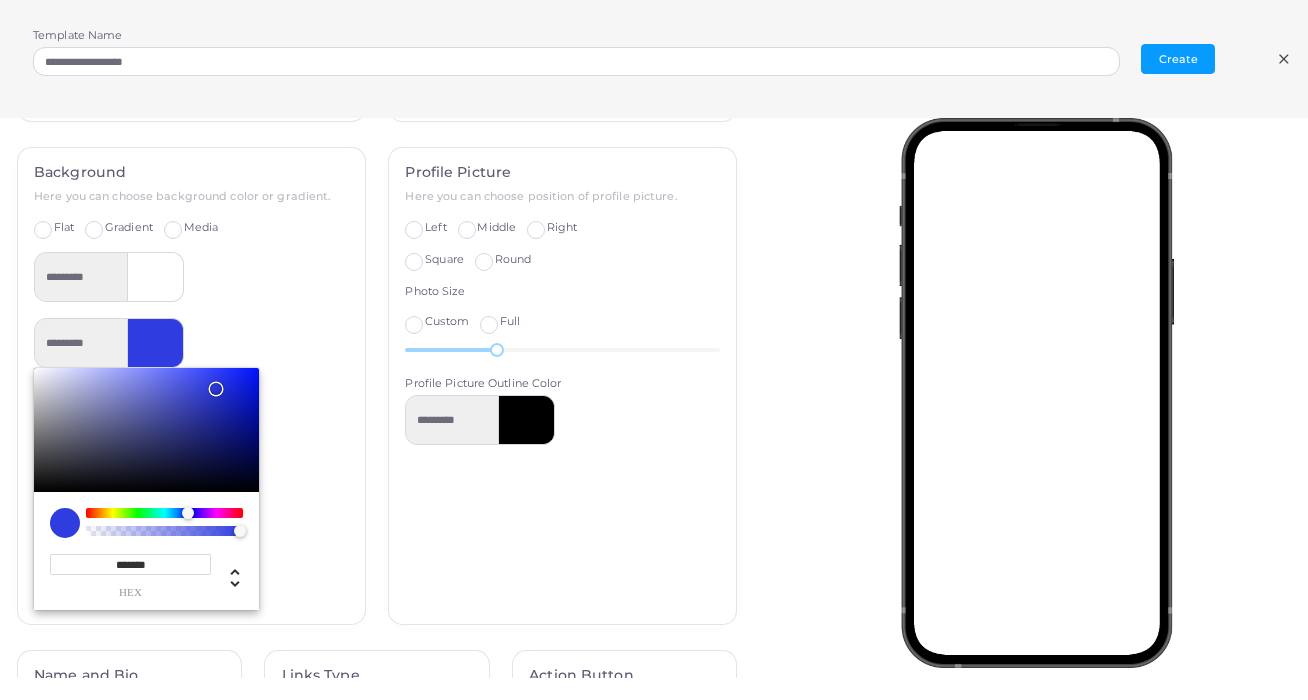 type on "*********" 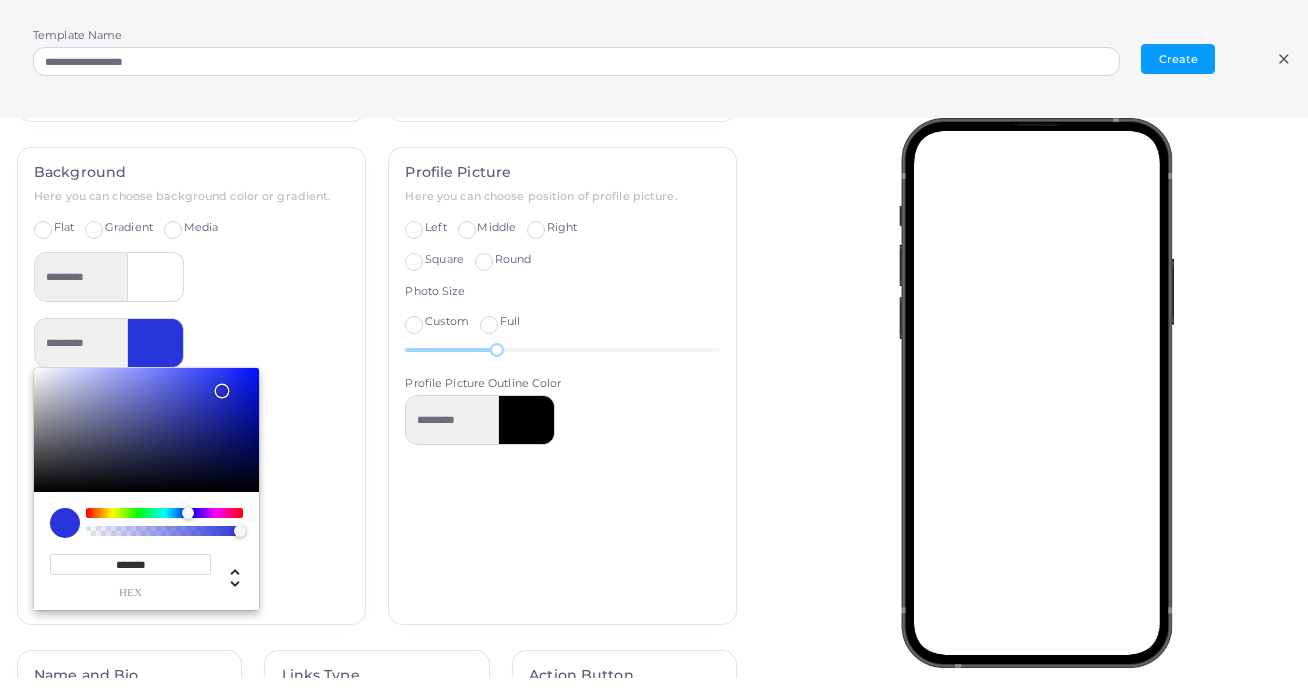 type on "*********" 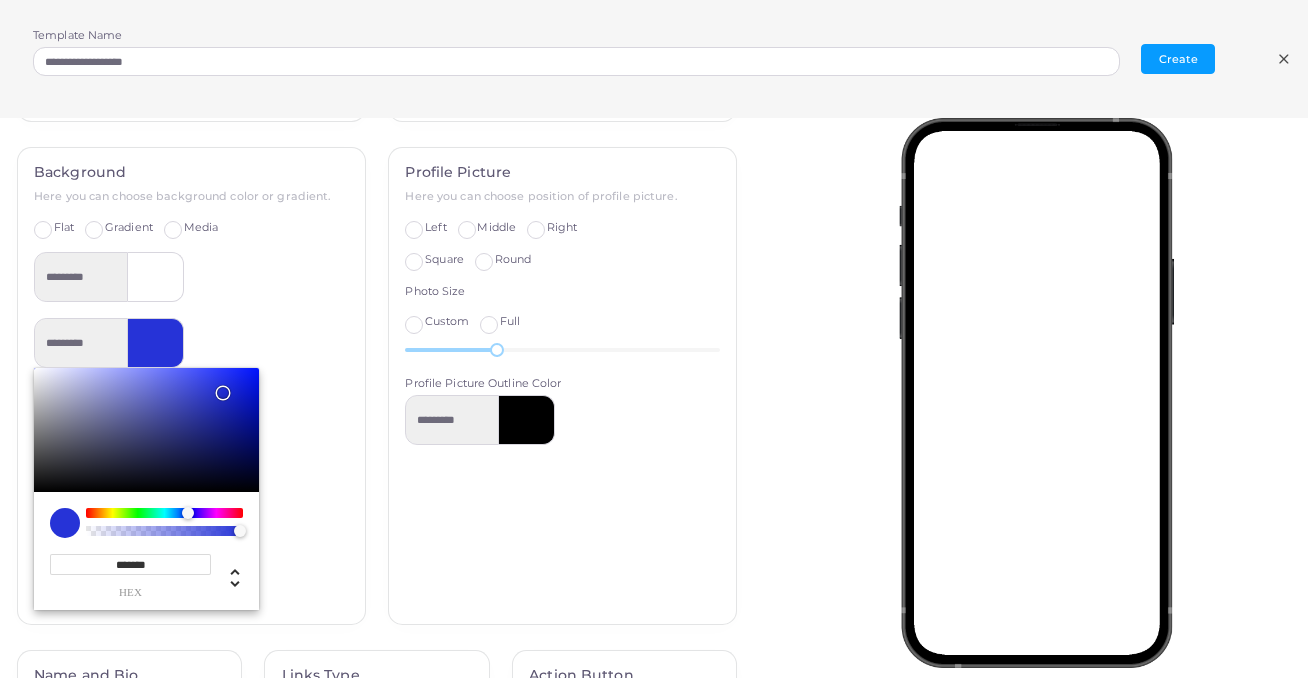 type on "*********" 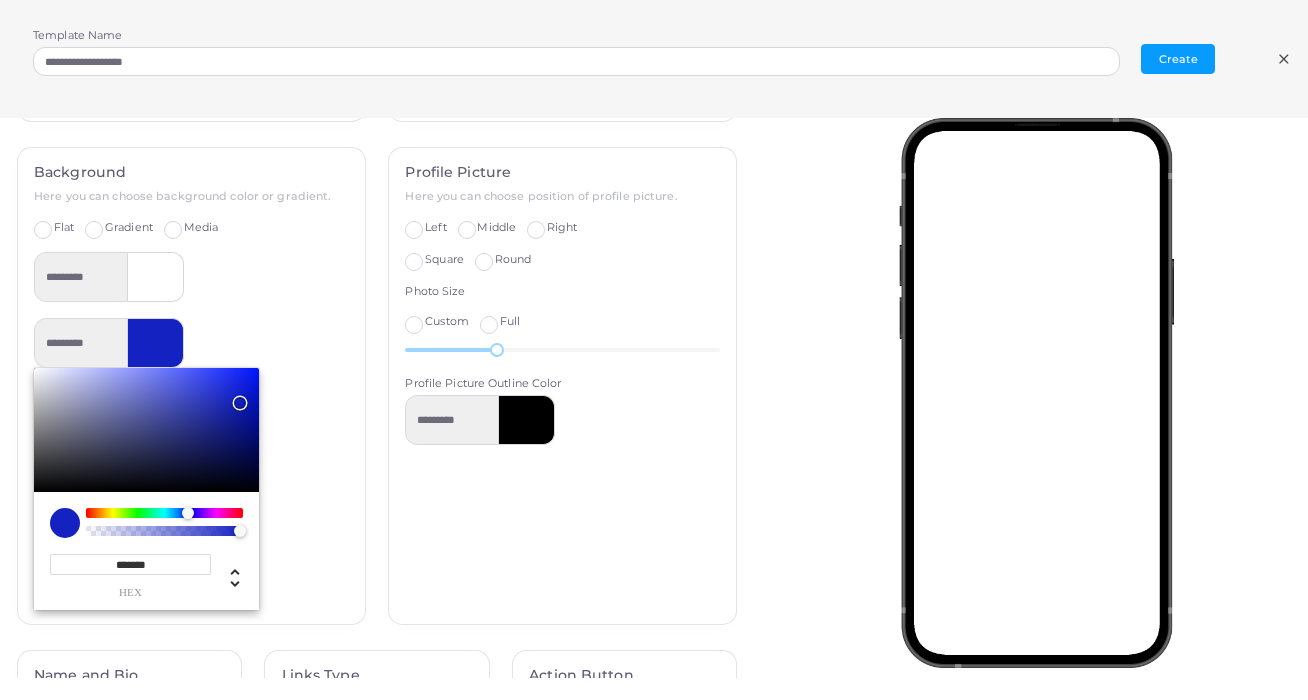 type on "*********" 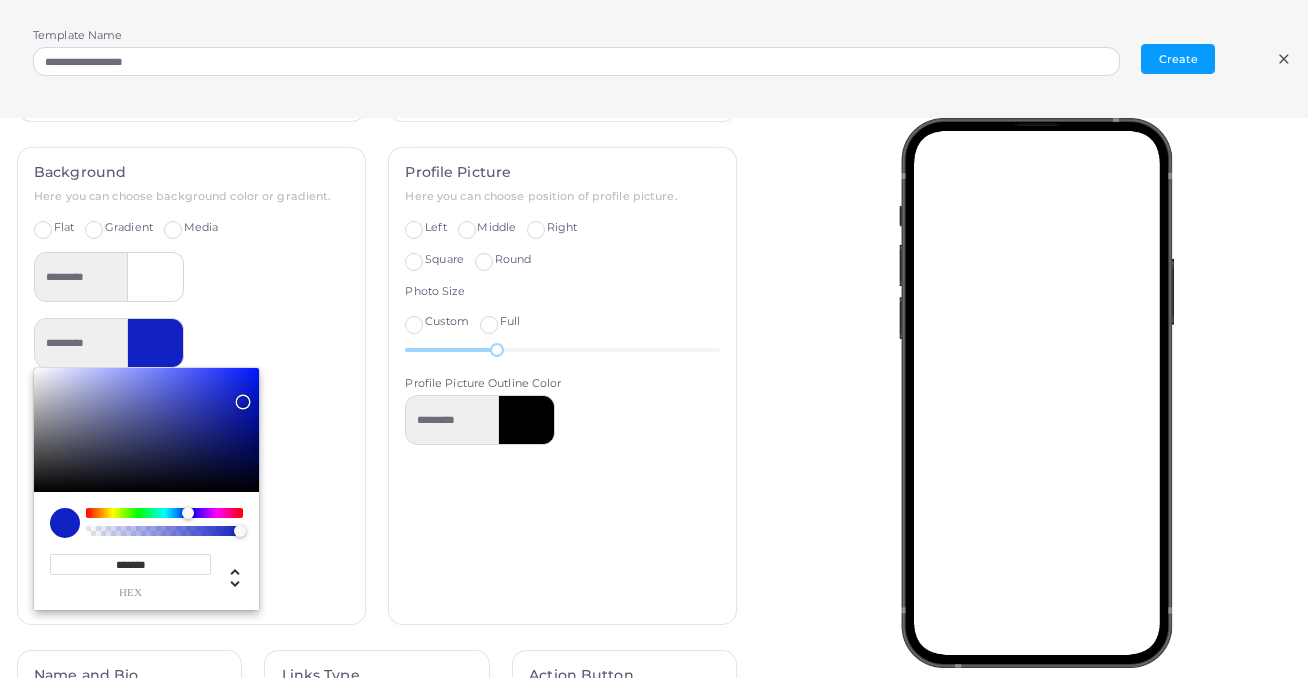 type on "*********" 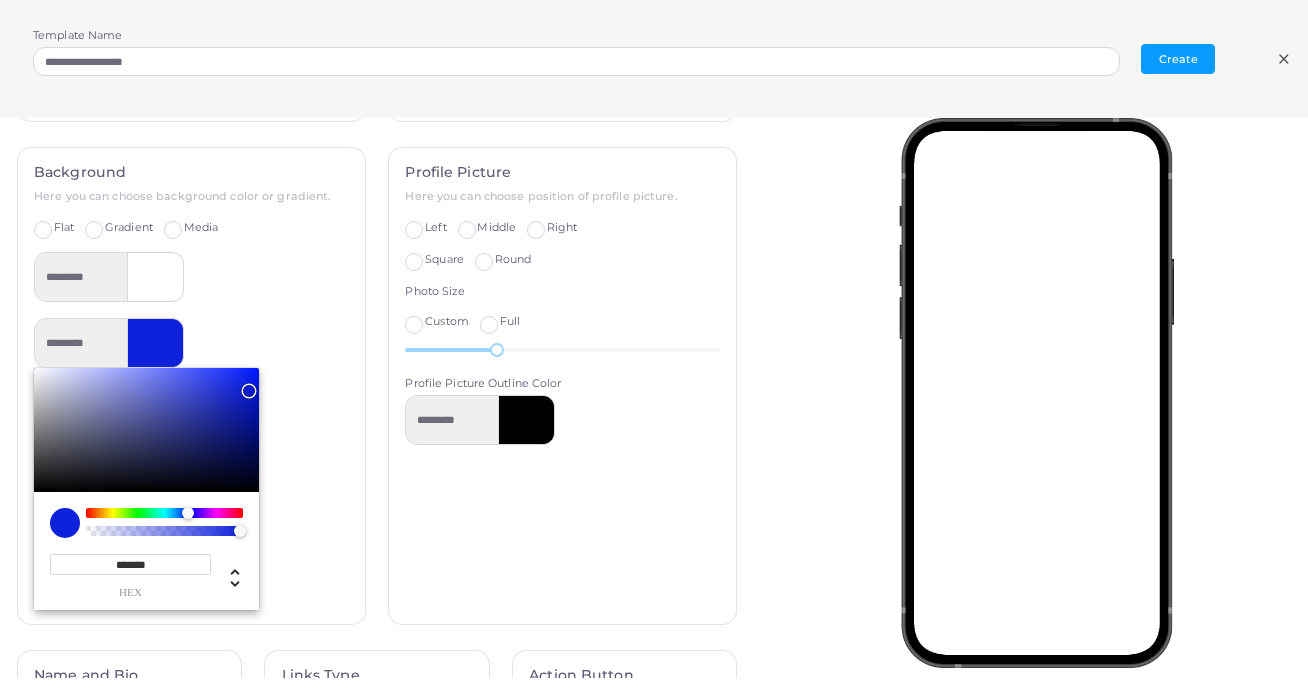 type on "*********" 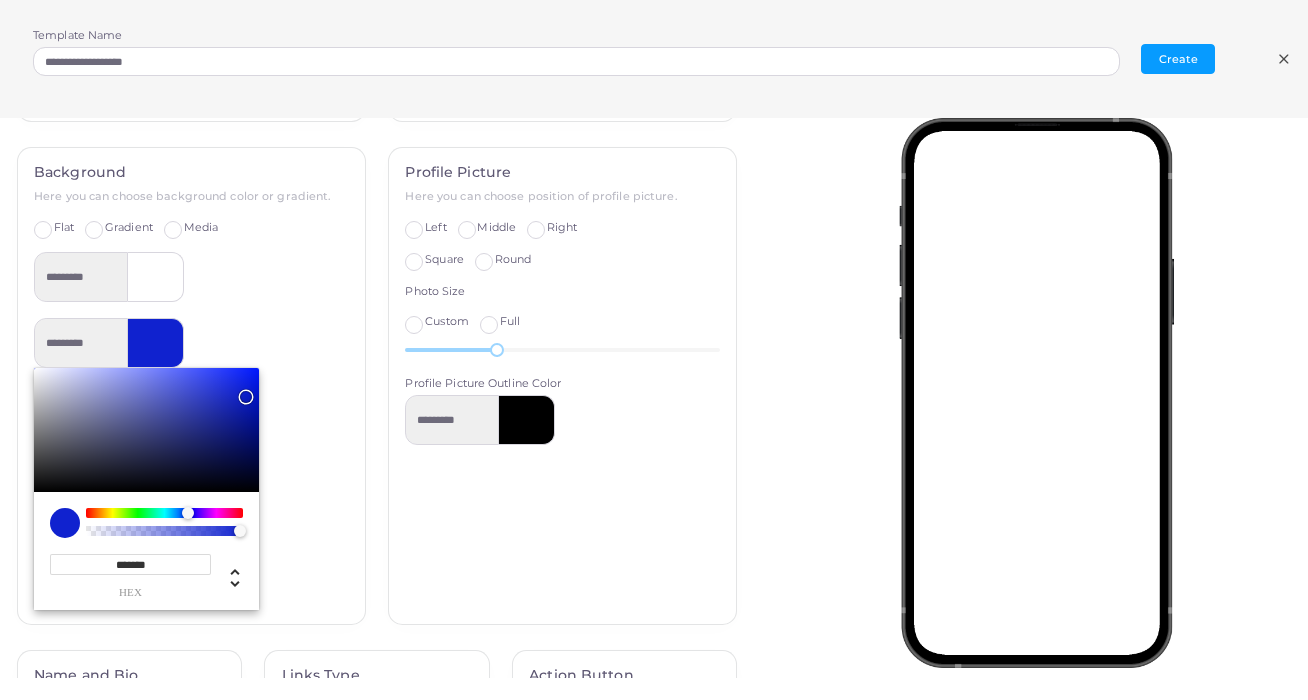 type on "*********" 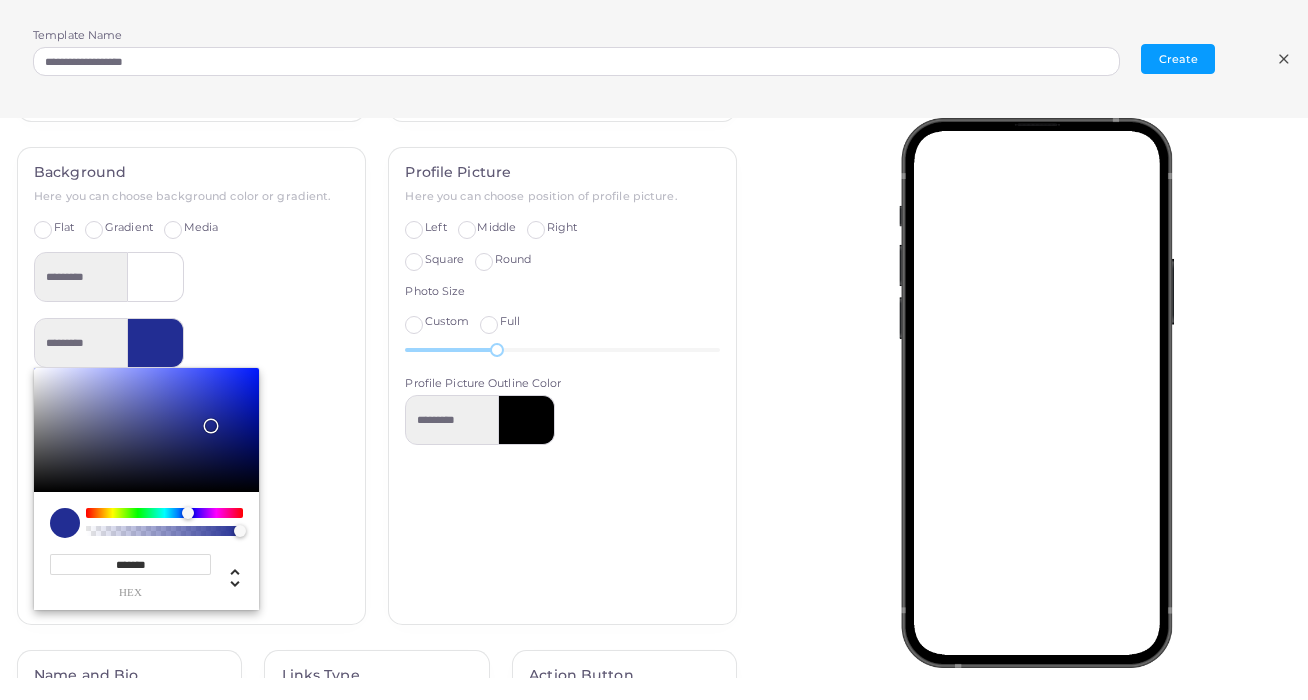 type on "*********" 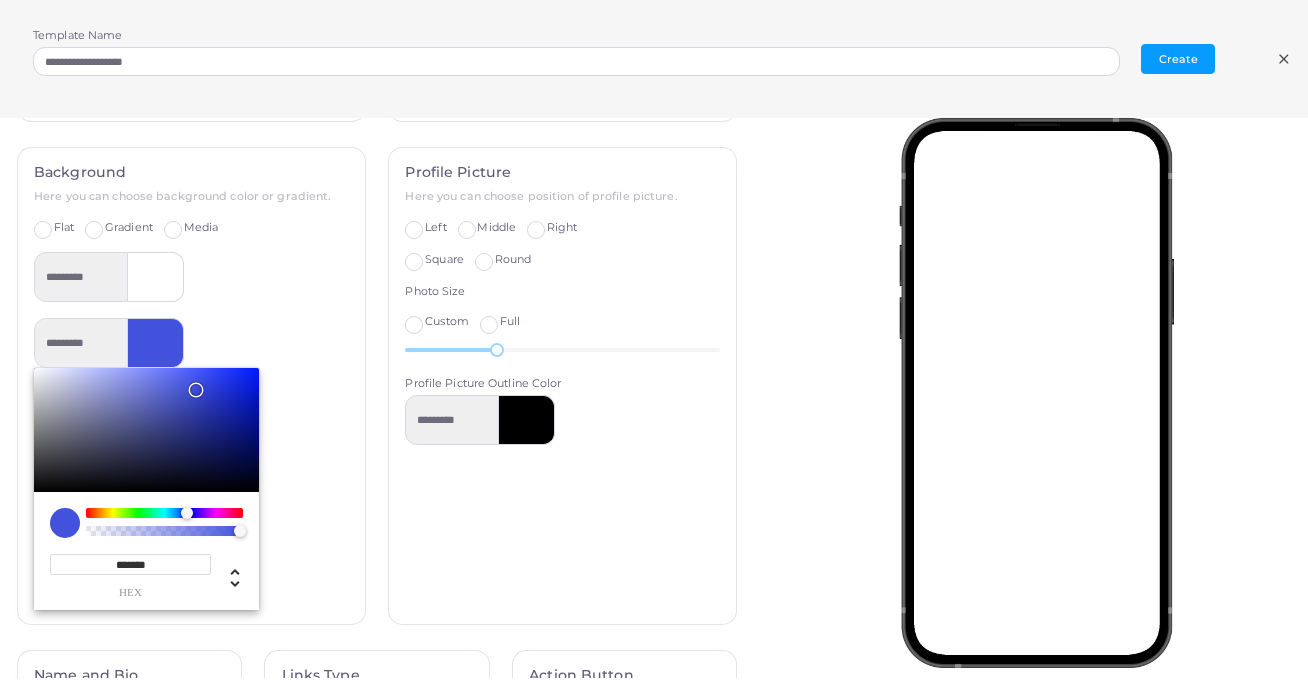 type on "*********" 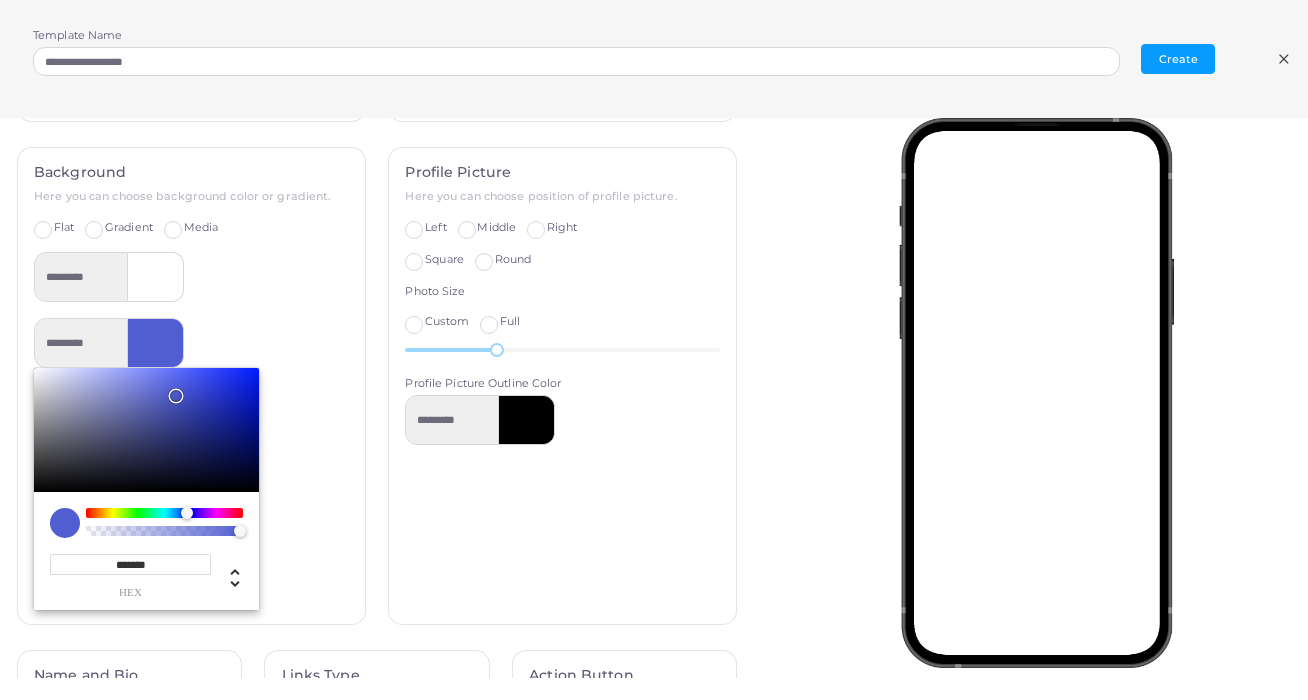 type on "*********" 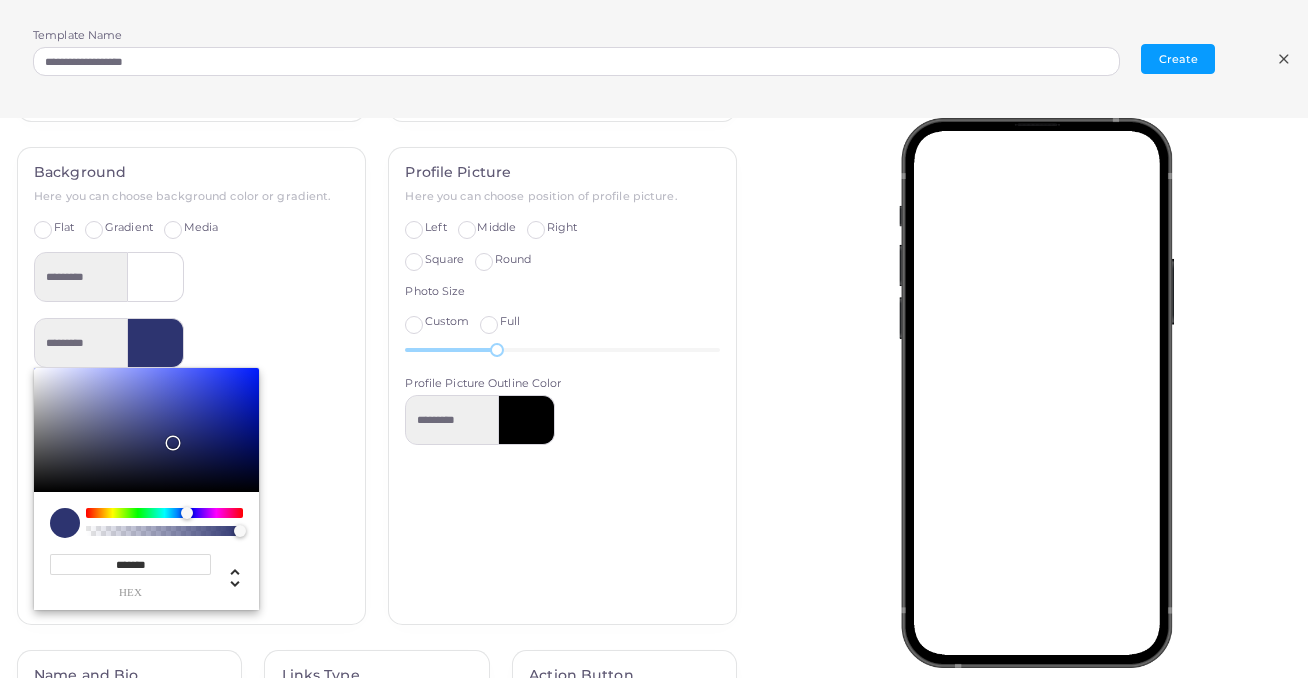 type on "*********" 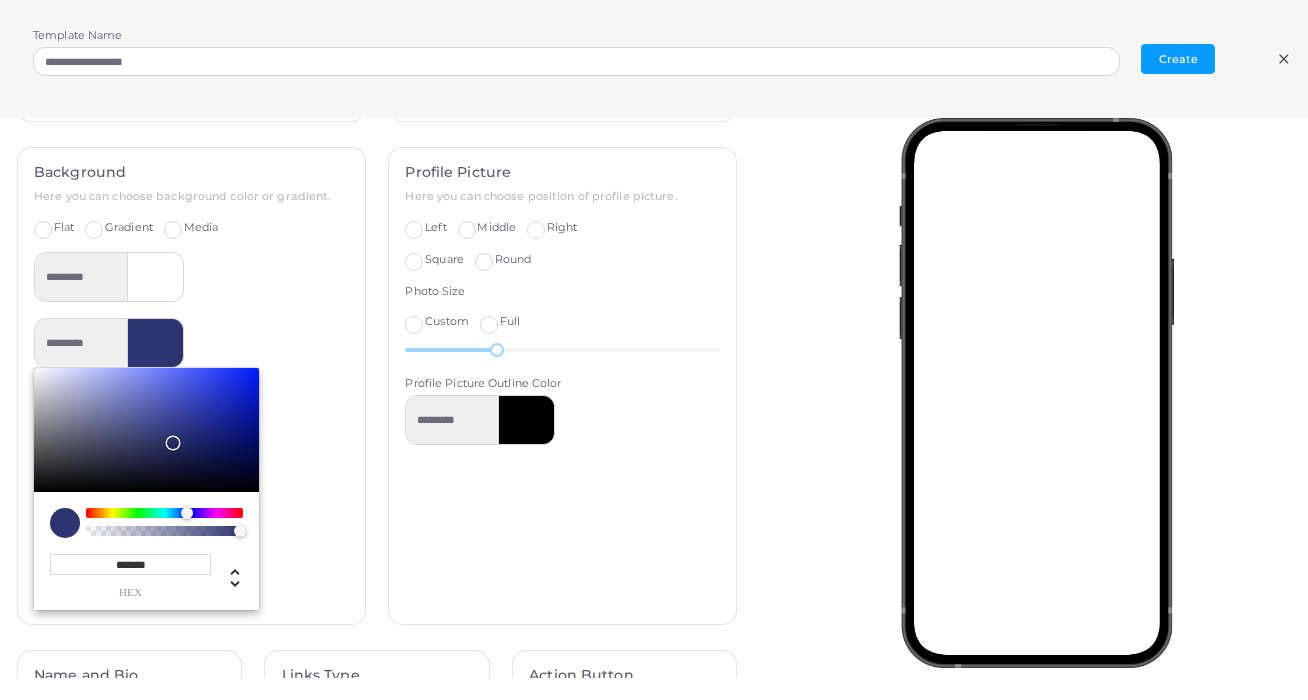type on "*******" 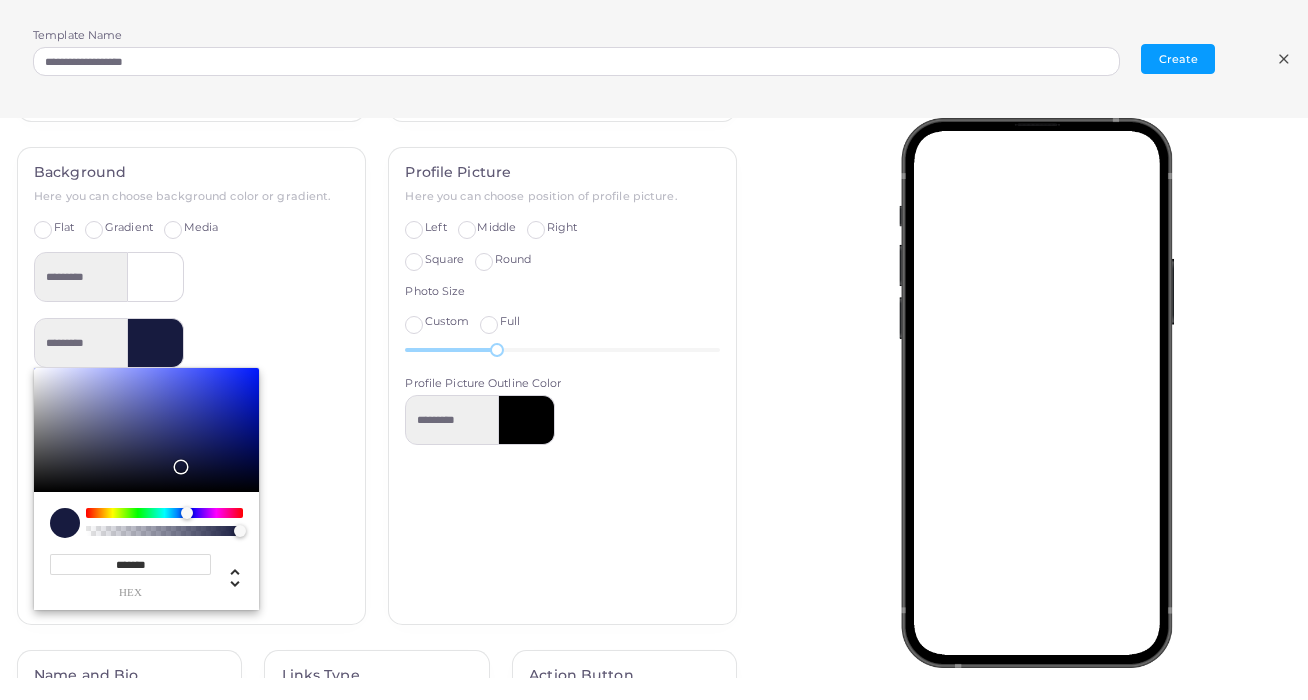 type on "*********" 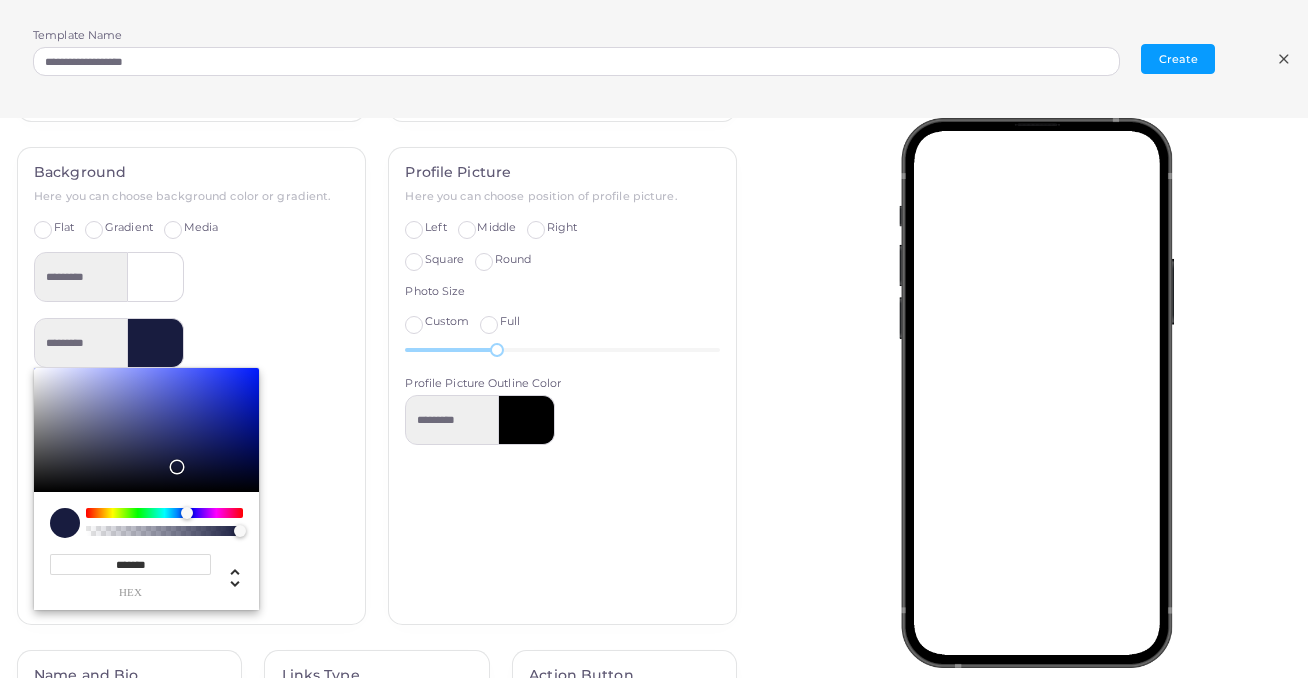 type on "*********" 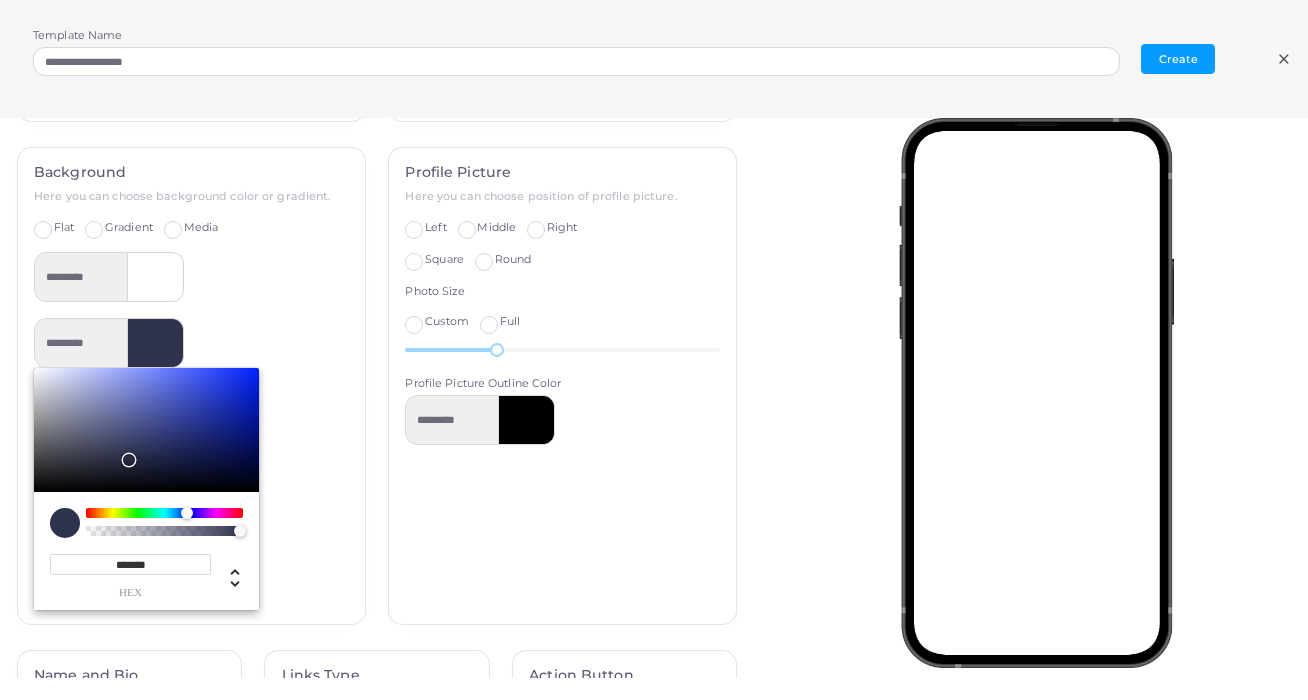 type on "*********" 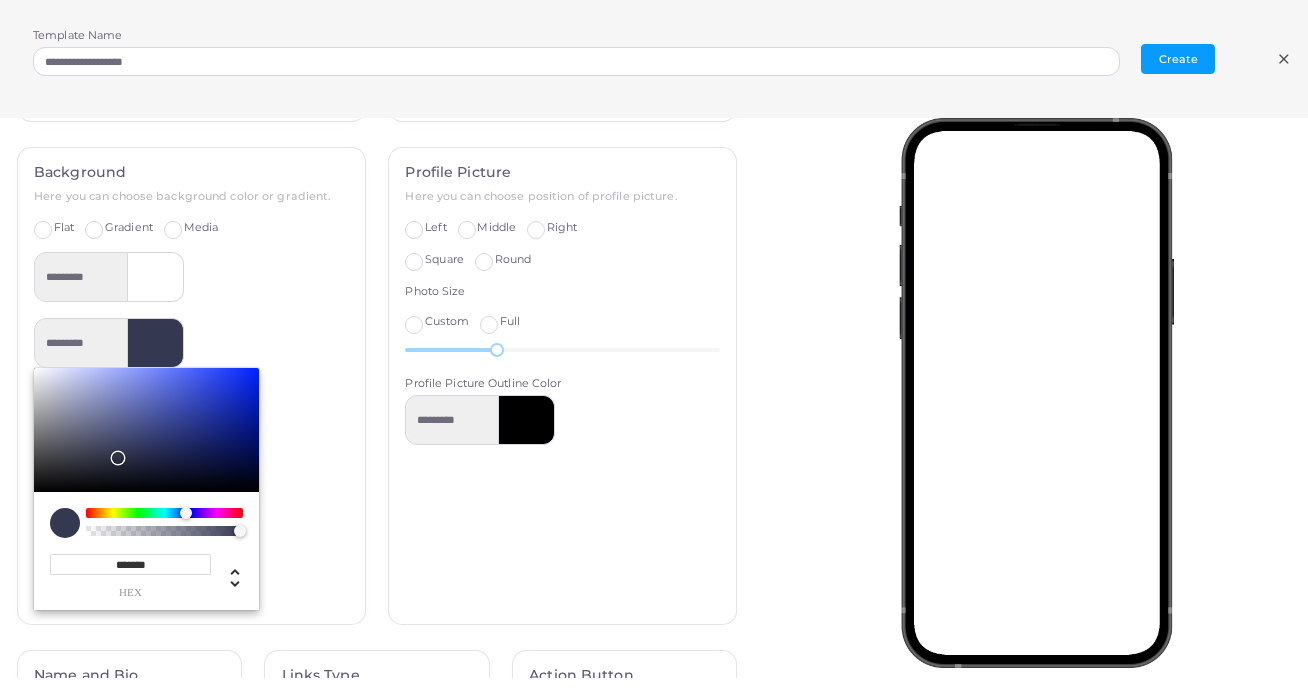 type on "*********" 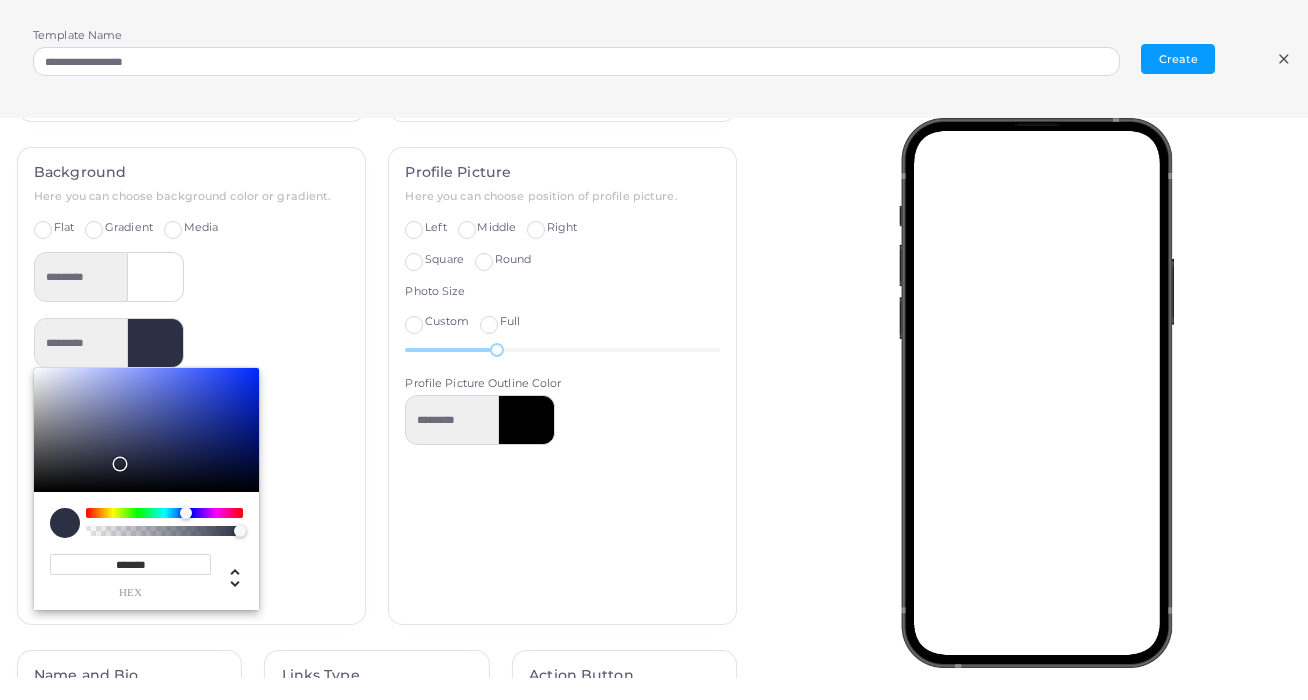 type on "*********" 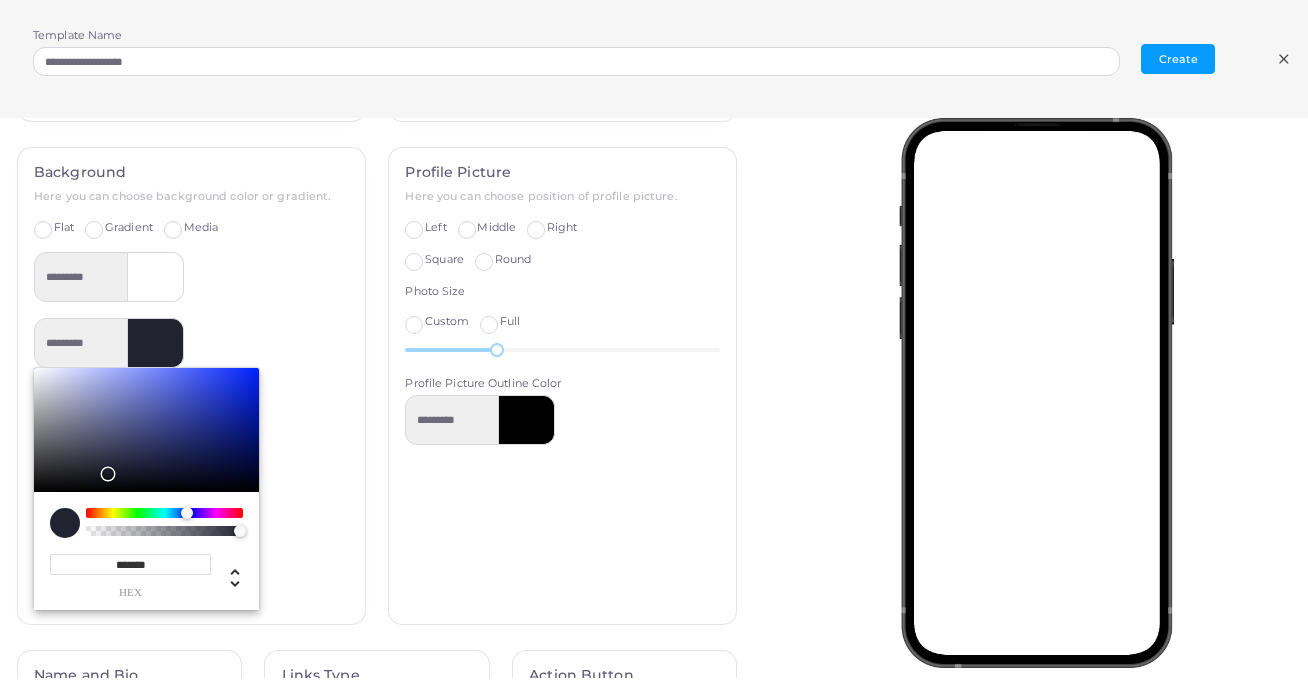 type on "*********" 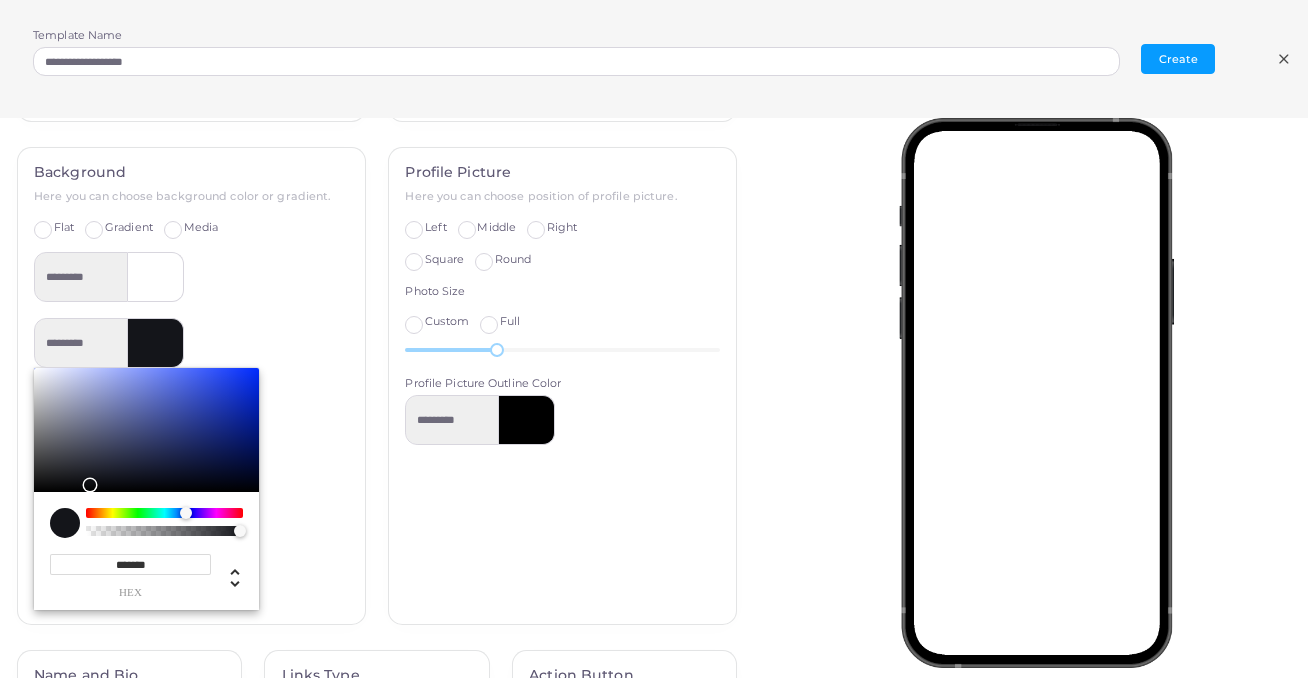 type on "*********" 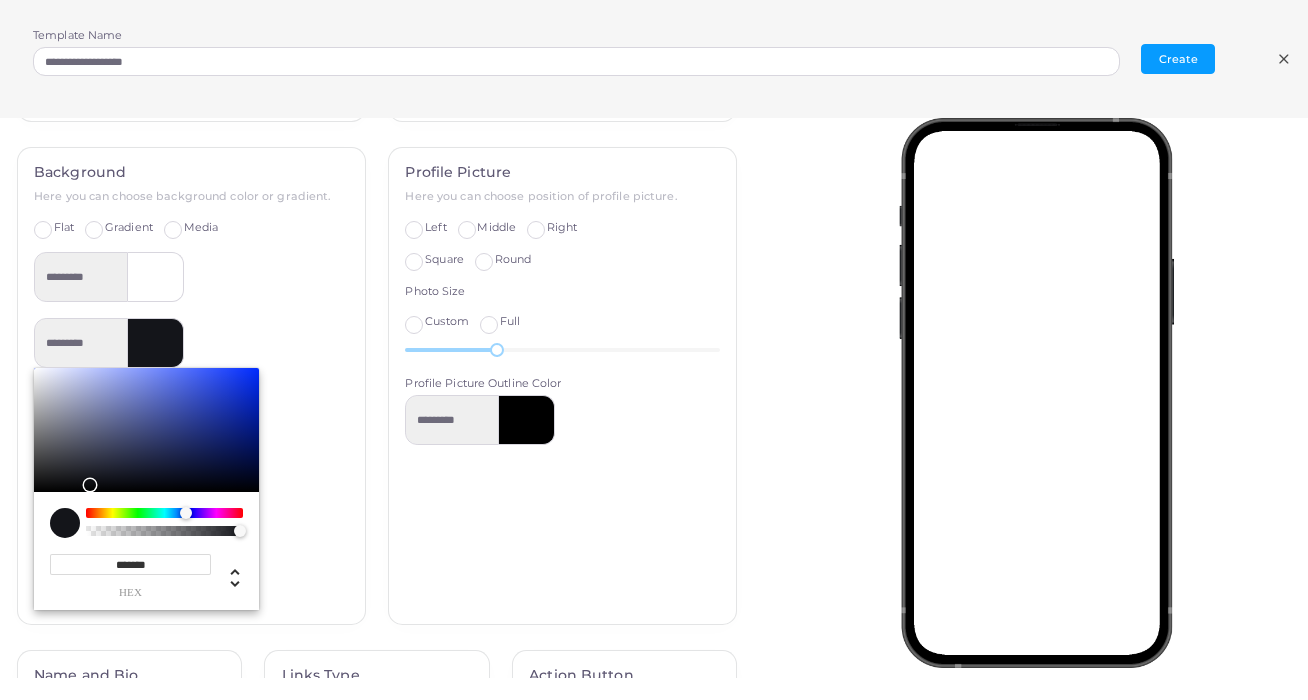 type on "*******" 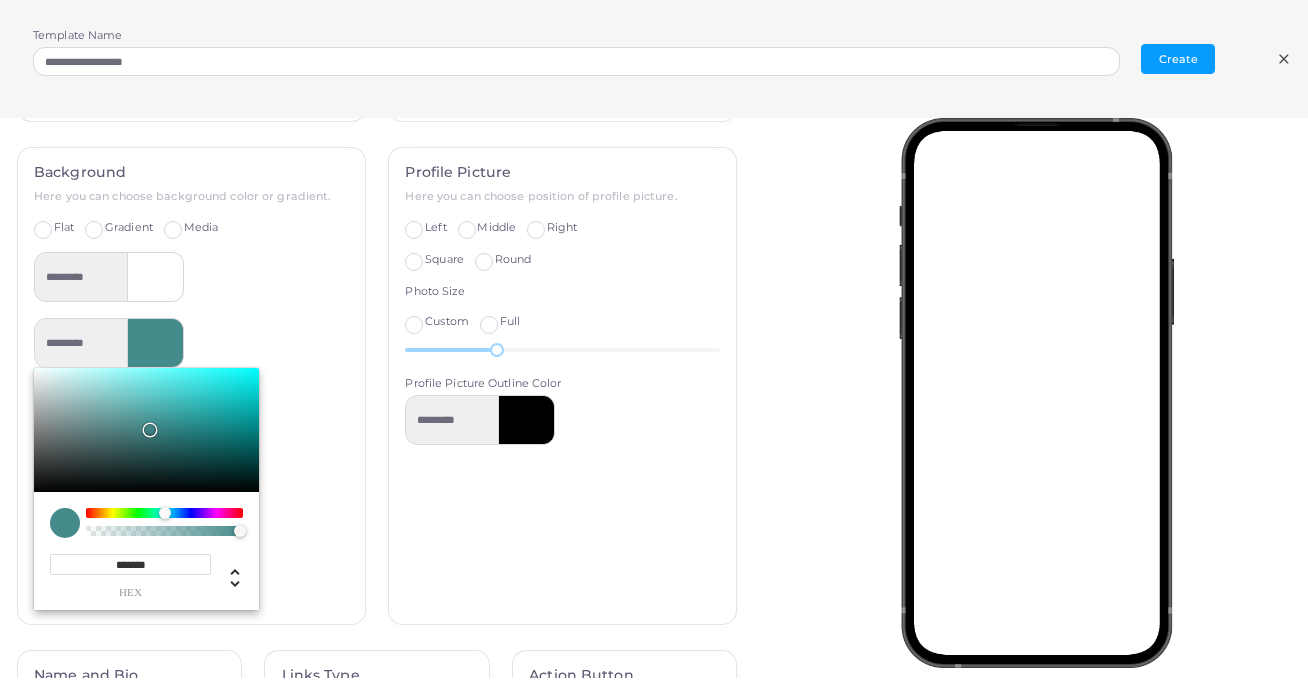 drag, startPoint x: 202, startPoint y: 419, endPoint x: 146, endPoint y: 421, distance: 56.0357 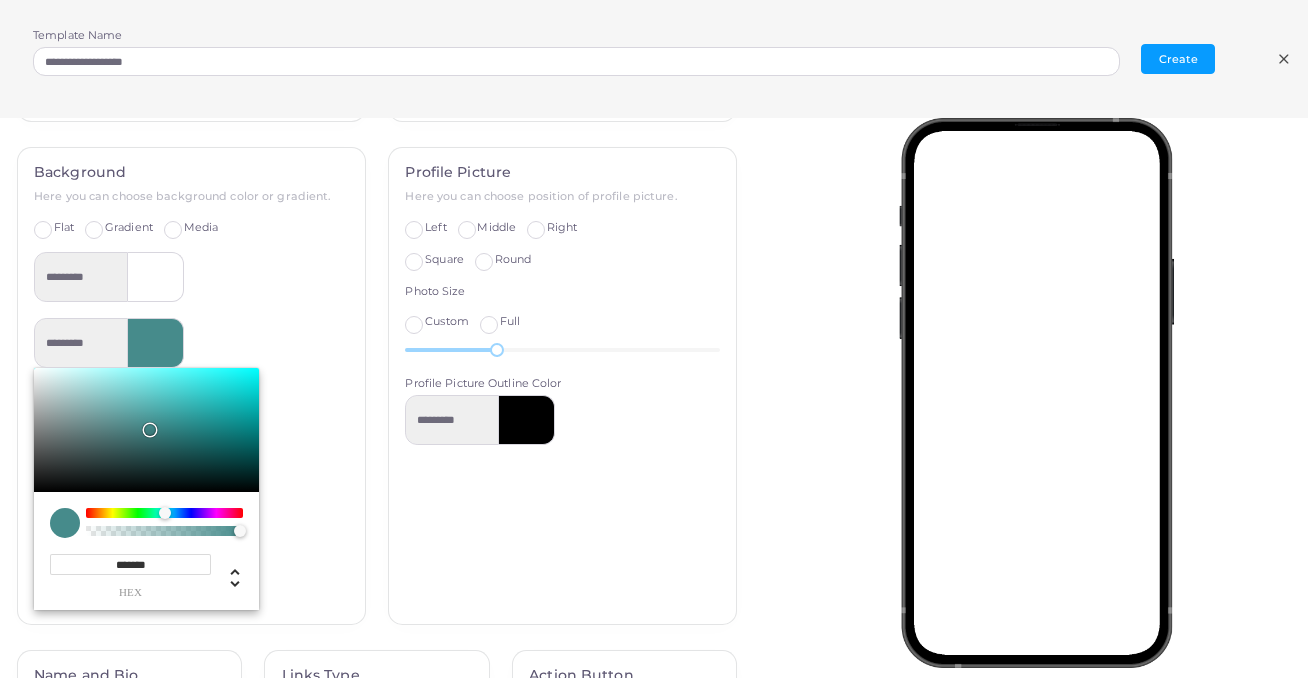 click at bounding box center (146, 430) 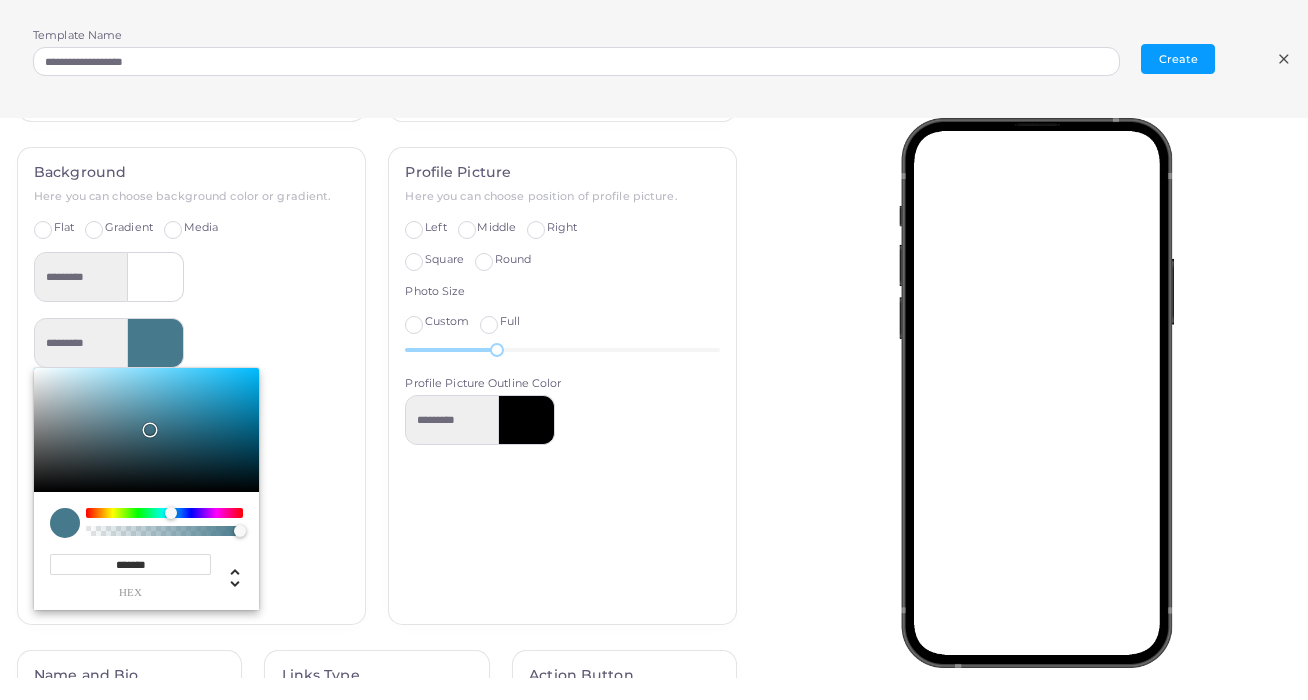 click at bounding box center (177, 514) 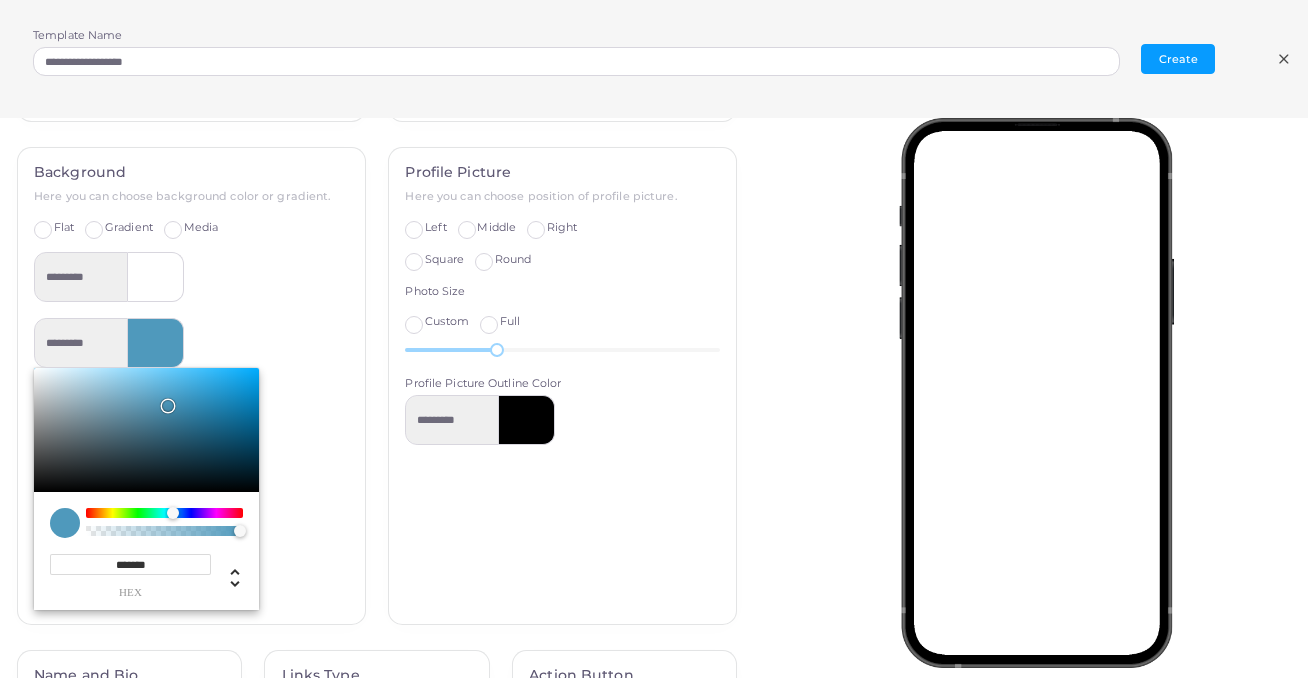 drag, startPoint x: 157, startPoint y: 428, endPoint x: 164, endPoint y: 397, distance: 31.780497 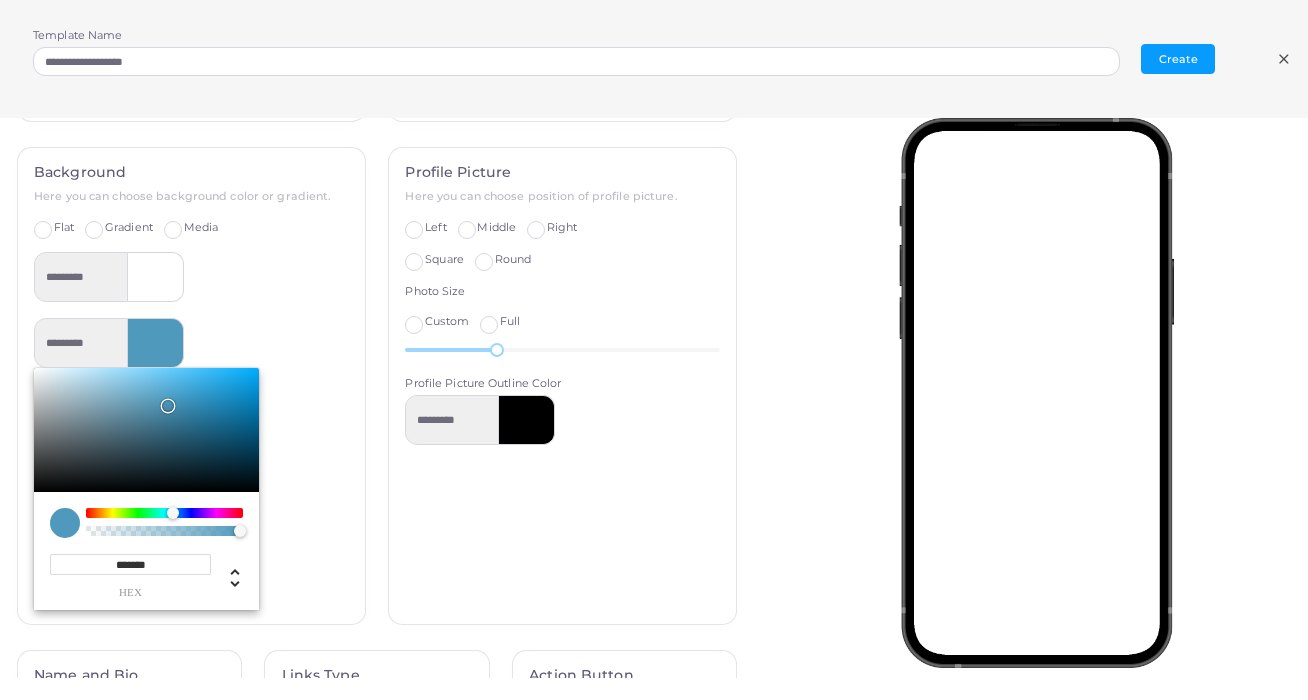 click at bounding box center [146, 430] 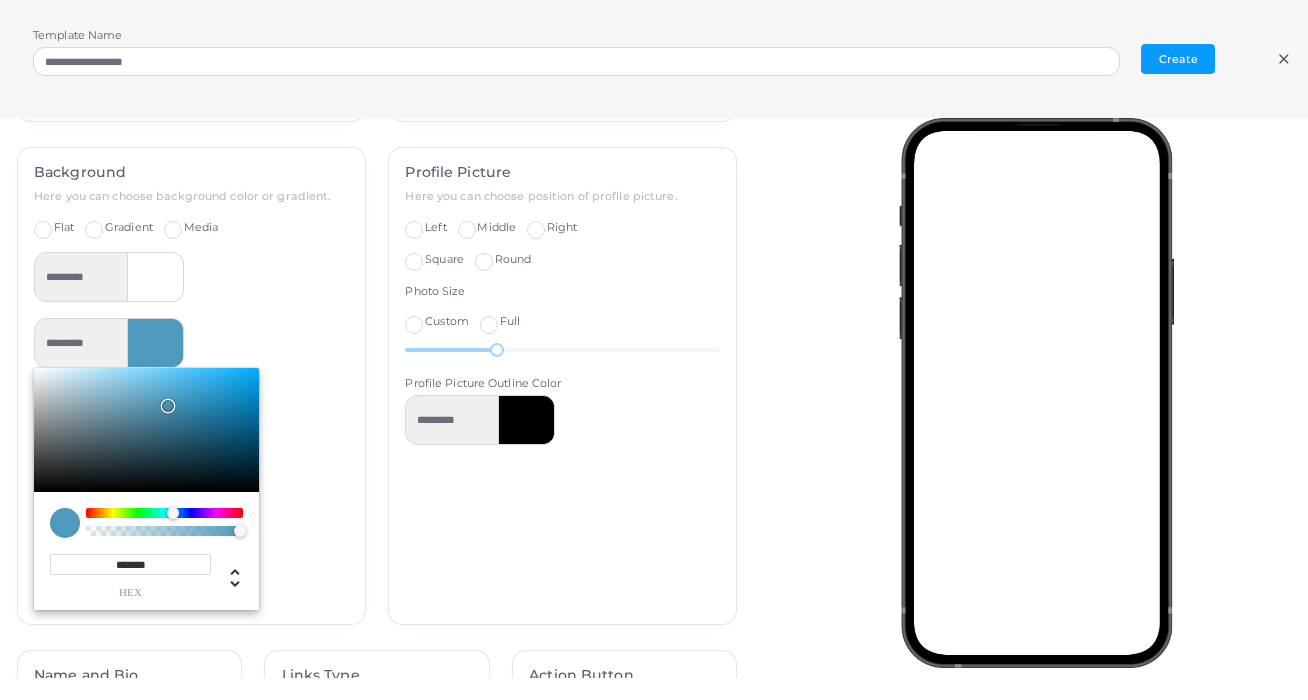 click on "*********                   *******   hex       **   r     ***   g     ***   b     *   a     ***   h     ***   s     ***   l     *   a" at bounding box center [191, 464] 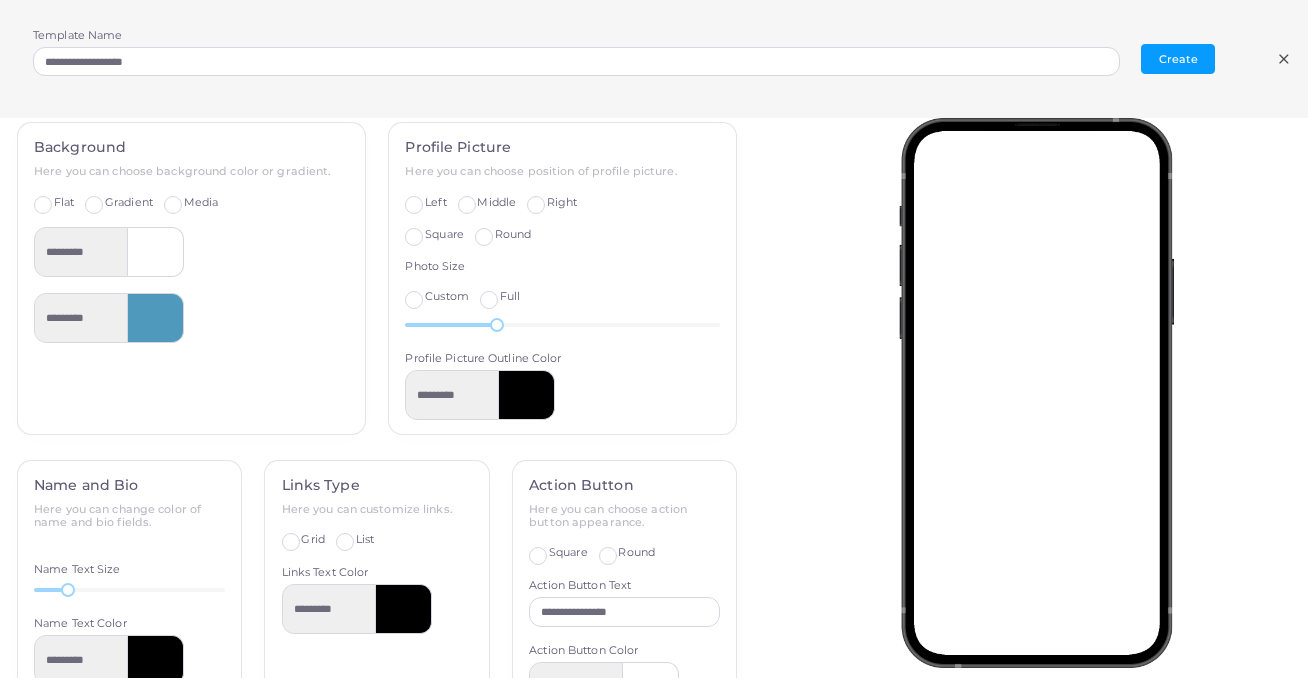 scroll, scrollTop: 168, scrollLeft: 0, axis: vertical 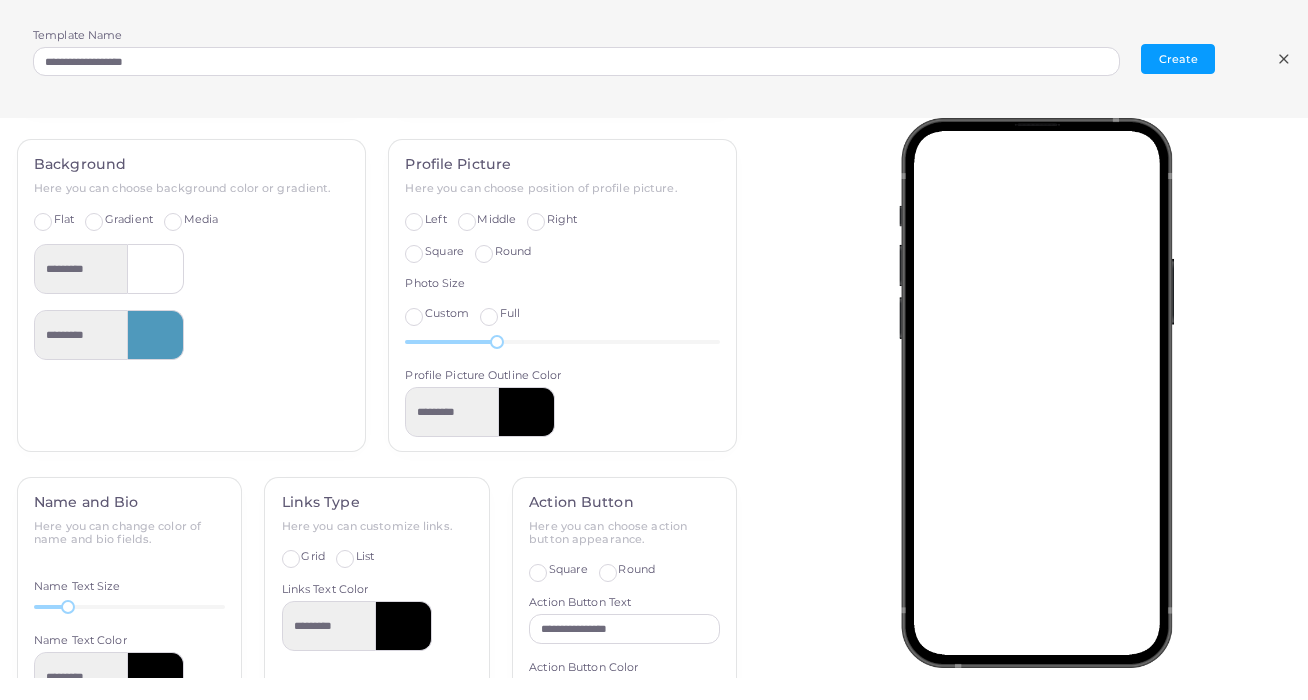 click on "Left" at bounding box center [435, 220] 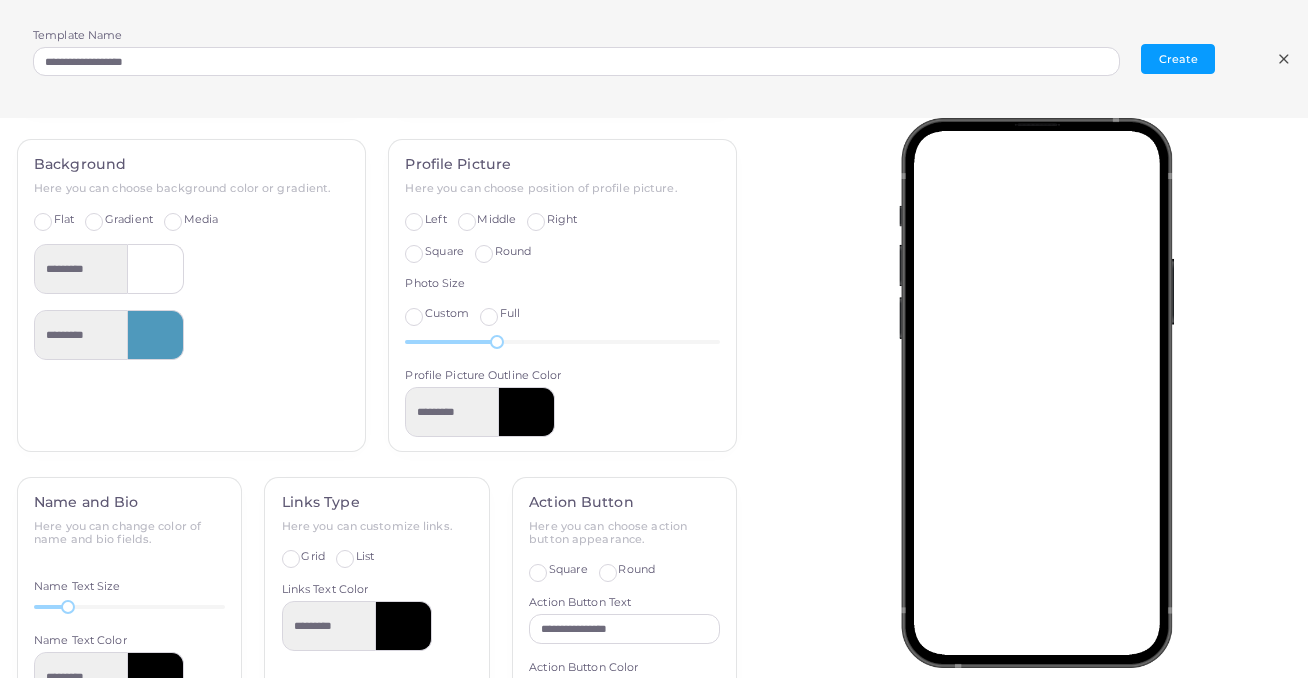 click on "Middle" at bounding box center (496, 220) 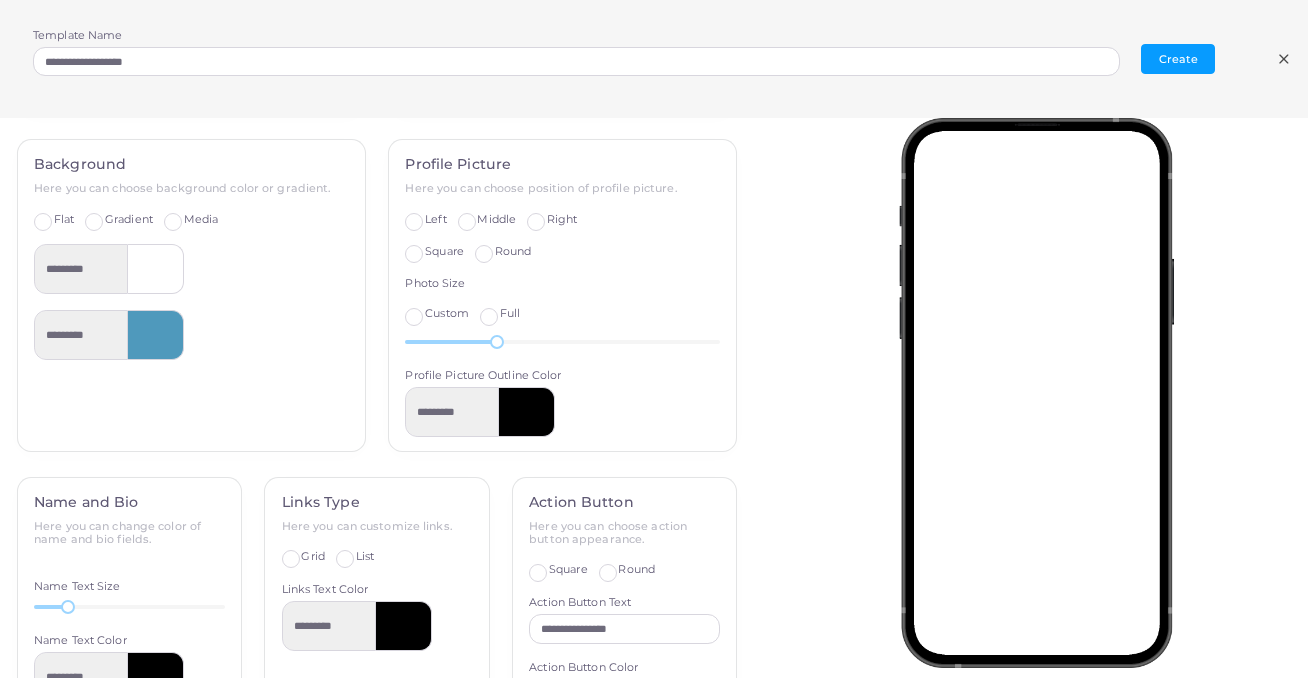 click on "Round" at bounding box center [513, 252] 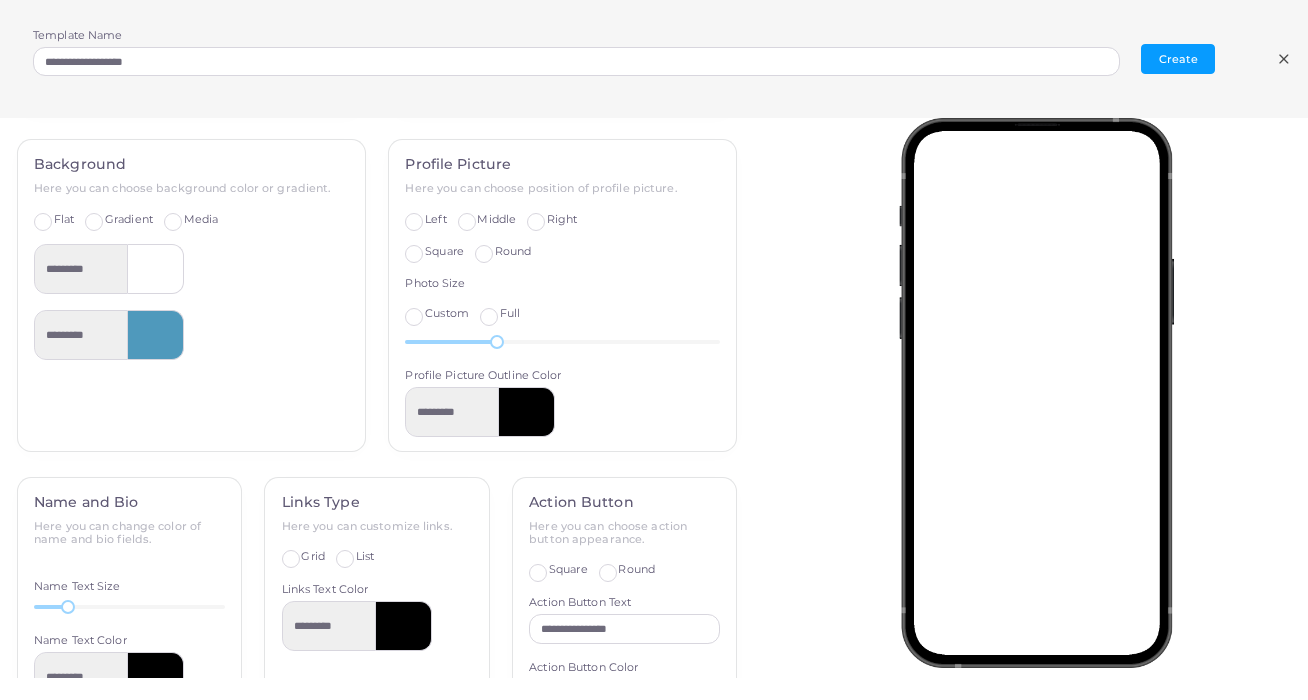 click on "Round" at bounding box center [513, 252] 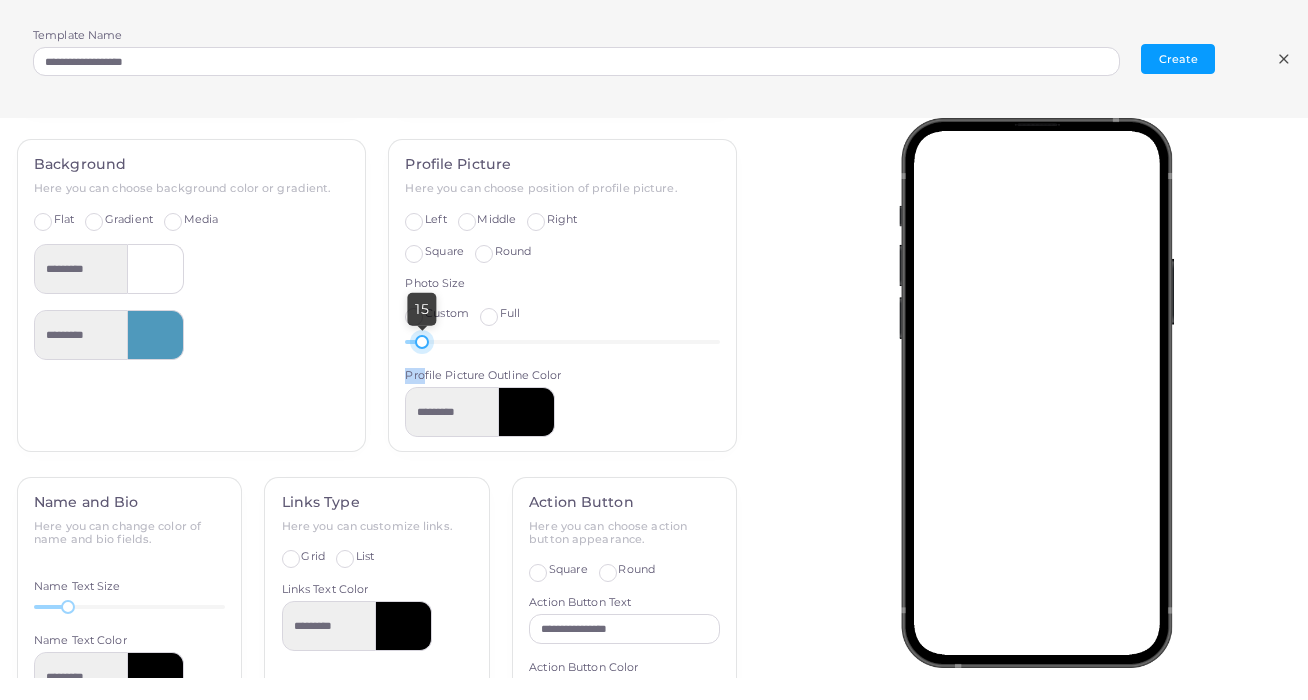 drag, startPoint x: 498, startPoint y: 339, endPoint x: 422, endPoint y: 358, distance: 78.339005 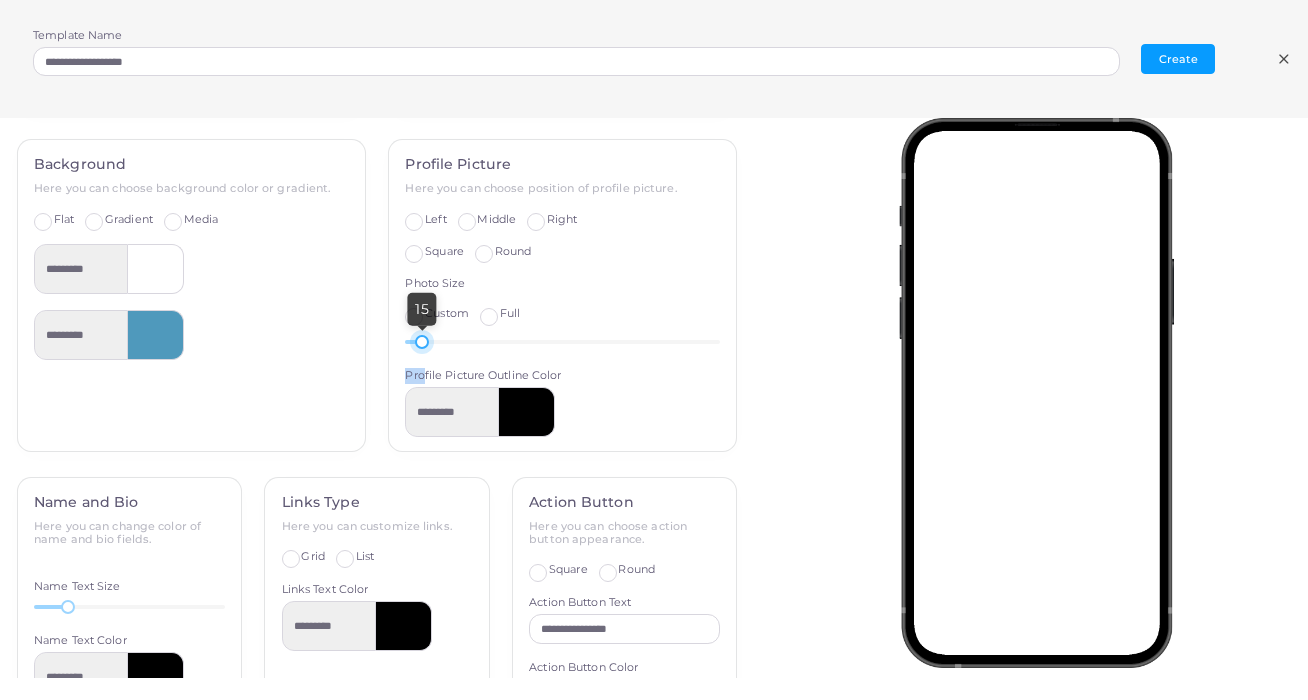 click on "Profile Picture Here you can choose position of profile picture. Left Middle Right Square Round Photo Size Custom Full 15 Profile Picture Outline Color *********" at bounding box center (562, 295) 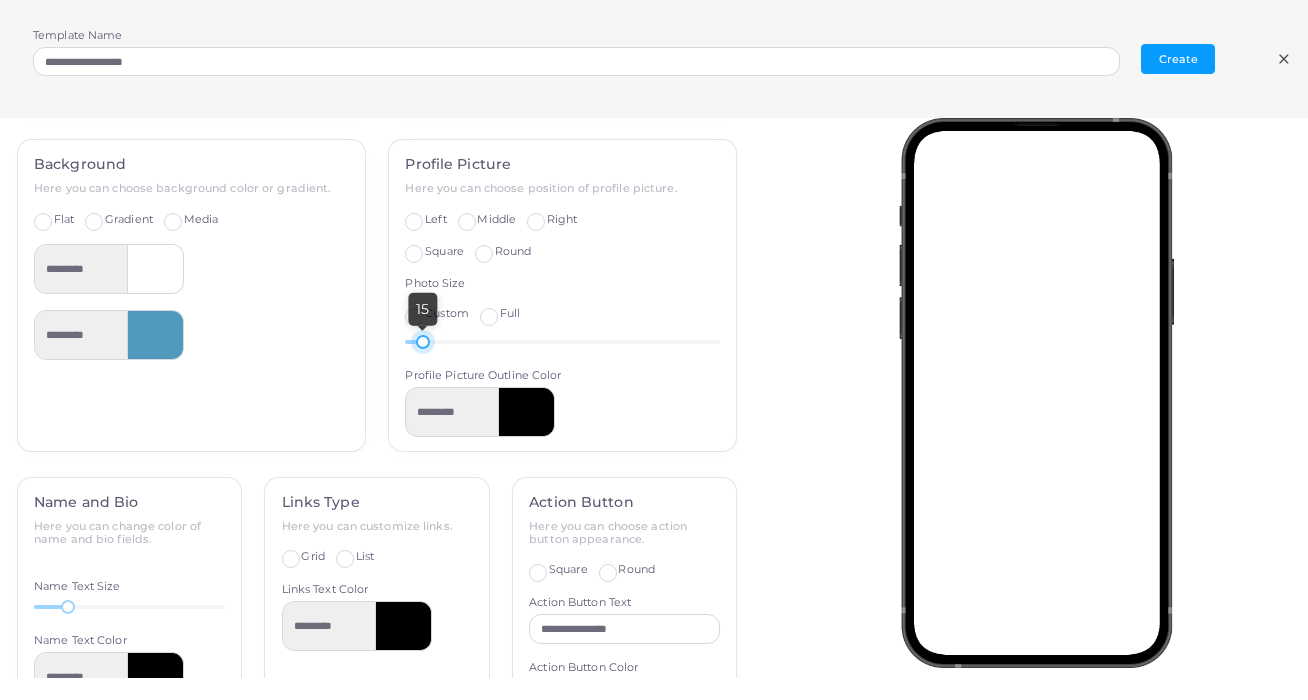 click on "Full" at bounding box center (510, 314) 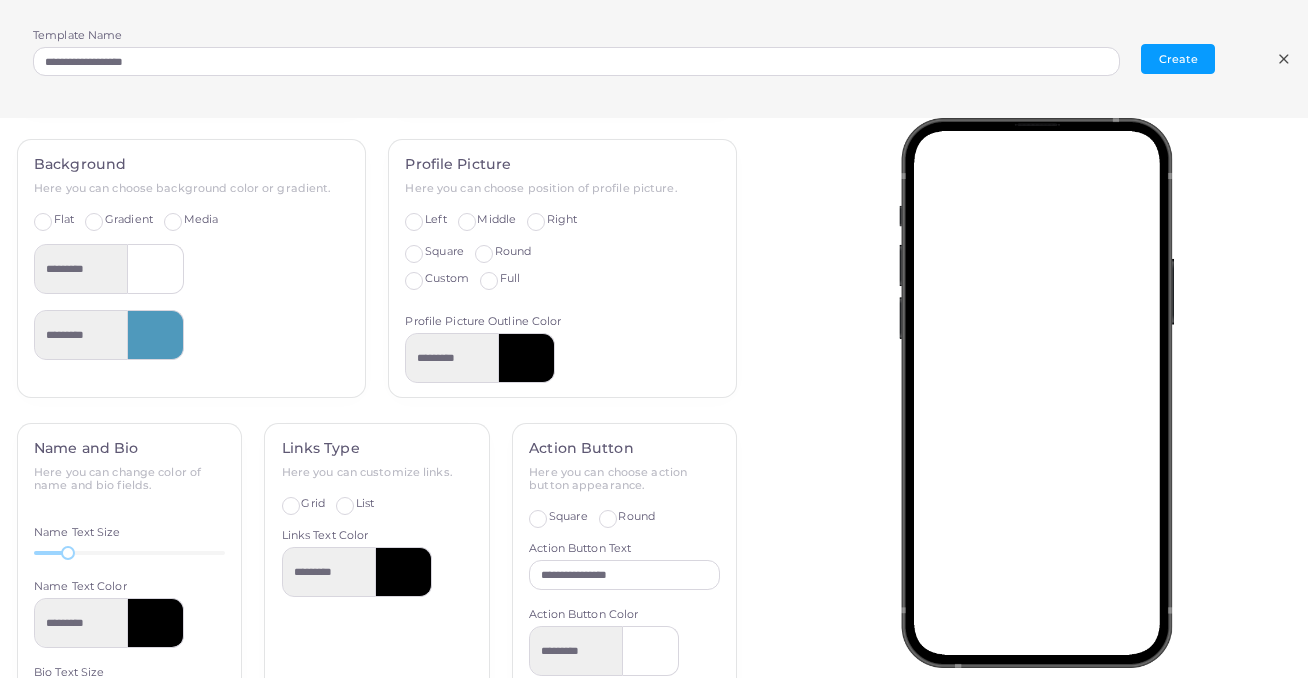 click on "Custom" at bounding box center [447, 279] 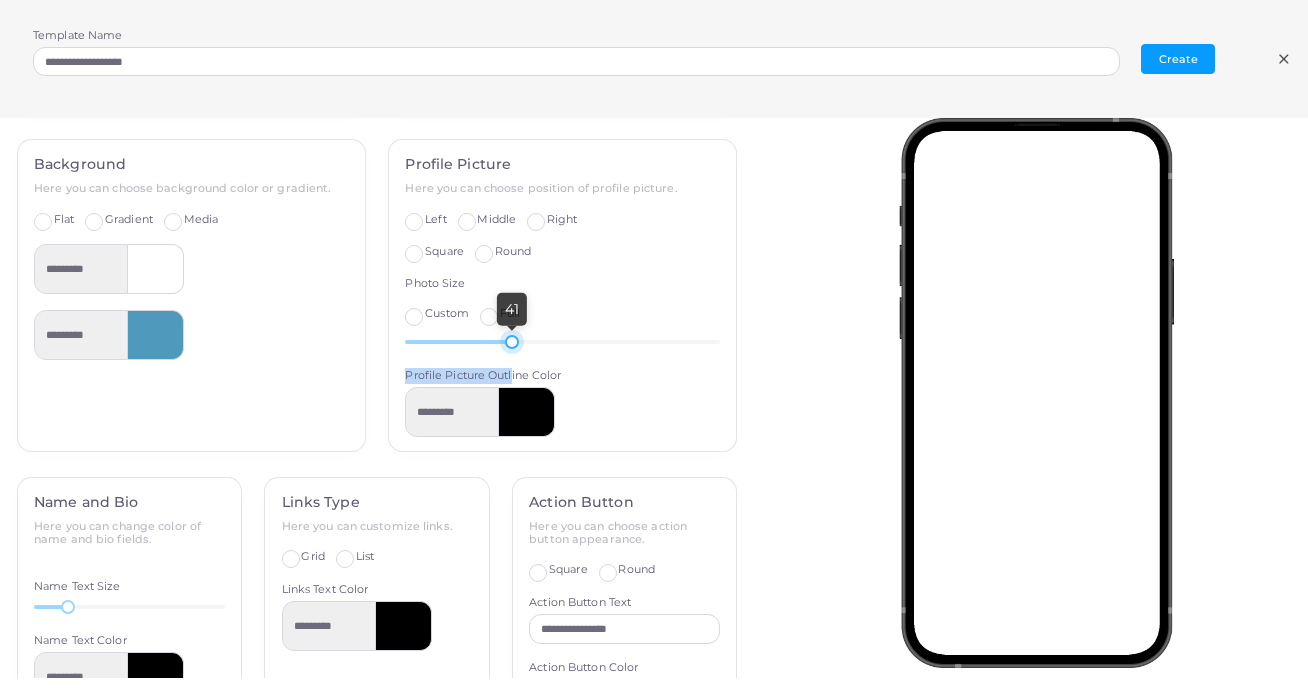 drag, startPoint x: 422, startPoint y: 334, endPoint x: 512, endPoint y: 352, distance: 91.78235 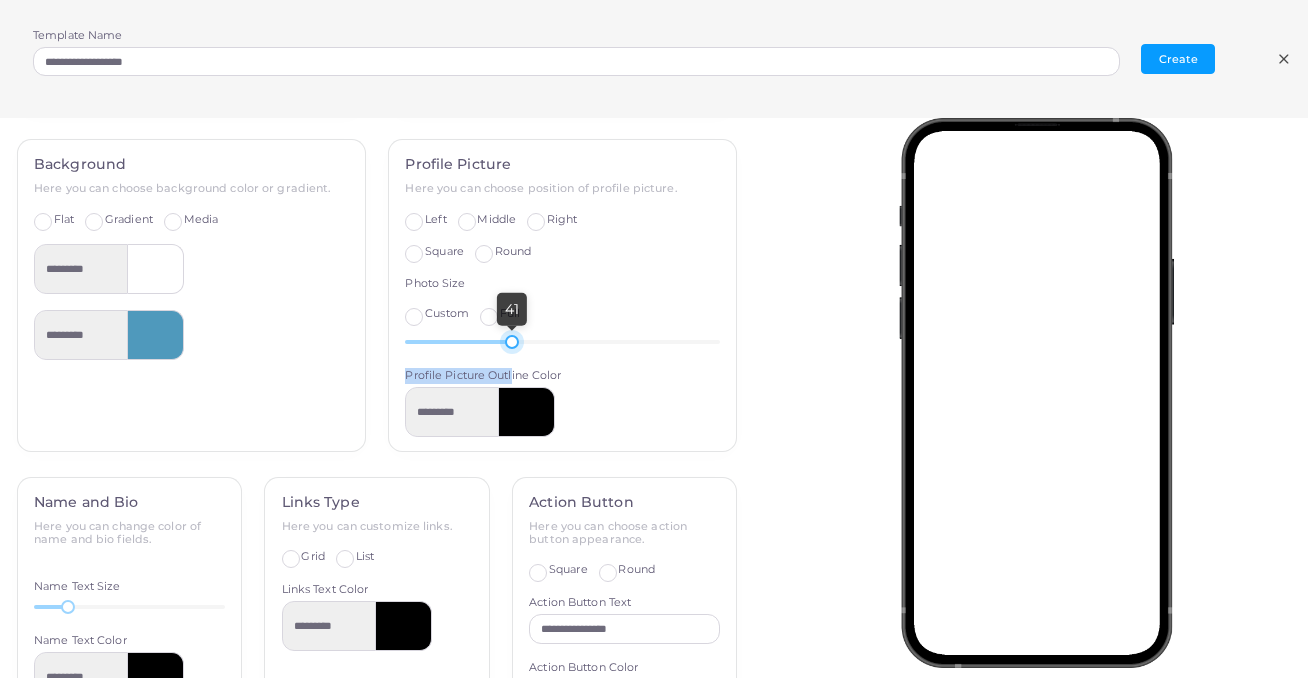 click on "Profile Picture Here you can choose position of profile picture. Left Middle Right Square Round Photo Size Custom Full 41 Profile Picture Outline Color *********" at bounding box center (562, 295) 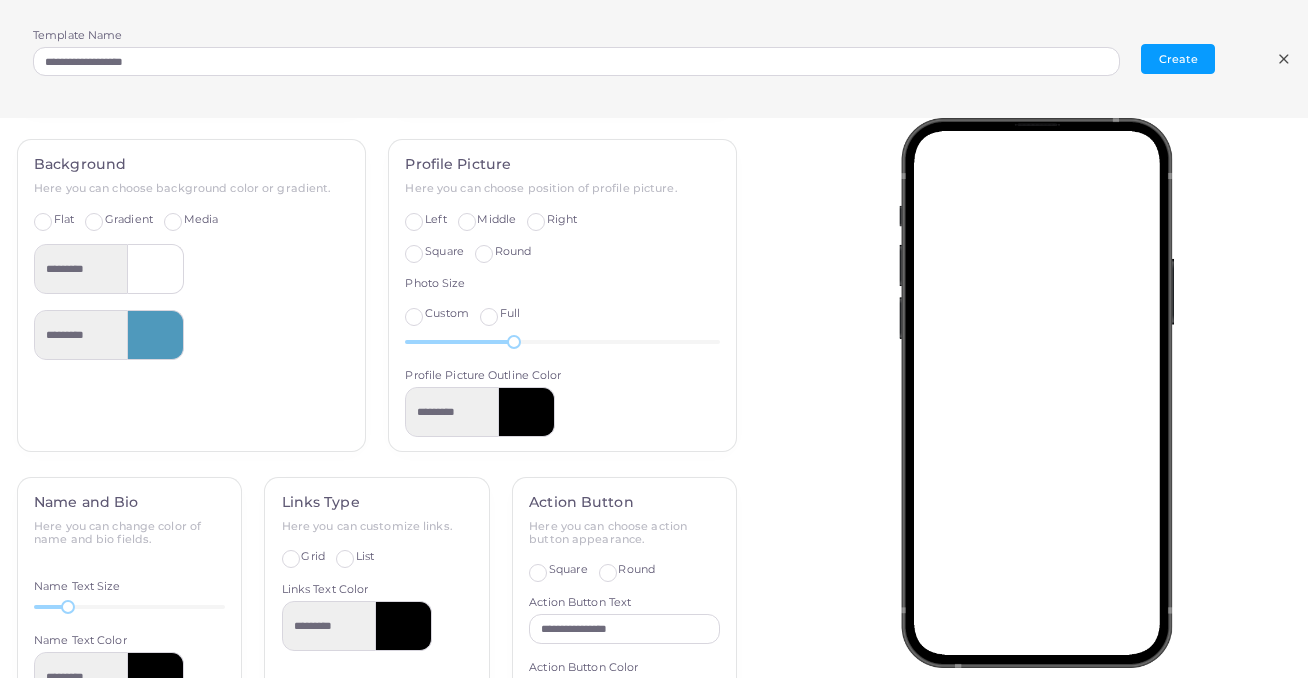 click on "*********" at bounding box center (562, 412) 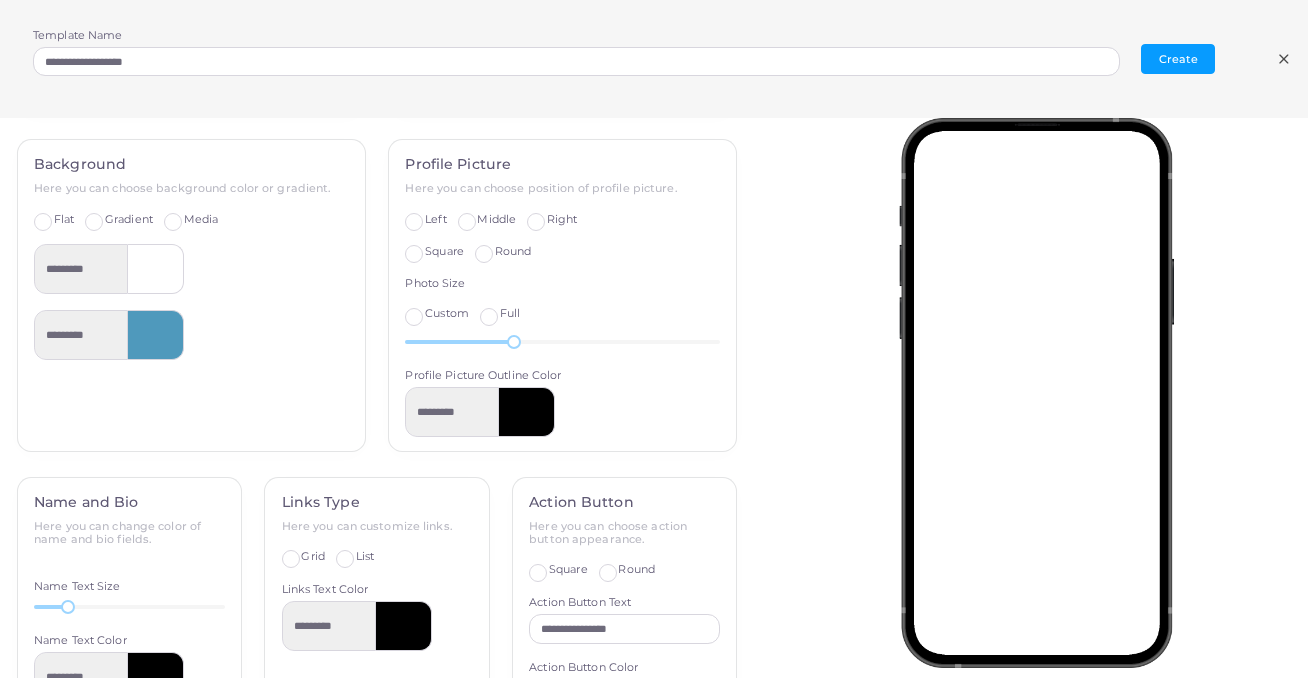 click at bounding box center (527, 412) 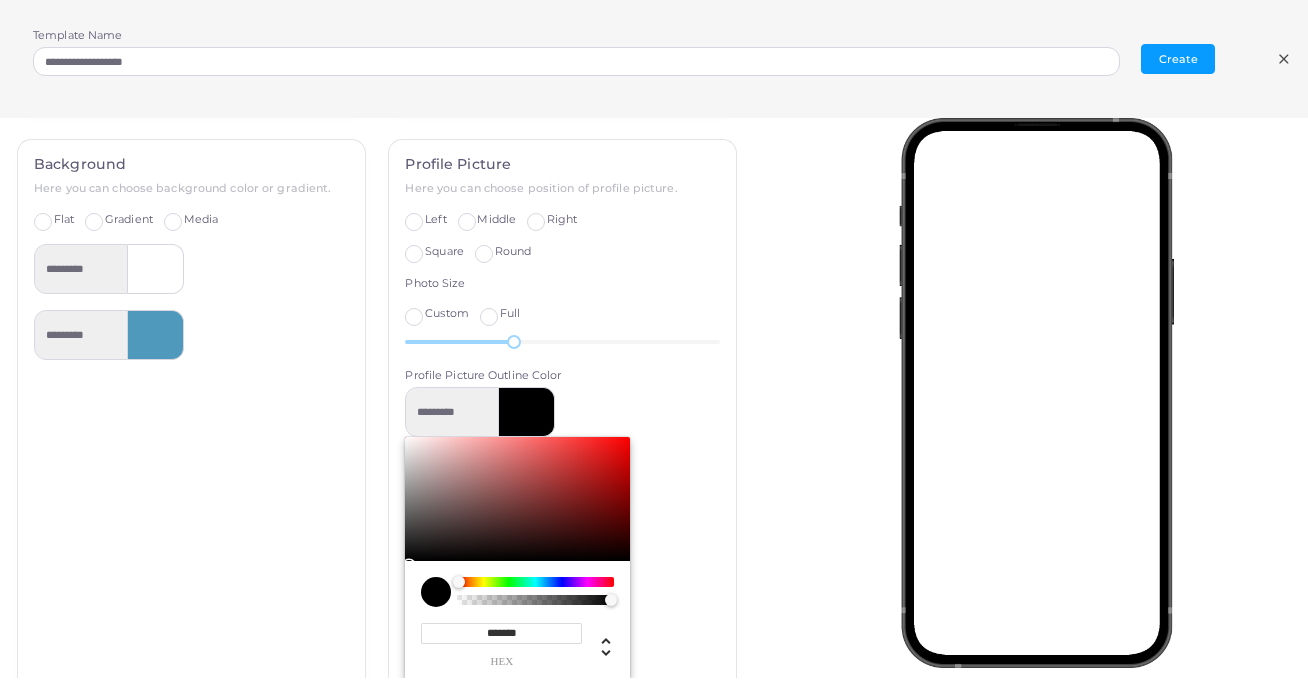 click at bounding box center [535, 582] 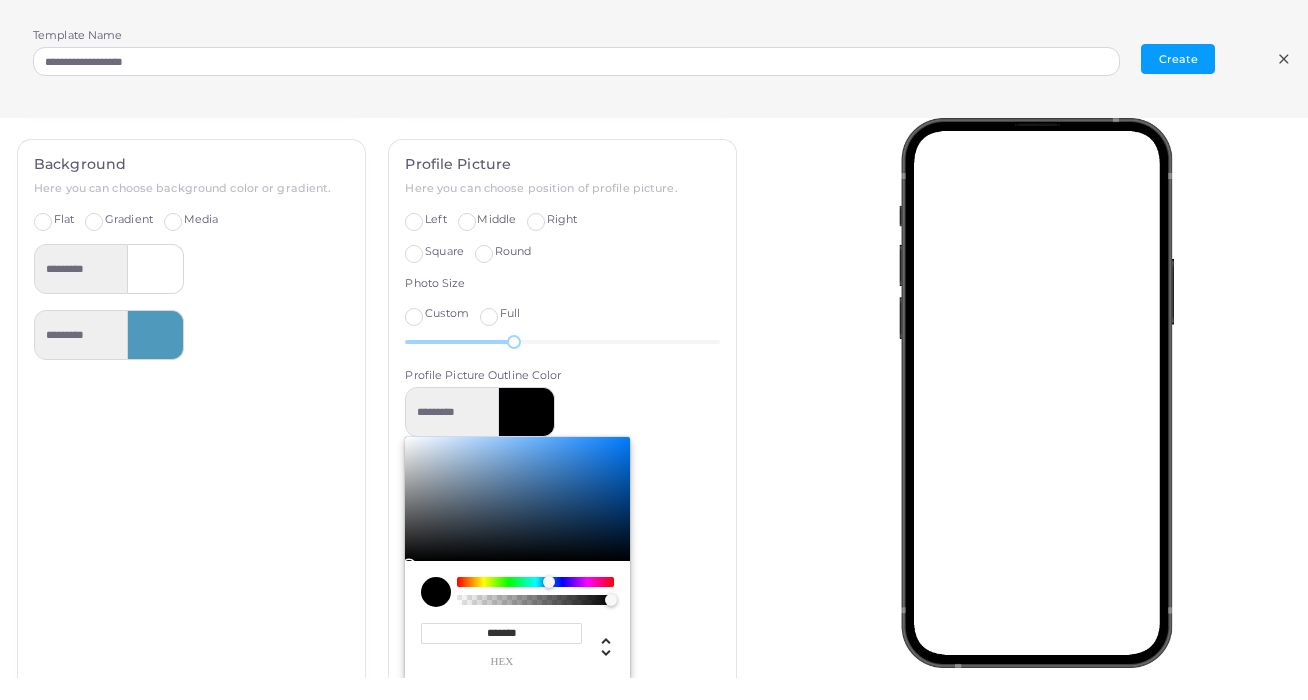 click at bounding box center [517, 499] 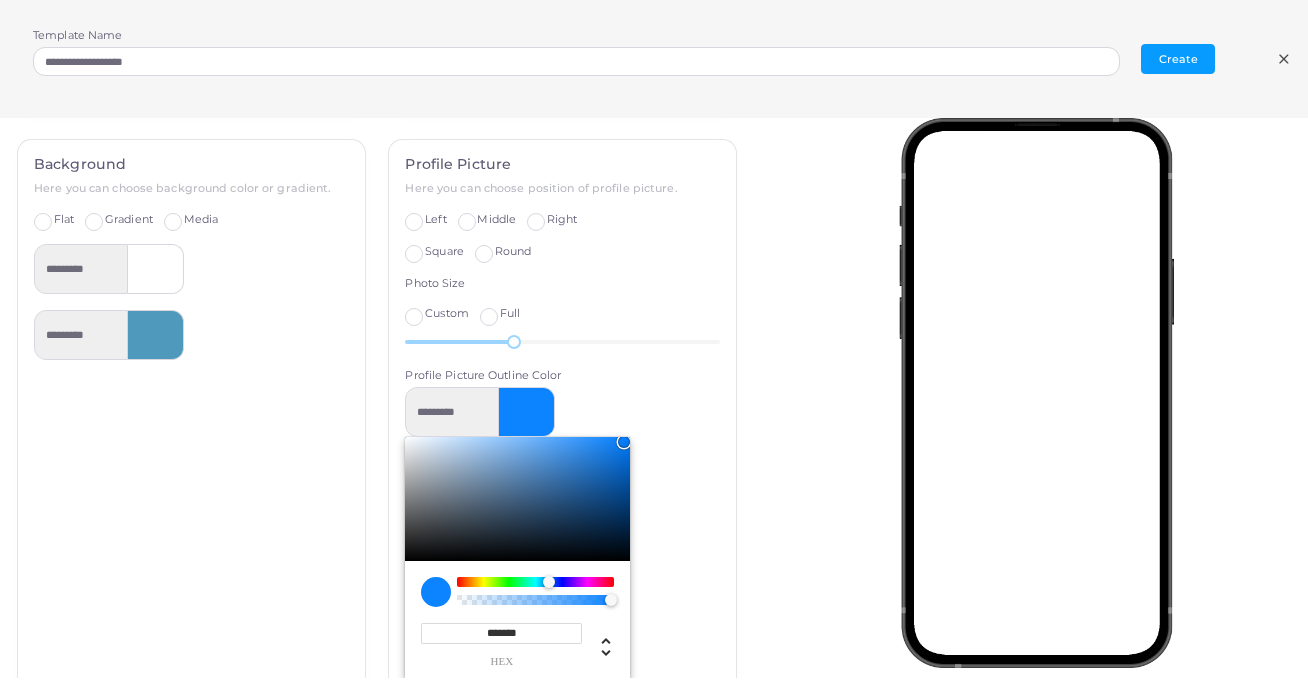 drag, startPoint x: 586, startPoint y: 489, endPoint x: 611, endPoint y: 439, distance: 55.9017 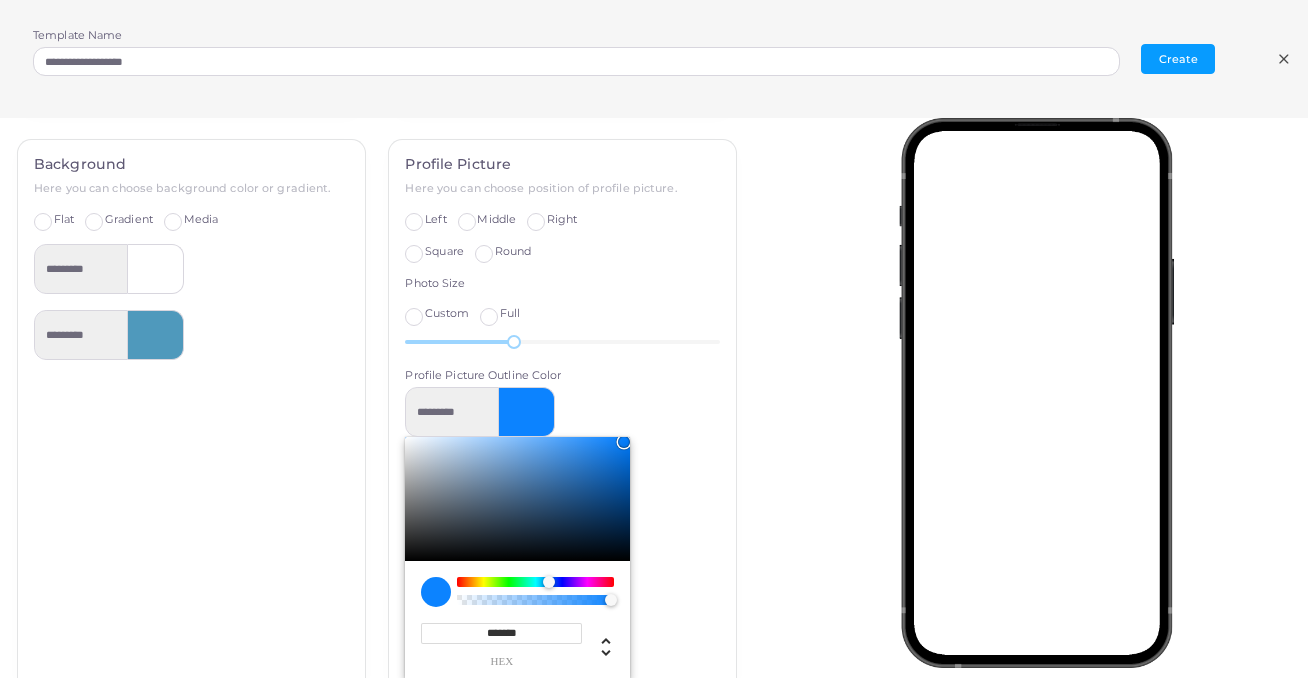 click on "*********                   *******   hex       **   r     ***   g     ***   b     *   a     ***   h     ****   s     ***   l     *   a" at bounding box center (562, 533) 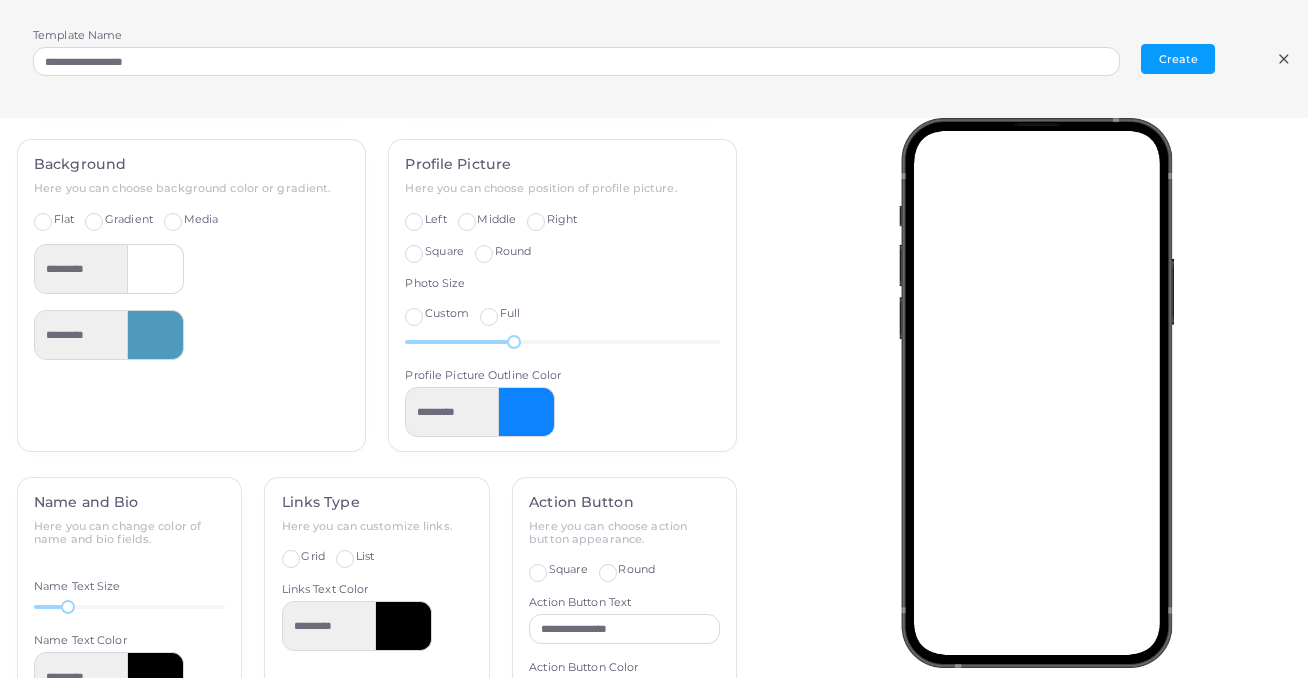 click at bounding box center [527, 412] 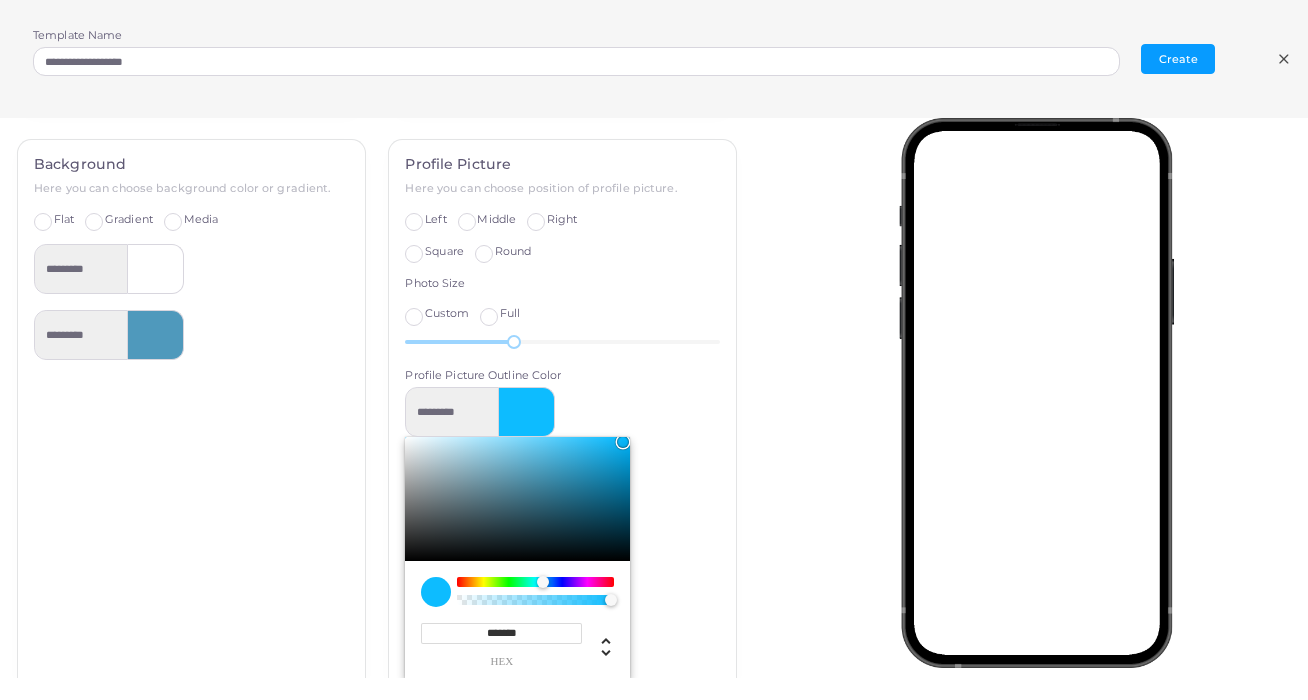 click at bounding box center (543, 582) 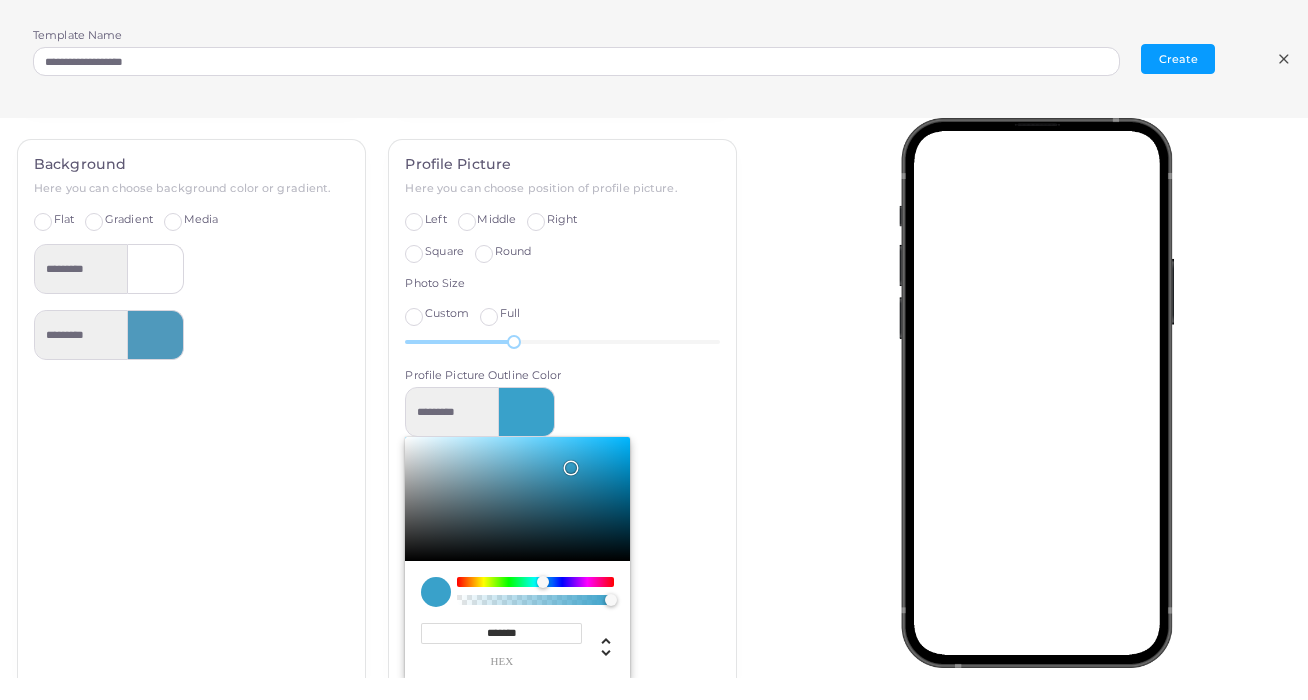 drag, startPoint x: 604, startPoint y: 444, endPoint x: 567, endPoint y: 457, distance: 39.217342 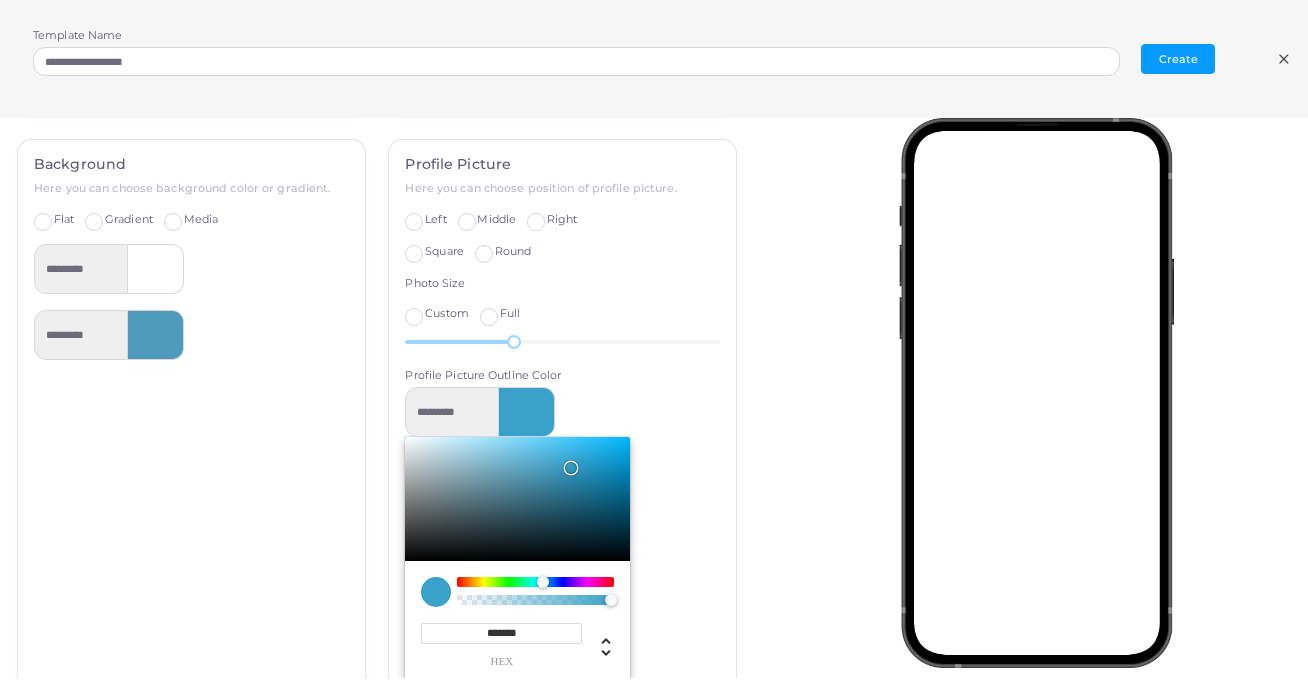 click at bounding box center [517, 499] 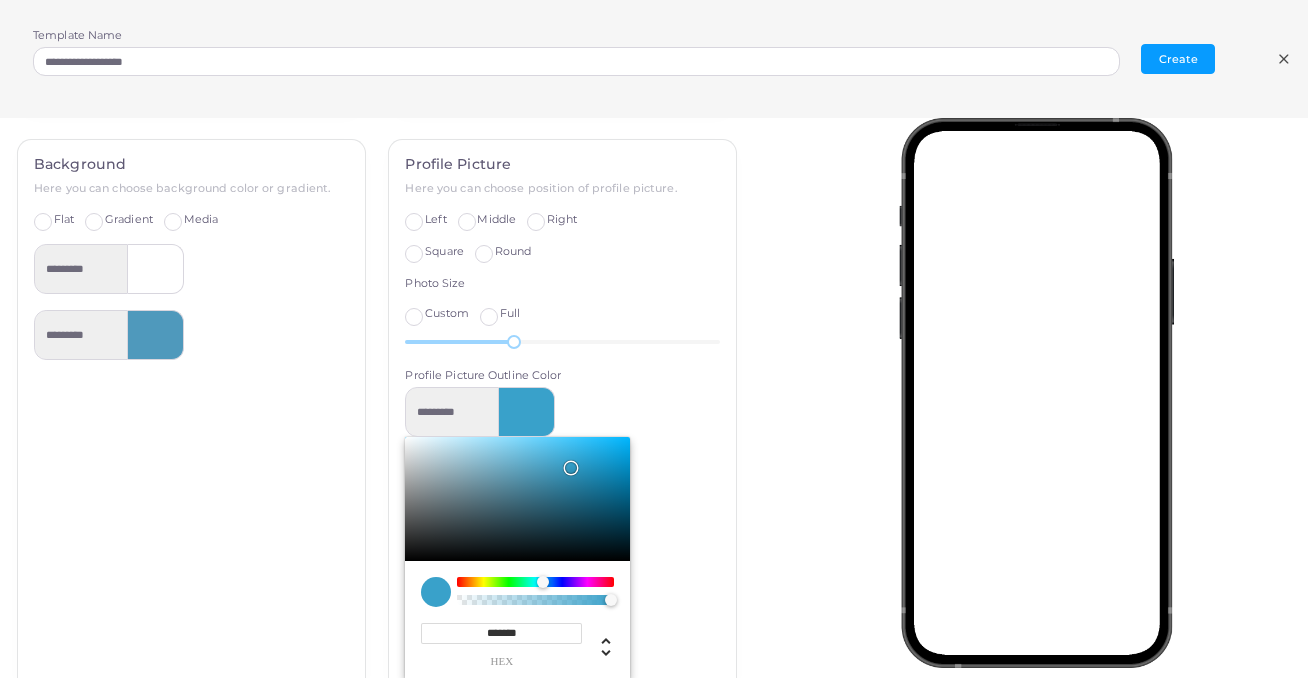 click on "*********                   *******   hex       **   r     ***   g     ***   b     *   a     ***   h     ***   s     ***   l     *   a" at bounding box center (562, 533) 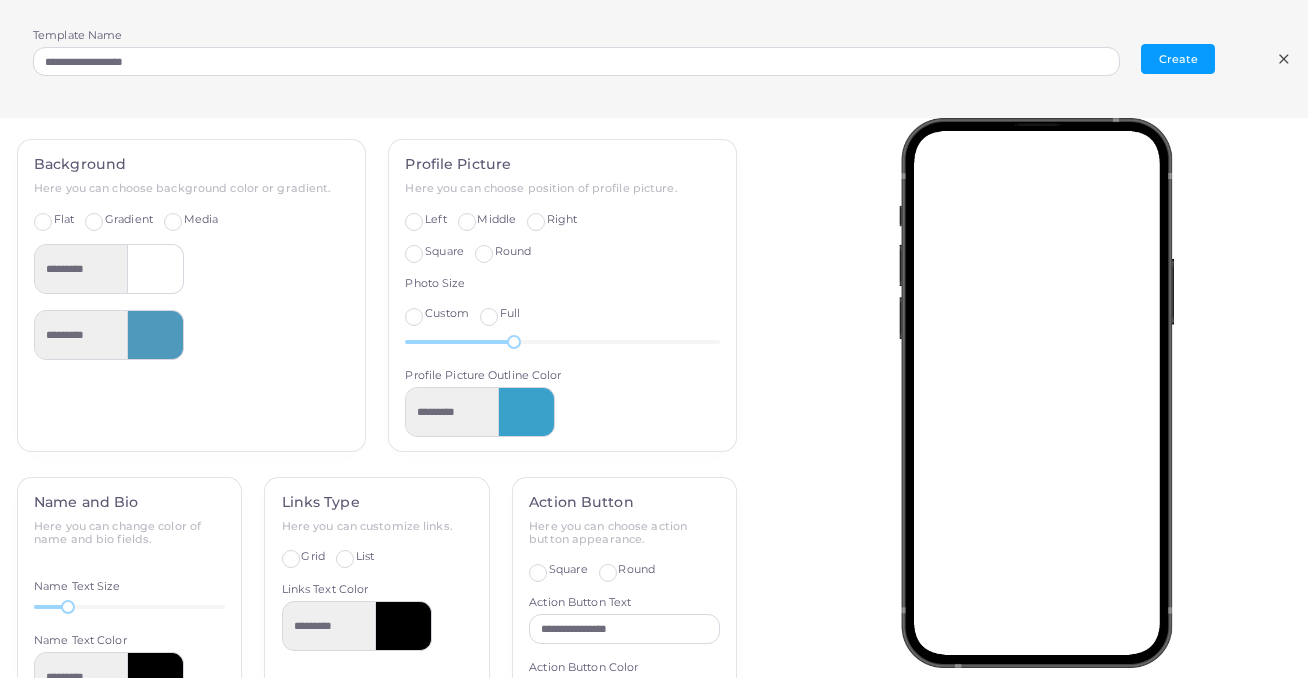 click on "Profile Picture Here you can choose position of profile picture. Left Middle Right Square Round Photo Size Custom Full 41 Profile Picture Outline Color *********" at bounding box center (562, 308) 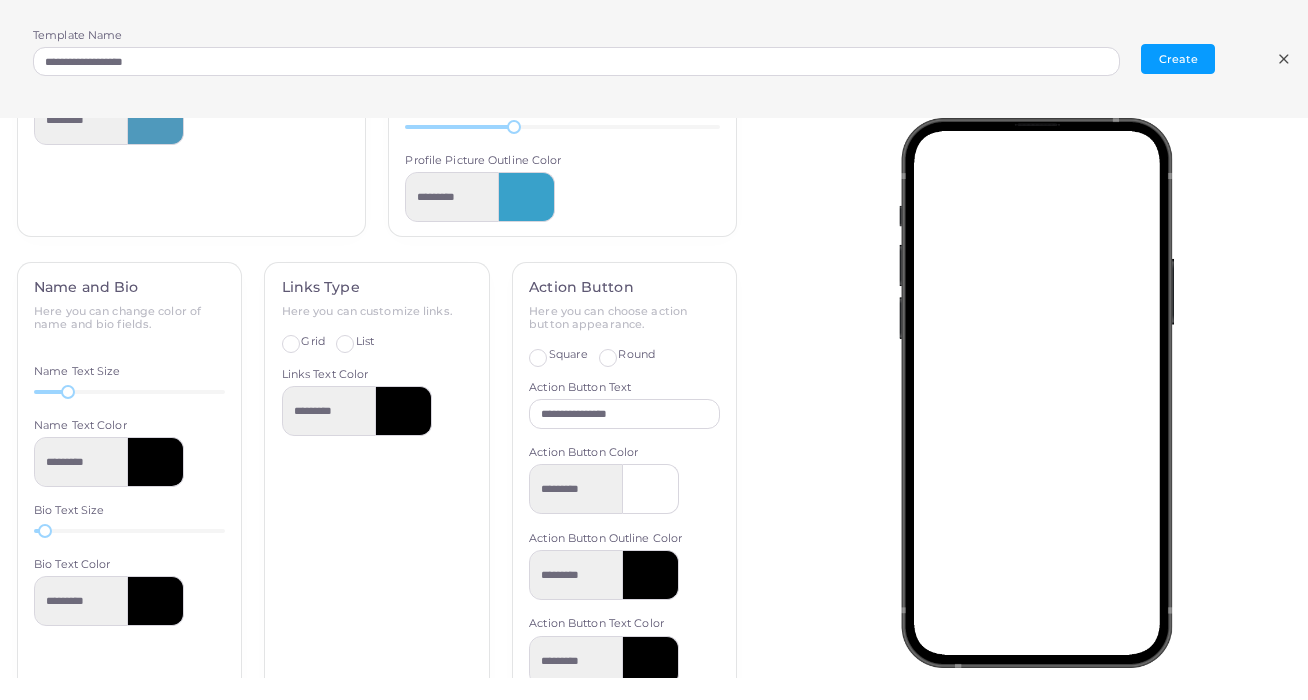 scroll, scrollTop: 406, scrollLeft: 0, axis: vertical 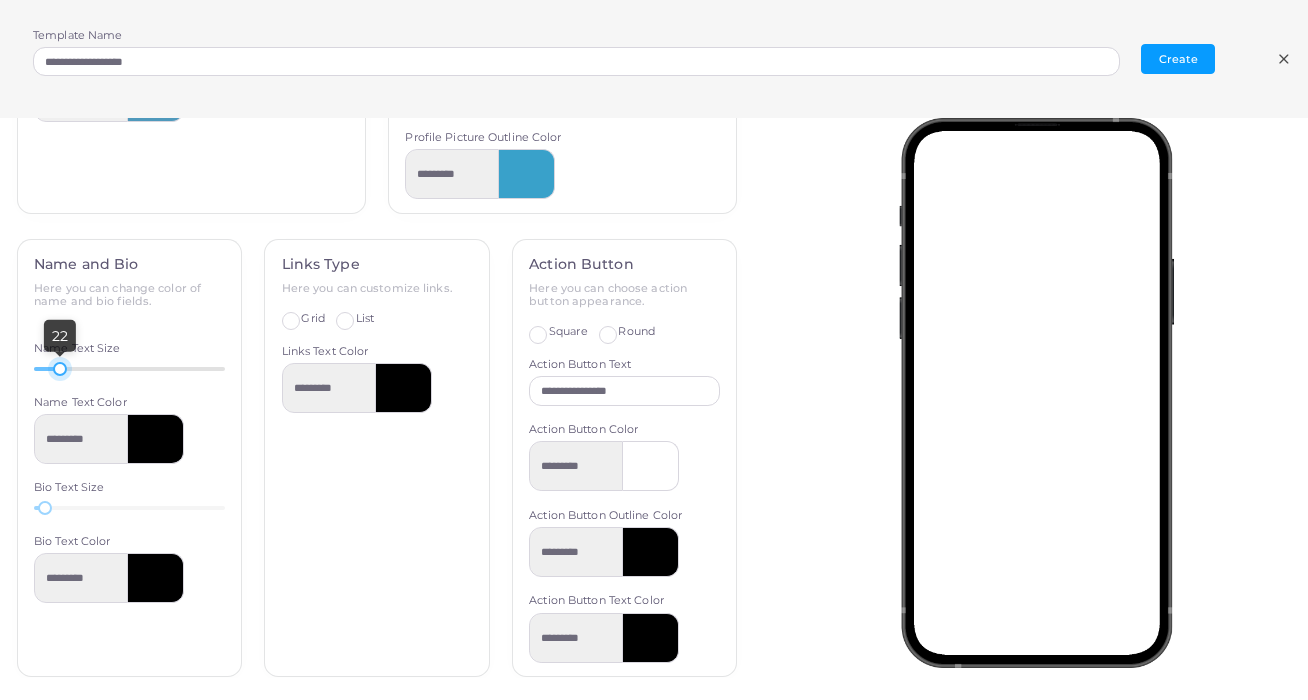 click at bounding box center [60, 369] 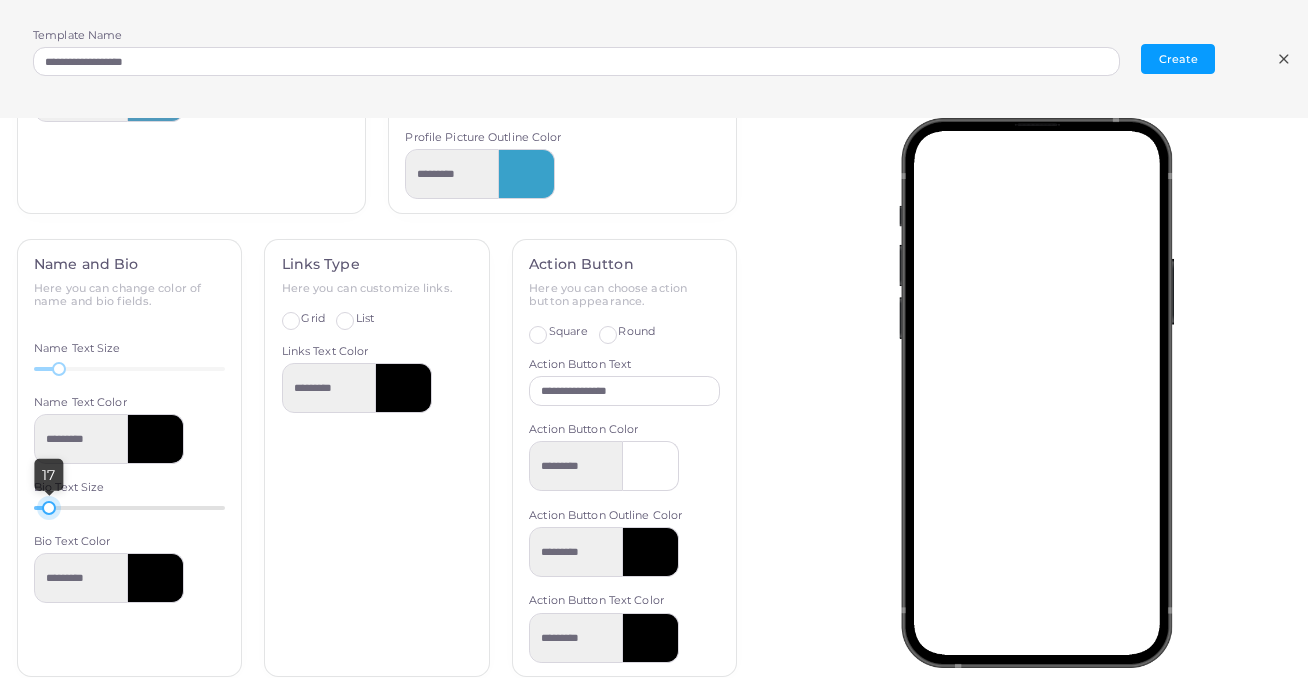 click at bounding box center [49, 508] 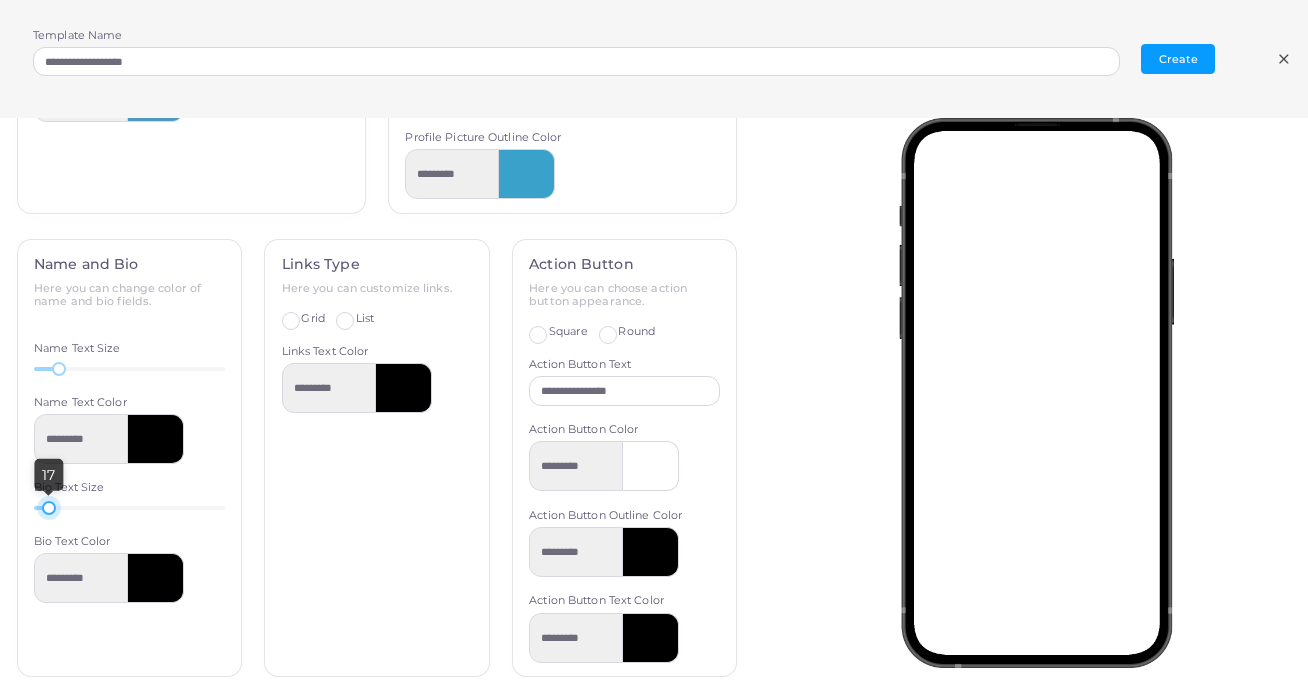 click on "Square" at bounding box center [568, 332] 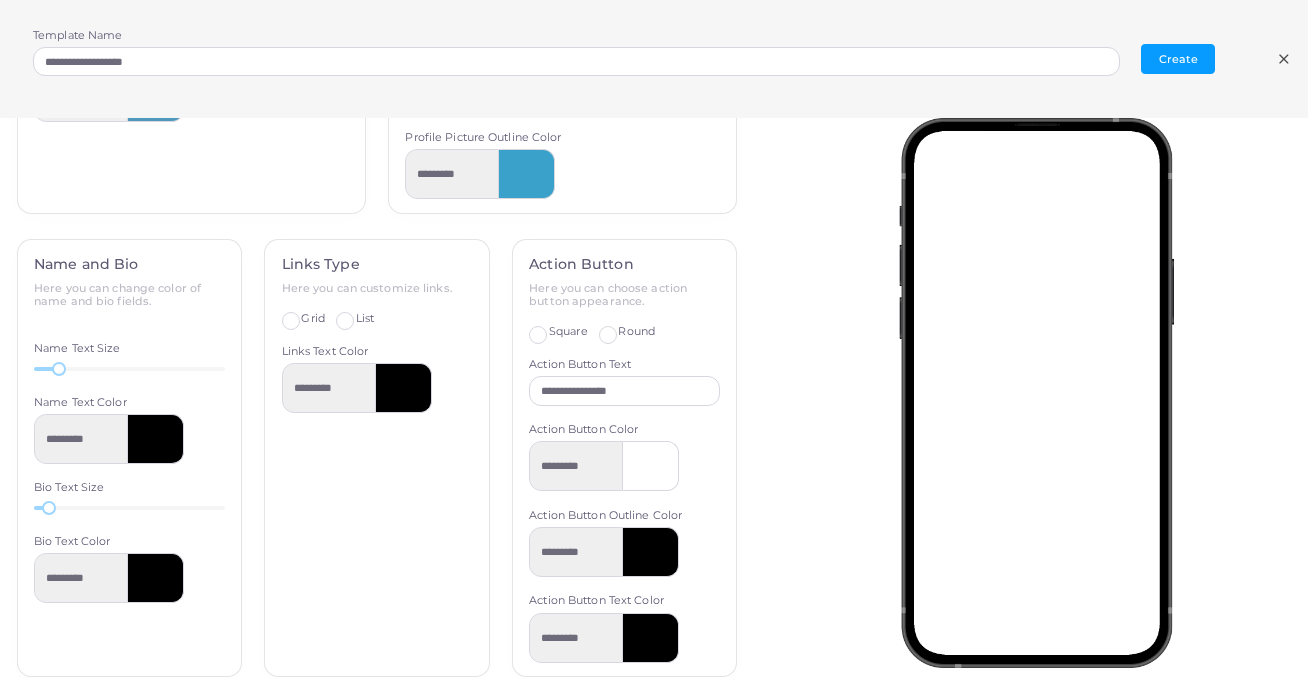 click on "Round" at bounding box center [636, 332] 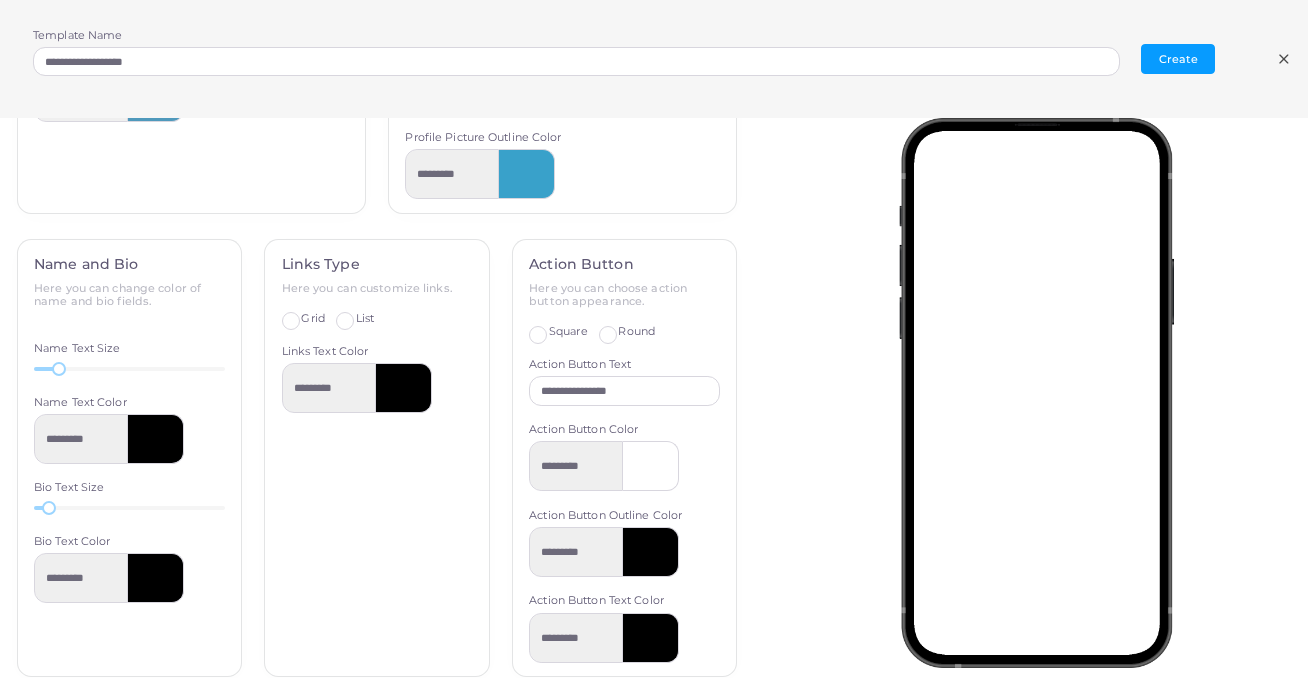 click at bounding box center [651, 466] 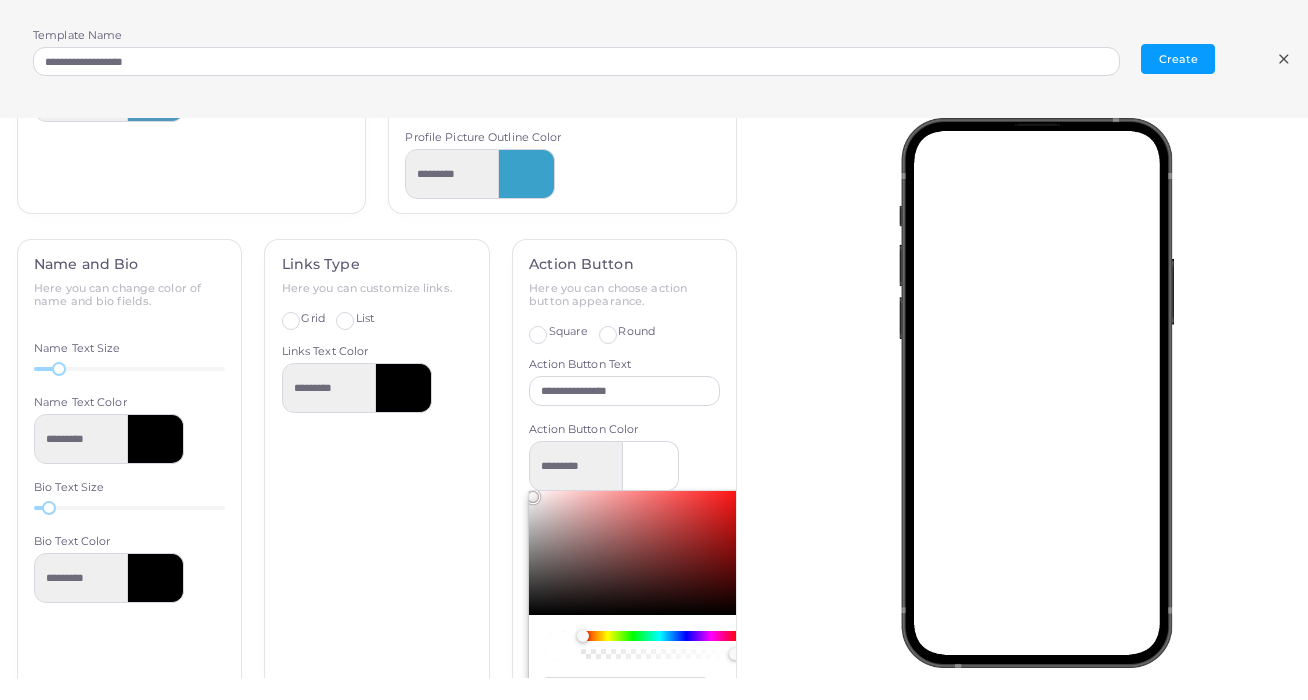 click at bounding box center [641, 553] 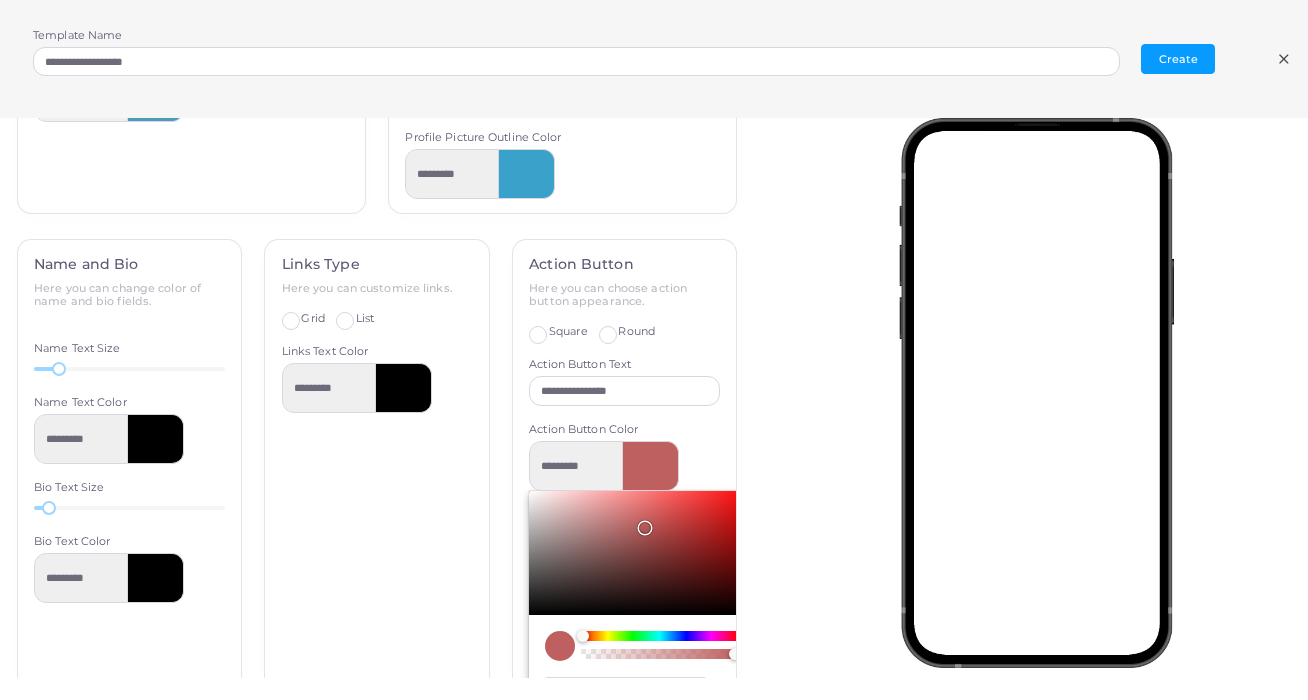 click at bounding box center [641, 553] 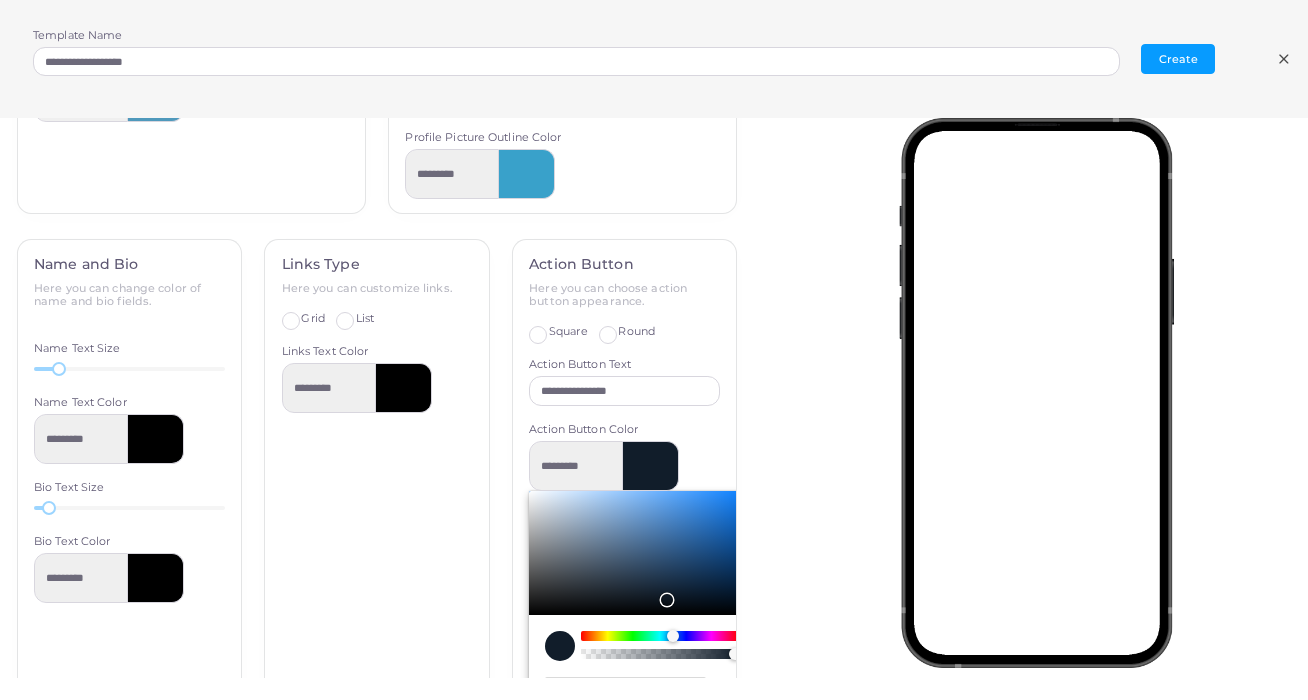 click at bounding box center (659, 636) 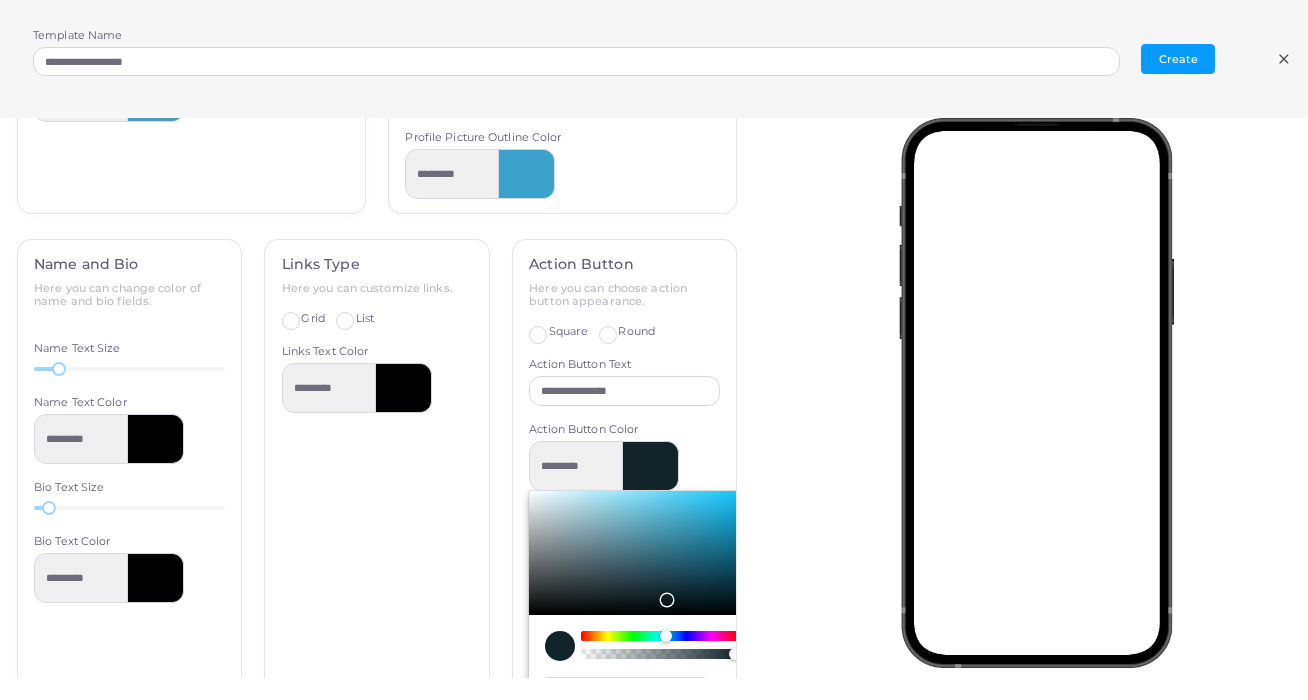 click at bounding box center [659, 636] 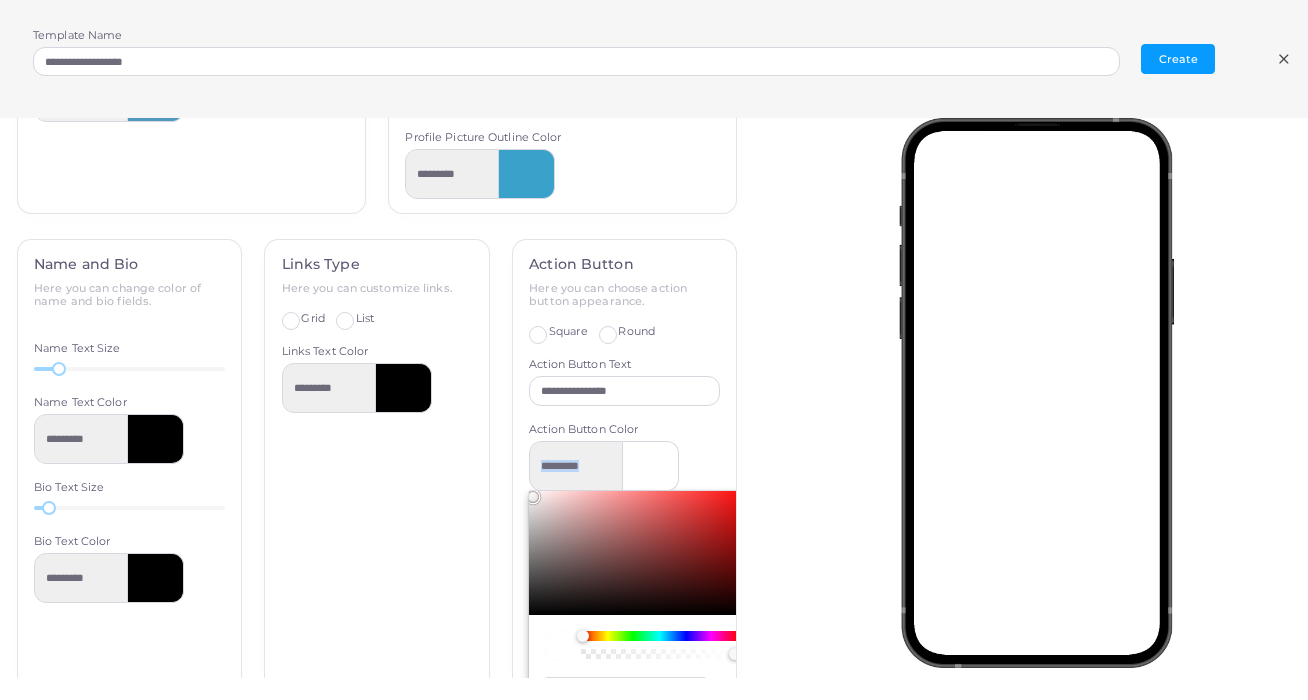 drag, startPoint x: 672, startPoint y: 582, endPoint x: 512, endPoint y: 476, distance: 191.92706 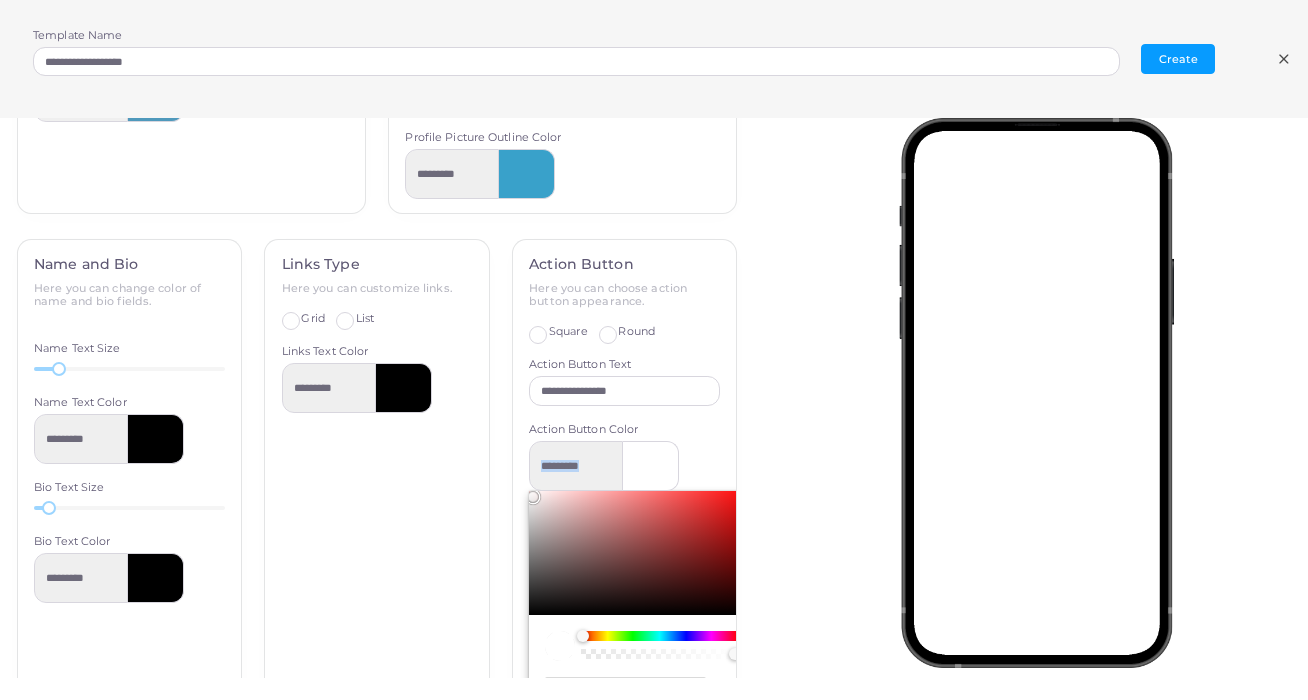 click on "**********" at bounding box center (625, 579) 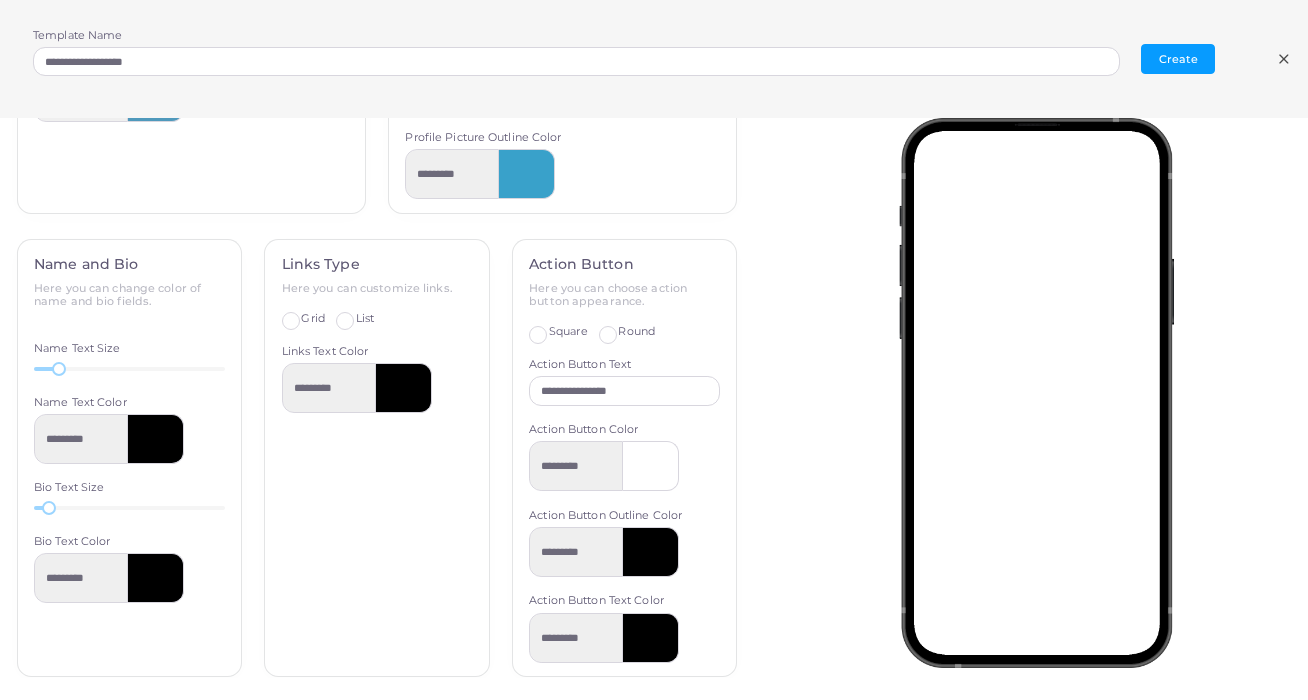 click on "**********" at bounding box center [625, 458] 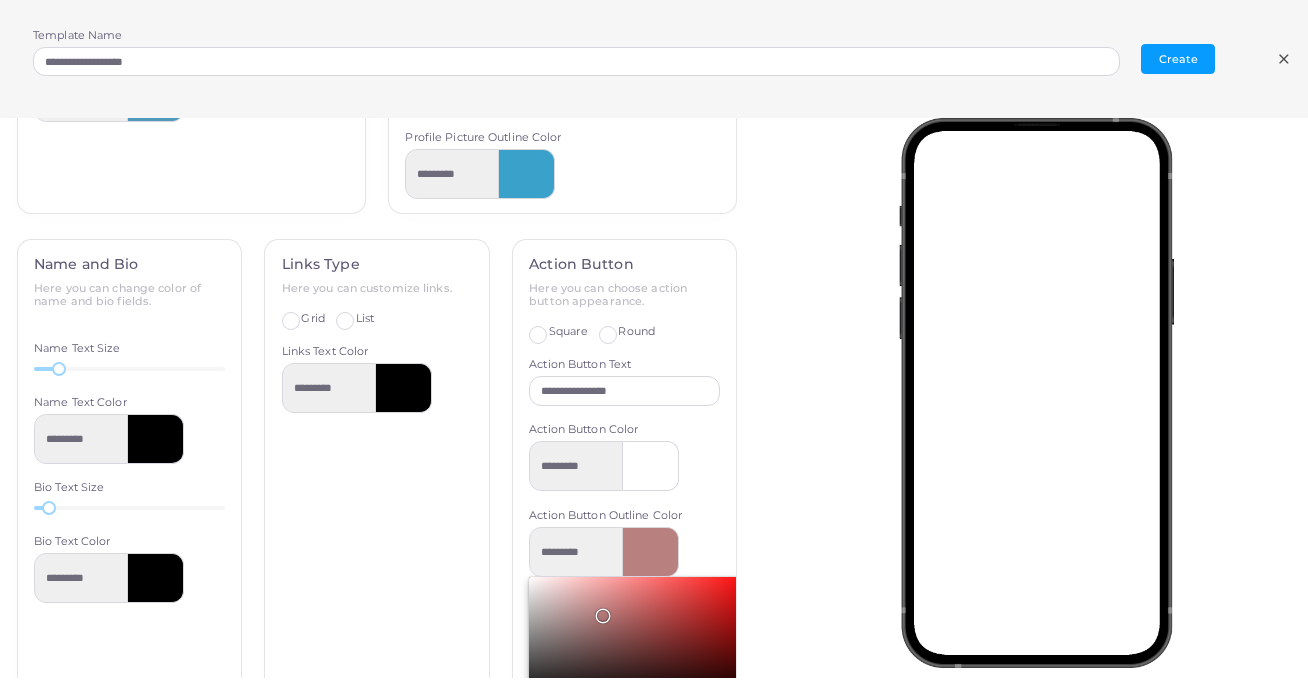 drag, startPoint x: 608, startPoint y: 608, endPoint x: 599, endPoint y: 601, distance: 11.401754 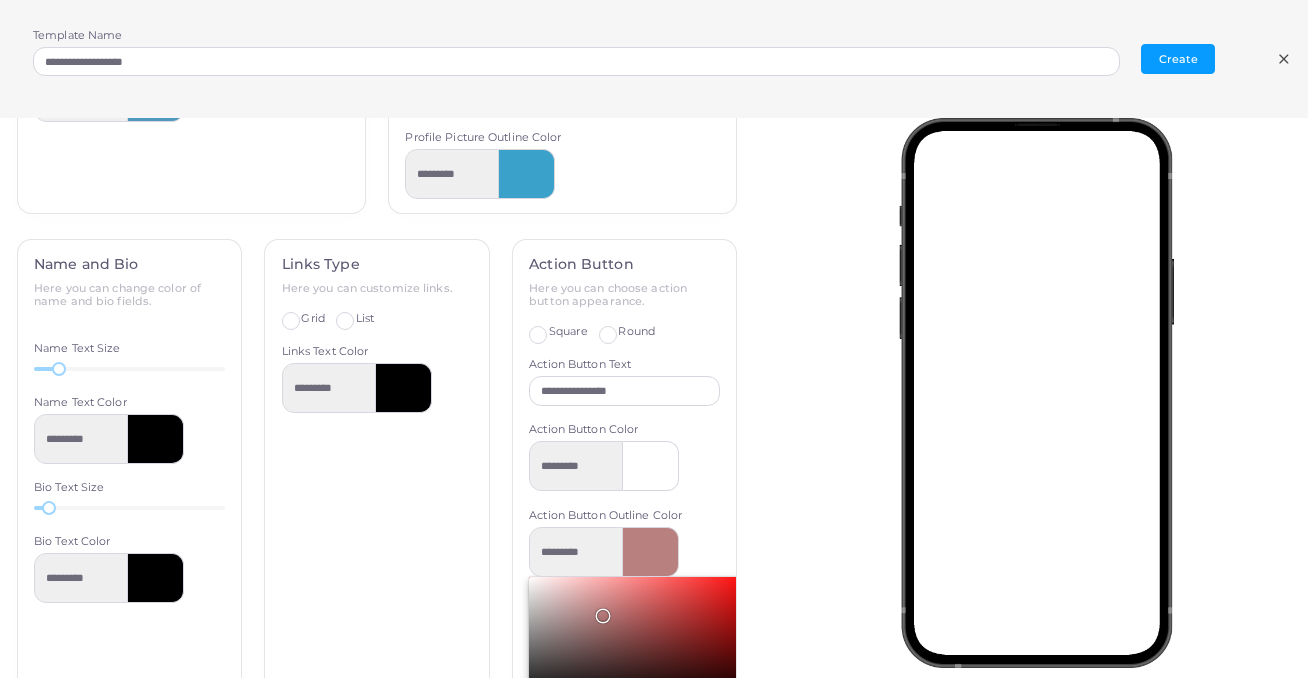 click at bounding box center (641, 639) 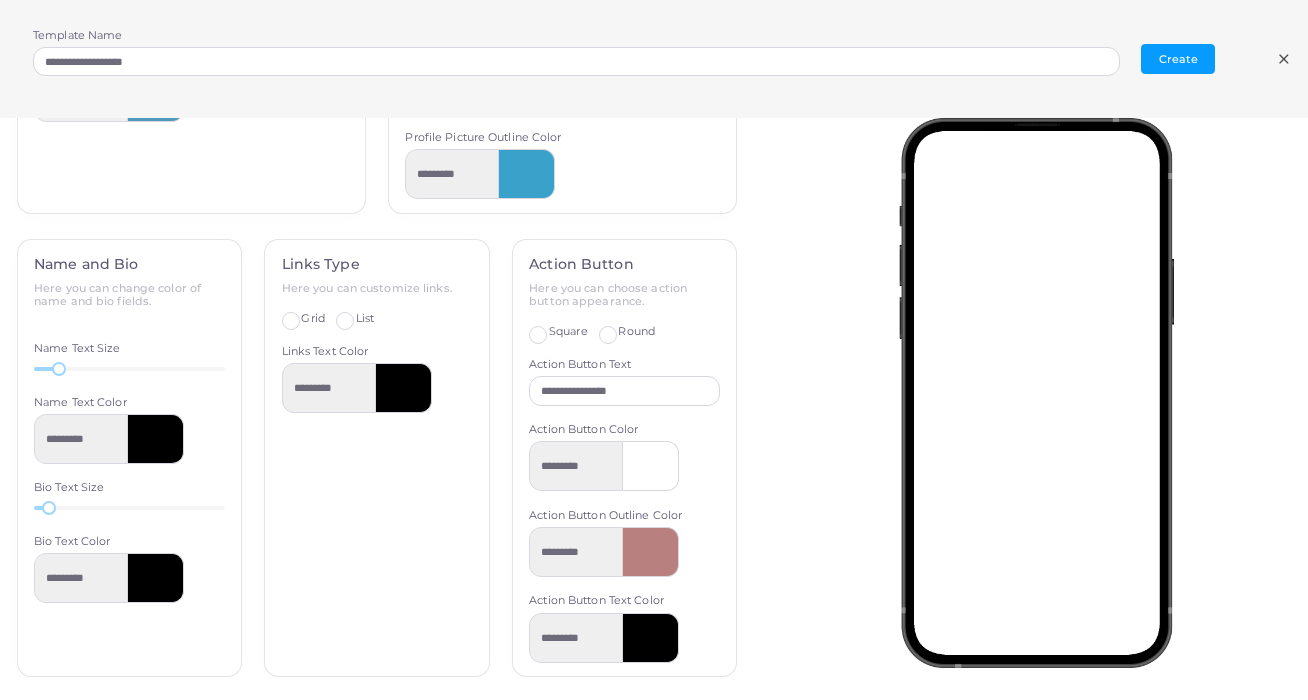 click at bounding box center [651, 638] 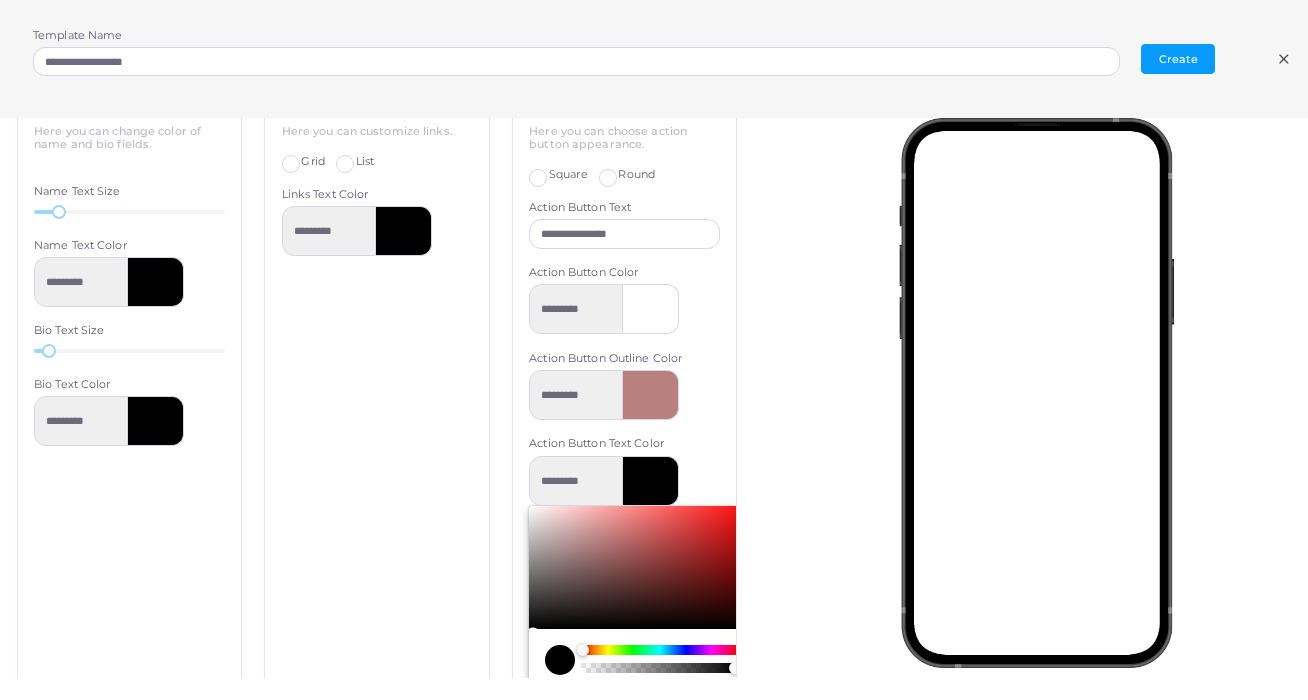 scroll, scrollTop: 577, scrollLeft: 0, axis: vertical 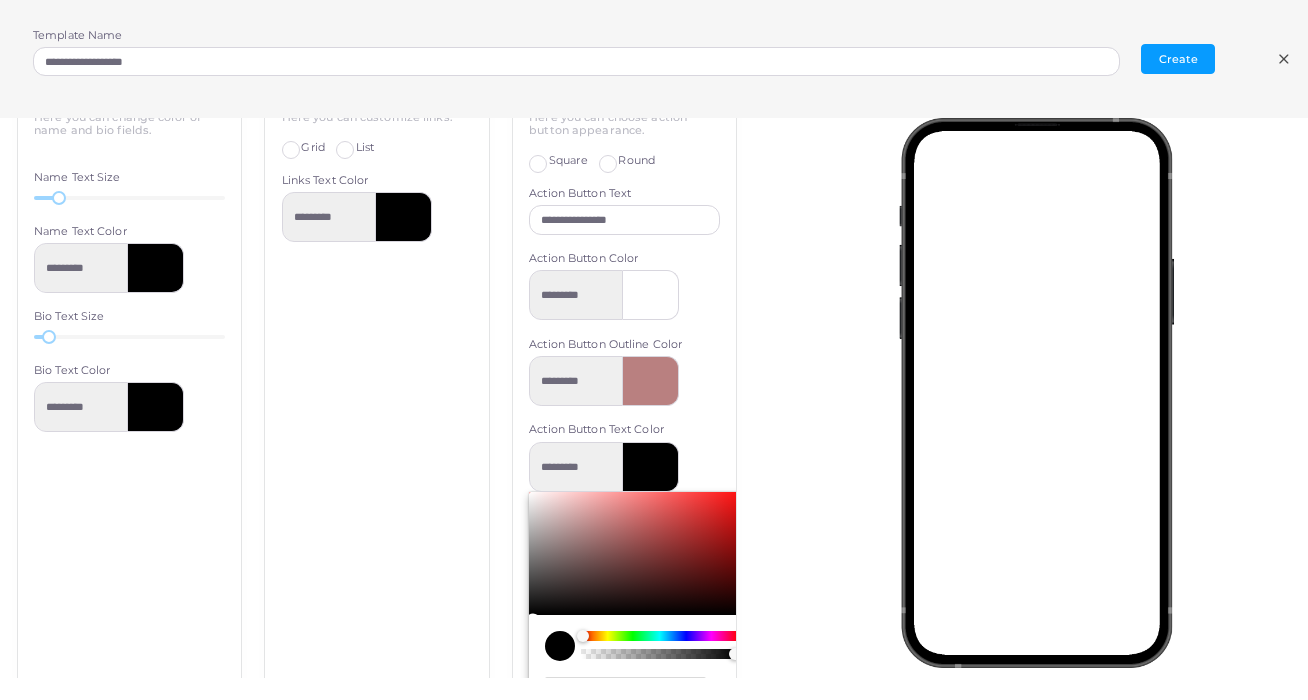 click at bounding box center (659, 636) 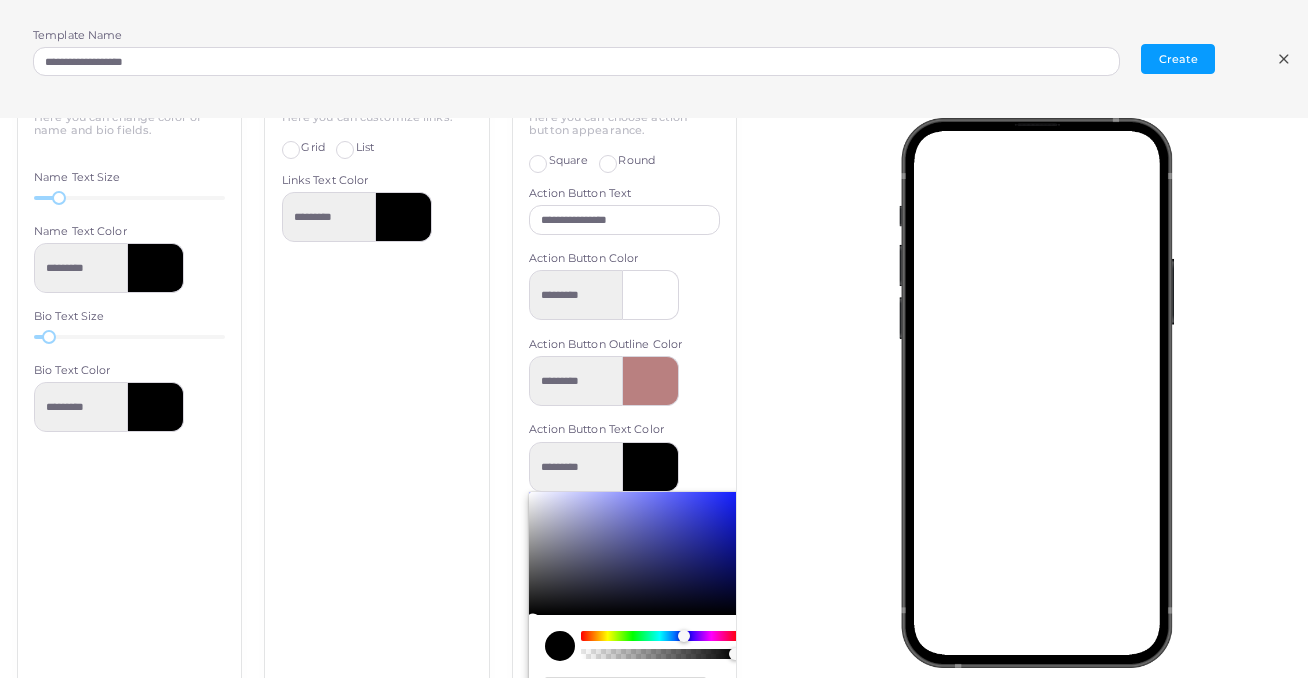 click at bounding box center [690, 637] 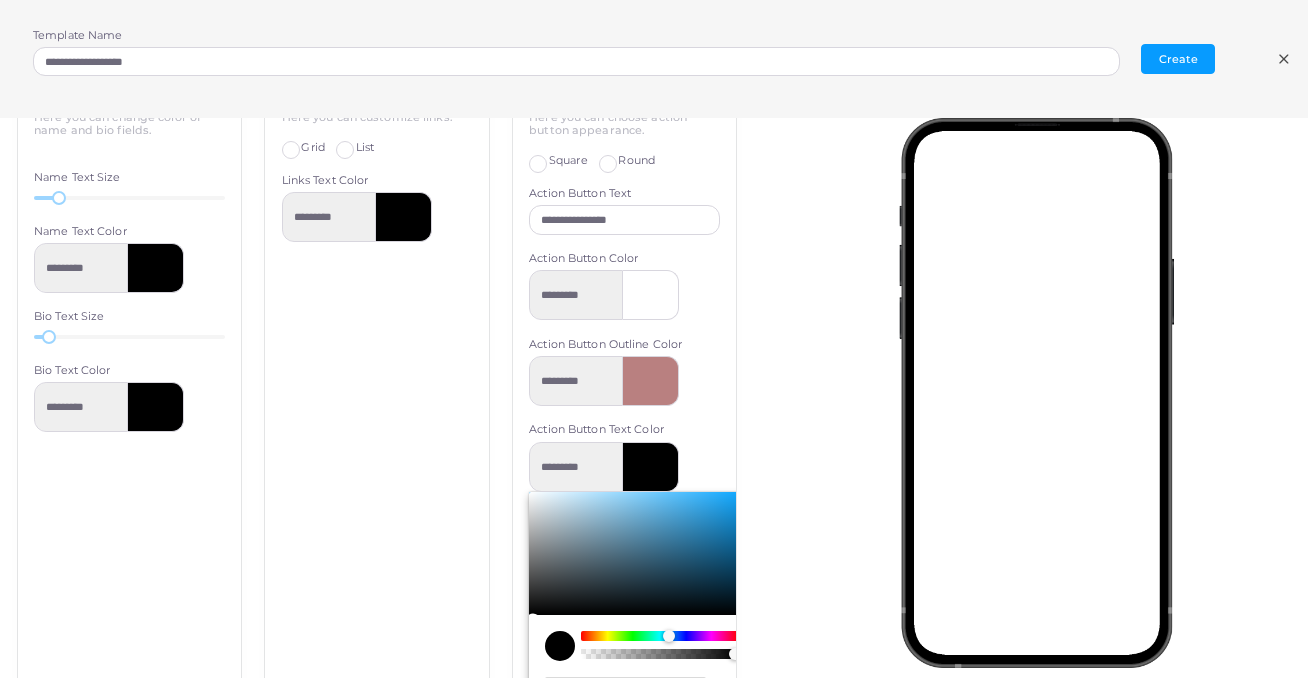 click at bounding box center [659, 636] 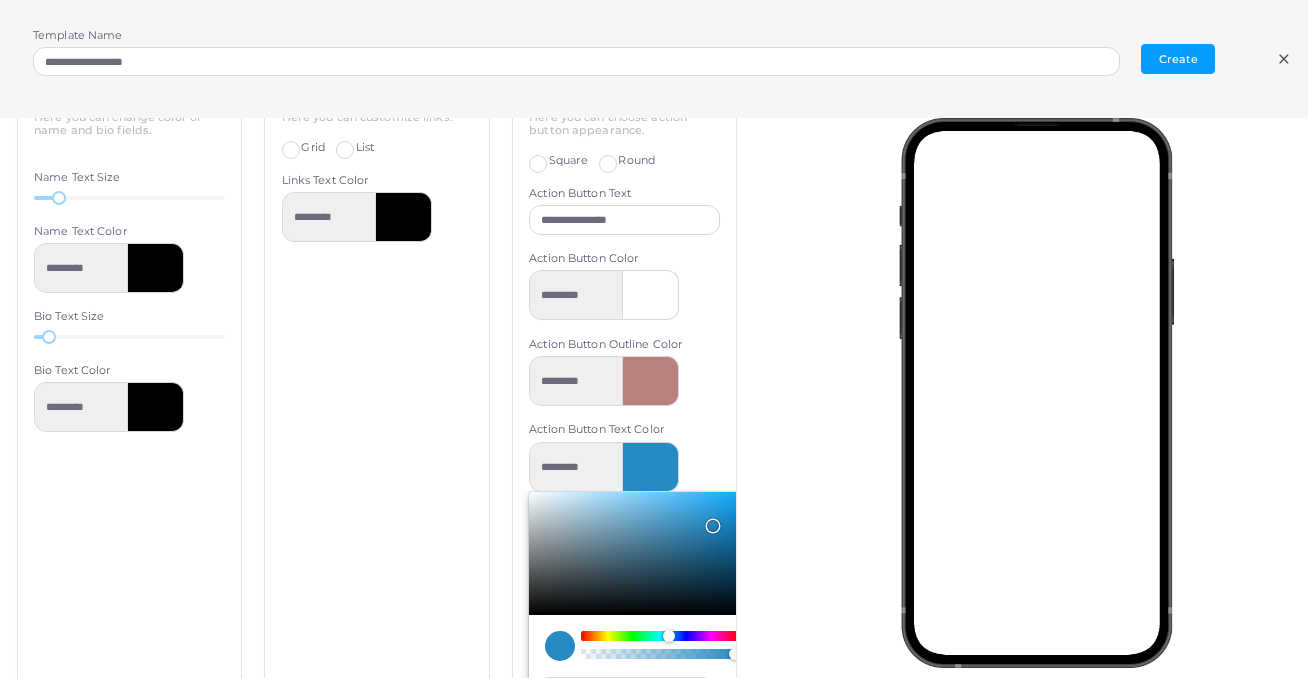 drag, startPoint x: 670, startPoint y: 547, endPoint x: 709, endPoint y: 510, distance: 53.75872 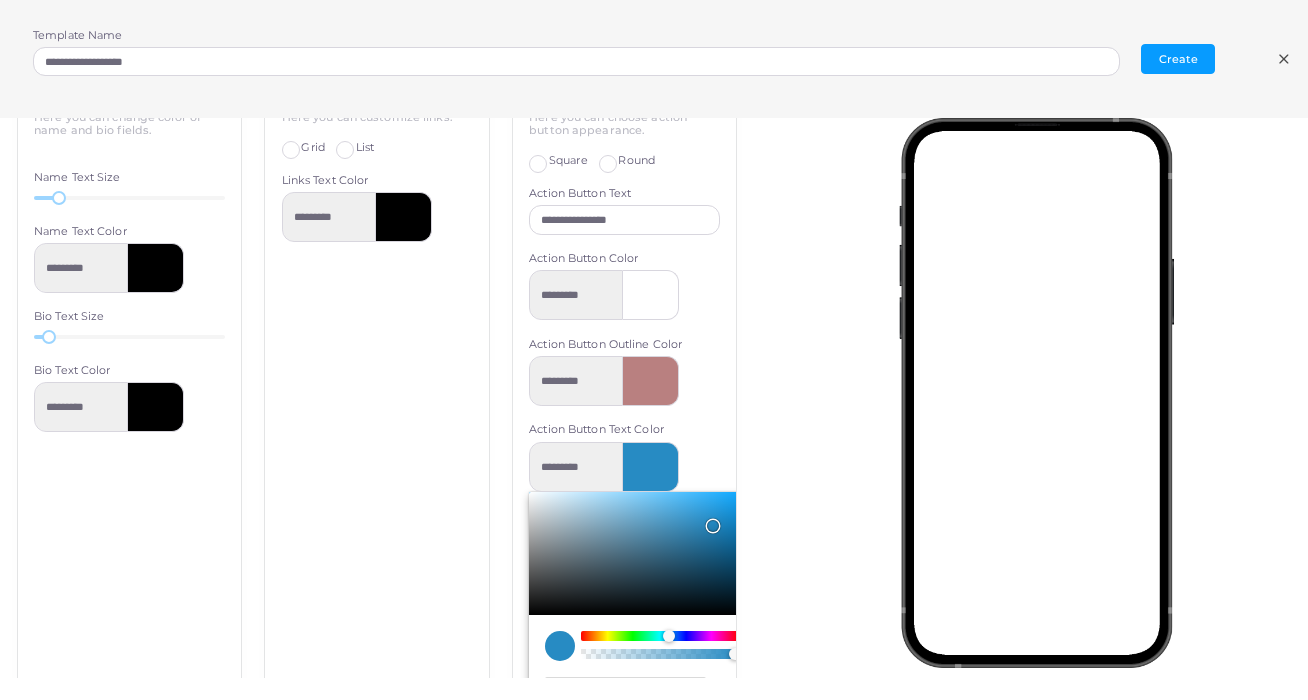 click at bounding box center [641, 554] 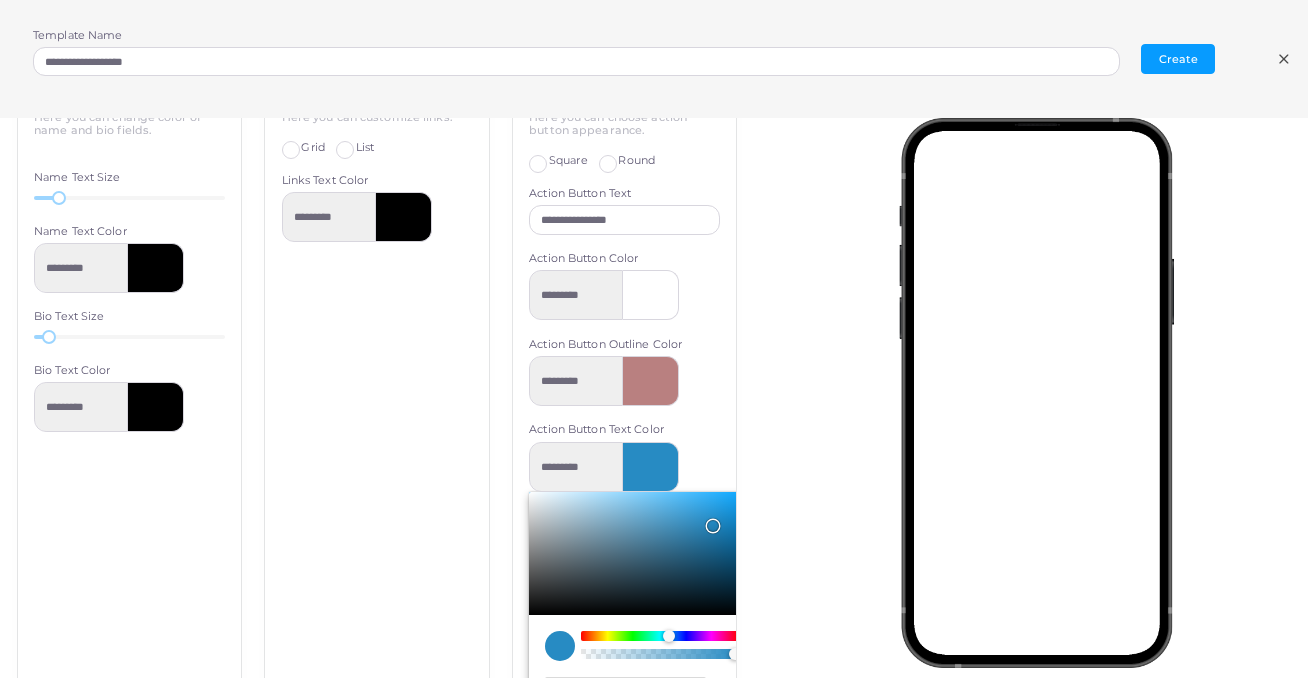 click at bounding box center [1042, 398] 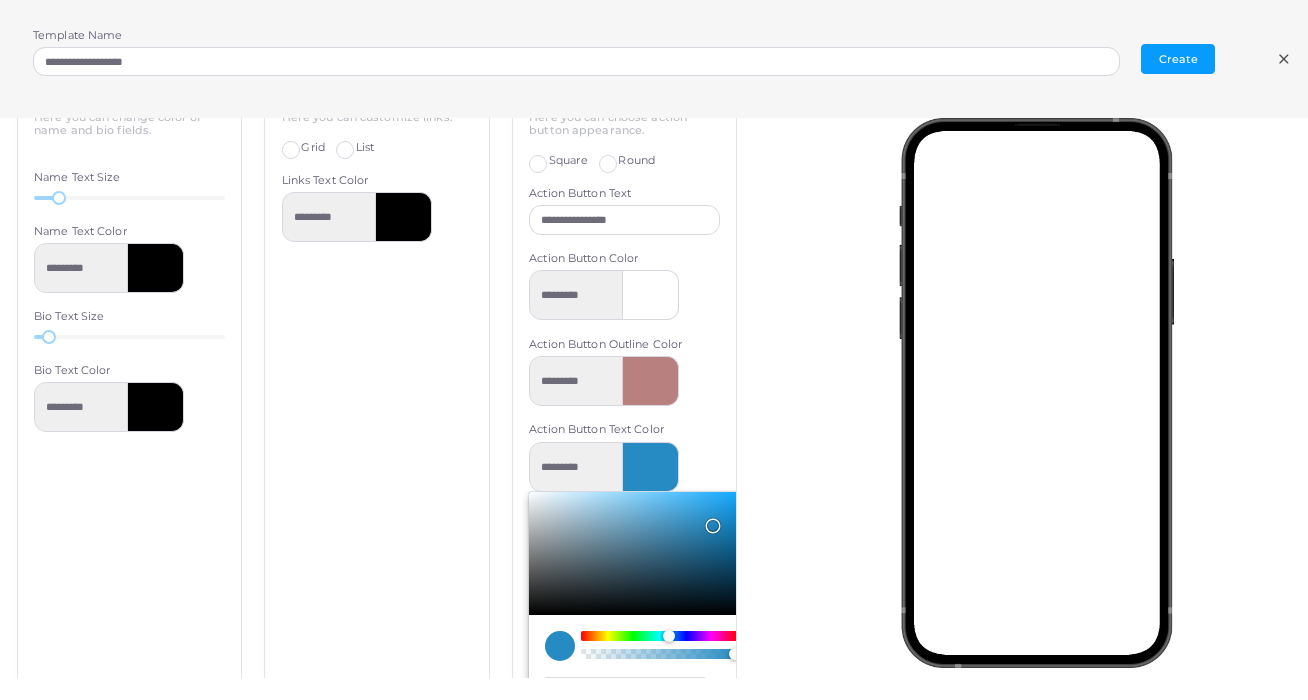 scroll, scrollTop: 435, scrollLeft: 0, axis: vertical 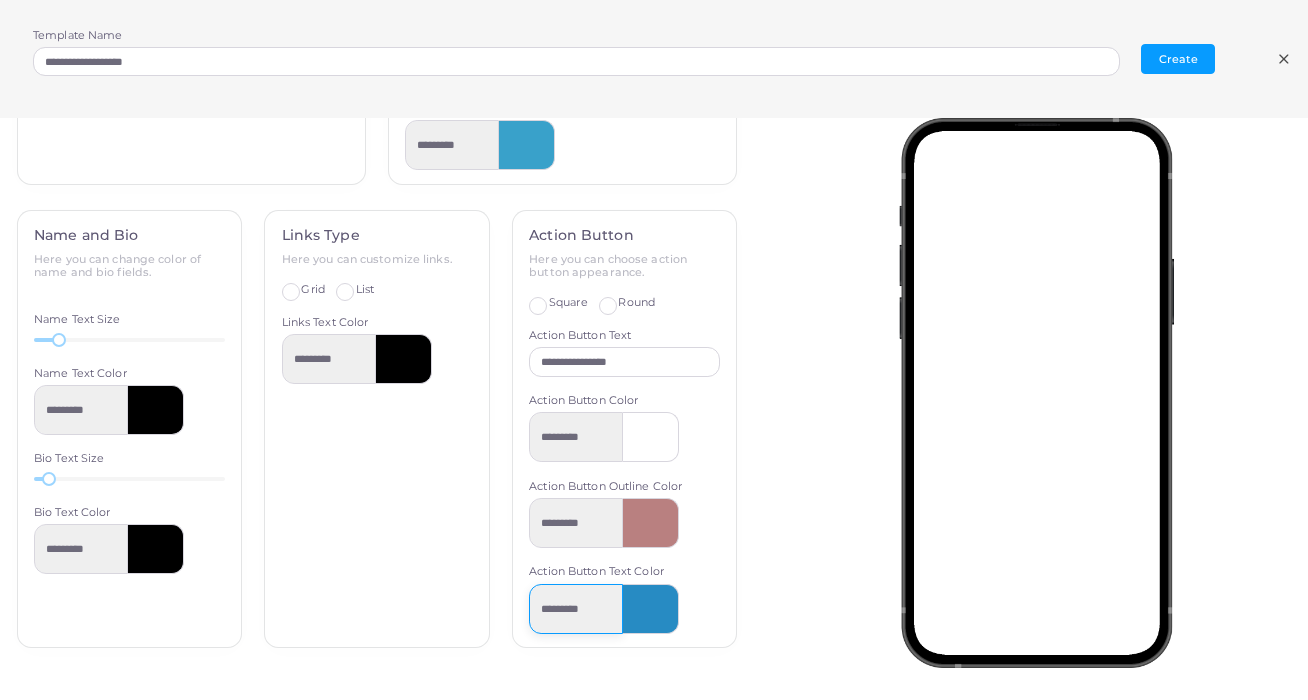 click on "*********" at bounding box center [576, 609] 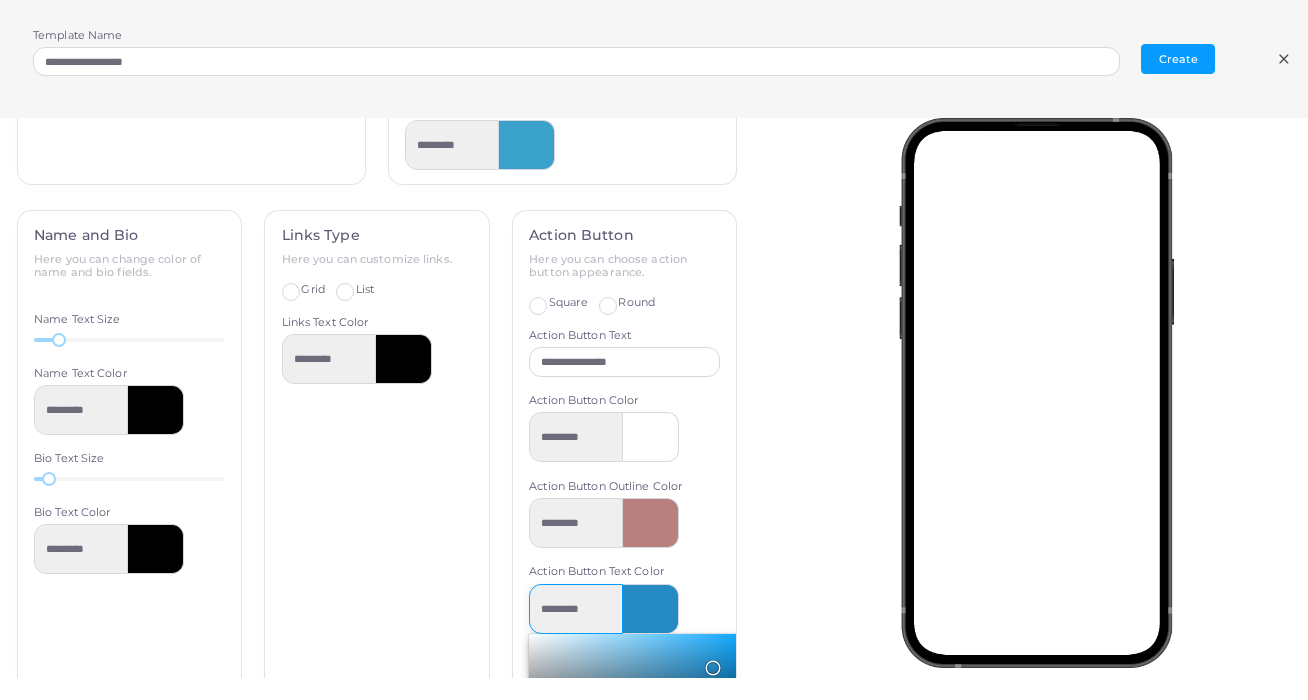 click on "*********" at bounding box center [576, 609] 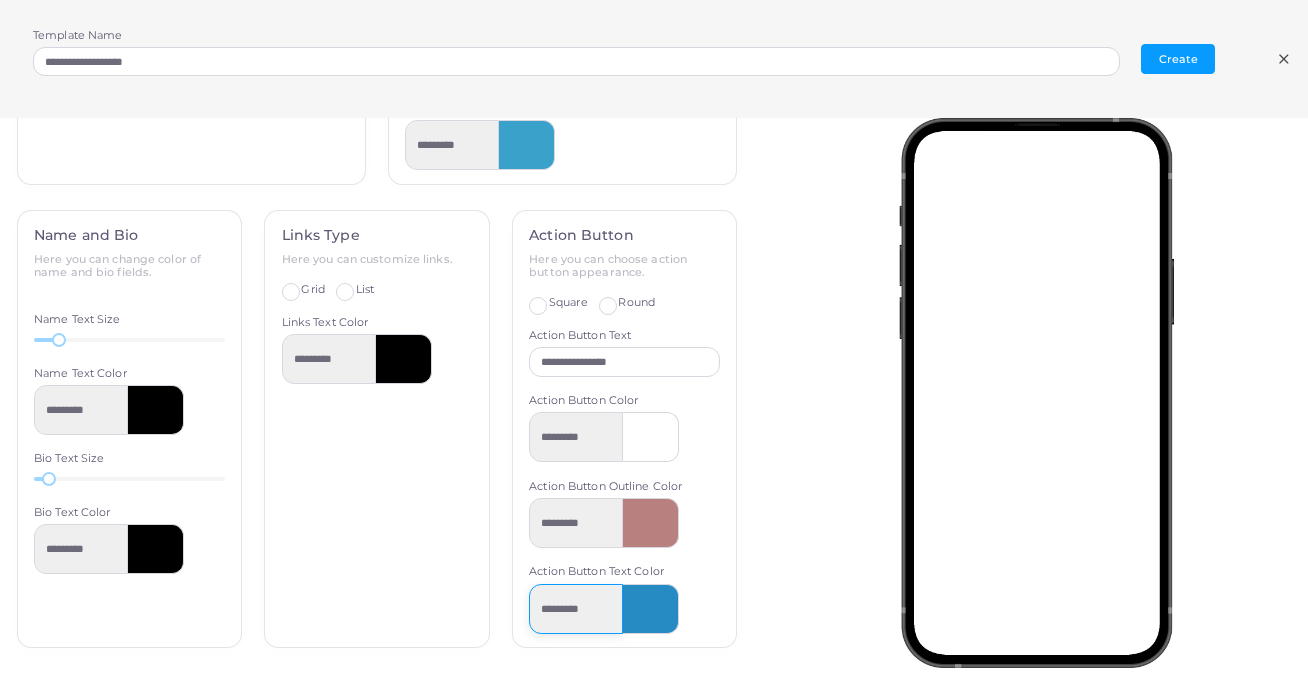 click on "*********" at bounding box center (576, 609) 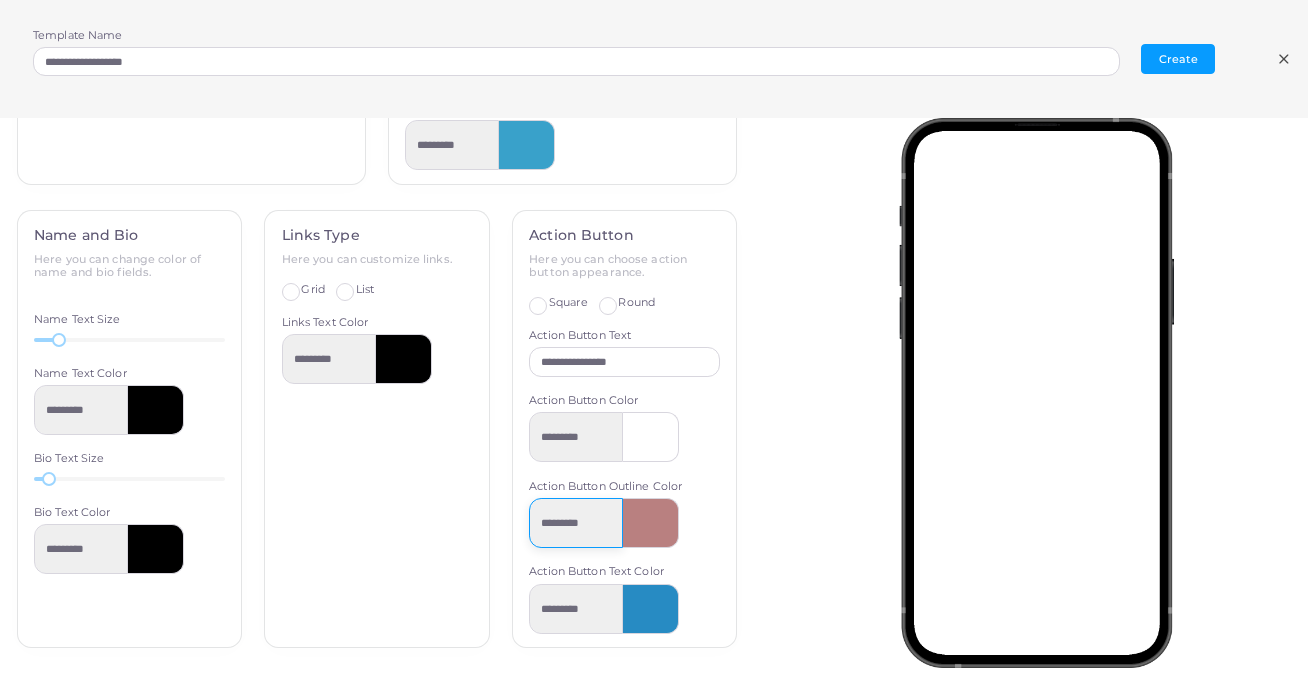 click on "*********" at bounding box center [576, 523] 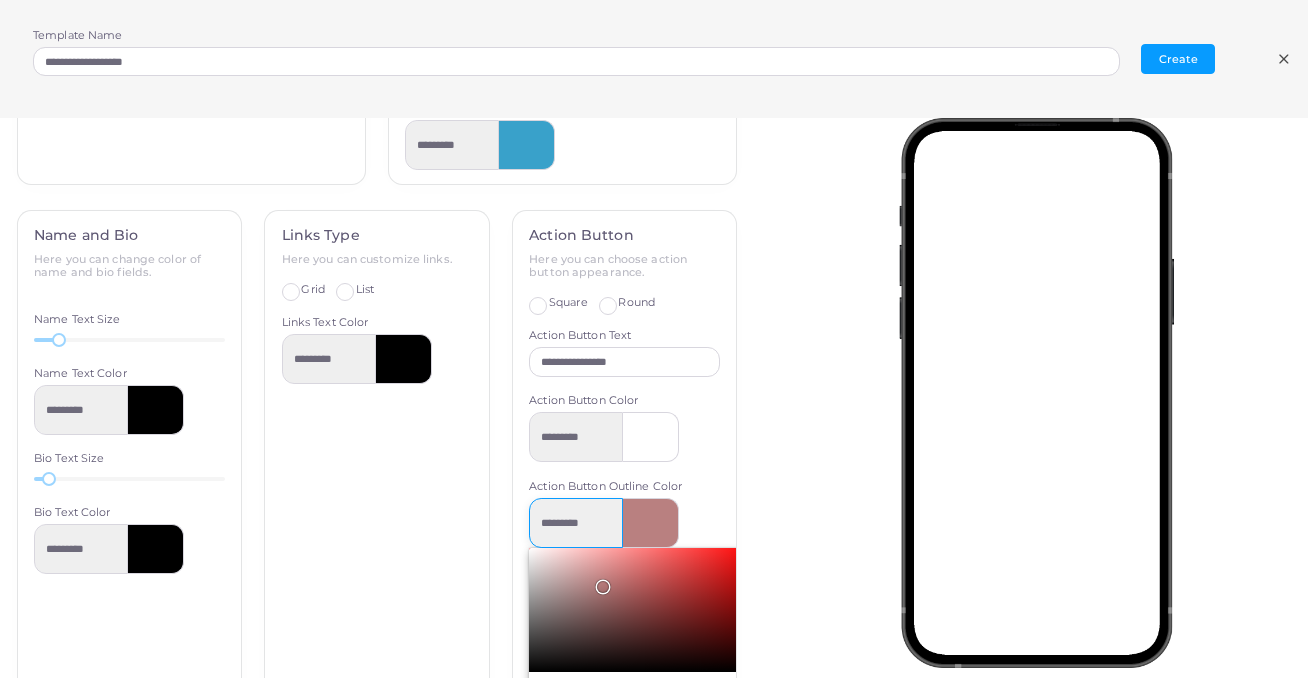 scroll, scrollTop: 0, scrollLeft: 0, axis: both 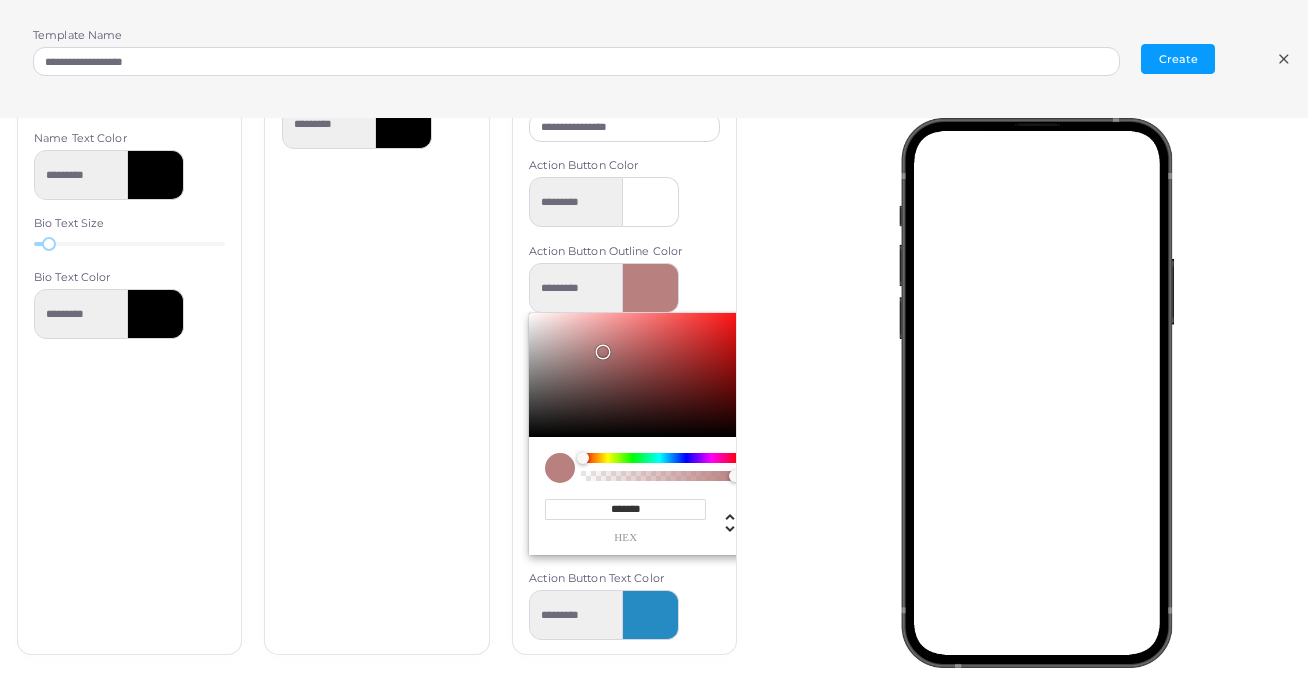 click on "*******" at bounding box center (625, 509) 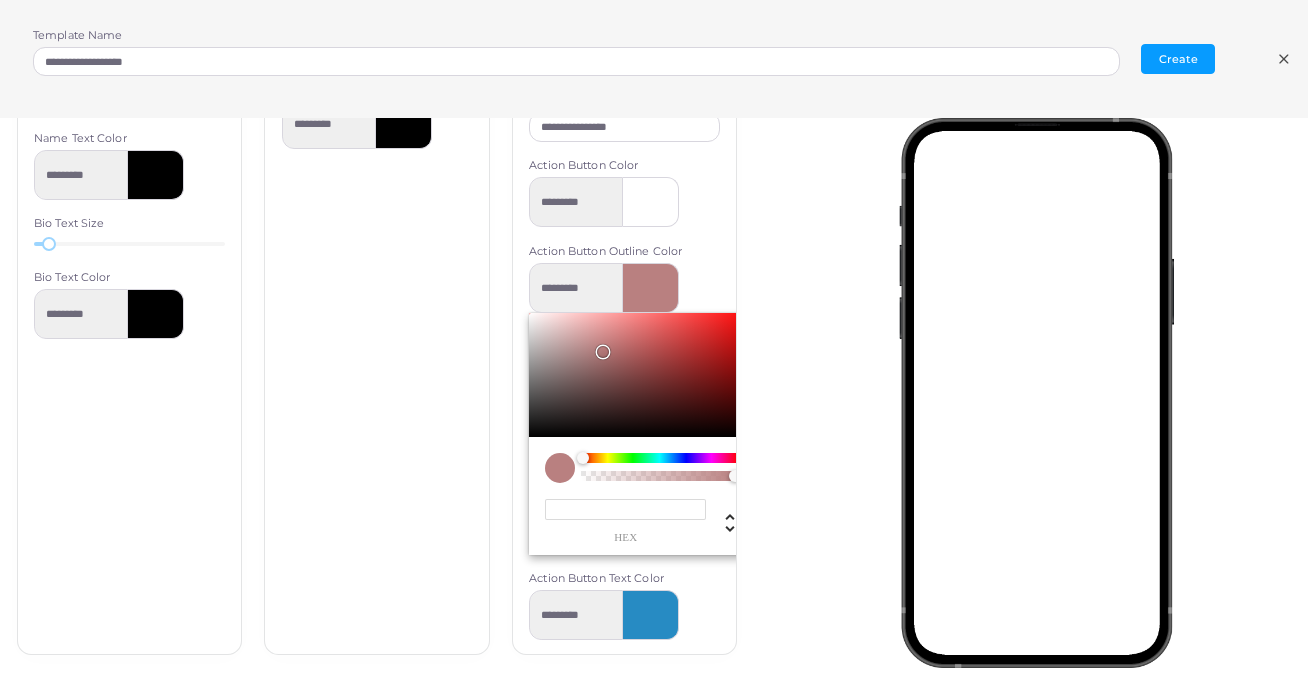 paste 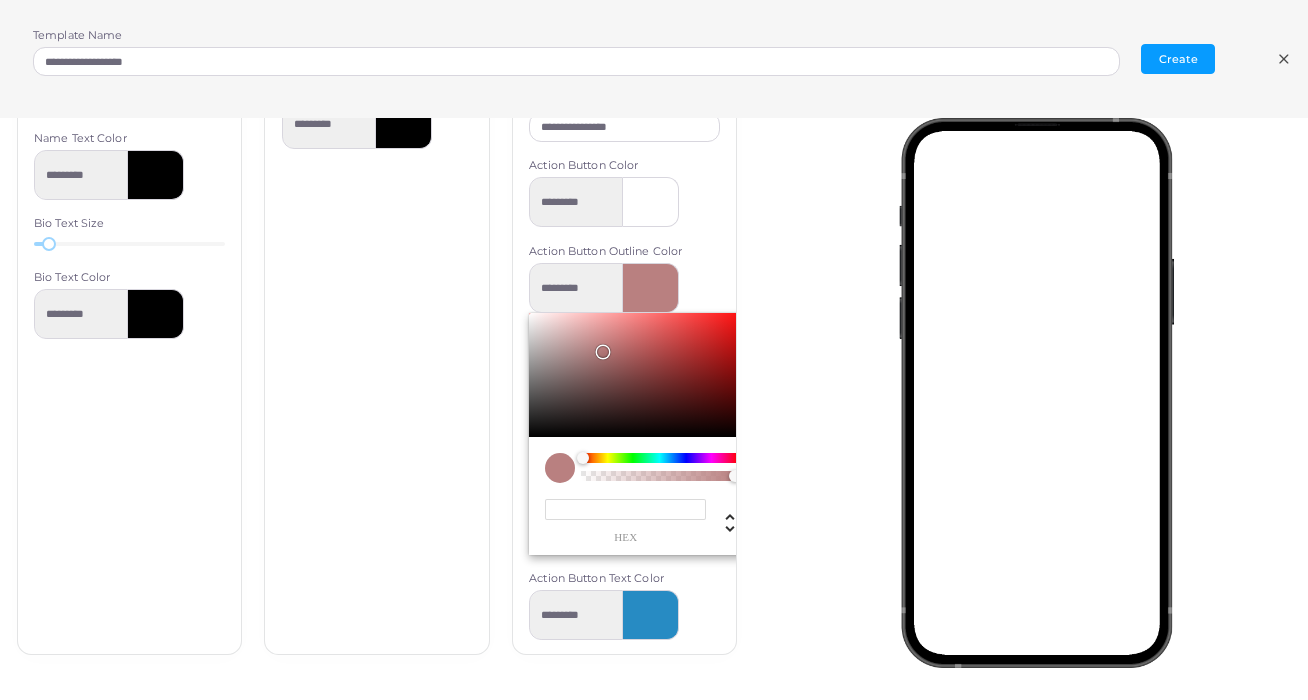 click at bounding box center [1042, 398] 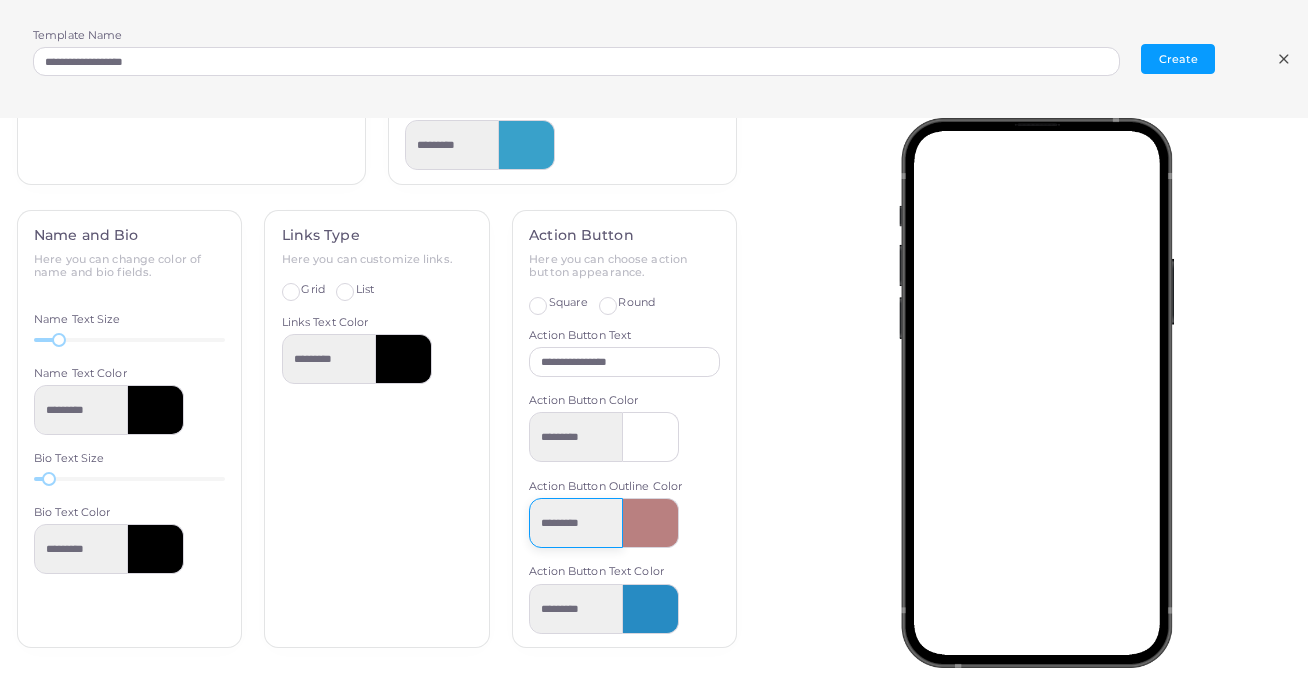 click on "*********" at bounding box center (576, 523) 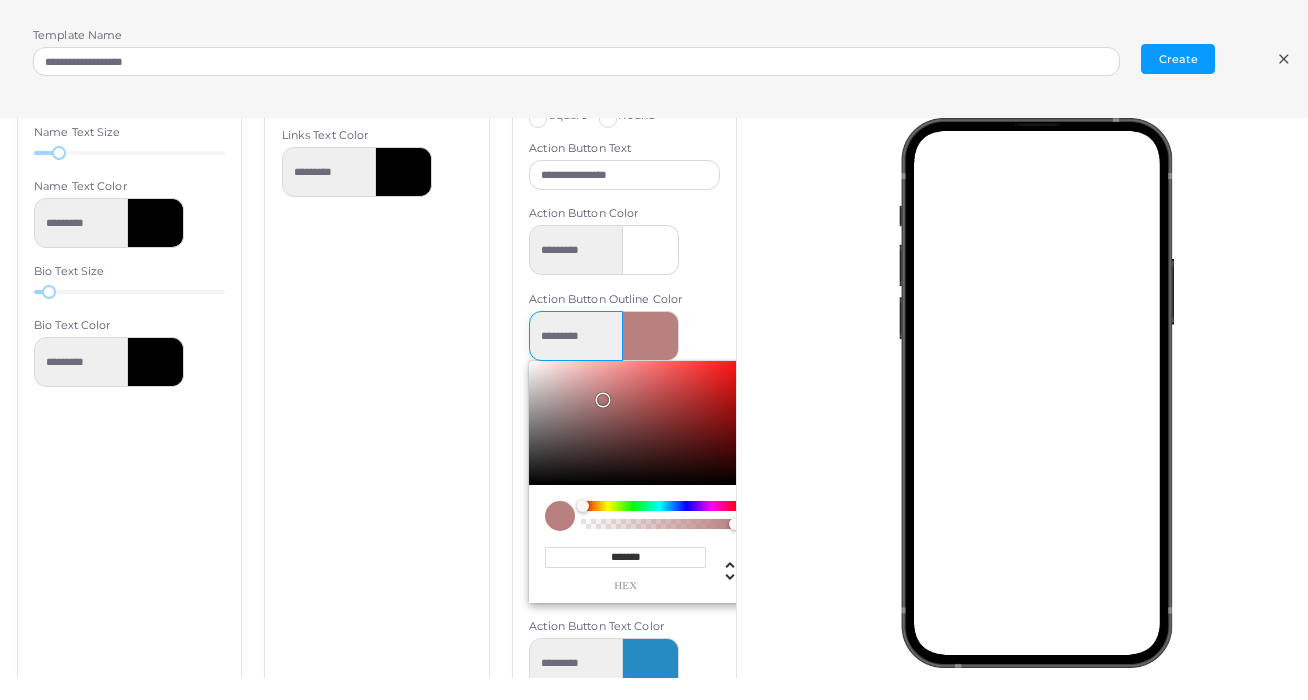 scroll, scrollTop: 624, scrollLeft: 0, axis: vertical 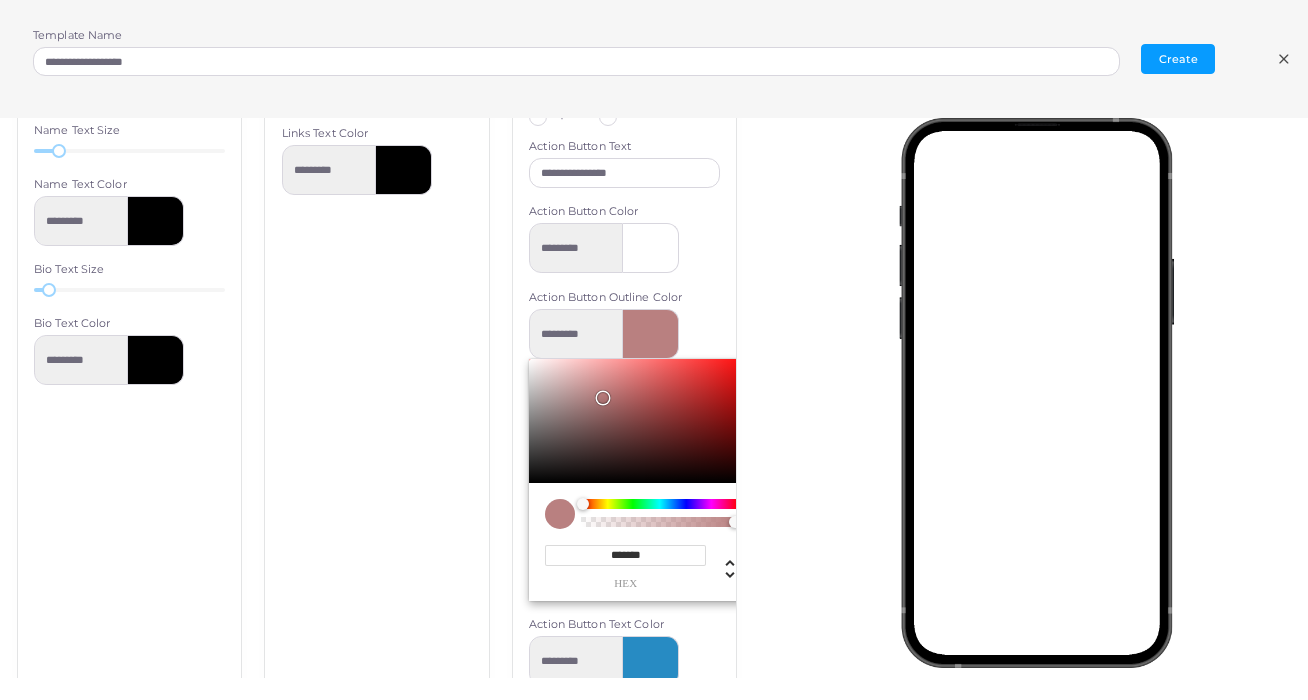 click on "*******" at bounding box center (625, 555) 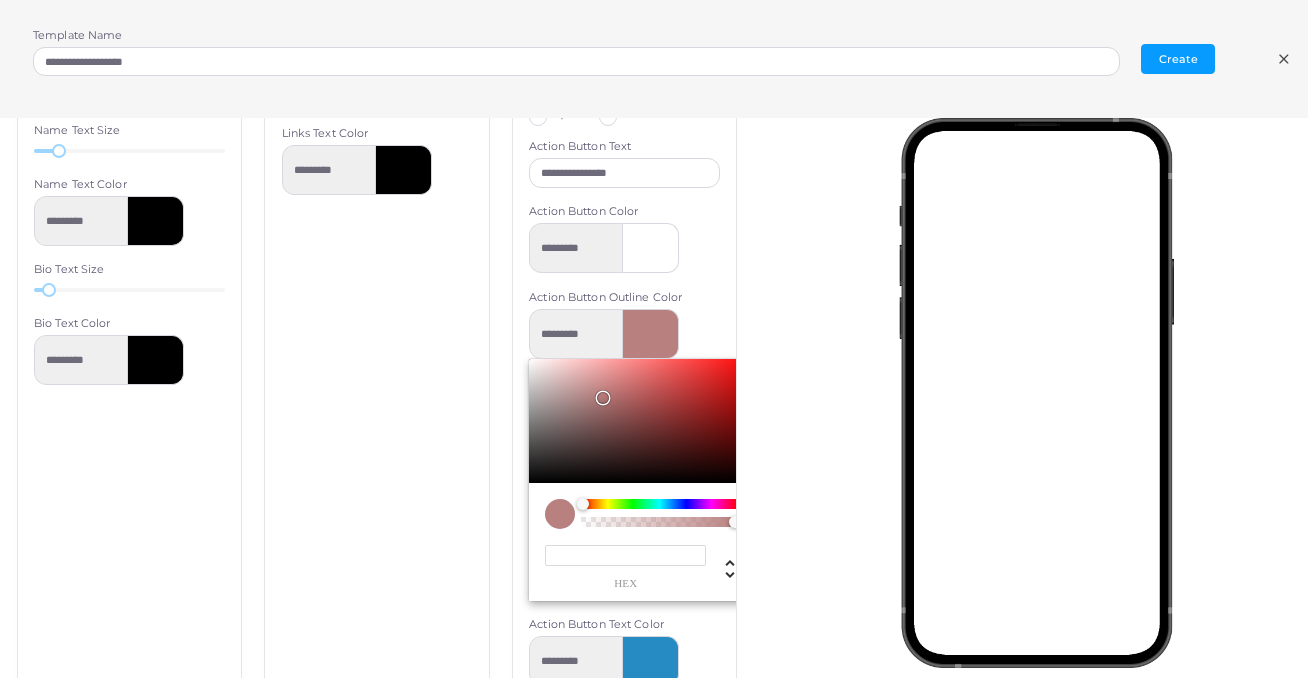 paste on "*" 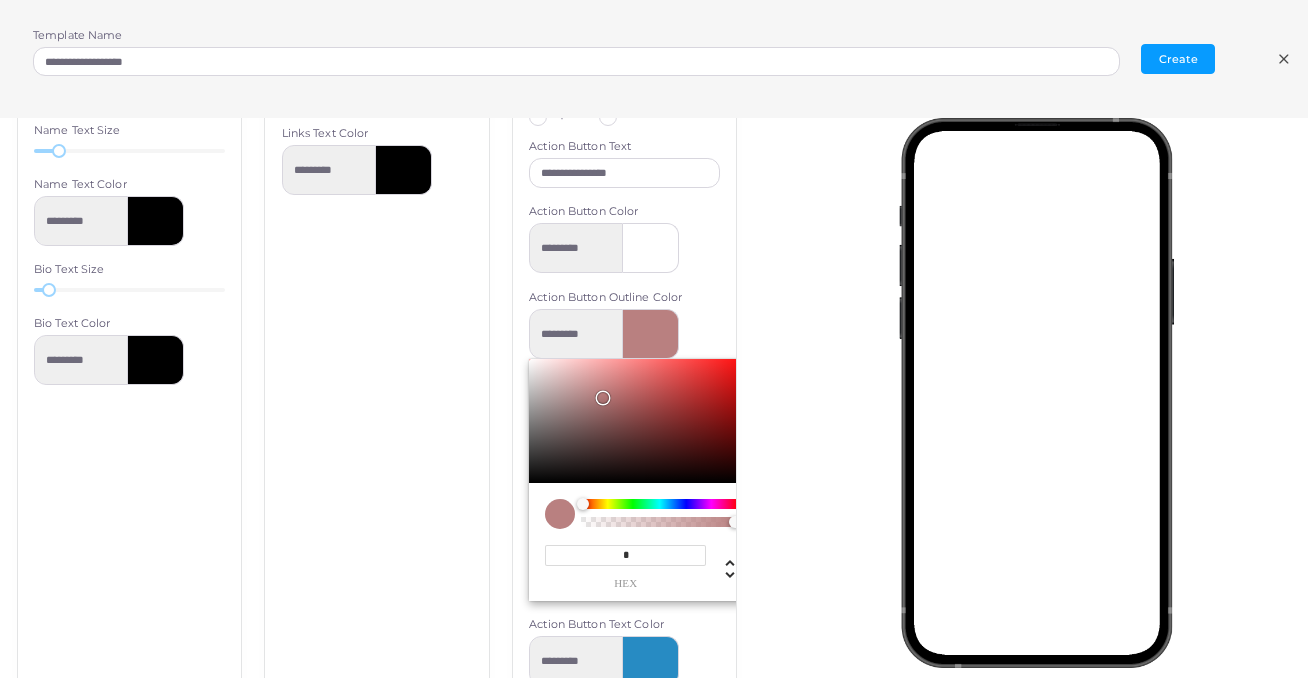 paste 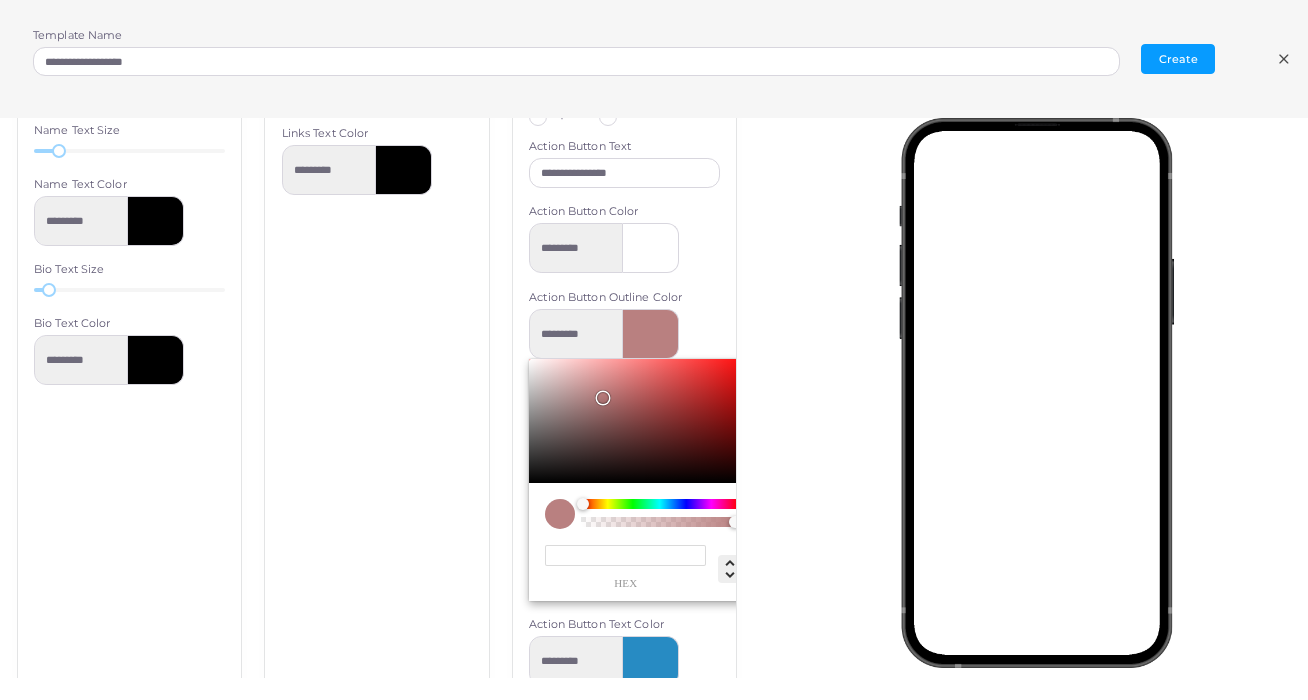 click 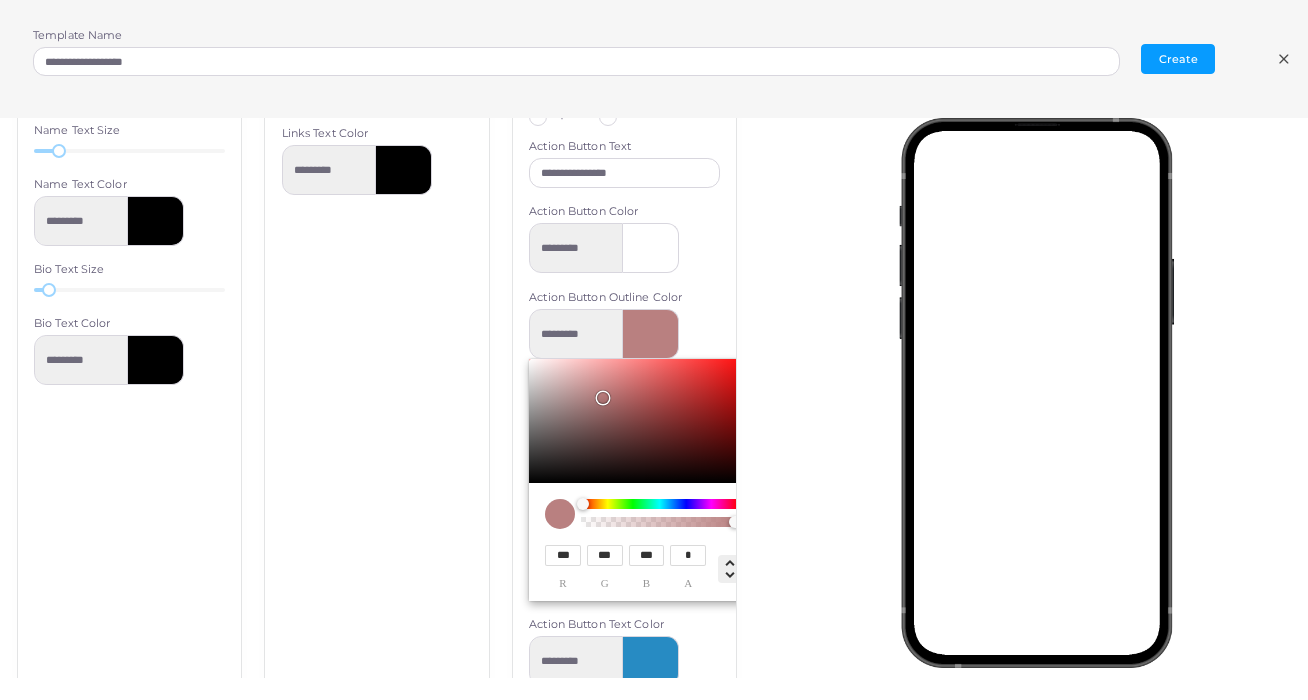 click 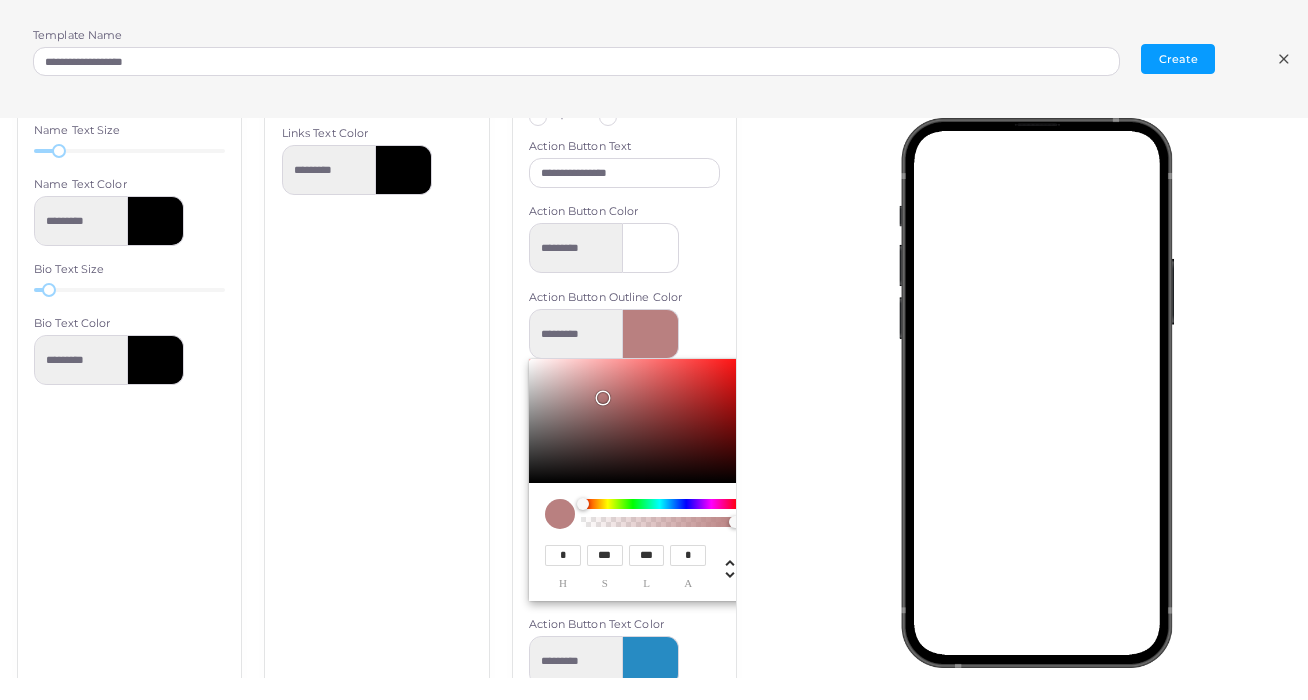 click at bounding box center [641, 421] 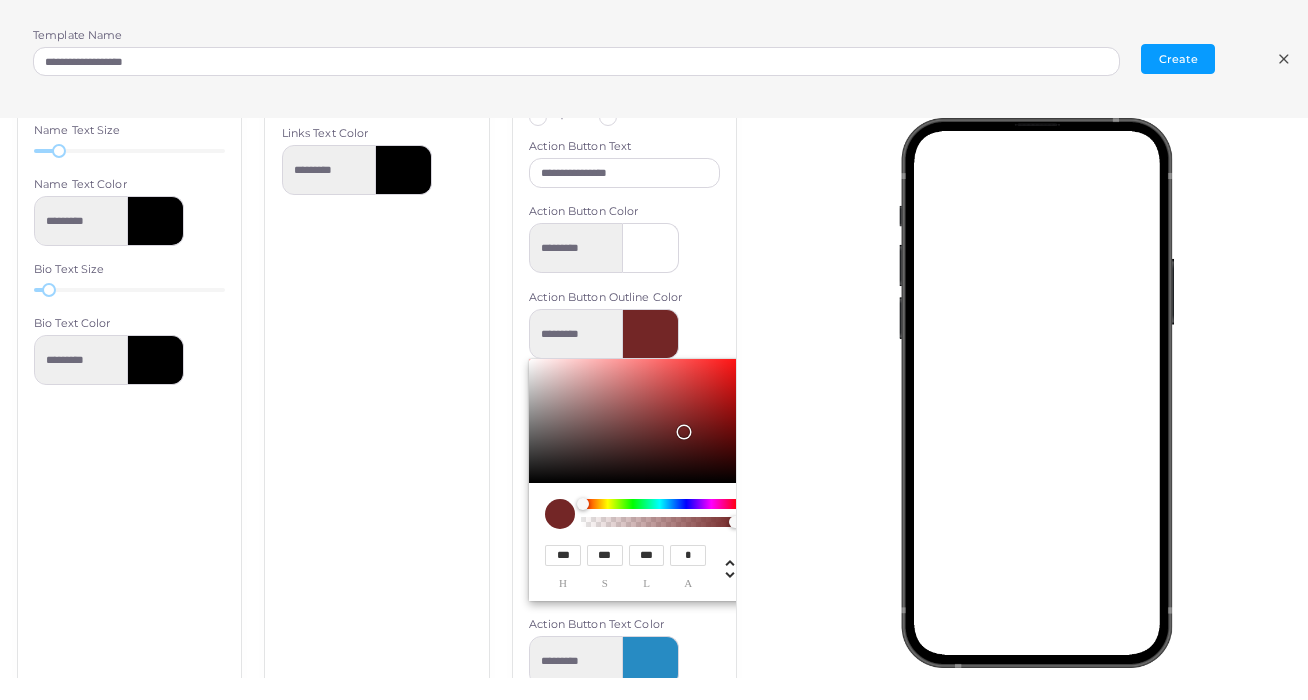 click at bounding box center [659, 504] 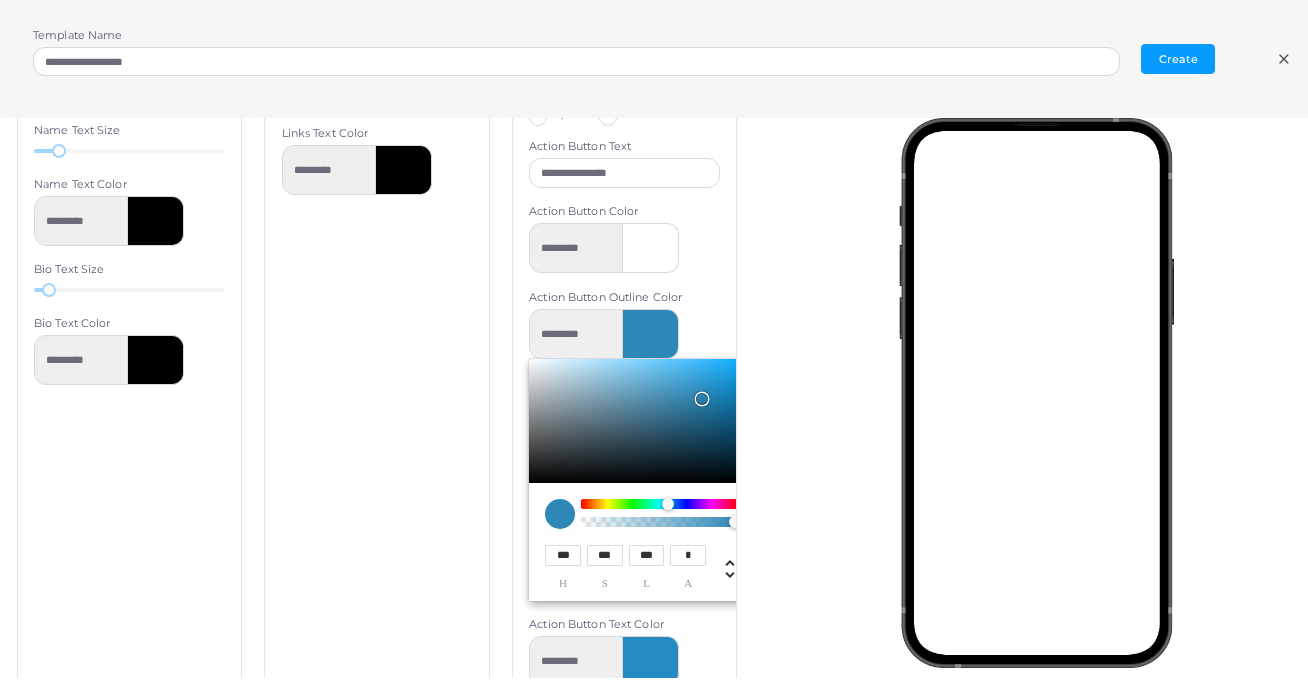 drag, startPoint x: 686, startPoint y: 419, endPoint x: 698, endPoint y: 384, distance: 37 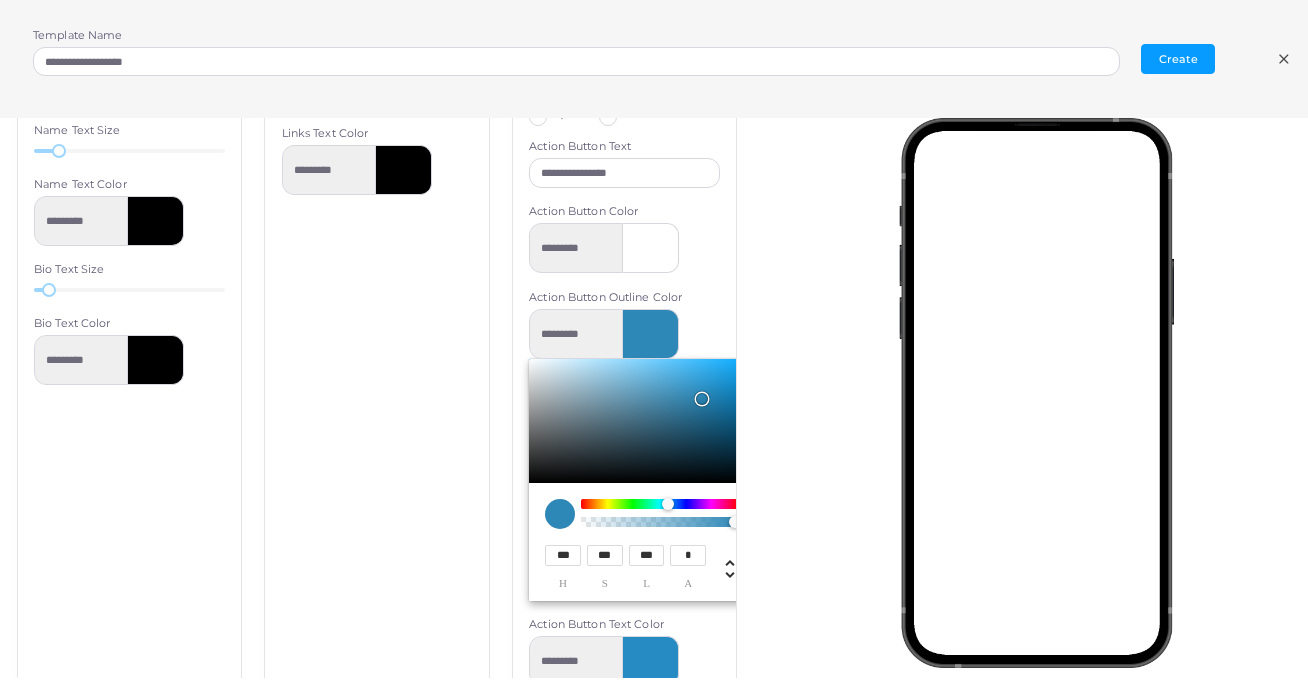 click at bounding box center [702, 399] 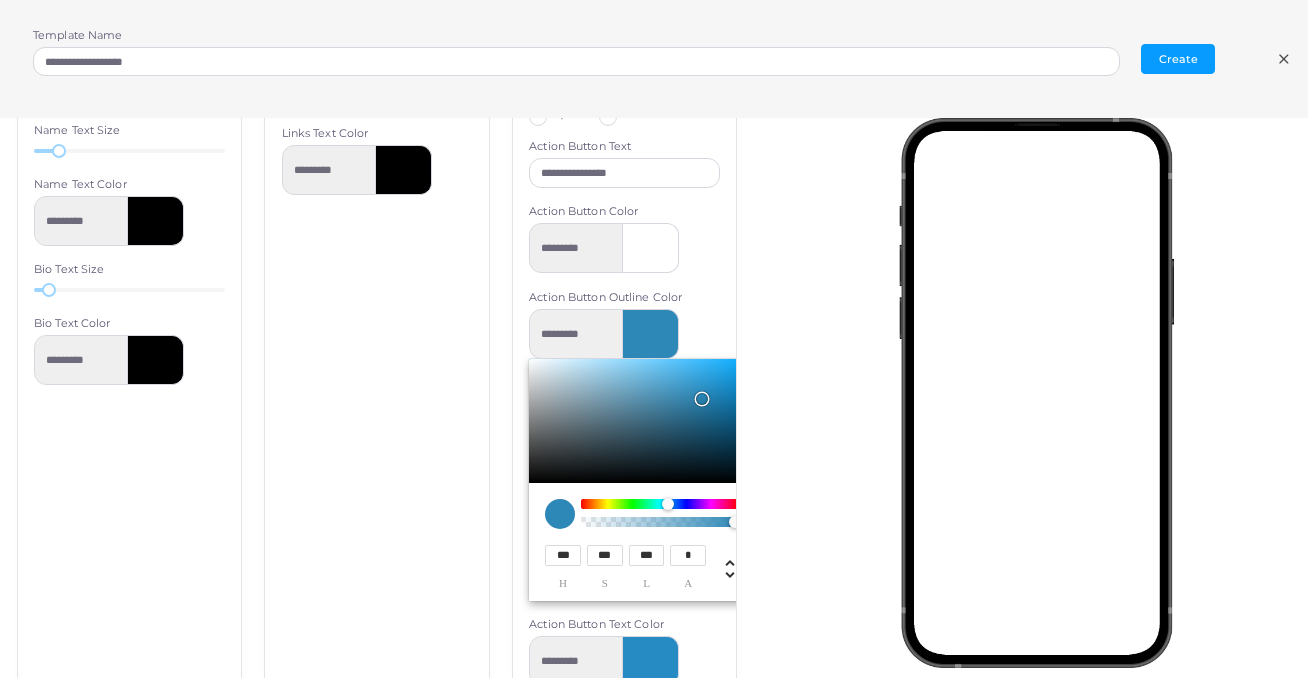 click on "**********" at bounding box center [377, 398] 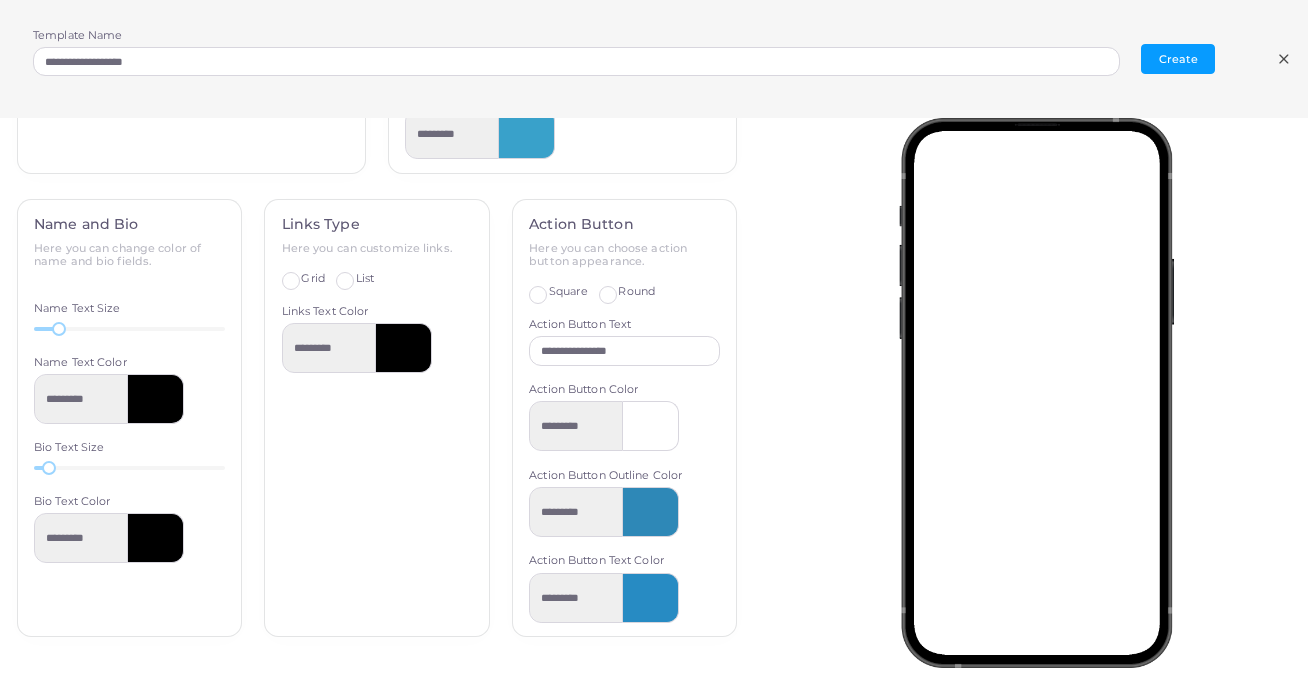 scroll, scrollTop: 435, scrollLeft: 0, axis: vertical 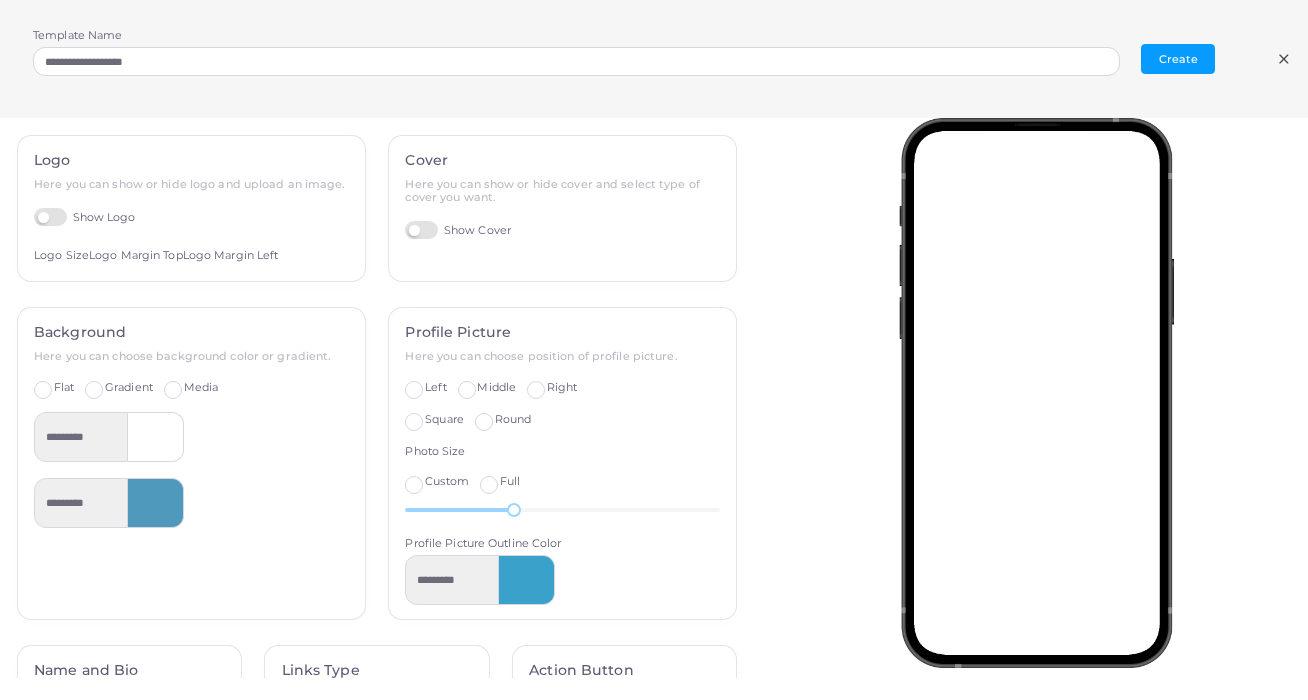 click at bounding box center (156, 503) 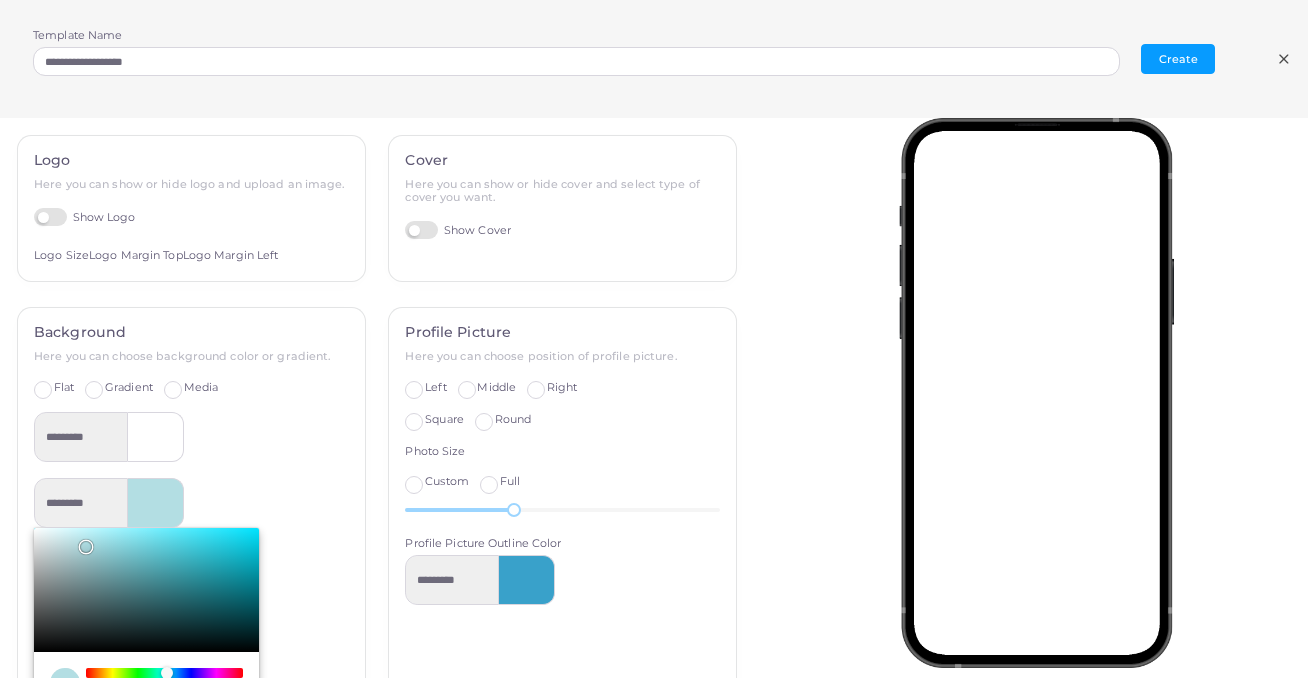 drag, startPoint x: 171, startPoint y: 566, endPoint x: 82, endPoint y: 538, distance: 93.30059 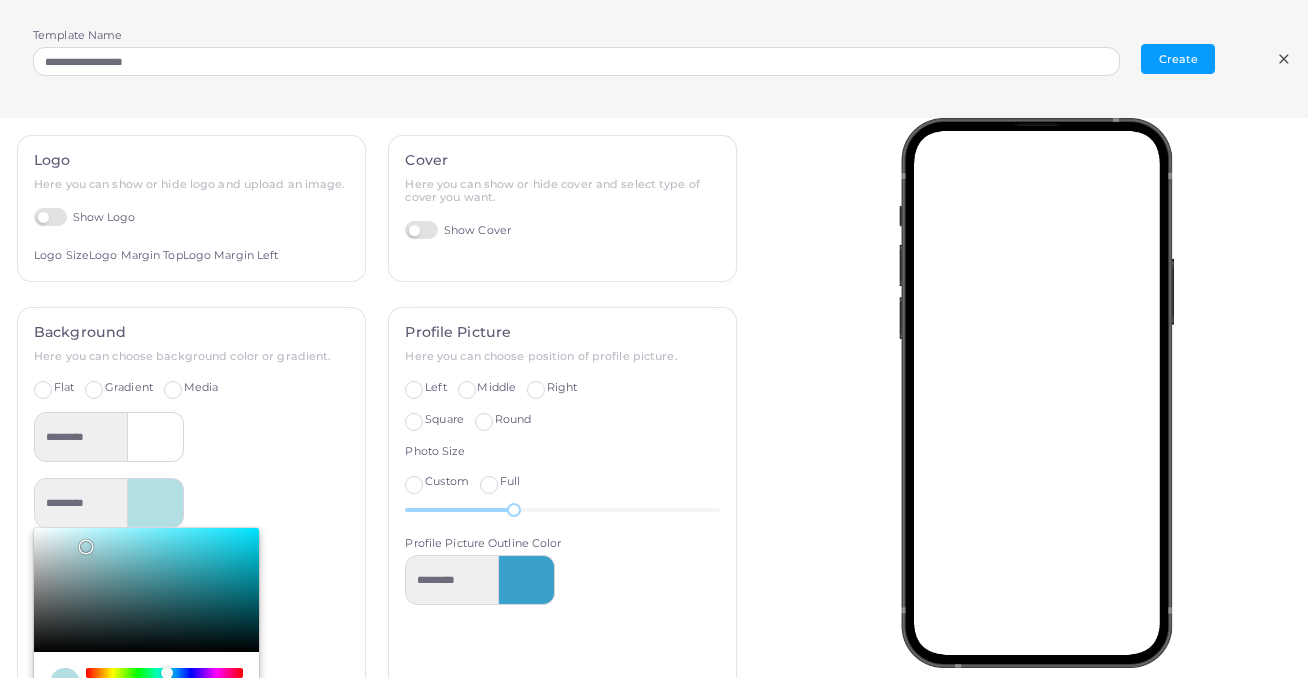 click at bounding box center [86, 547] 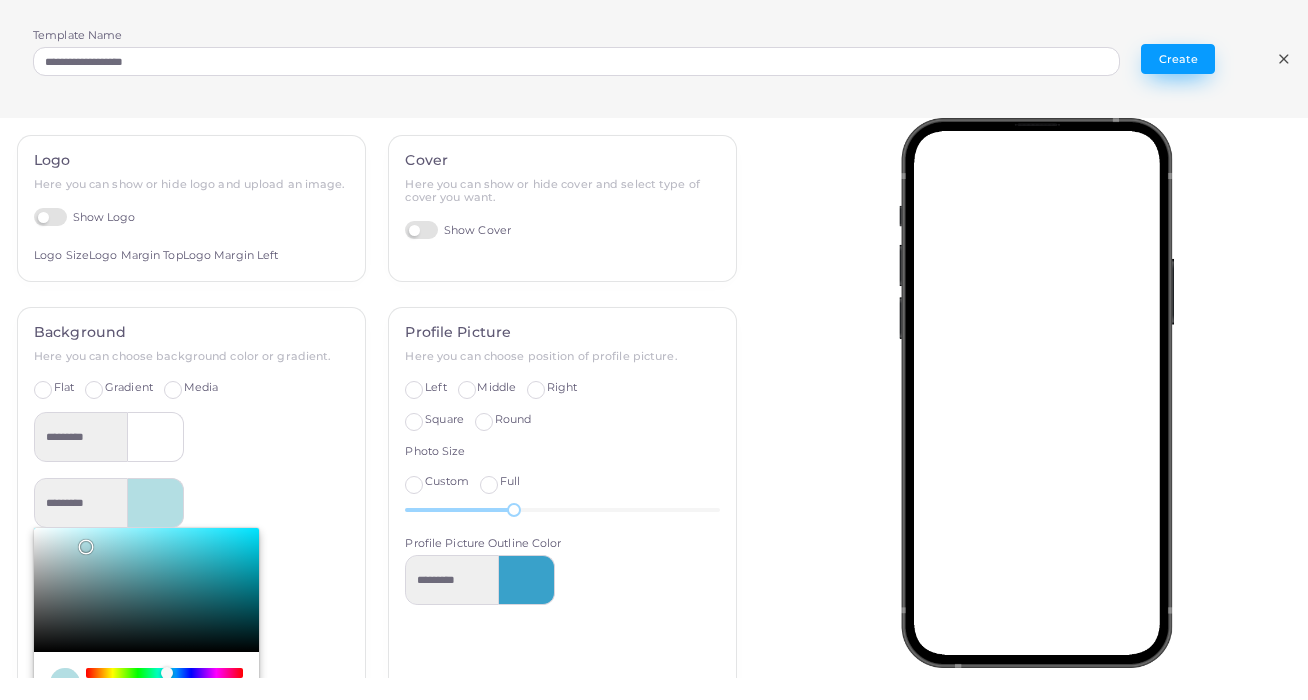 click on "Create" at bounding box center [1178, 59] 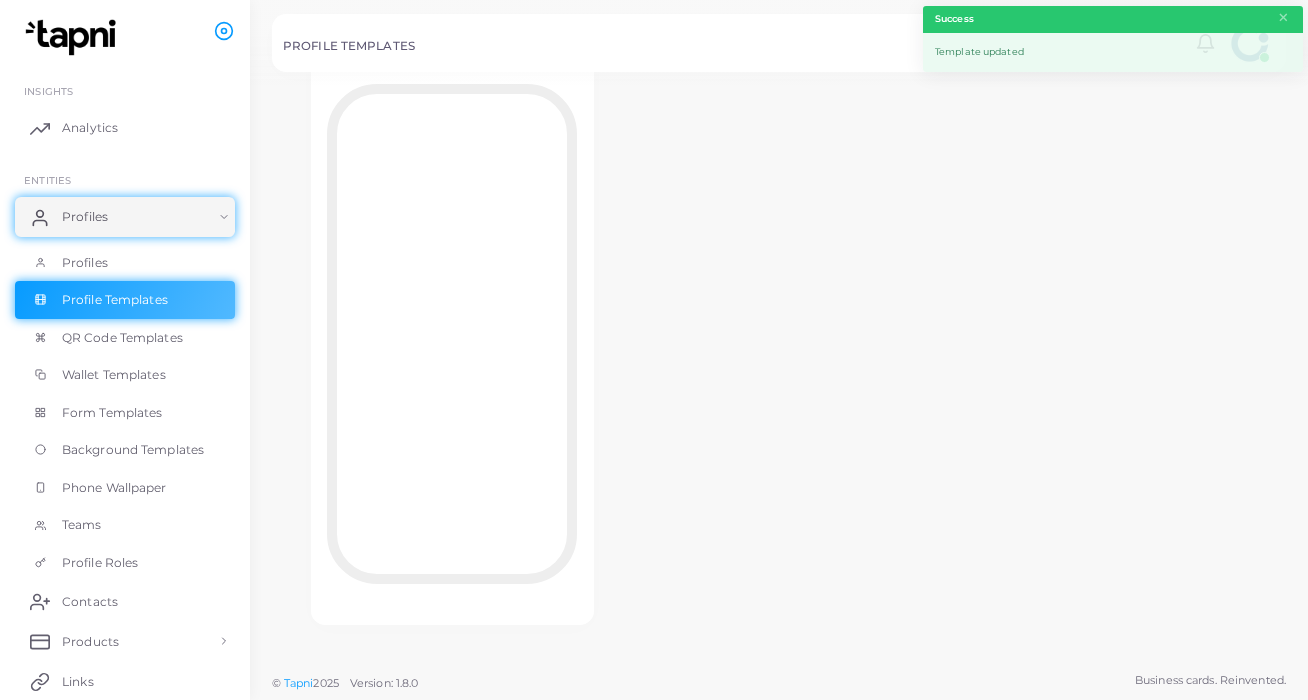 scroll, scrollTop: 177, scrollLeft: 0, axis: vertical 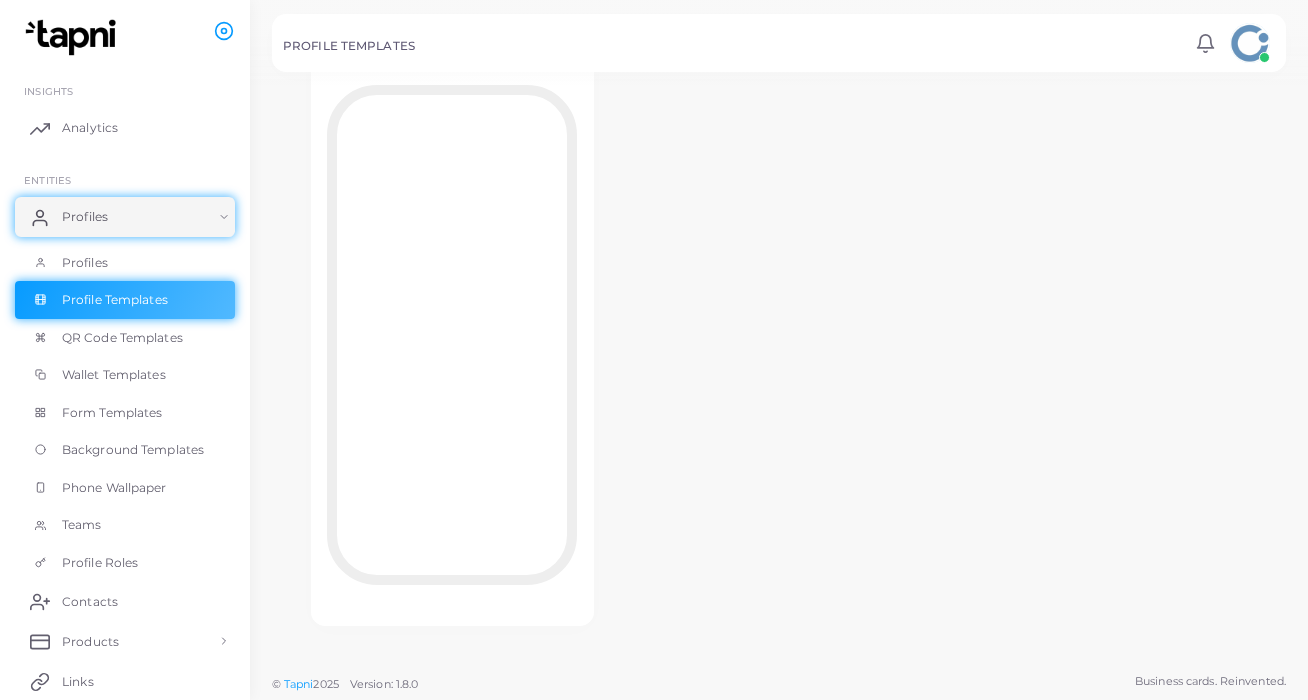 click at bounding box center (452, 335) 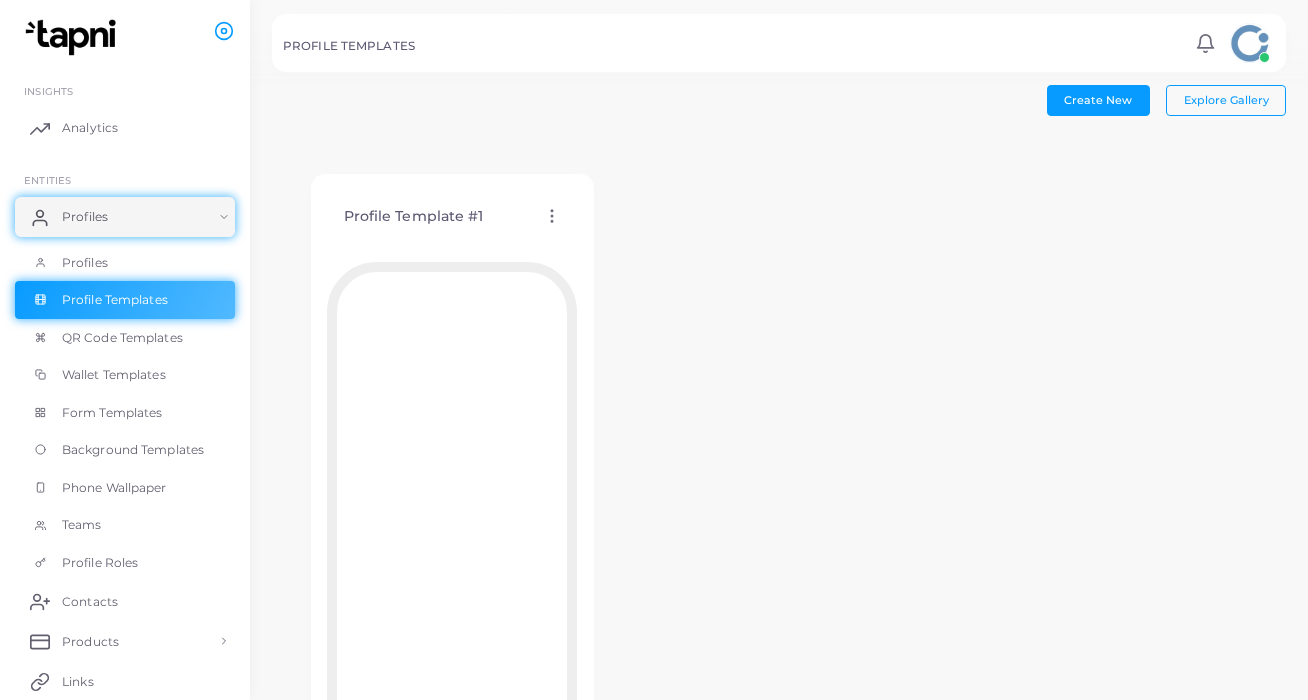 scroll, scrollTop: 0, scrollLeft: 0, axis: both 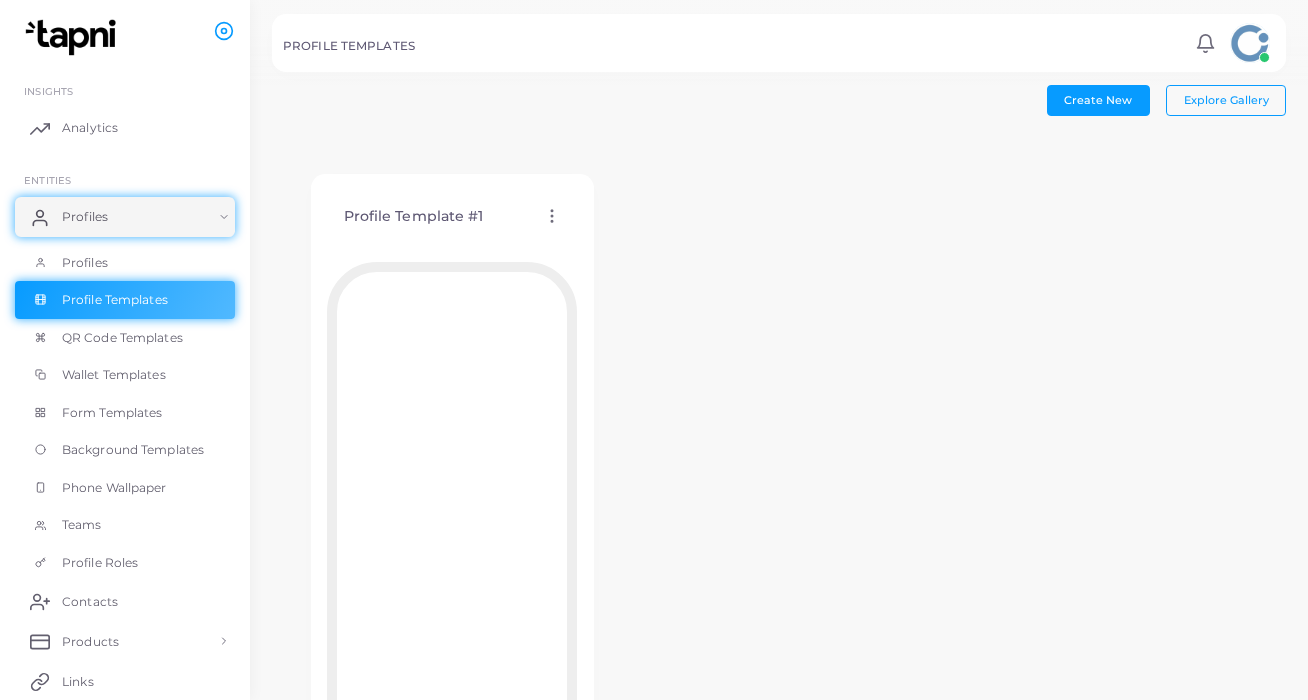 click 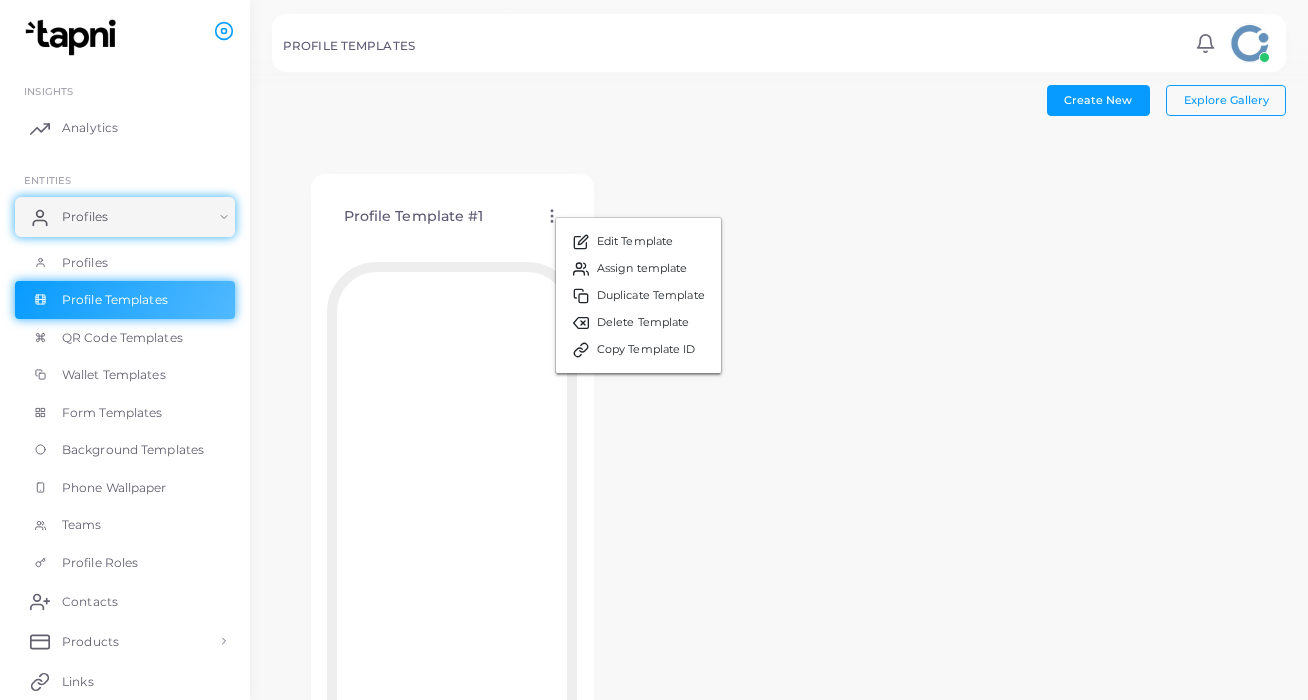 click on "Profile Template #1  Edit Template Assign template Duplicate Template Delete Template Copy Template ID" at bounding box center (779, 489) 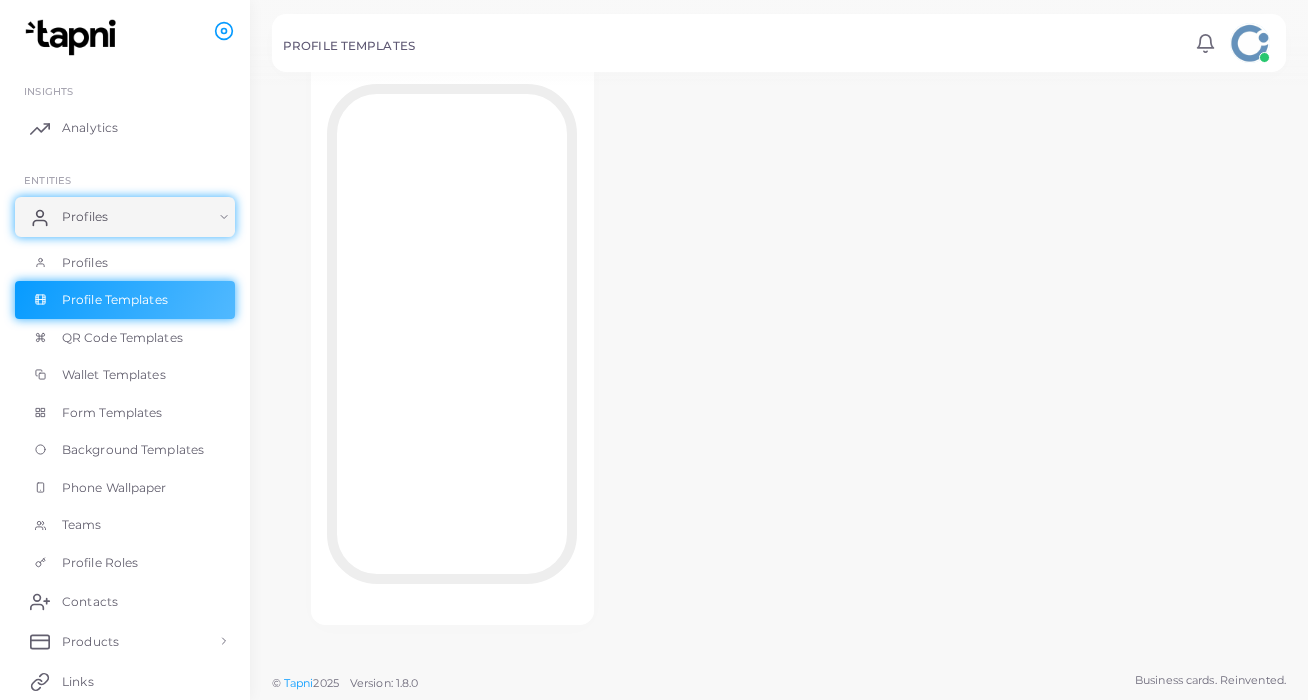 scroll, scrollTop: 177, scrollLeft: 0, axis: vertical 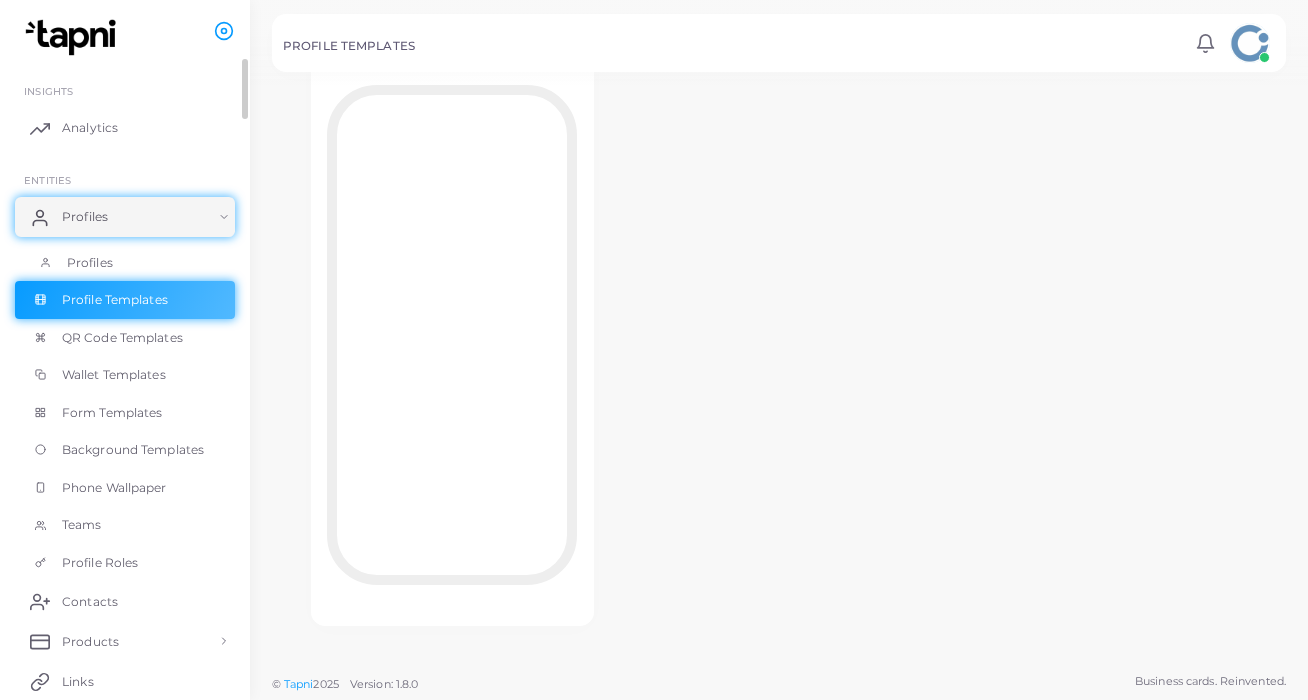 click on "Profiles" at bounding box center [90, 263] 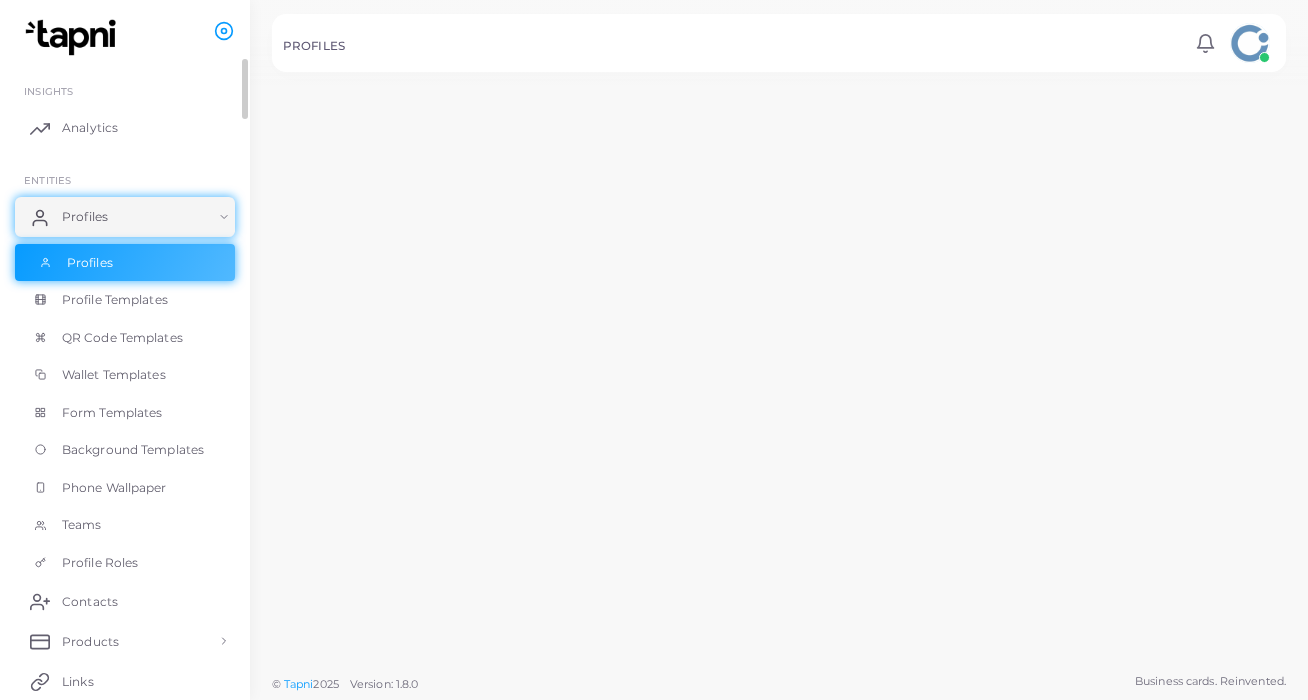 scroll, scrollTop: 0, scrollLeft: 0, axis: both 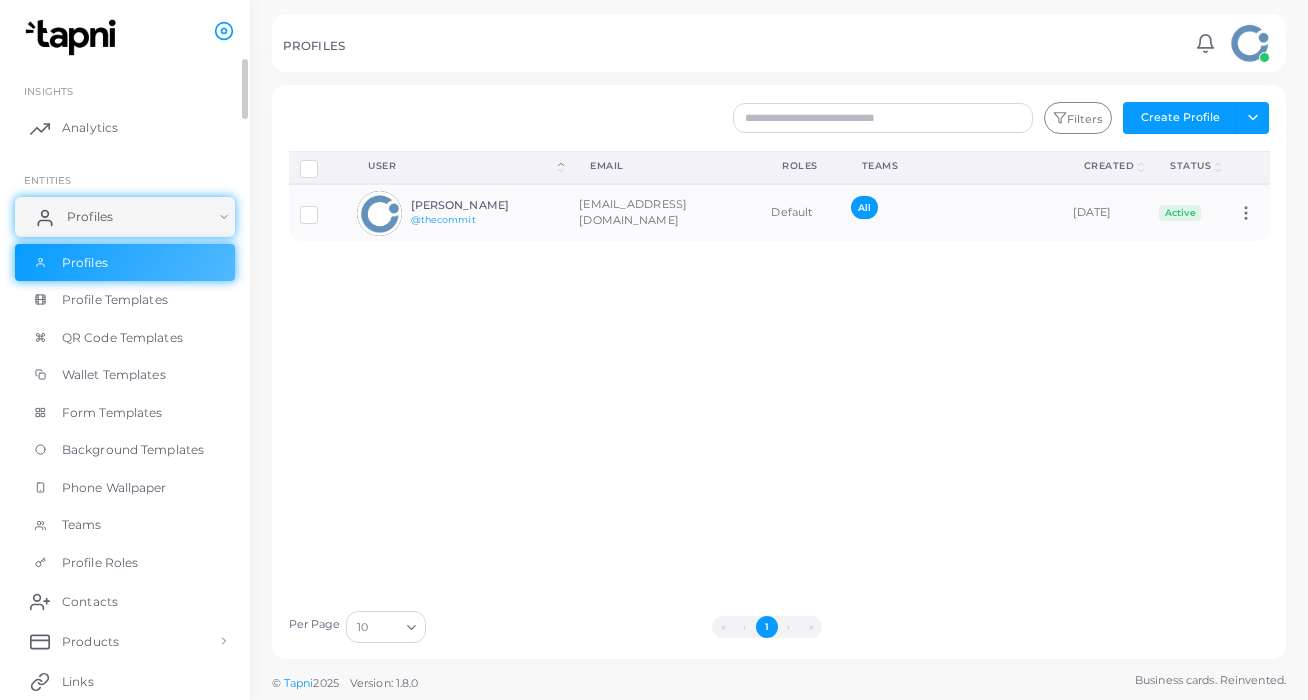 click on "Profiles" at bounding box center [90, 217] 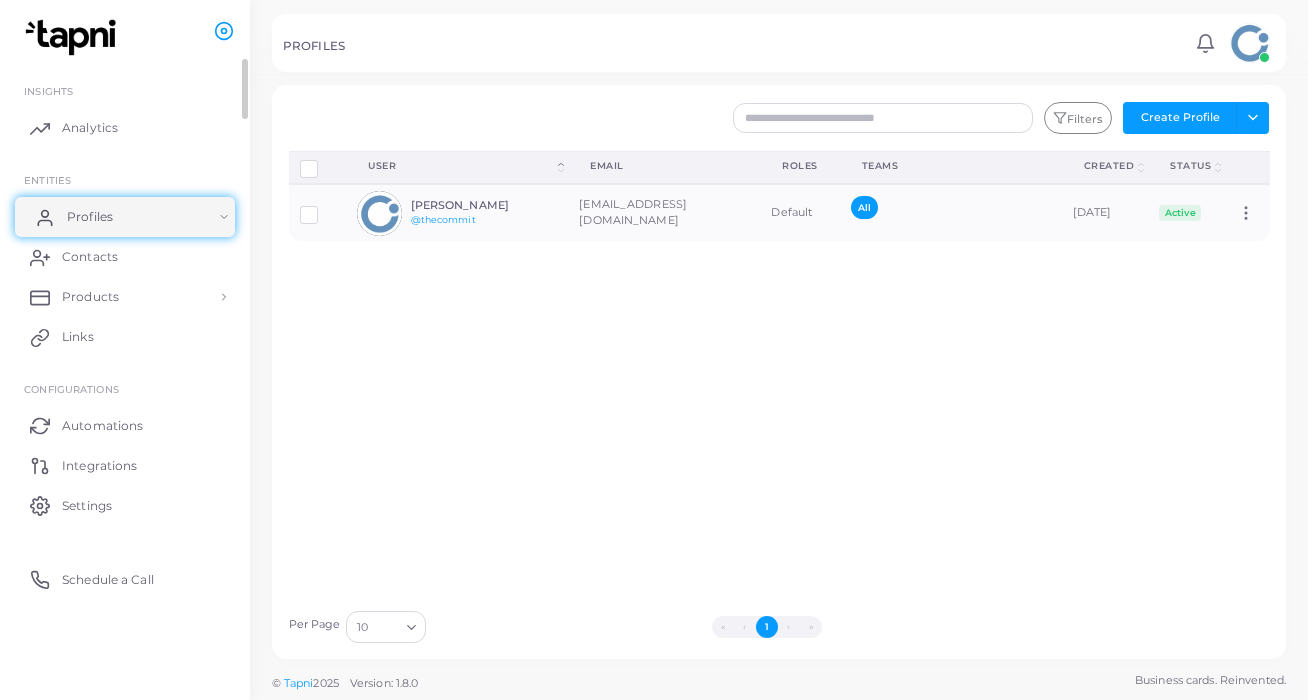 click on "Profiles" at bounding box center [90, 217] 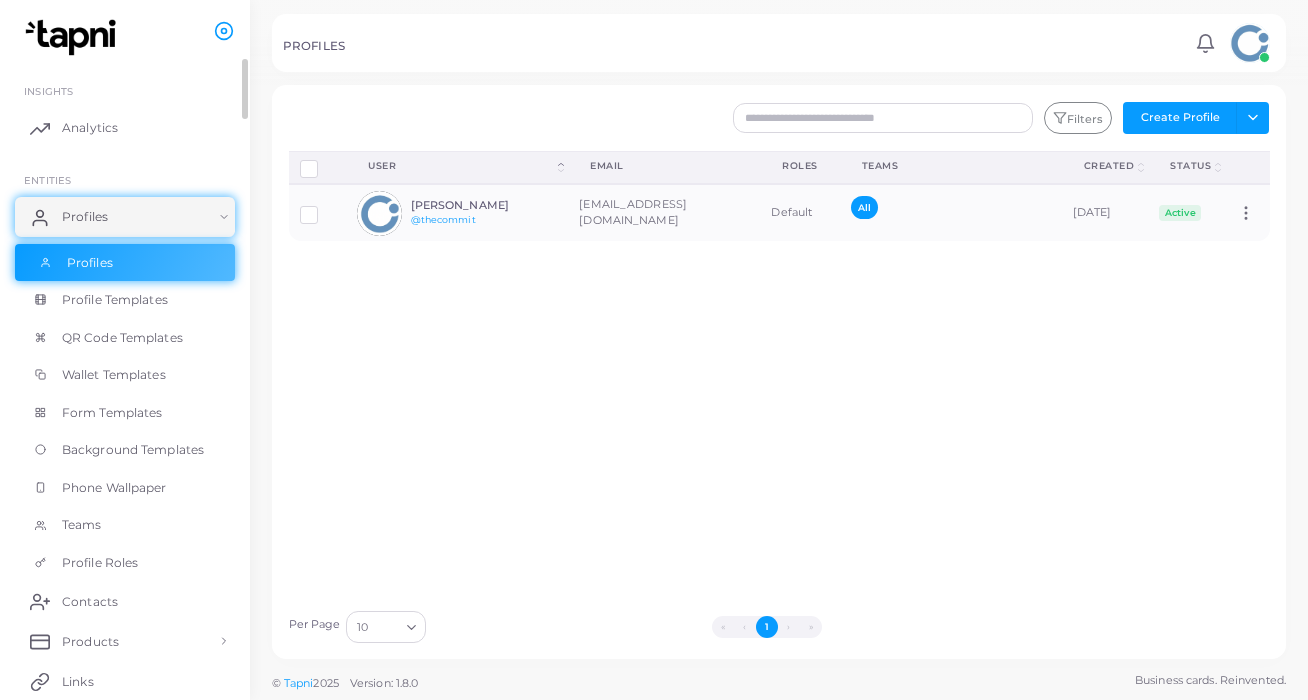 click on "Profiles" at bounding box center [125, 263] 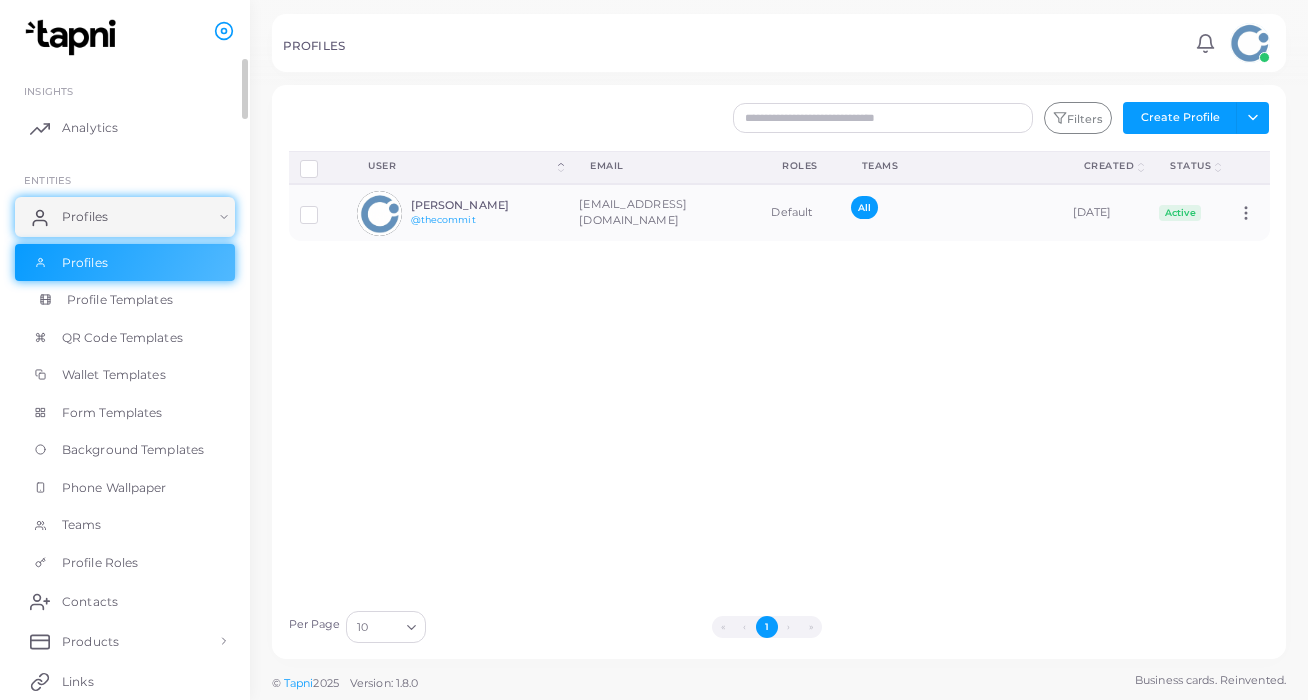 click on "Profile Templates" at bounding box center [120, 300] 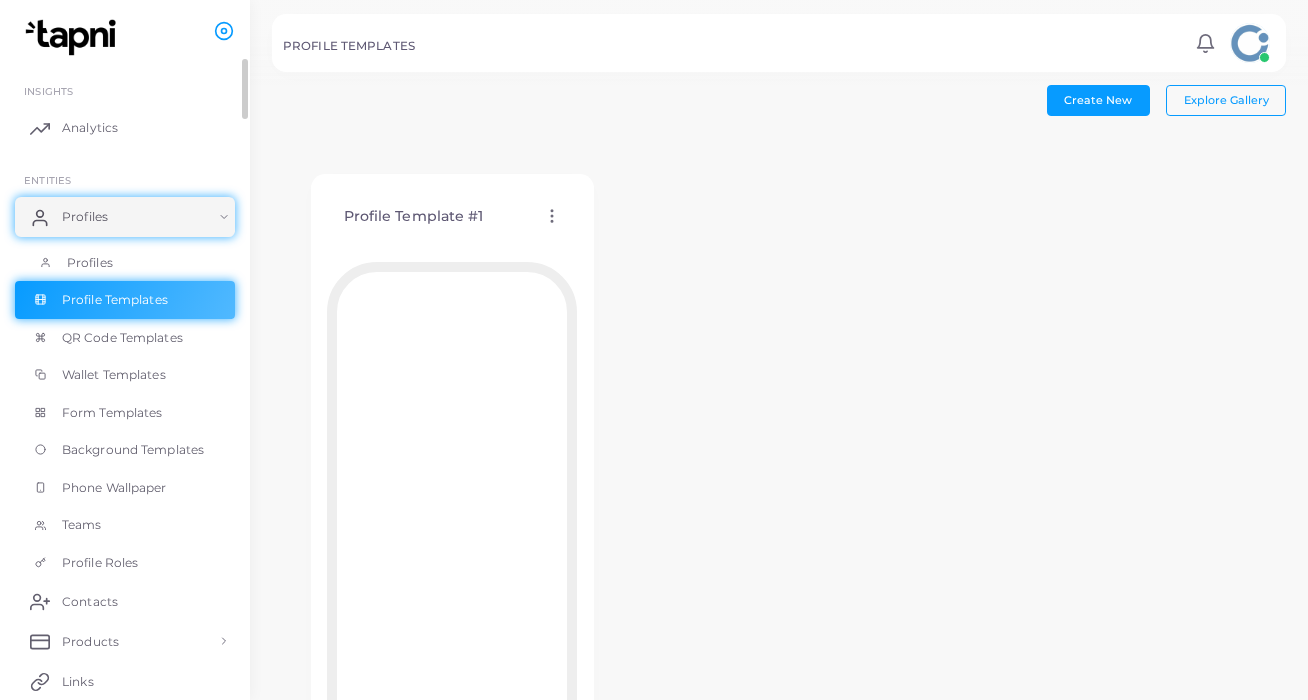 click on "Profiles" at bounding box center [125, 263] 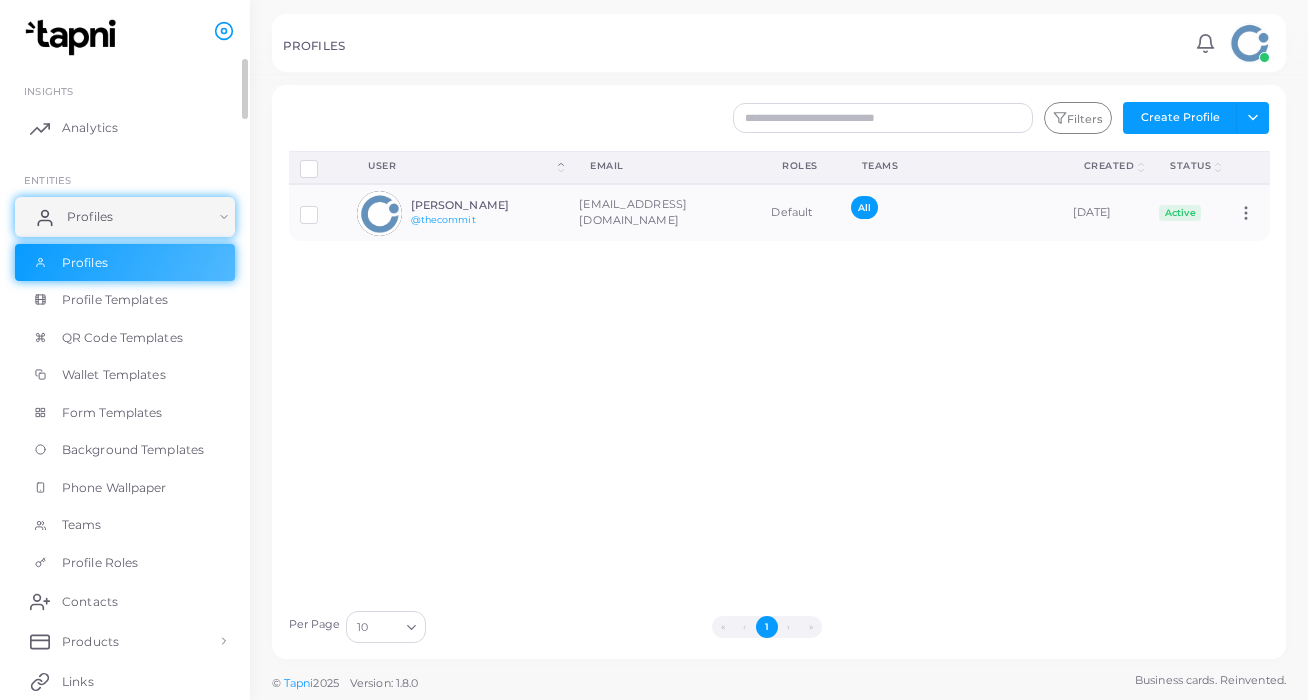 click on "Profiles" at bounding box center (125, 217) 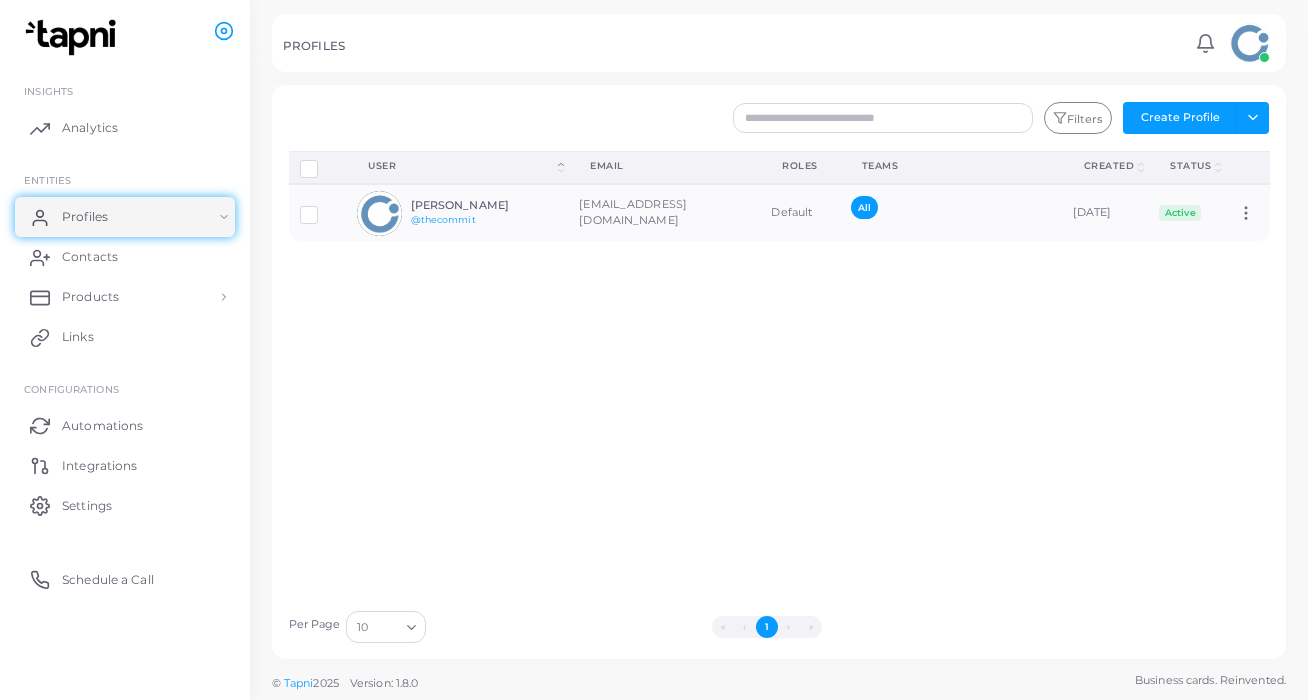 click on "Disconnect Profiles Delete Profile  Show Selections  Download QRs  User  (Click to sort Descending) Email Roles Teams Created  (Click to sort Descending) Status  (Click to sort Descending)  [PERSON_NAME]  @thecommit [EMAIL_ADDRESS][DOMAIN_NAME]  Default  All  [DATE]   Active  Assign Product" at bounding box center (779, 375) 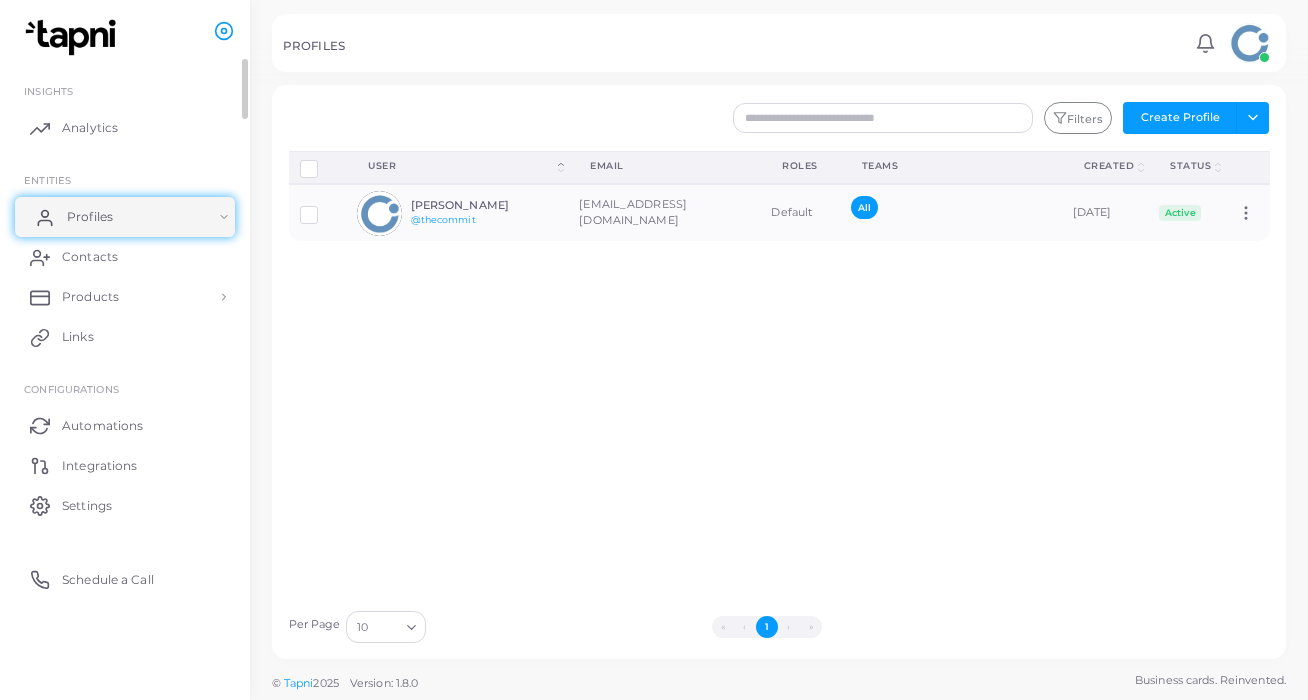 click on "Profiles" at bounding box center [125, 217] 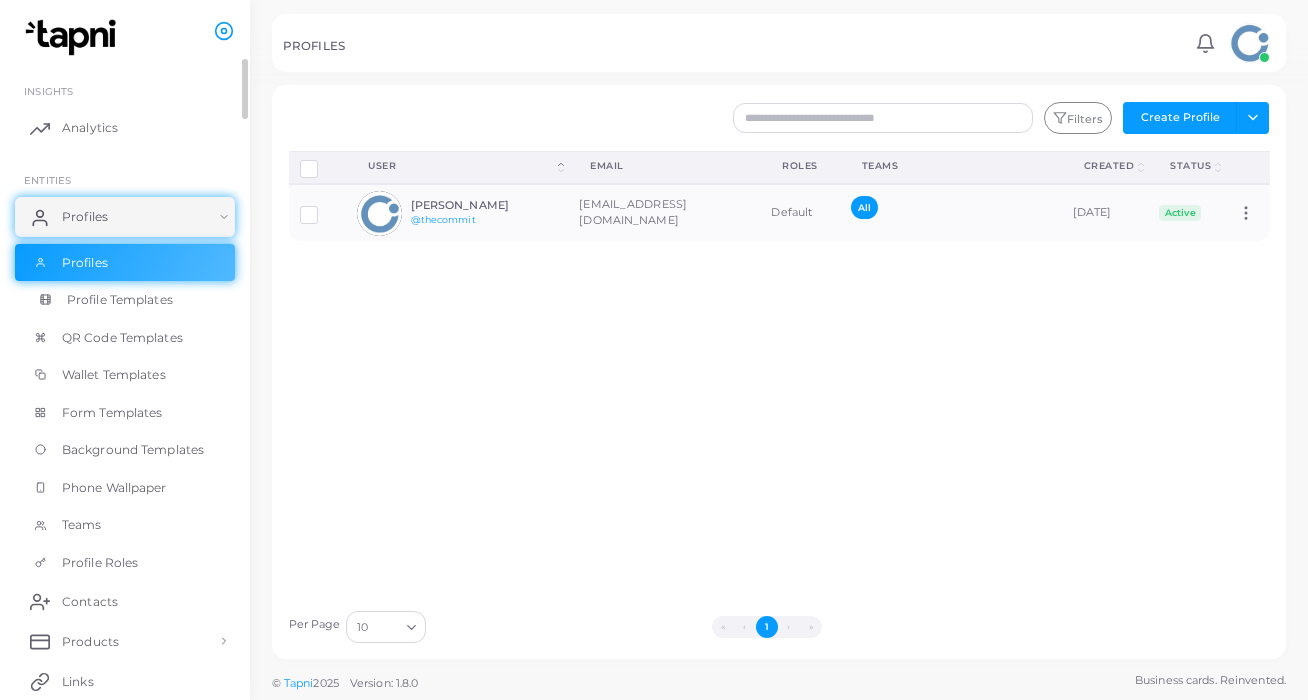 click on "Profile Templates" at bounding box center [125, 300] 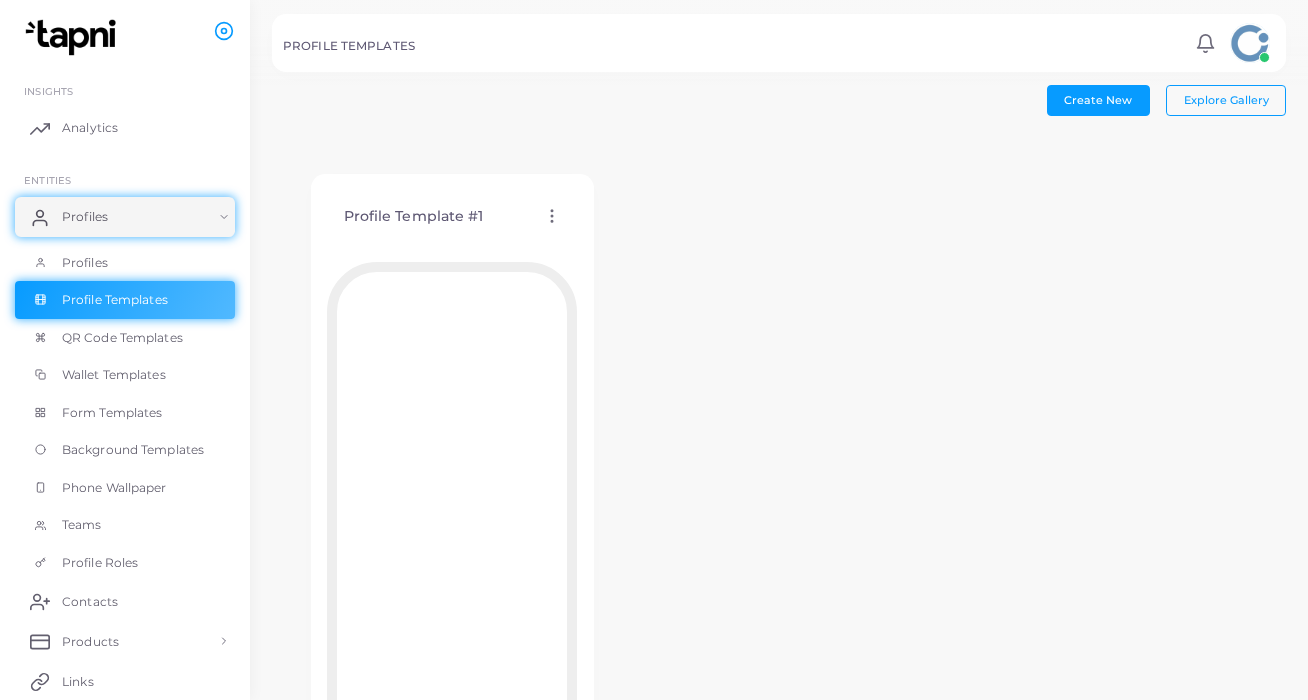 scroll, scrollTop: 0, scrollLeft: 0, axis: both 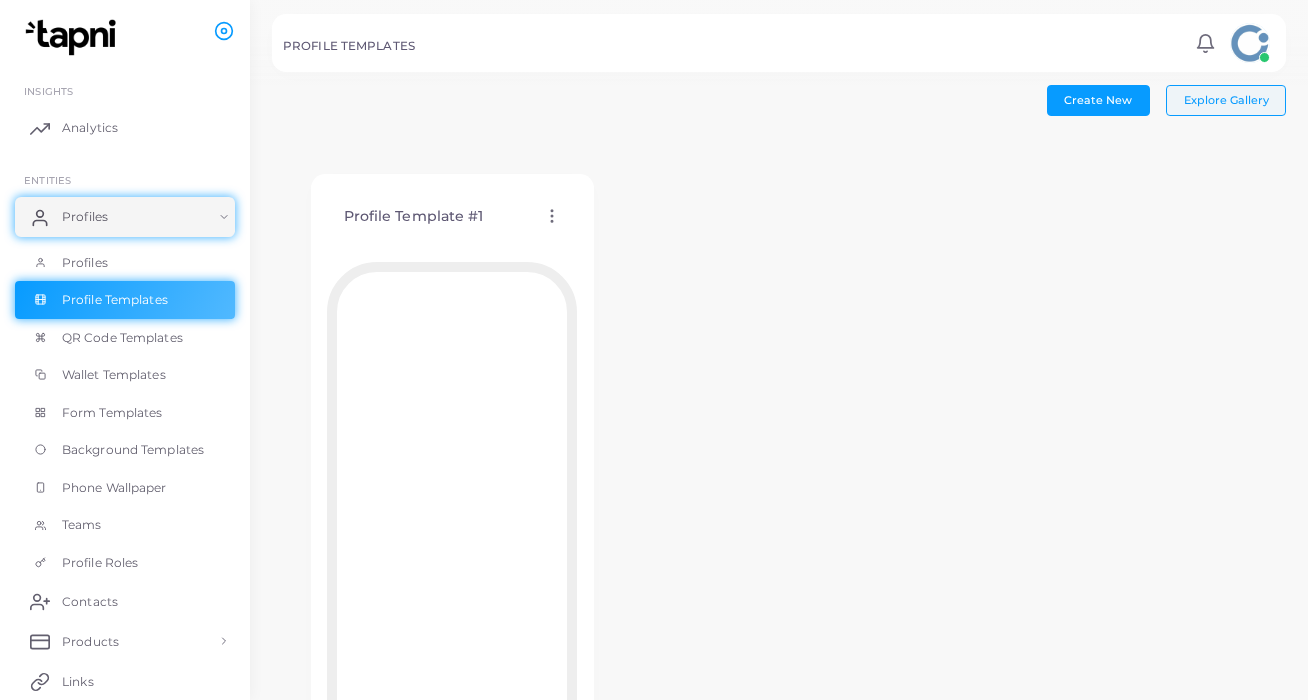 click on "Explore Gallery" at bounding box center [1226, 100] 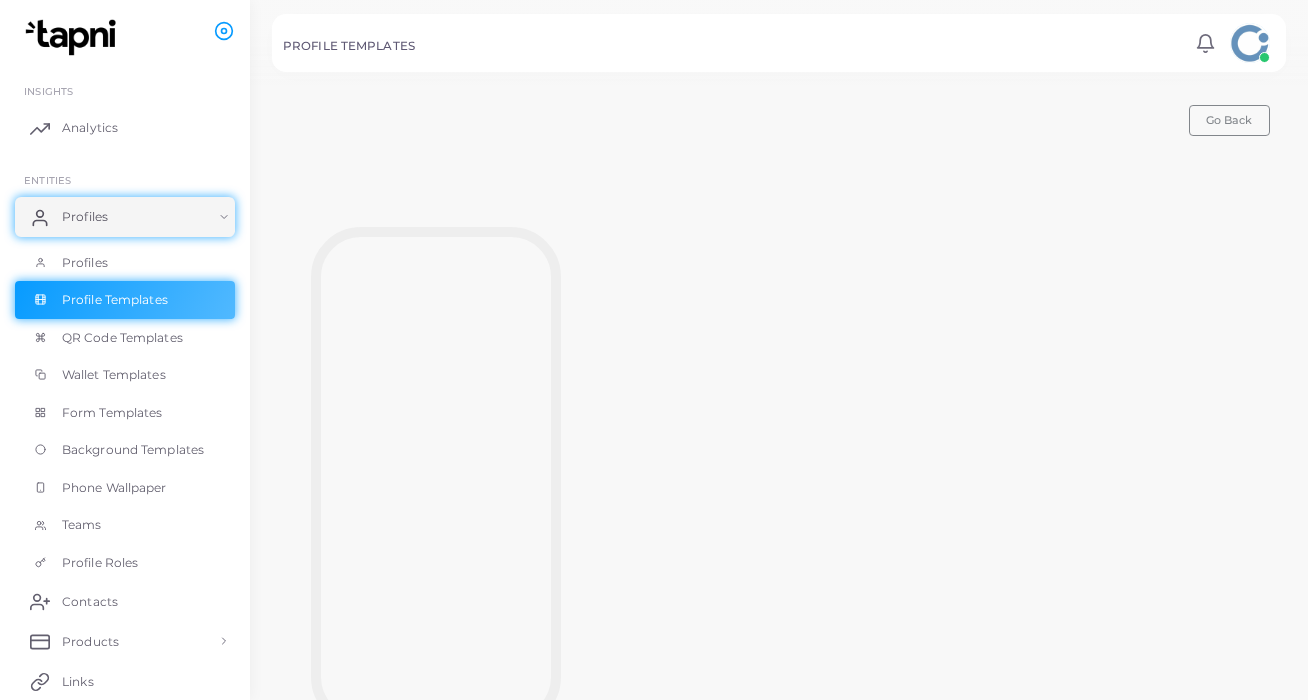 scroll, scrollTop: 0, scrollLeft: 0, axis: both 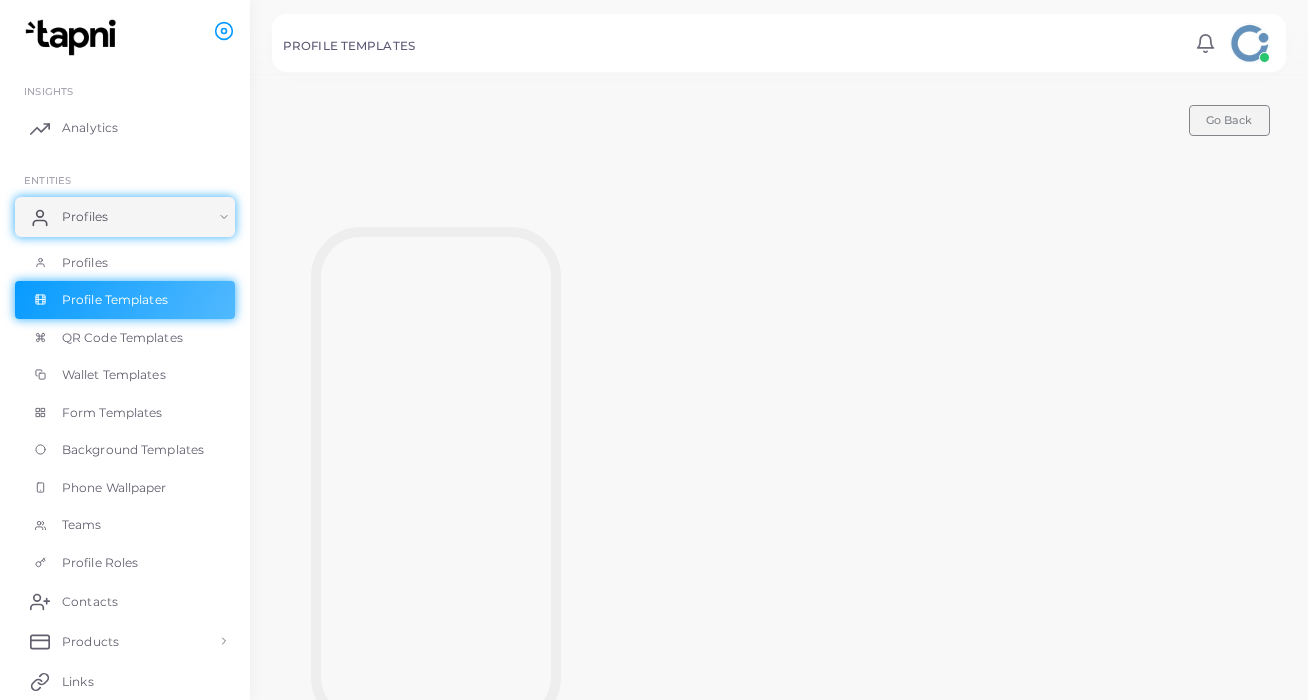 click on "Go Back" at bounding box center (1229, 120) 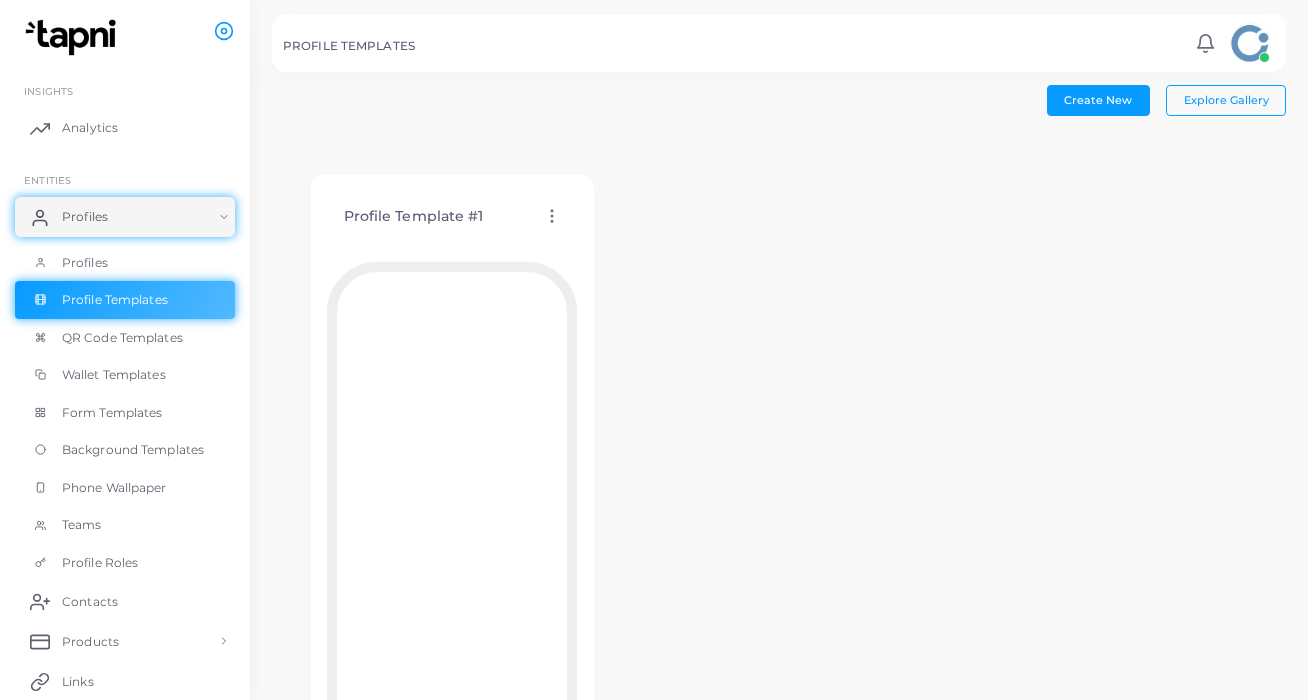 click on "Profile Template #1  Edit Template Assign template Duplicate Template Delete Template Copy Template ID" at bounding box center [779, 489] 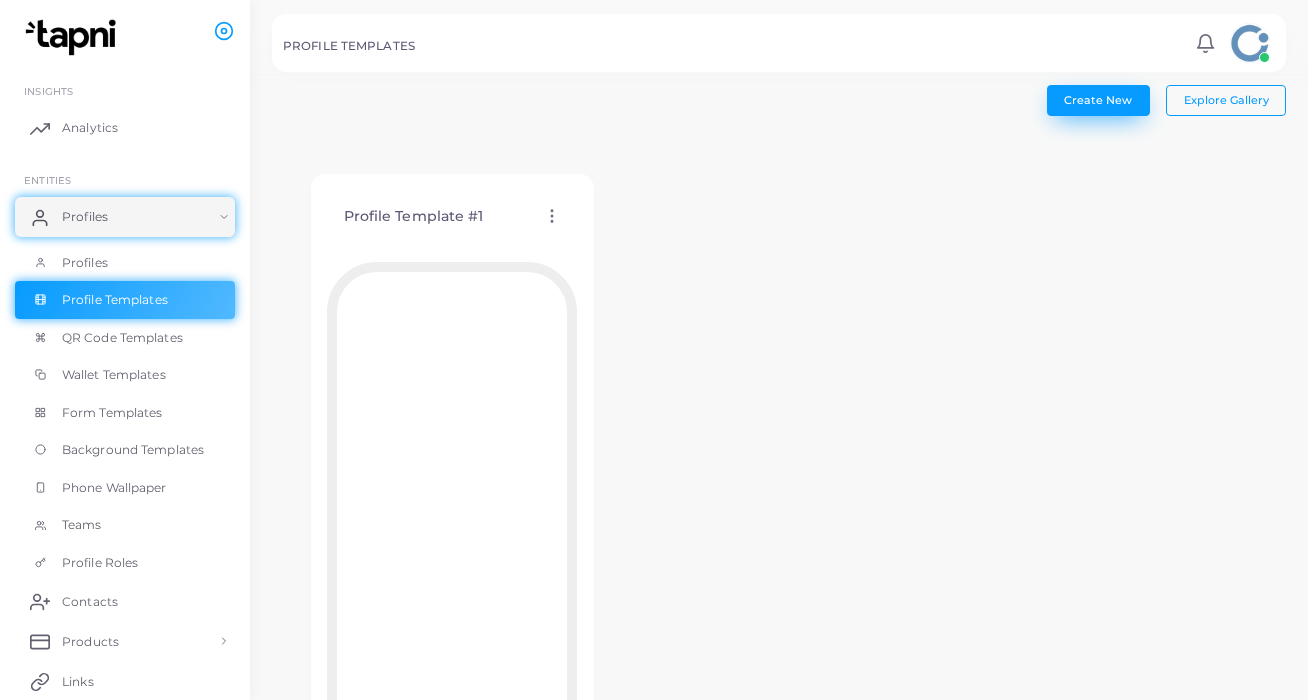 click on "Create New" at bounding box center (1098, 100) 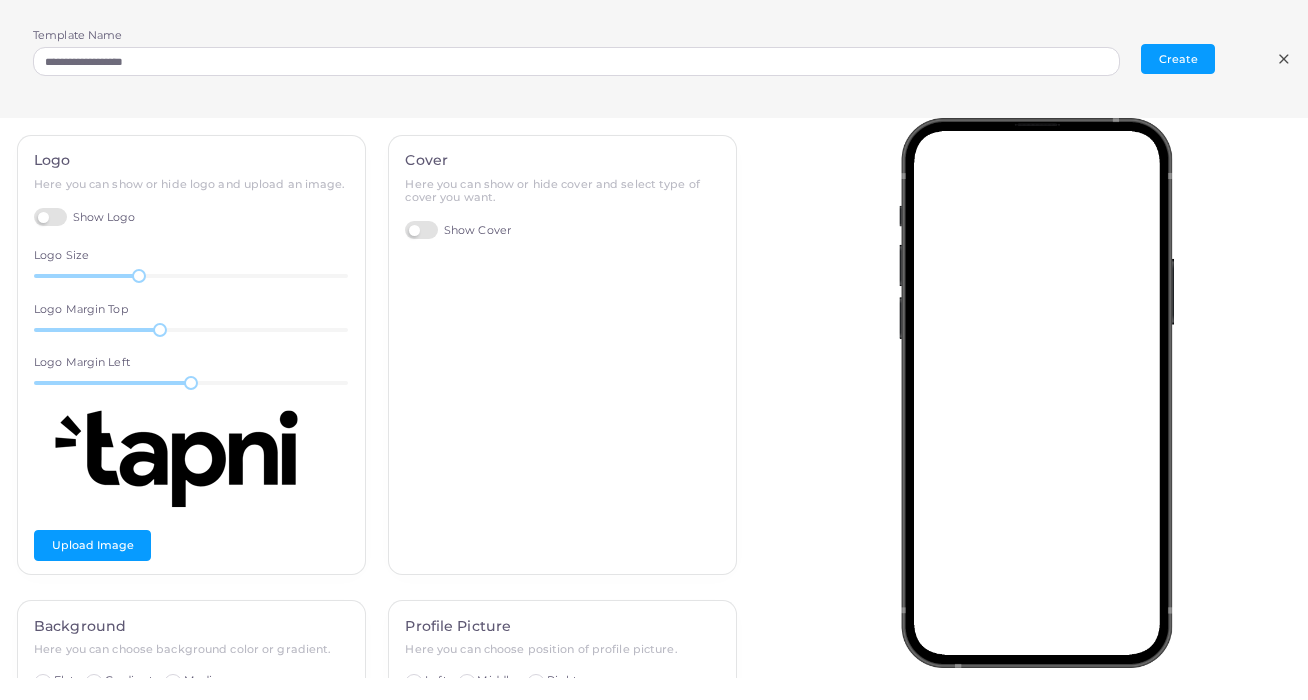 click on "Show Logo" at bounding box center (85, 217) 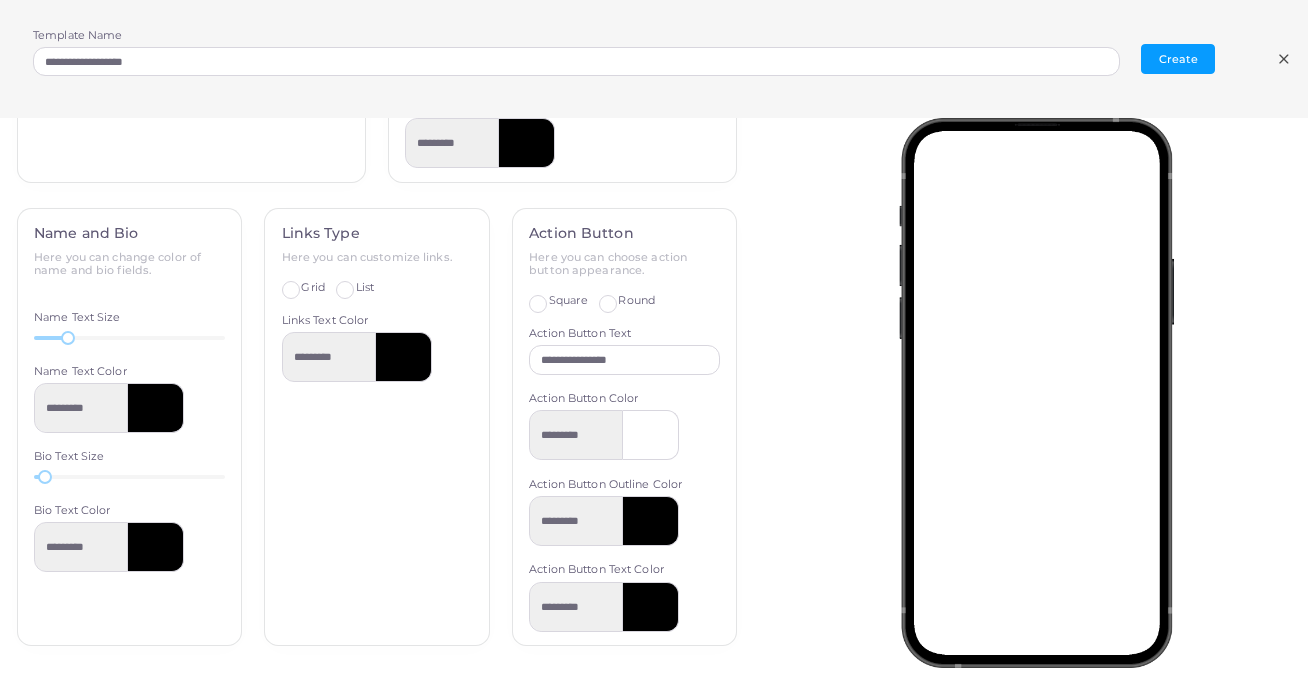scroll, scrollTop: 435, scrollLeft: 0, axis: vertical 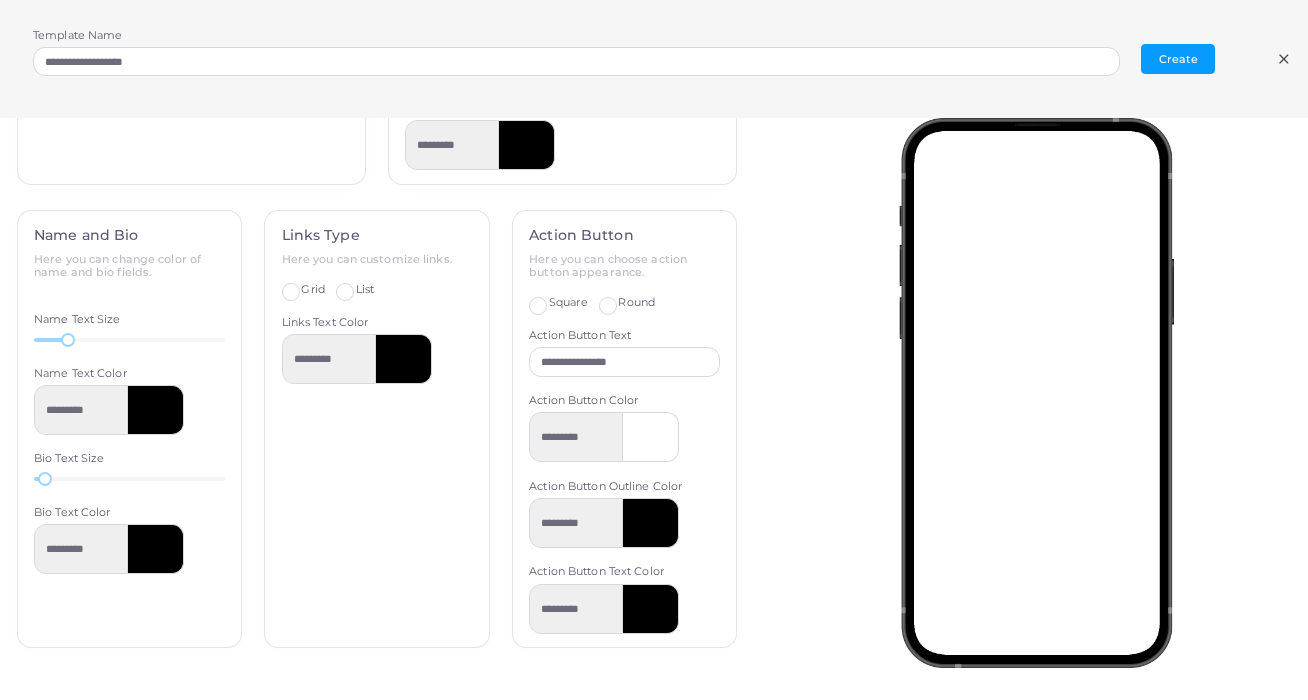click 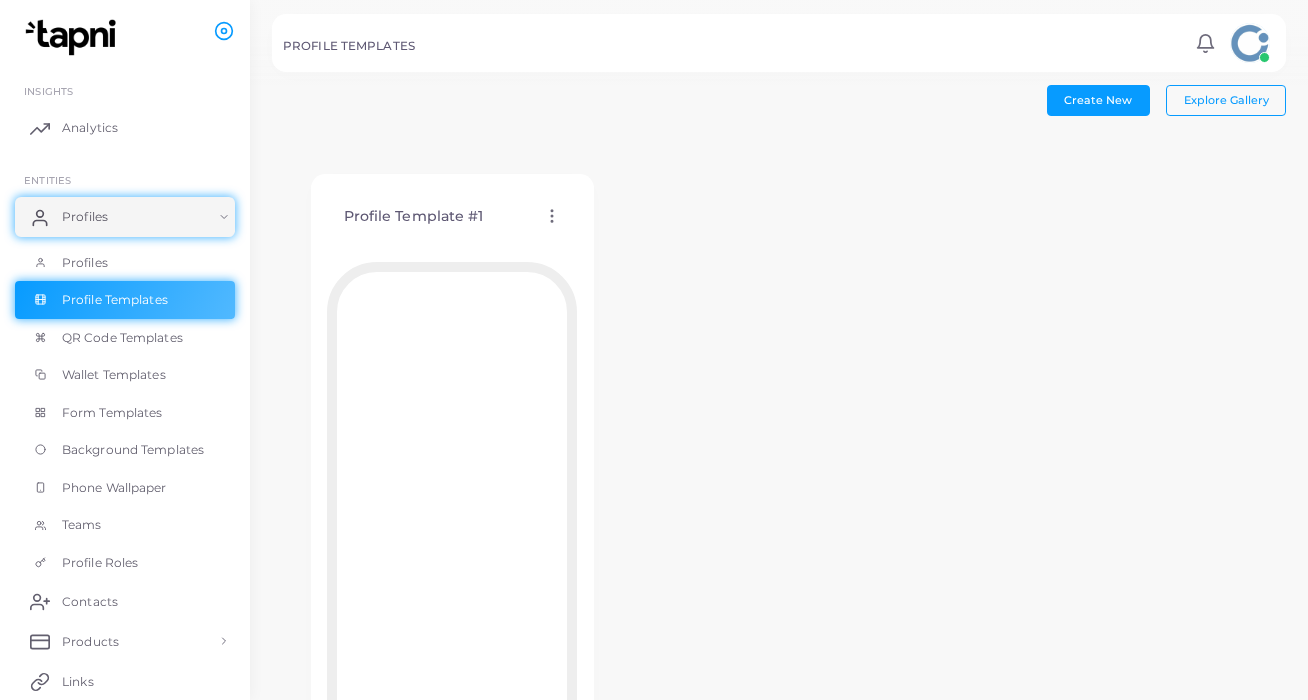scroll, scrollTop: 0, scrollLeft: 0, axis: both 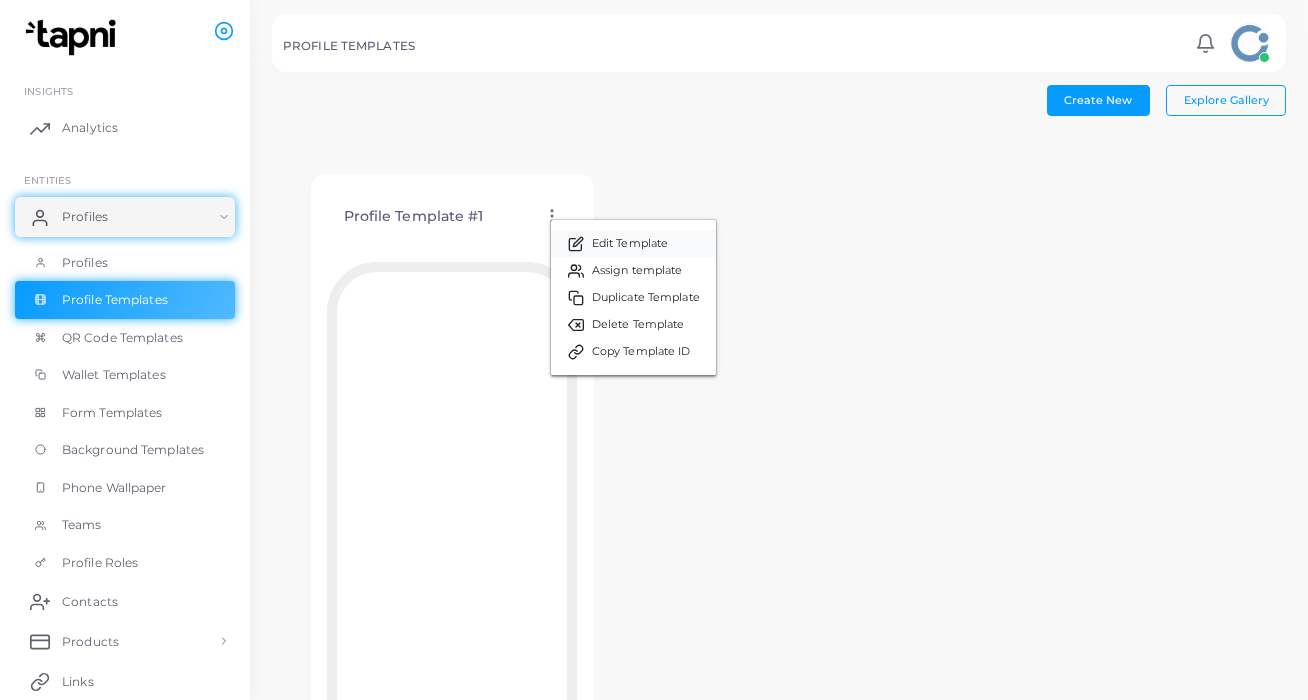 click on "Edit Template" at bounding box center [630, 244] 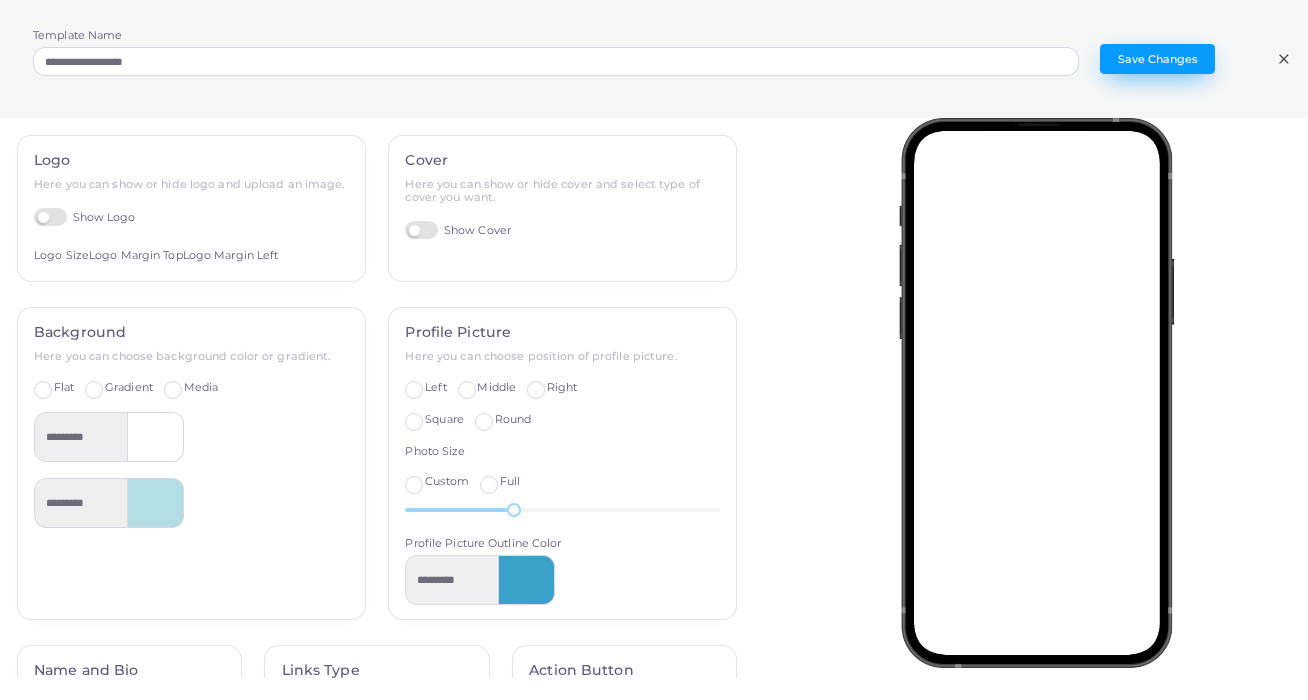 click on "Save Changes" at bounding box center (1157, 59) 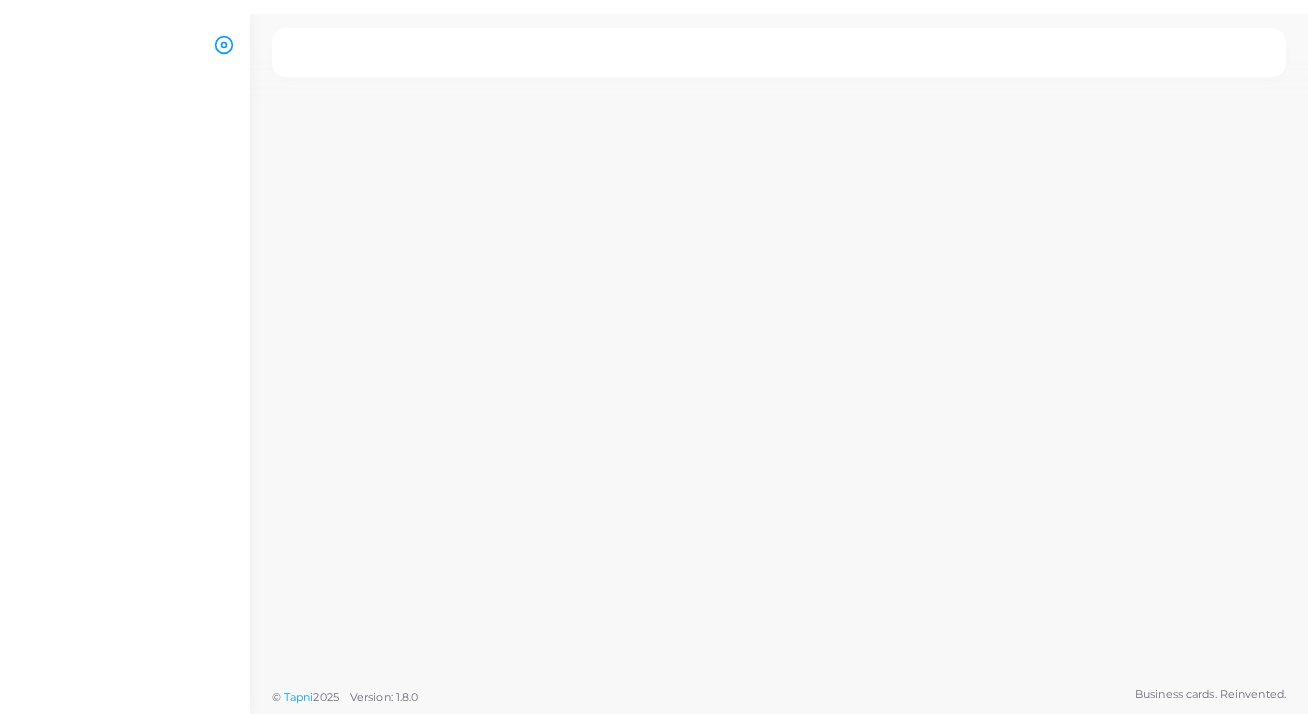 scroll, scrollTop: 0, scrollLeft: 0, axis: both 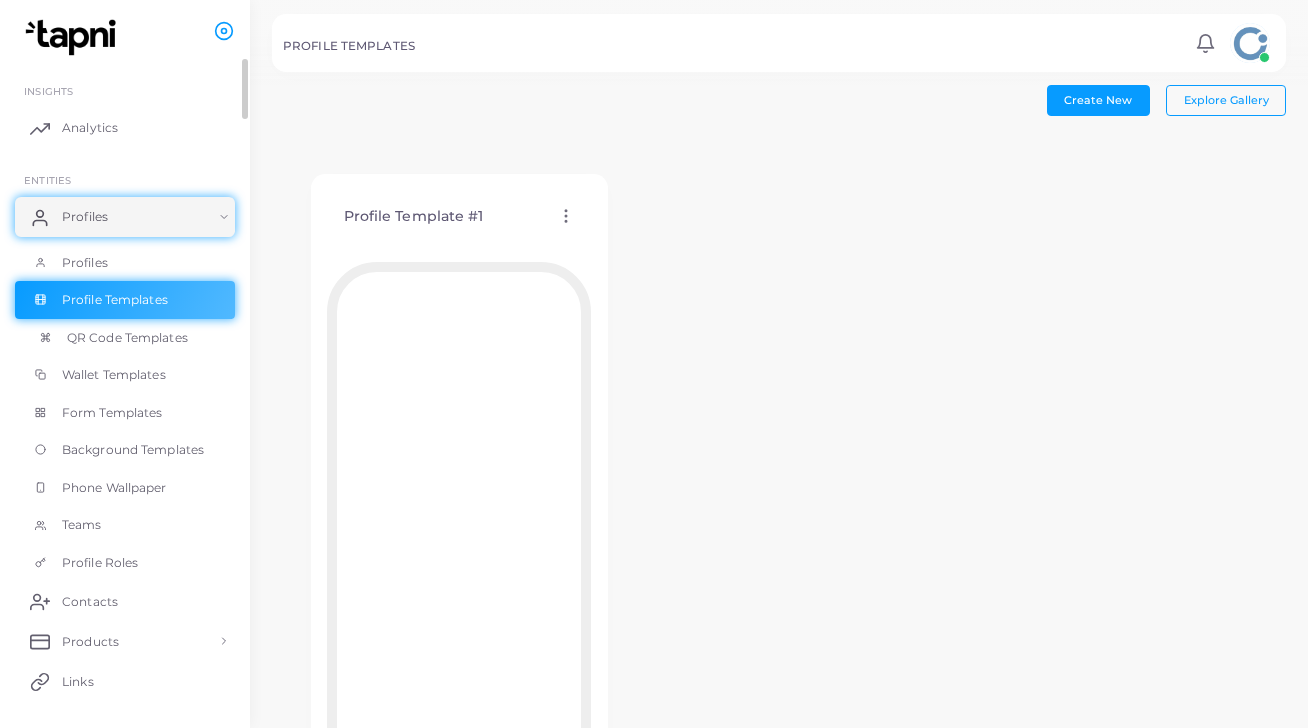 click on "QR Code Templates" at bounding box center [127, 338] 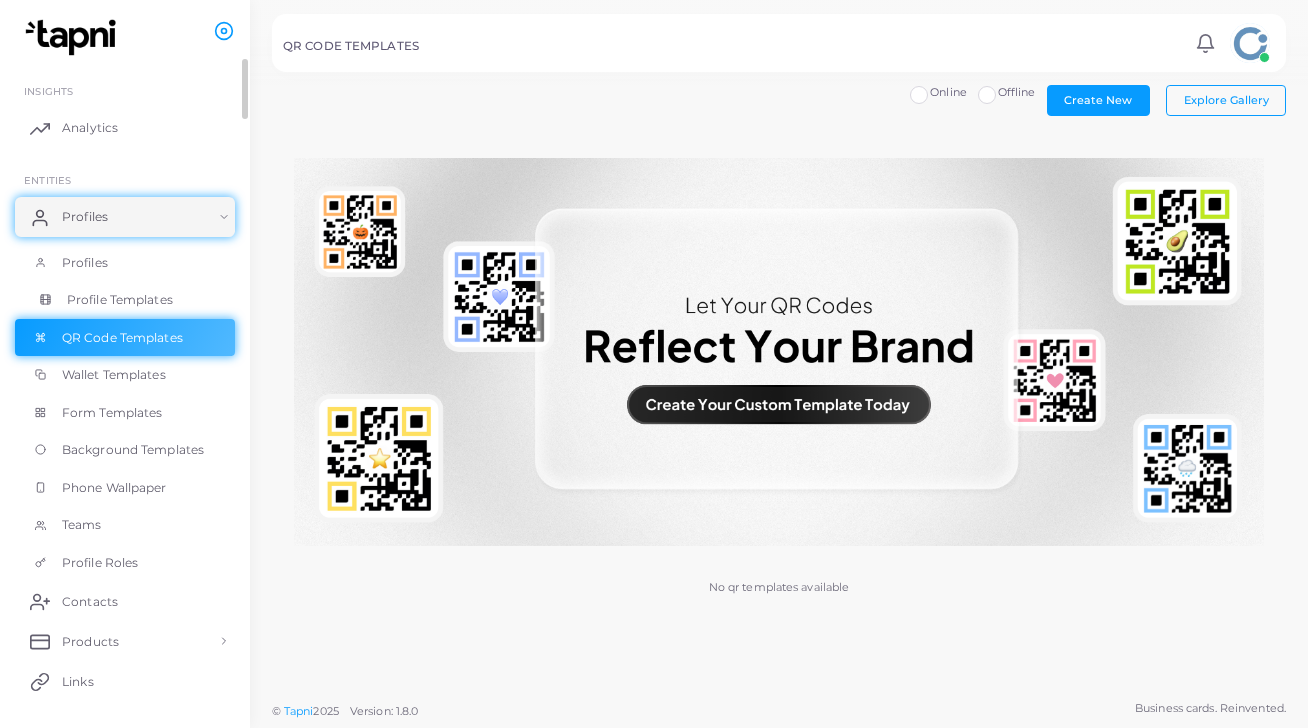click on "Profile Templates" at bounding box center (120, 300) 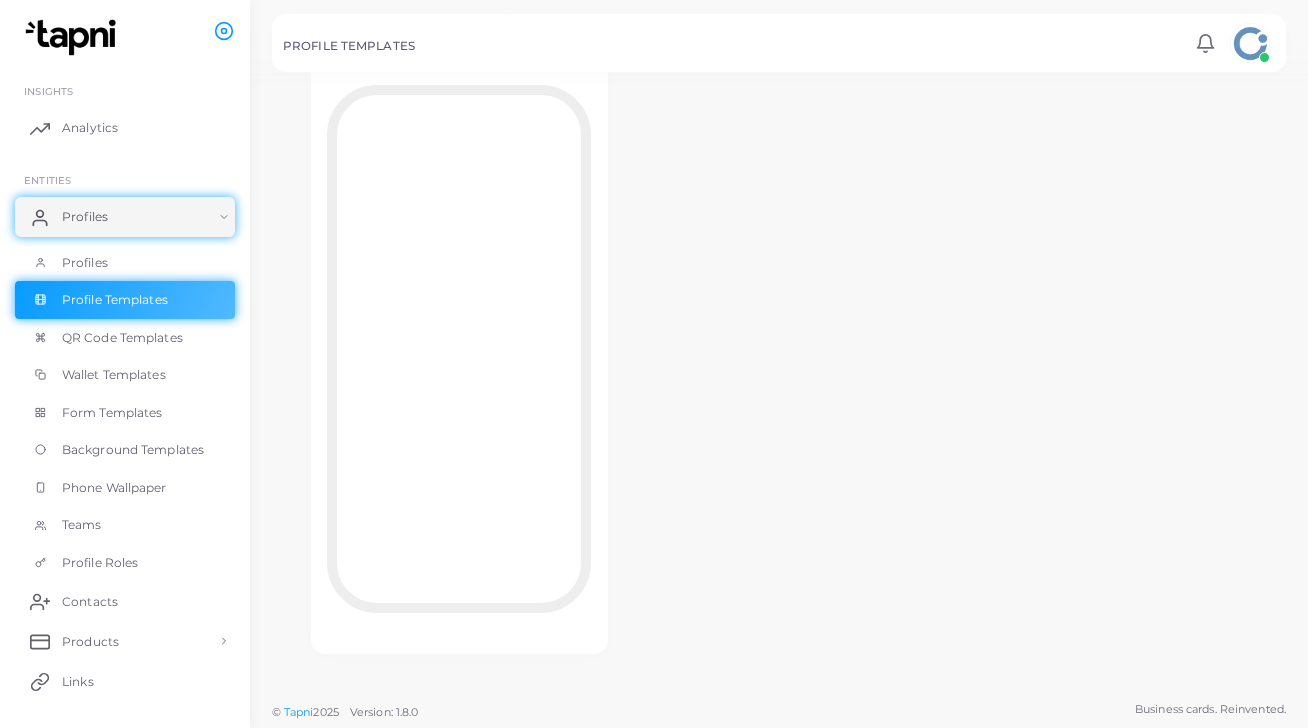 scroll, scrollTop: 0, scrollLeft: 0, axis: both 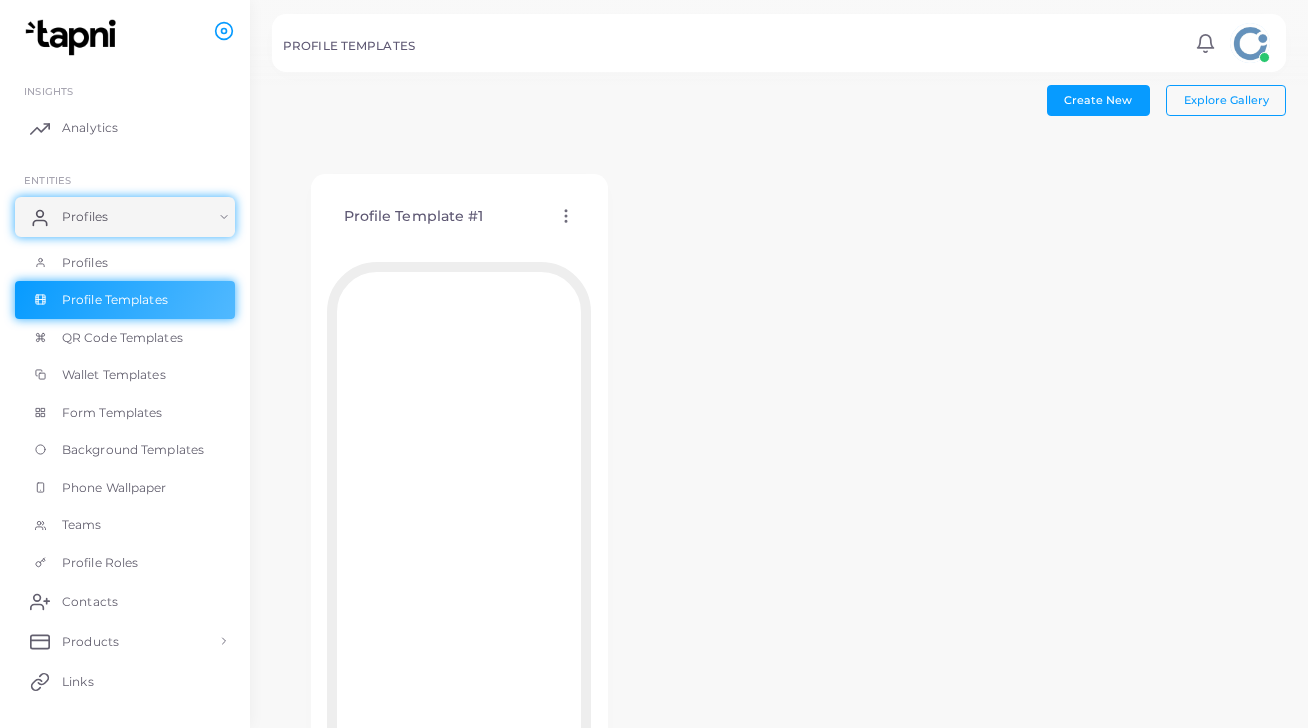 click 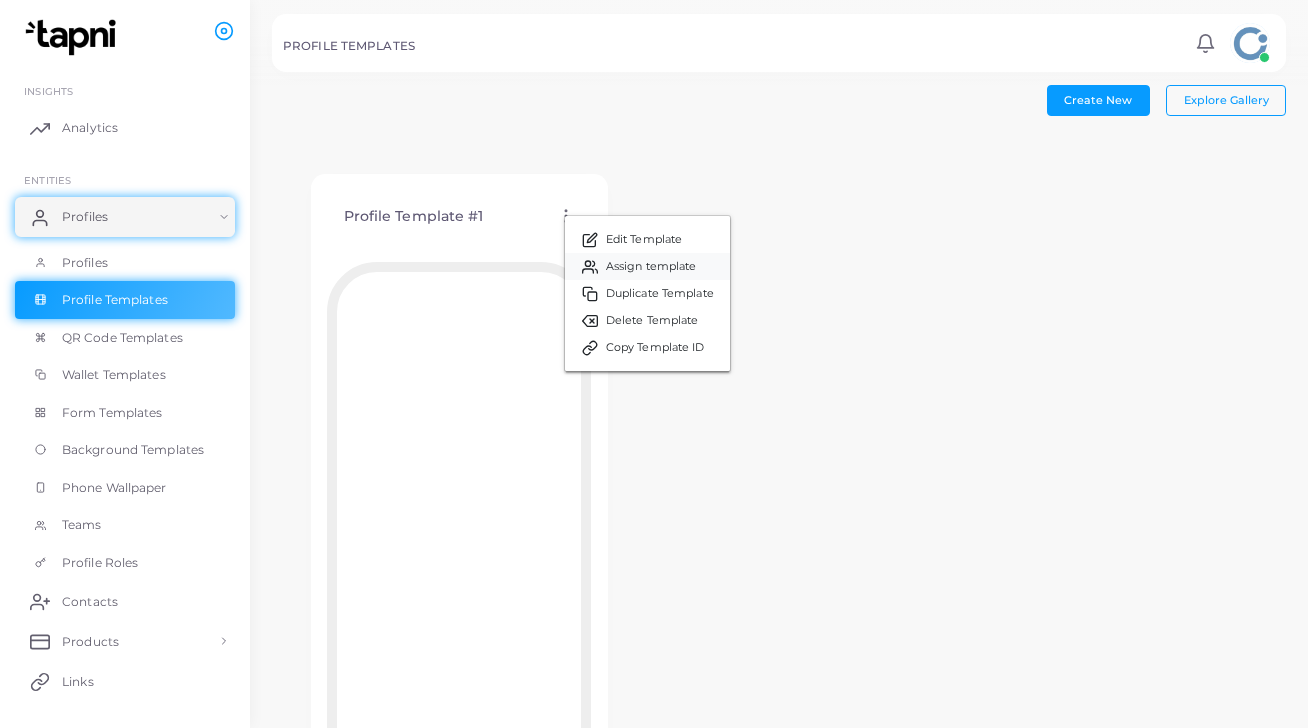click on "Assign template" at bounding box center [651, 267] 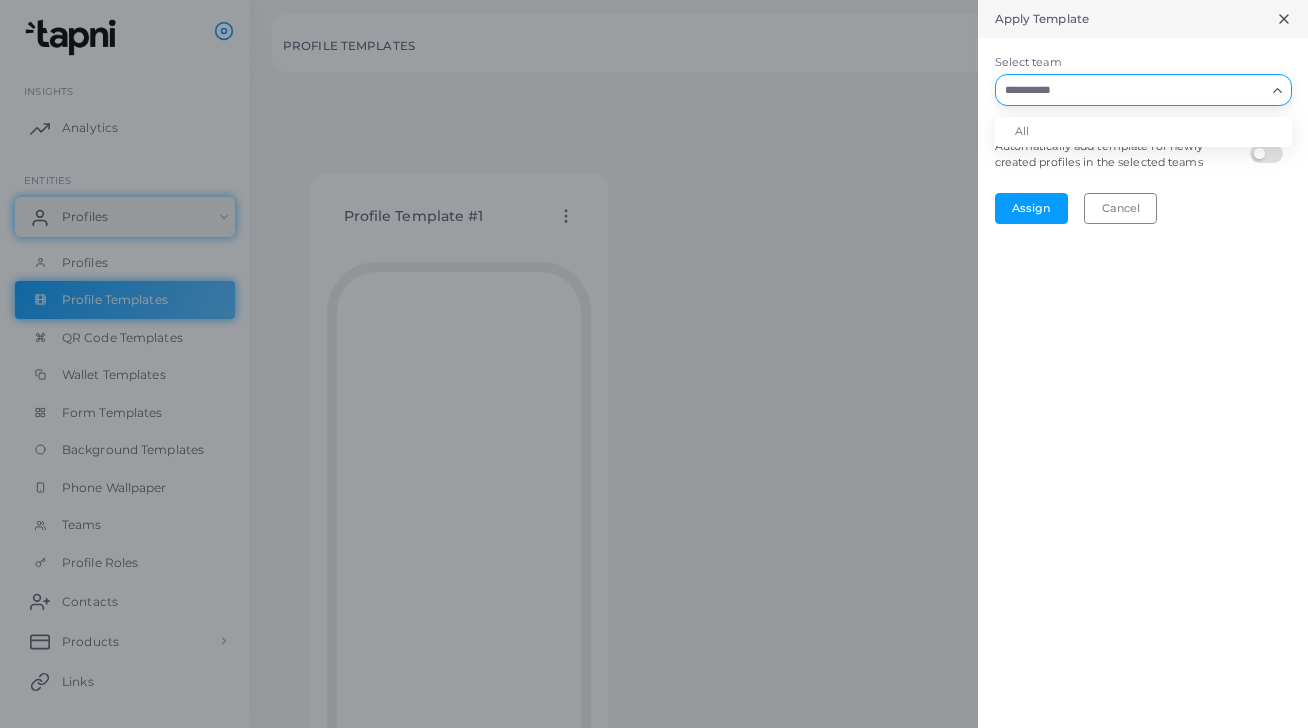 click on "Select team" at bounding box center [1131, 90] 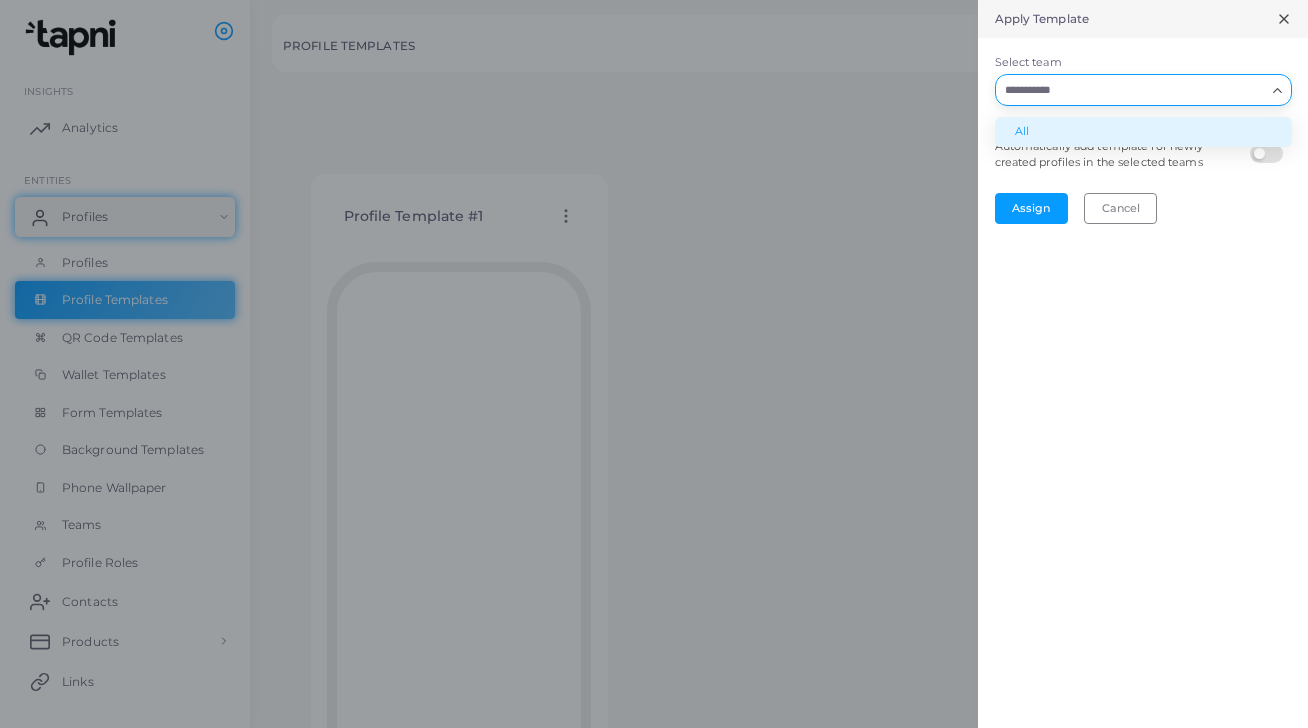 click on "All" at bounding box center [1143, 132] 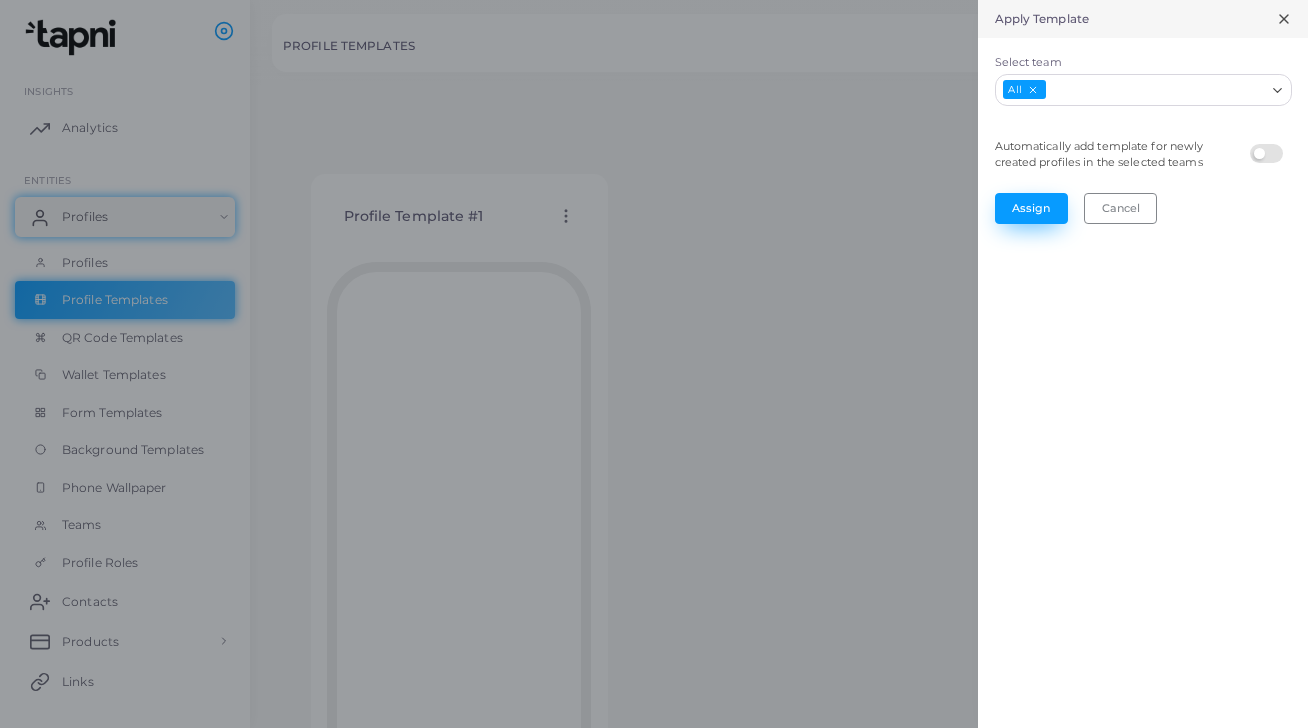 click on "Assign" at bounding box center [1031, 208] 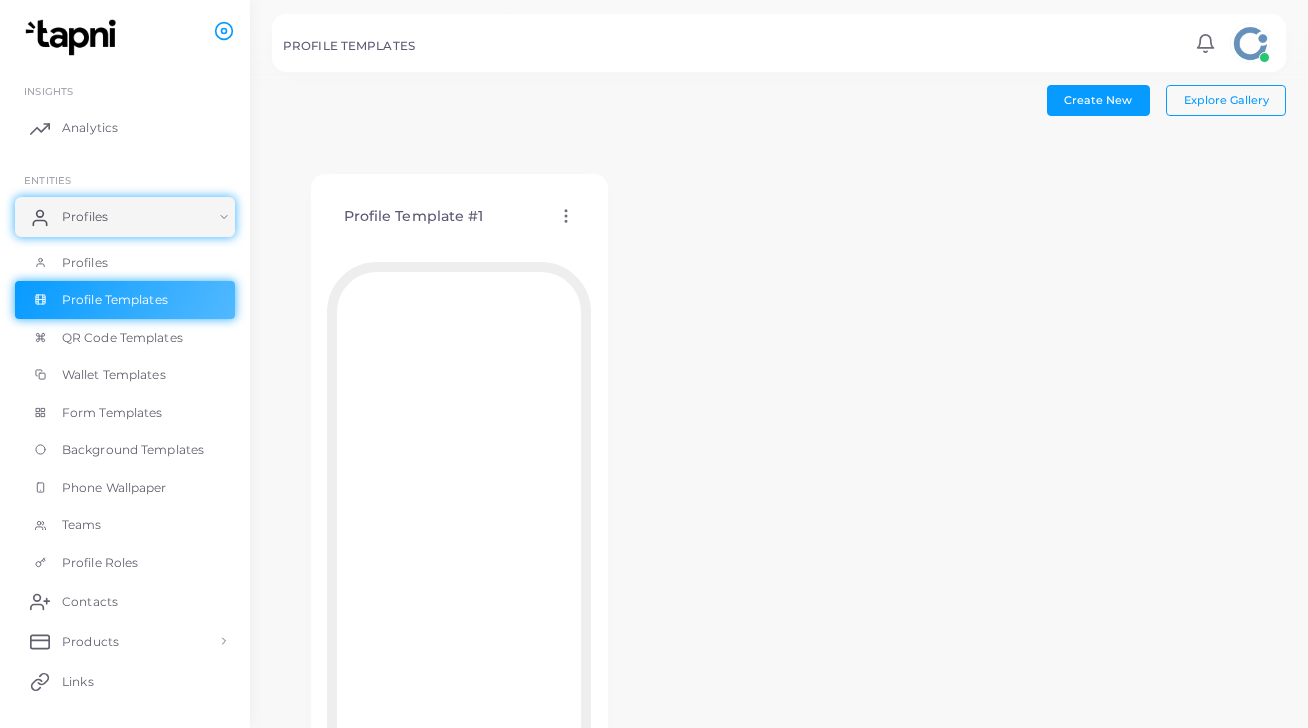 click 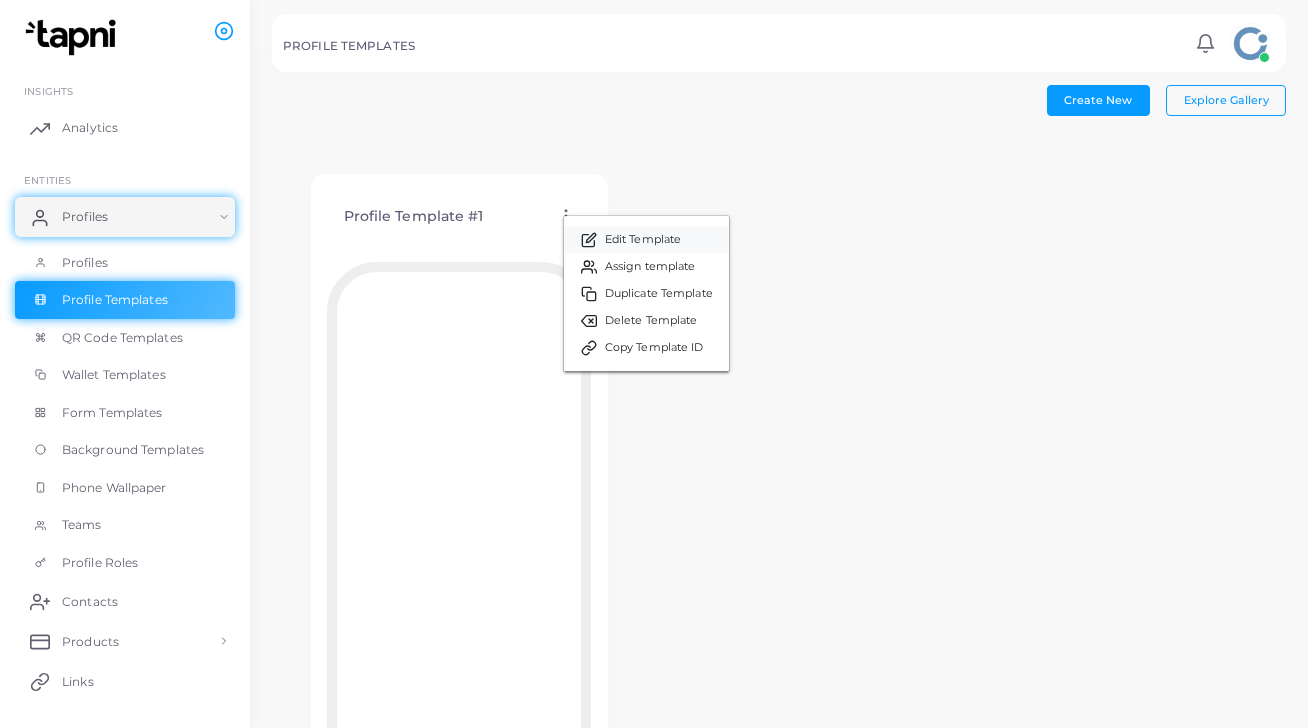 click on "Edit Template" at bounding box center [643, 240] 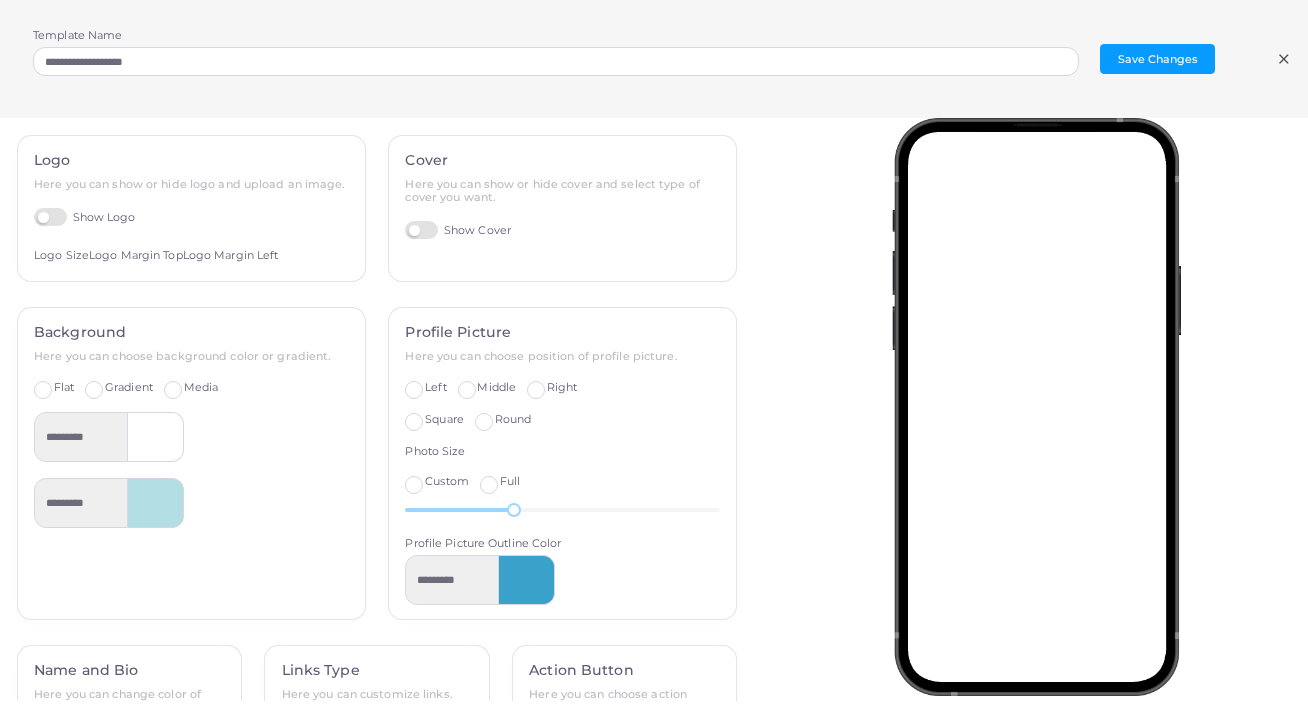 click at bounding box center [156, 503] 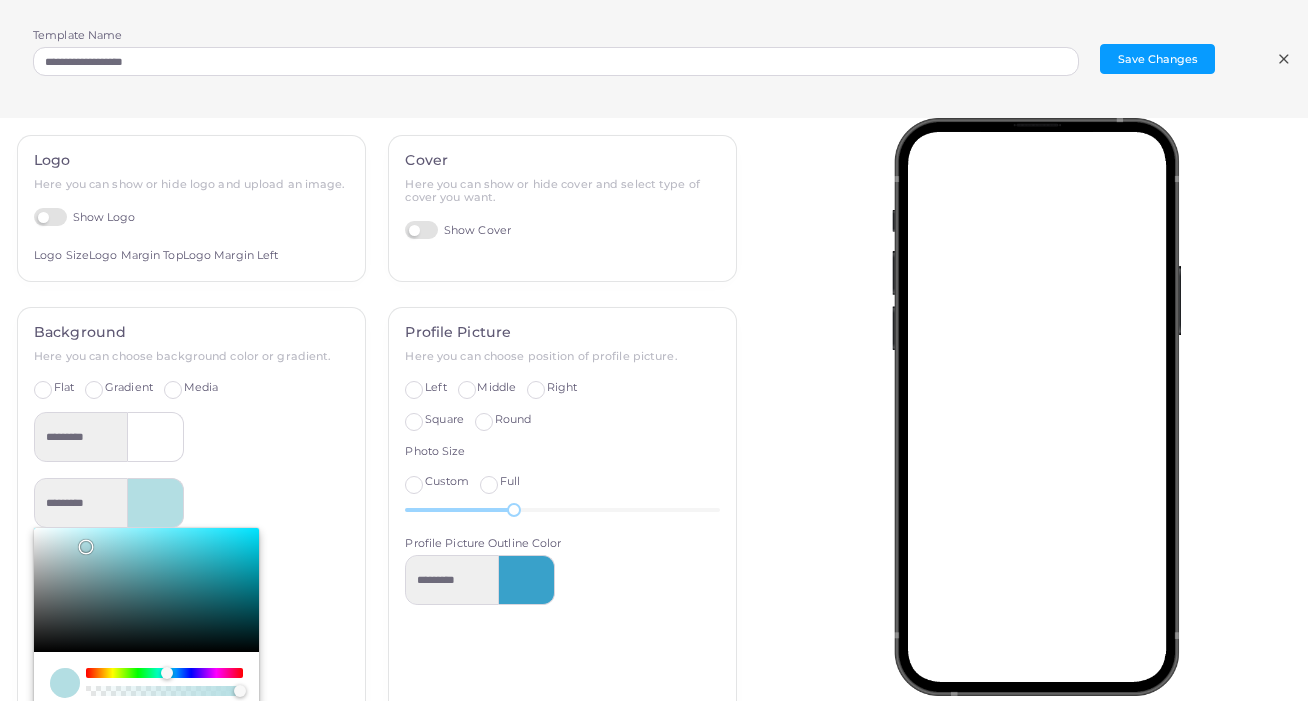 type on "*********" 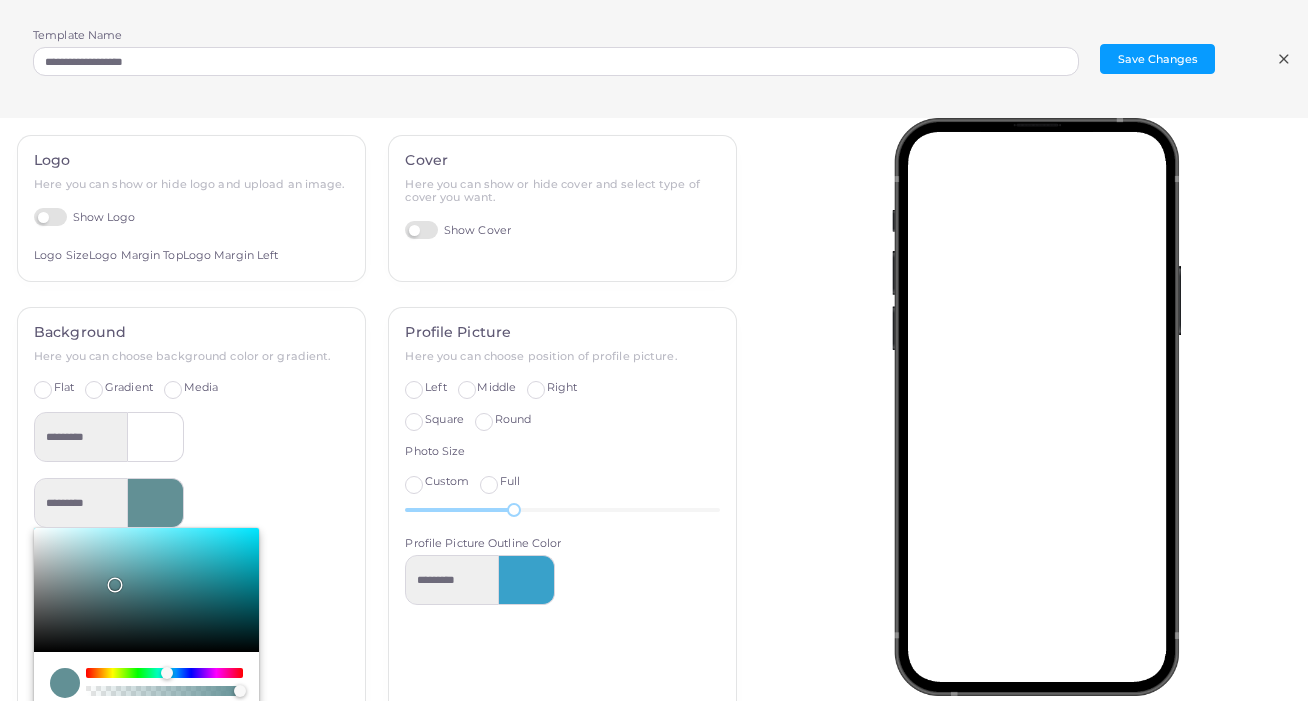 type on "*********" 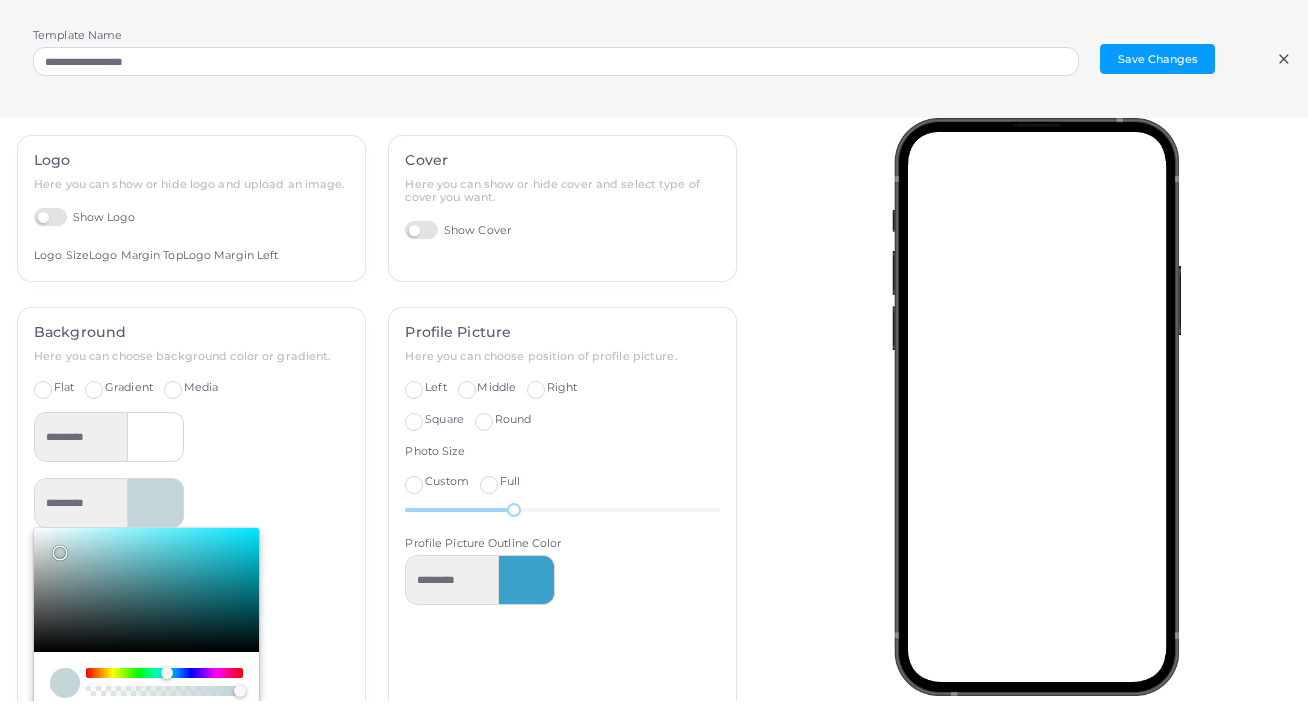 type on "*********" 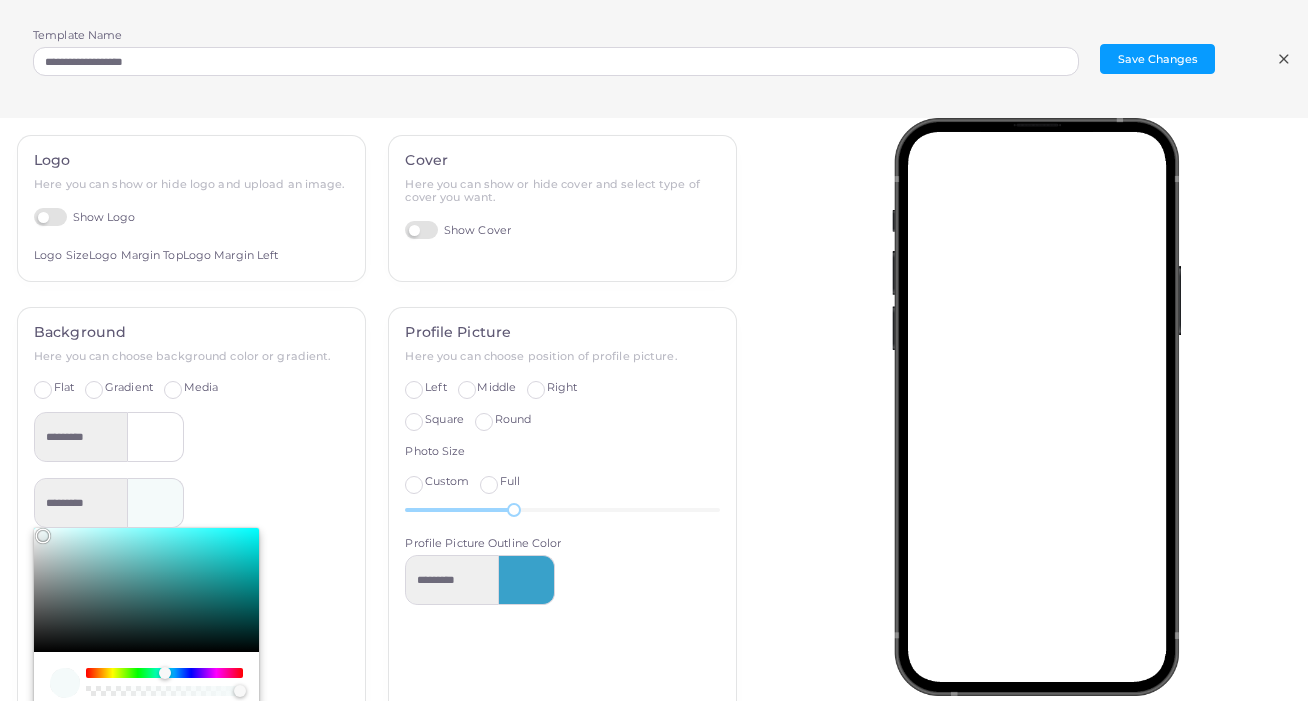 type on "*********" 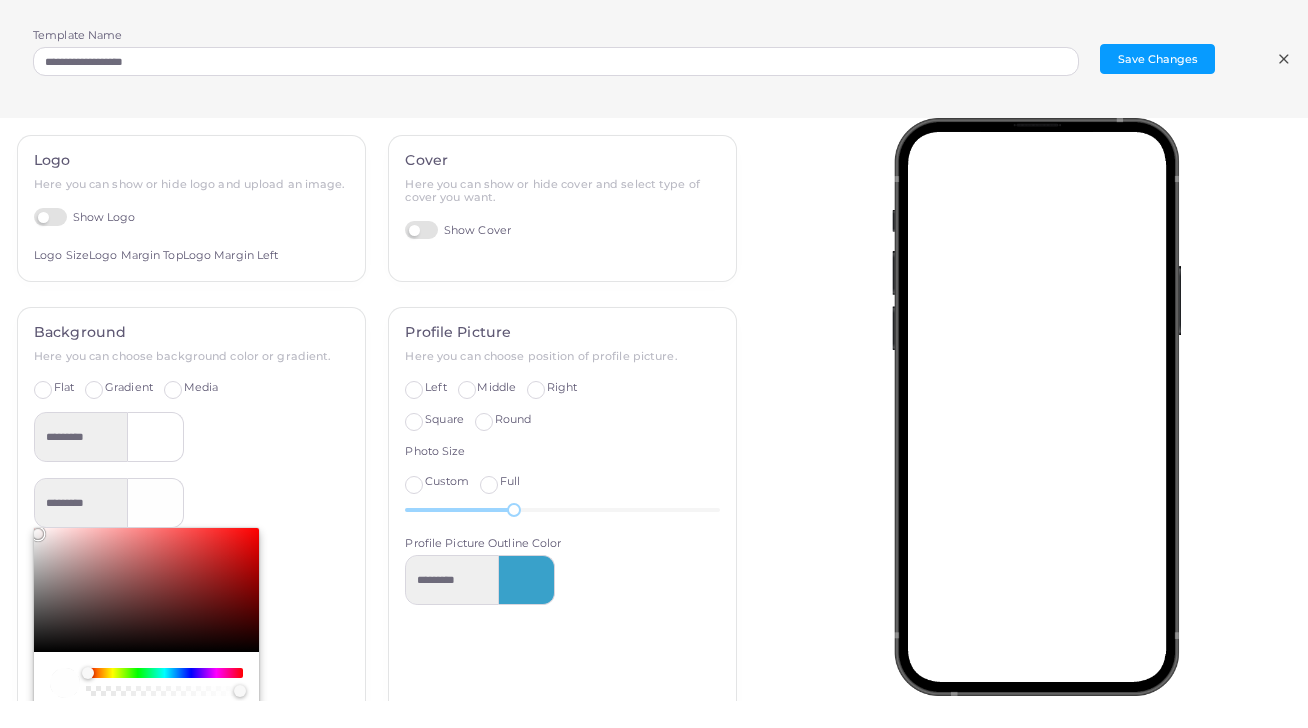 type on "*********" 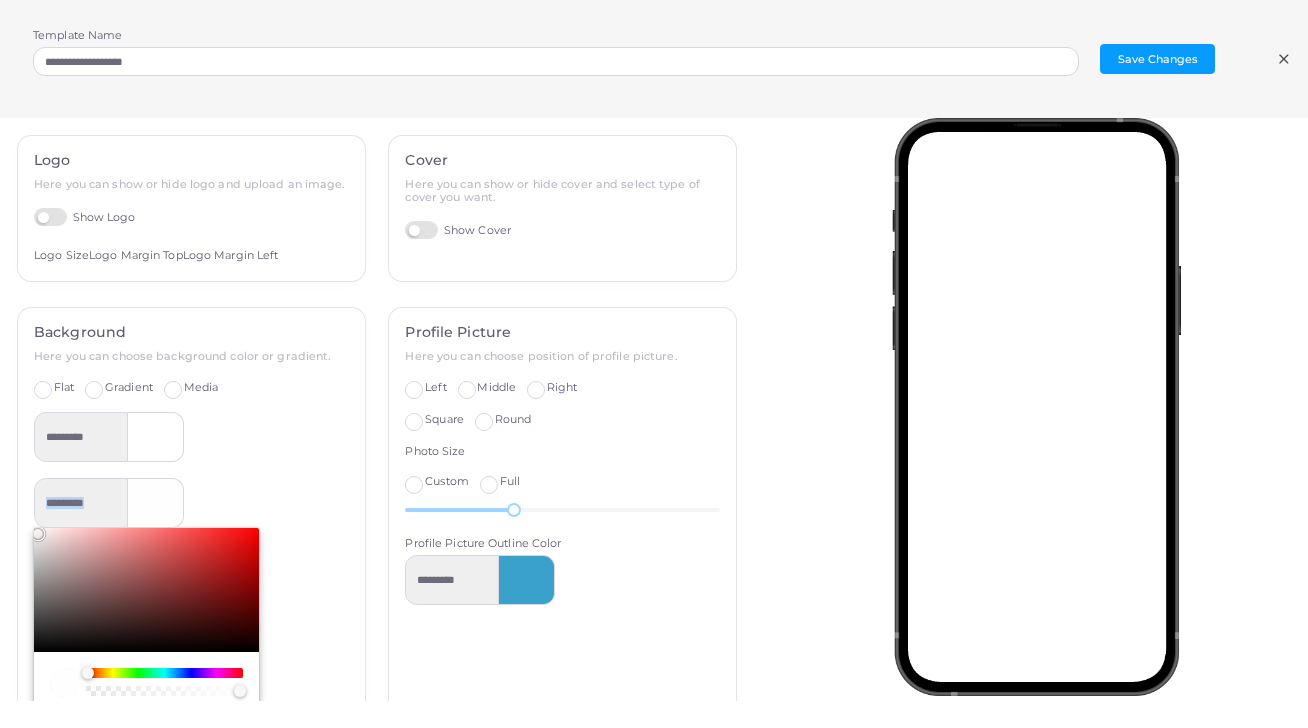 drag, startPoint x: 111, startPoint y: 576, endPoint x: 28, endPoint y: 524, distance: 97.94386 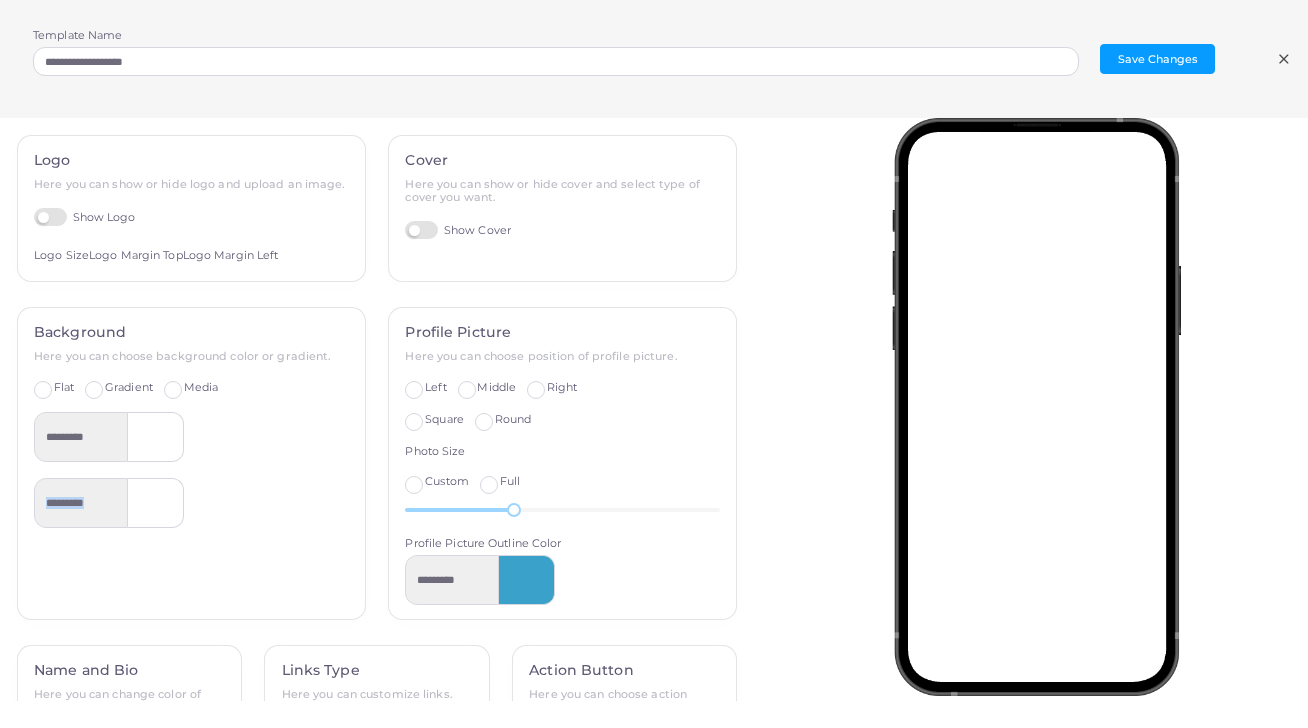 click on "*********" at bounding box center [191, 503] 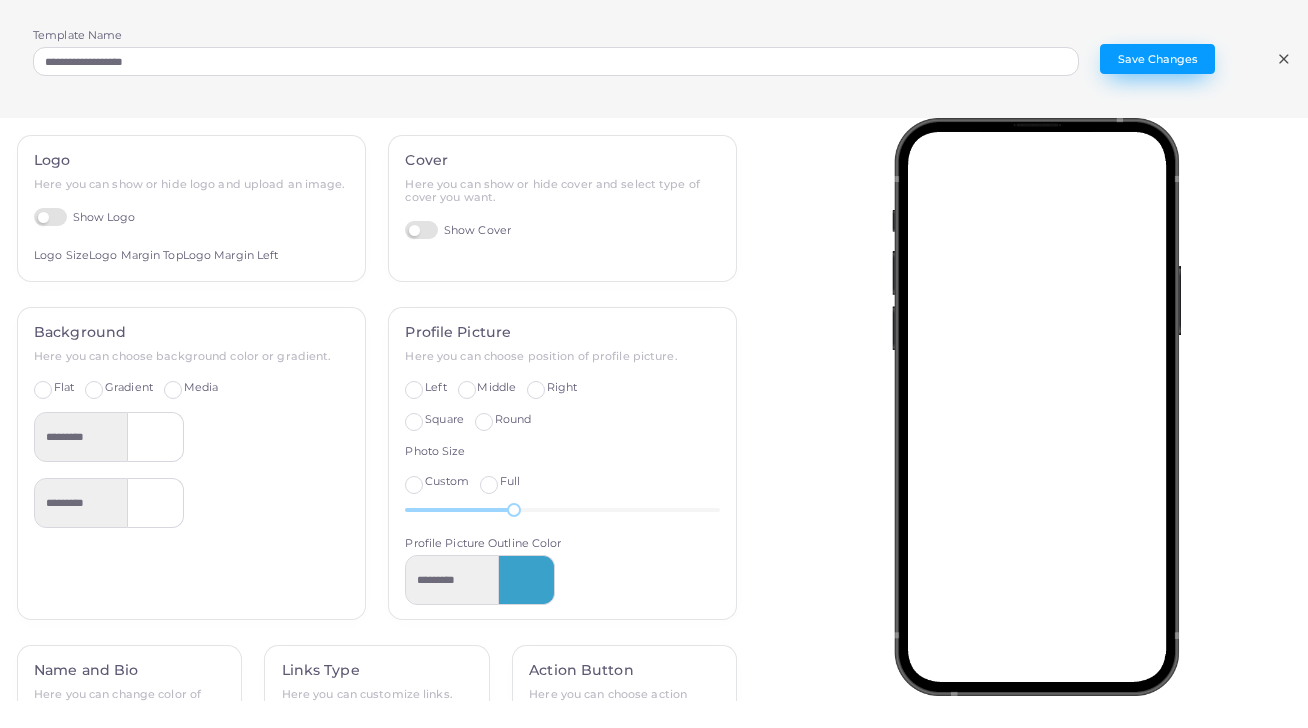 click on "Save Changes" at bounding box center (1157, 59) 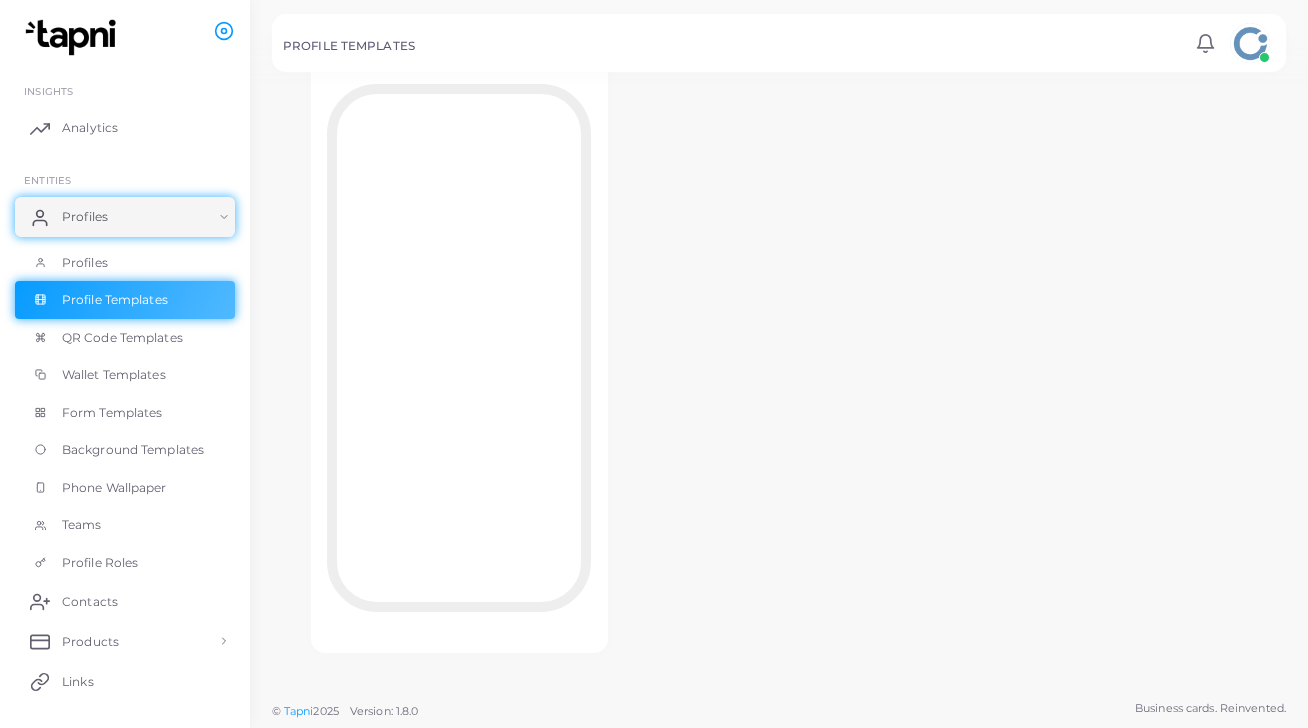 scroll, scrollTop: 177, scrollLeft: 0, axis: vertical 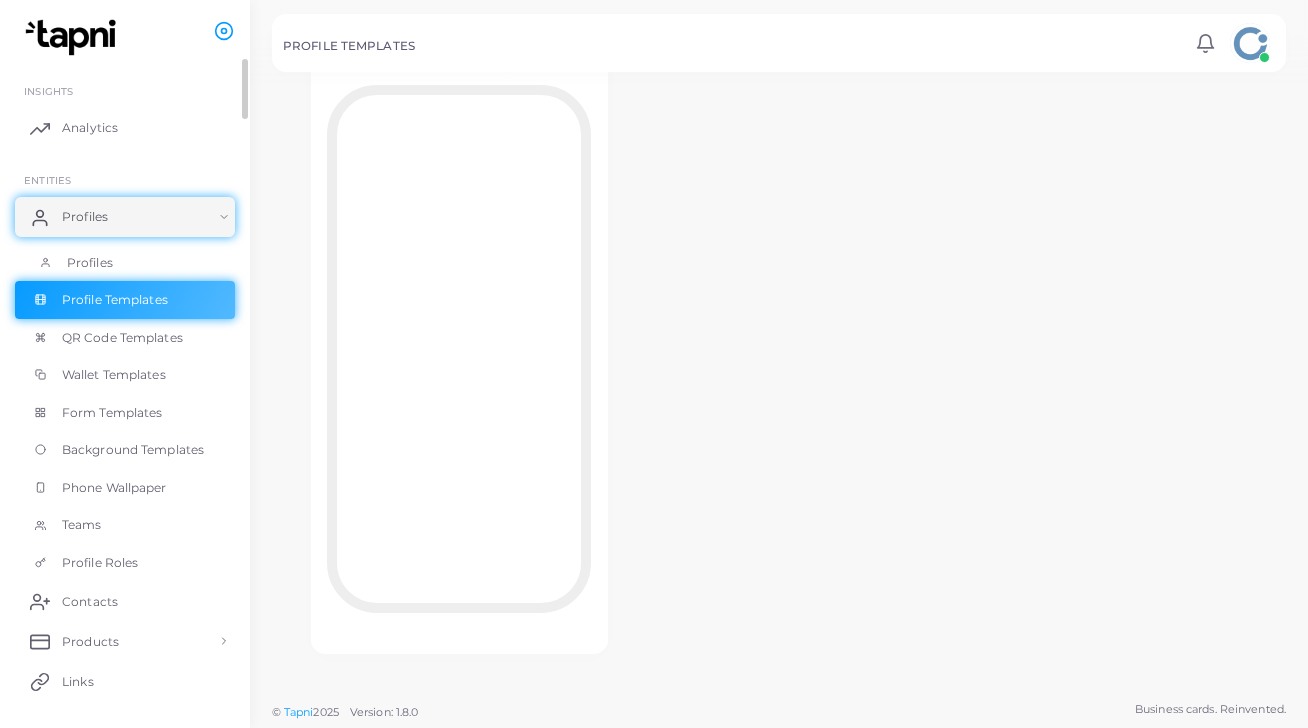 click on "Profiles" at bounding box center (90, 263) 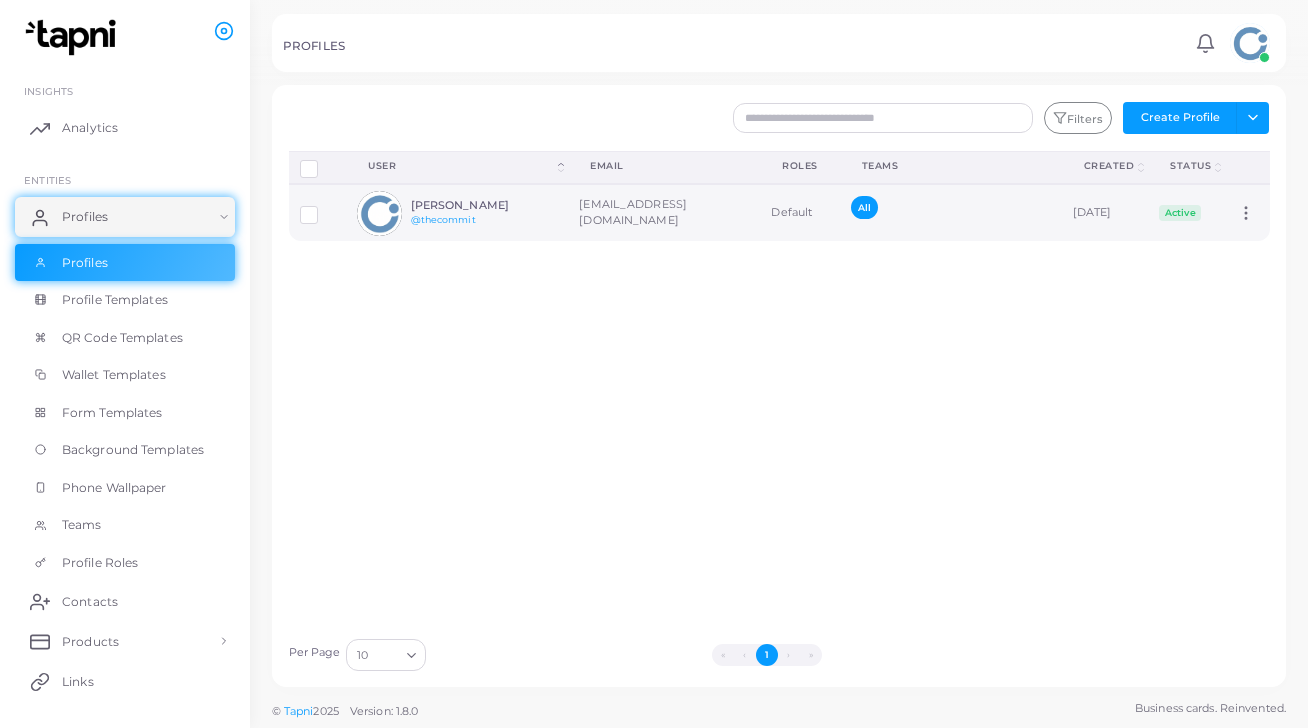 click at bounding box center (379, 213) 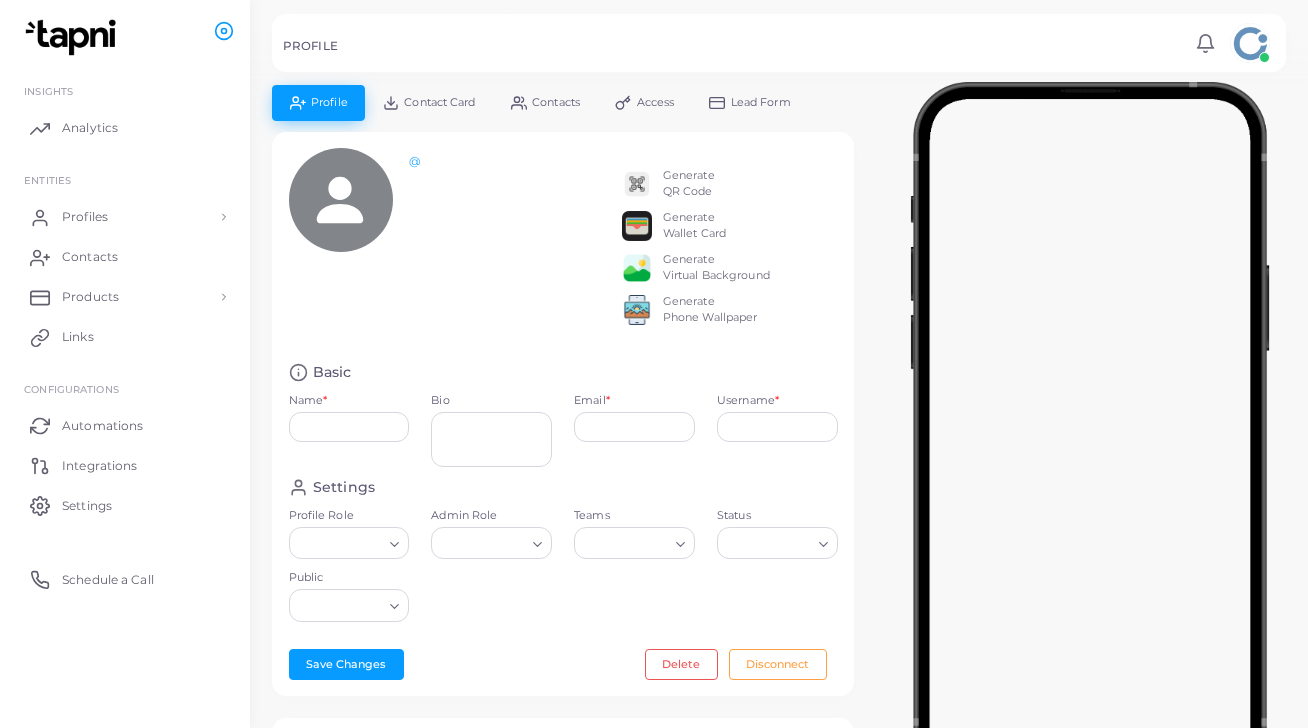 type on "**********" 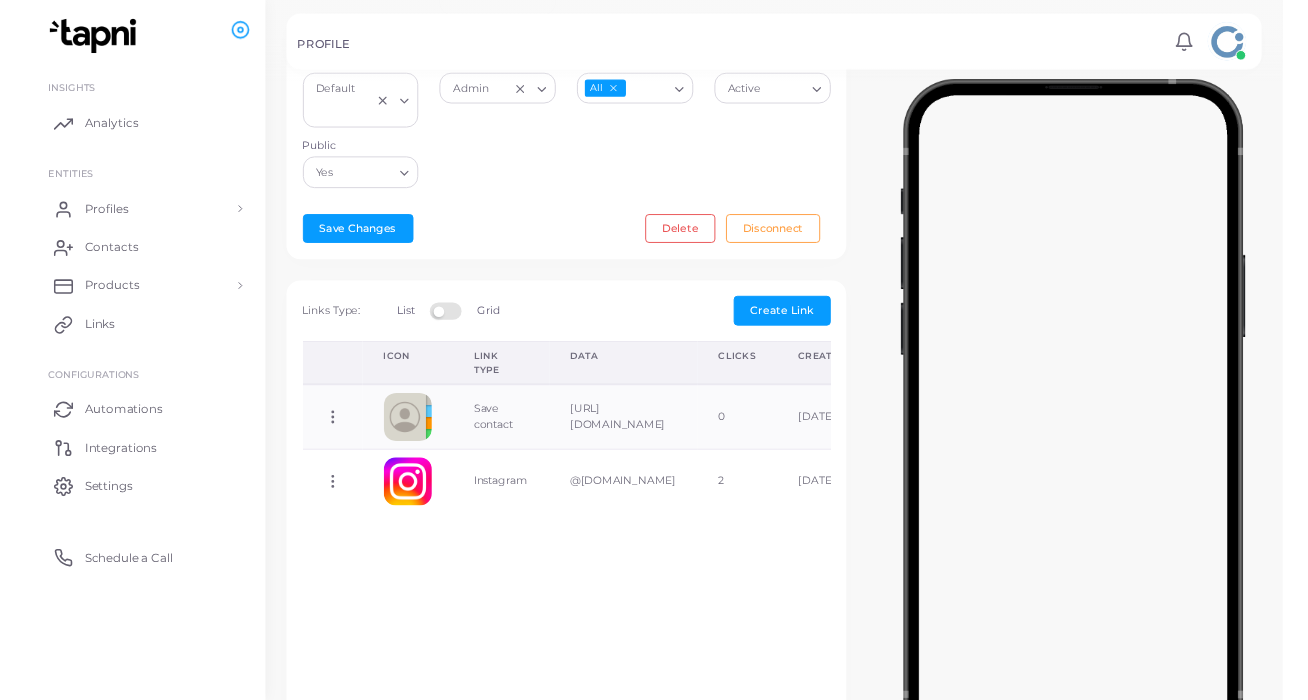 scroll, scrollTop: 461, scrollLeft: 0, axis: vertical 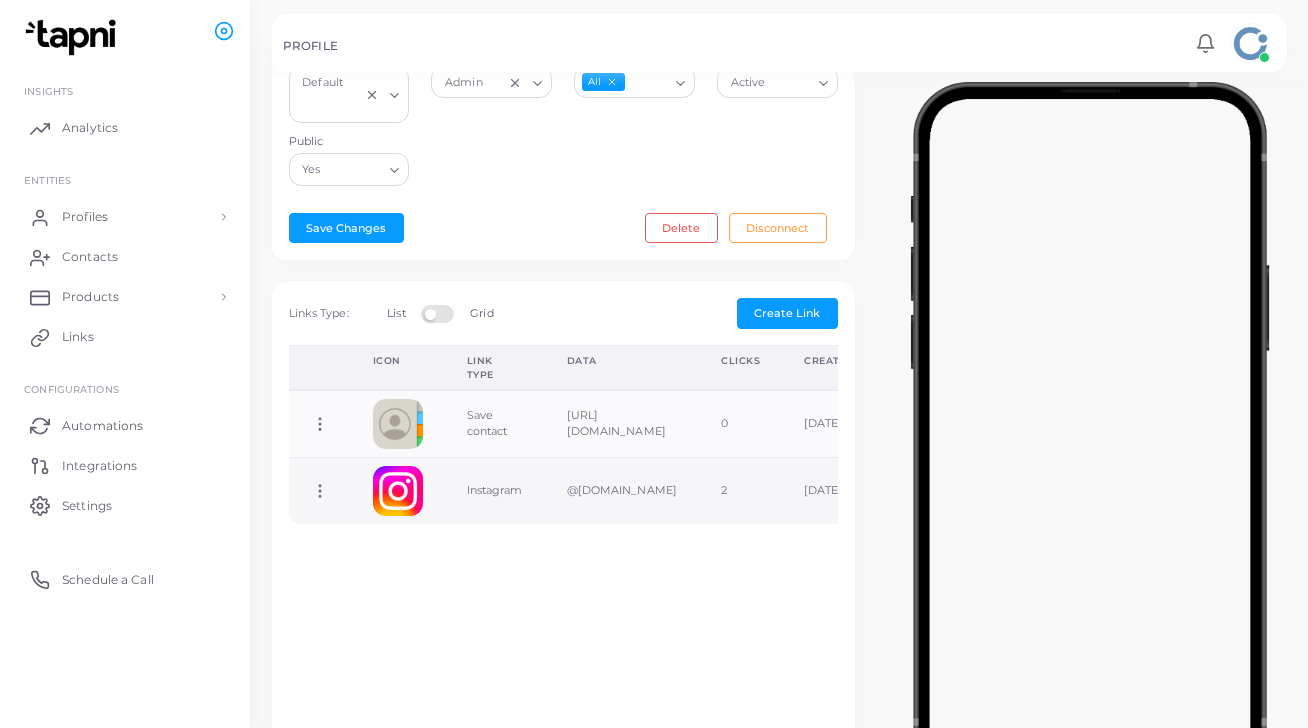 click on "@[DOMAIN_NAME]" at bounding box center [622, 491] 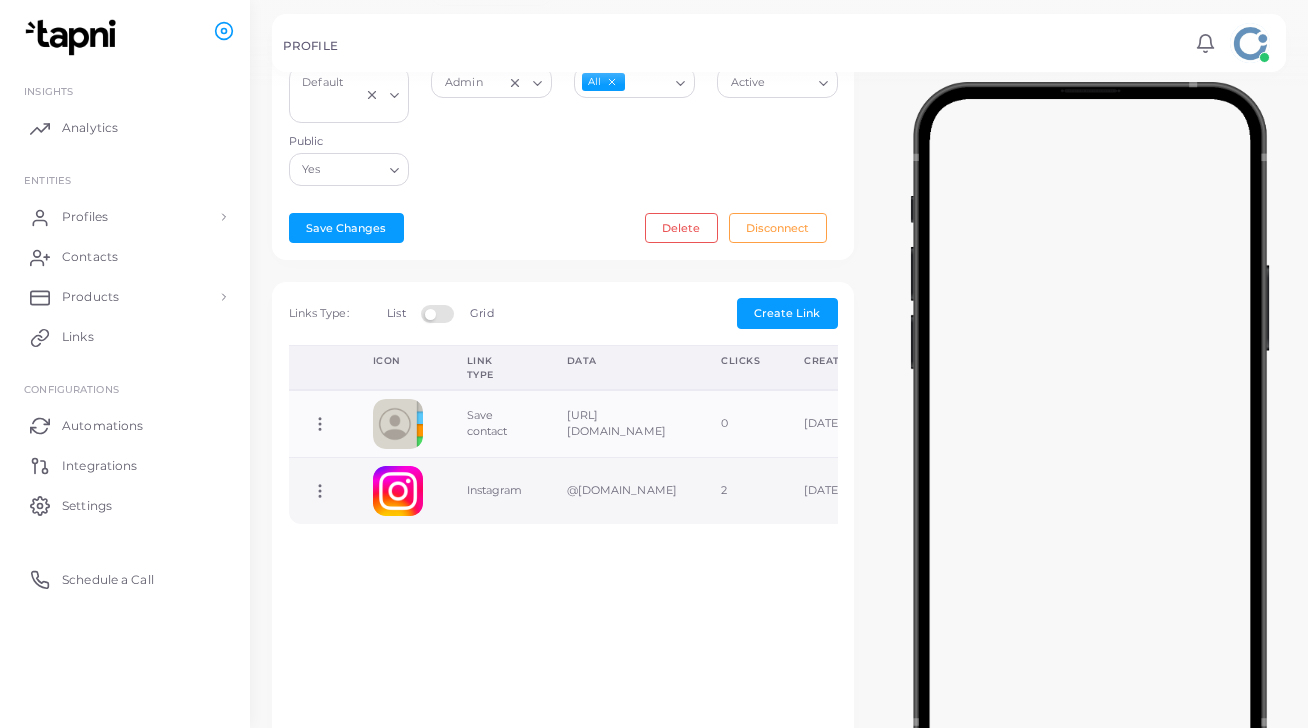 click 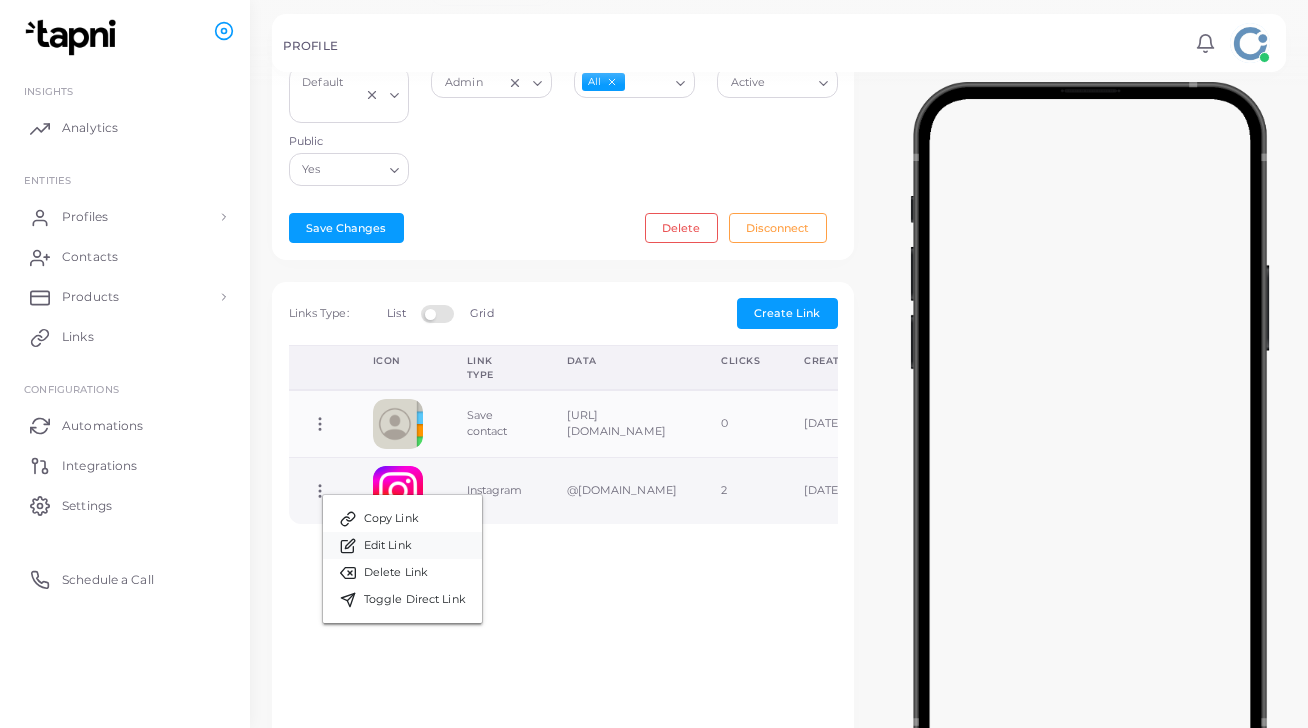click on "Edit Link" at bounding box center [388, 546] 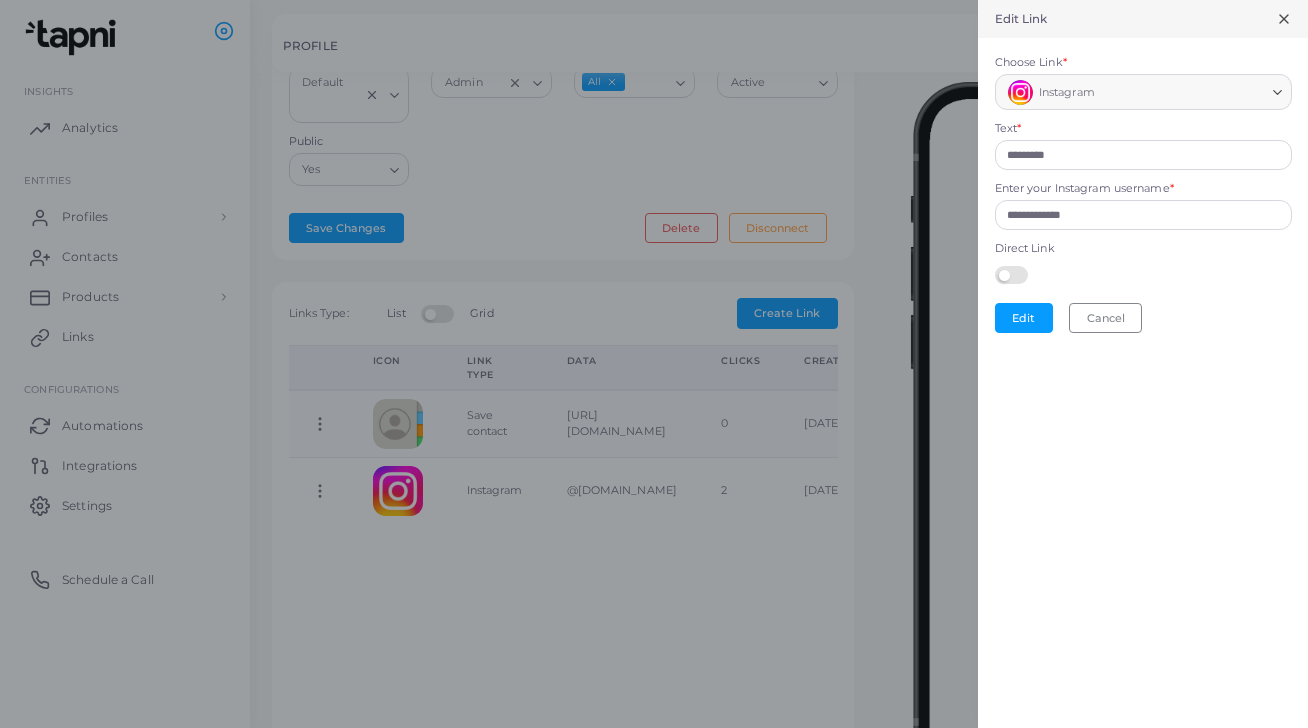 click at bounding box center [1014, 274] 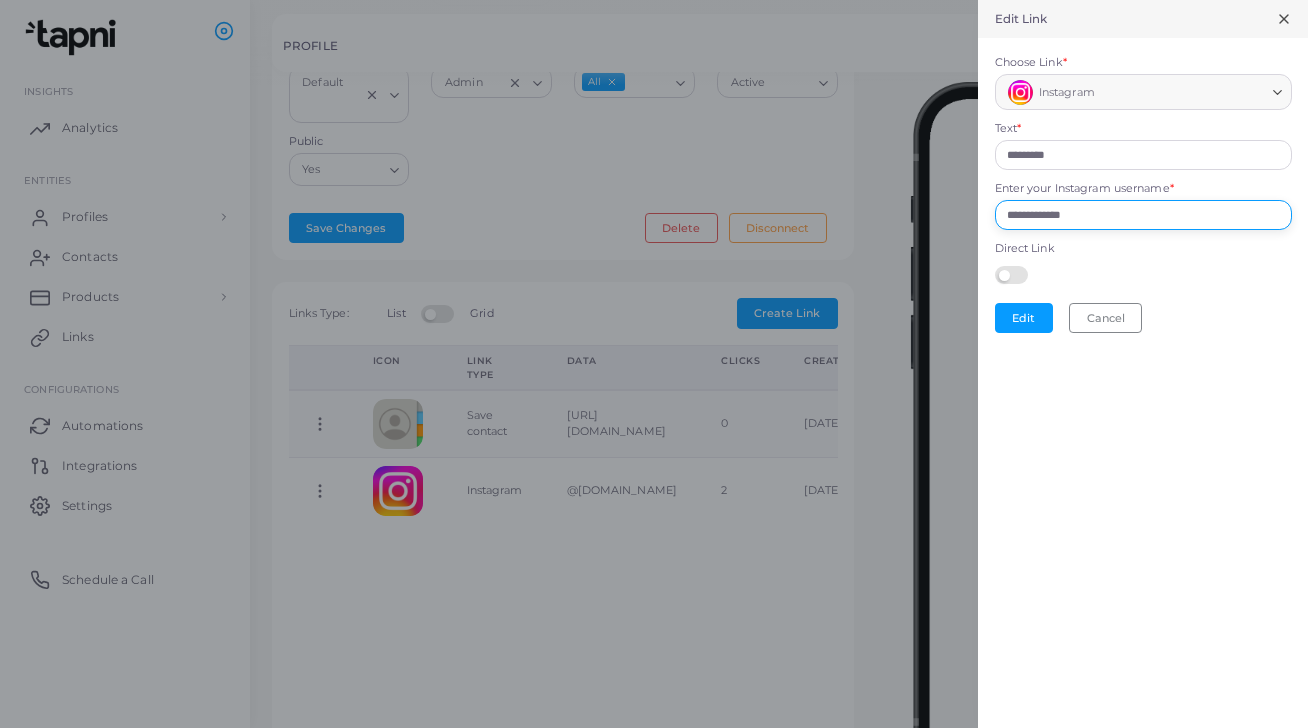 click on "**********" at bounding box center (1143, 215) 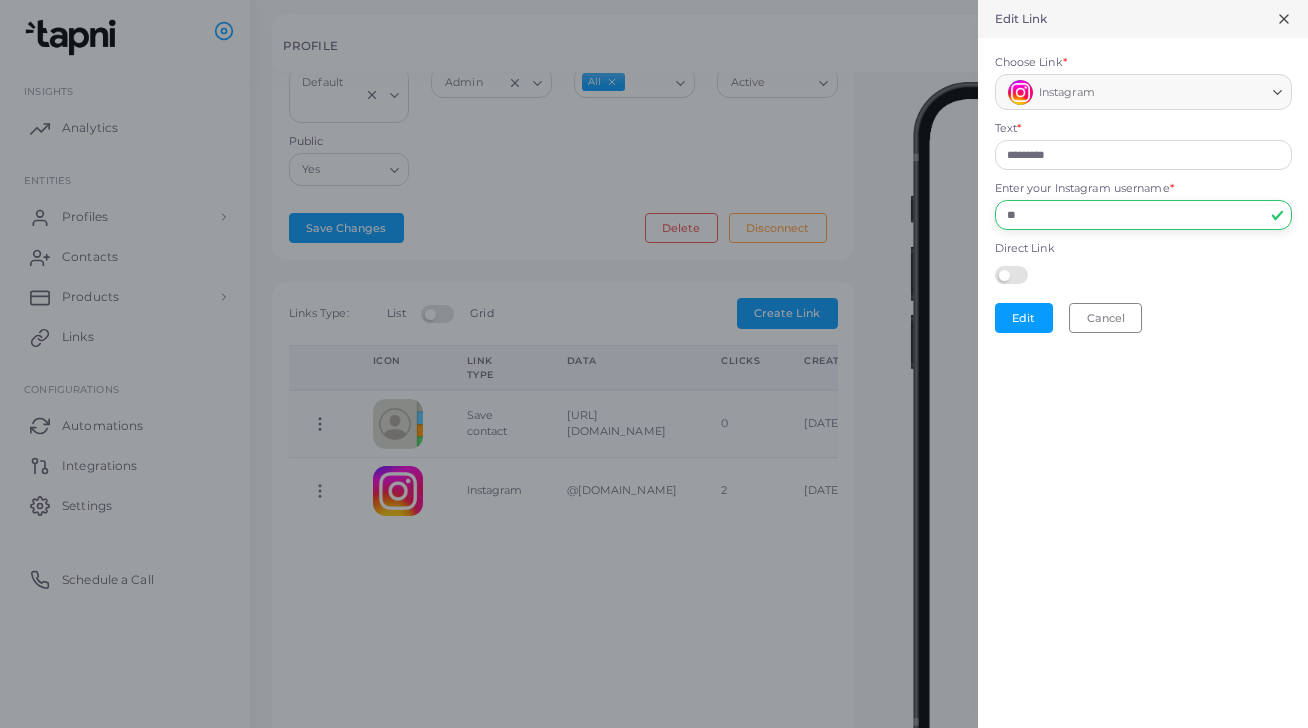 type on "*" 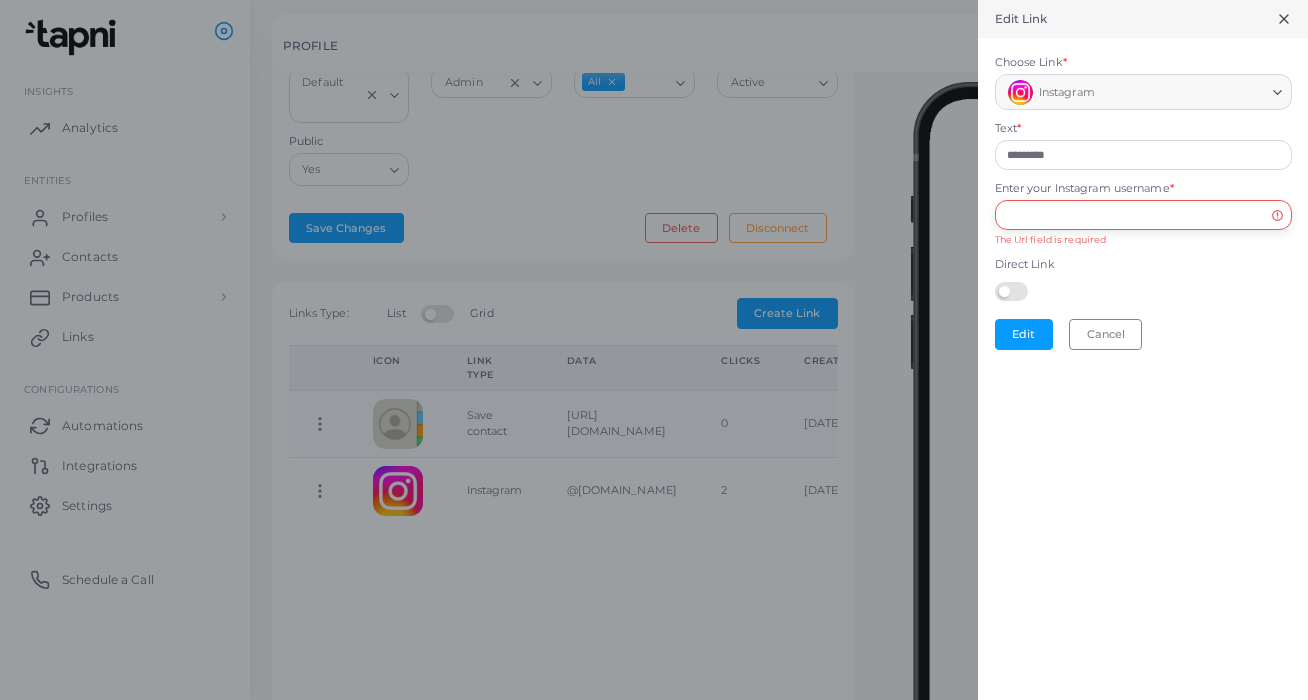 click on "Enter your Instagram username  *" at bounding box center (1143, 215) 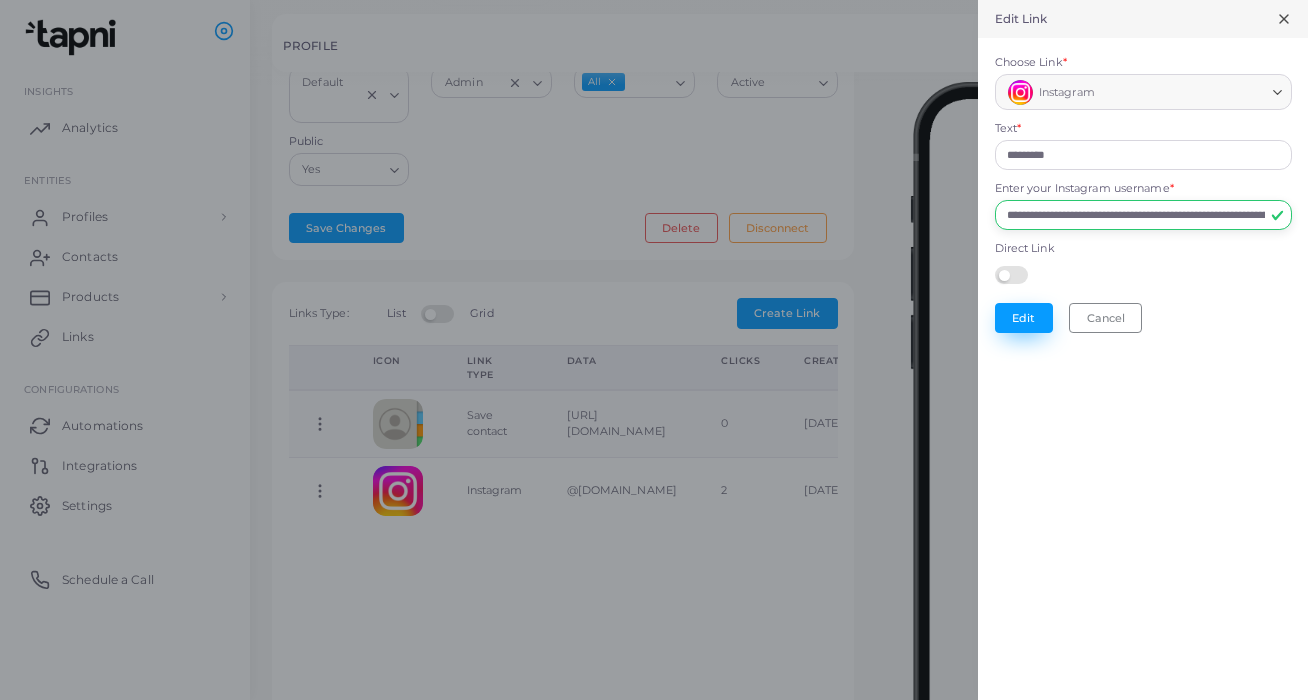 type on "**********" 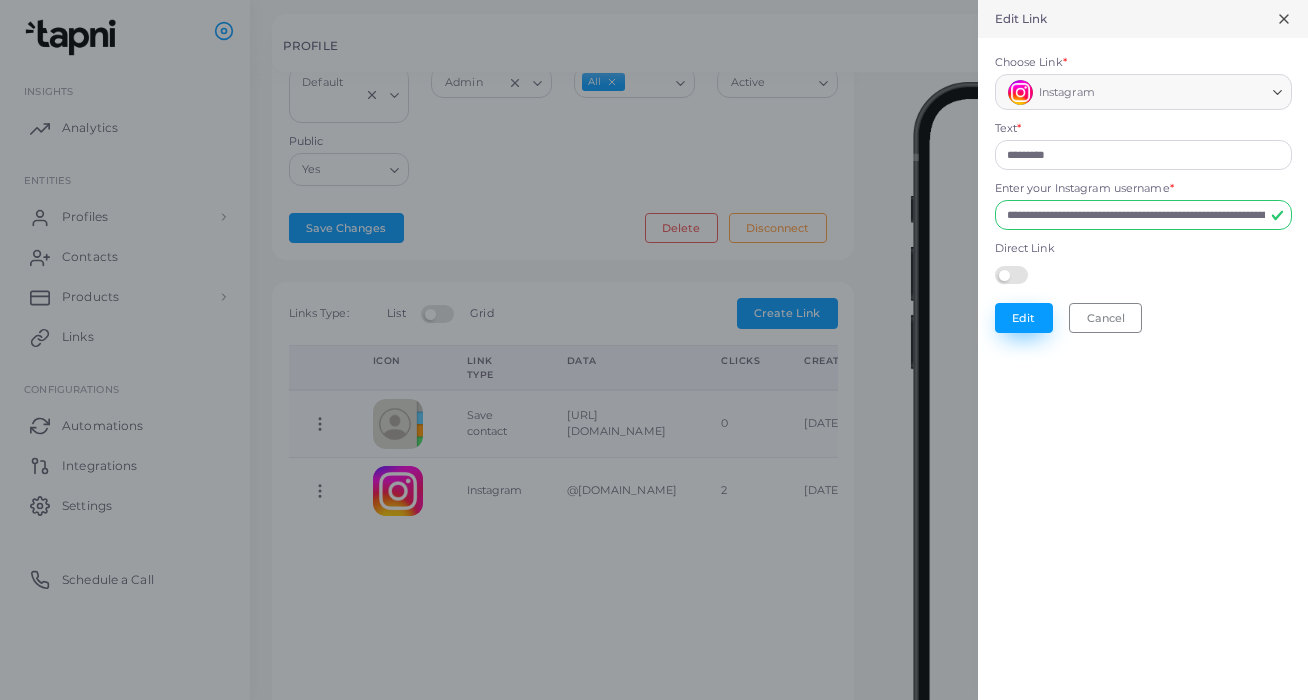 click on "Edit" at bounding box center [1024, 318] 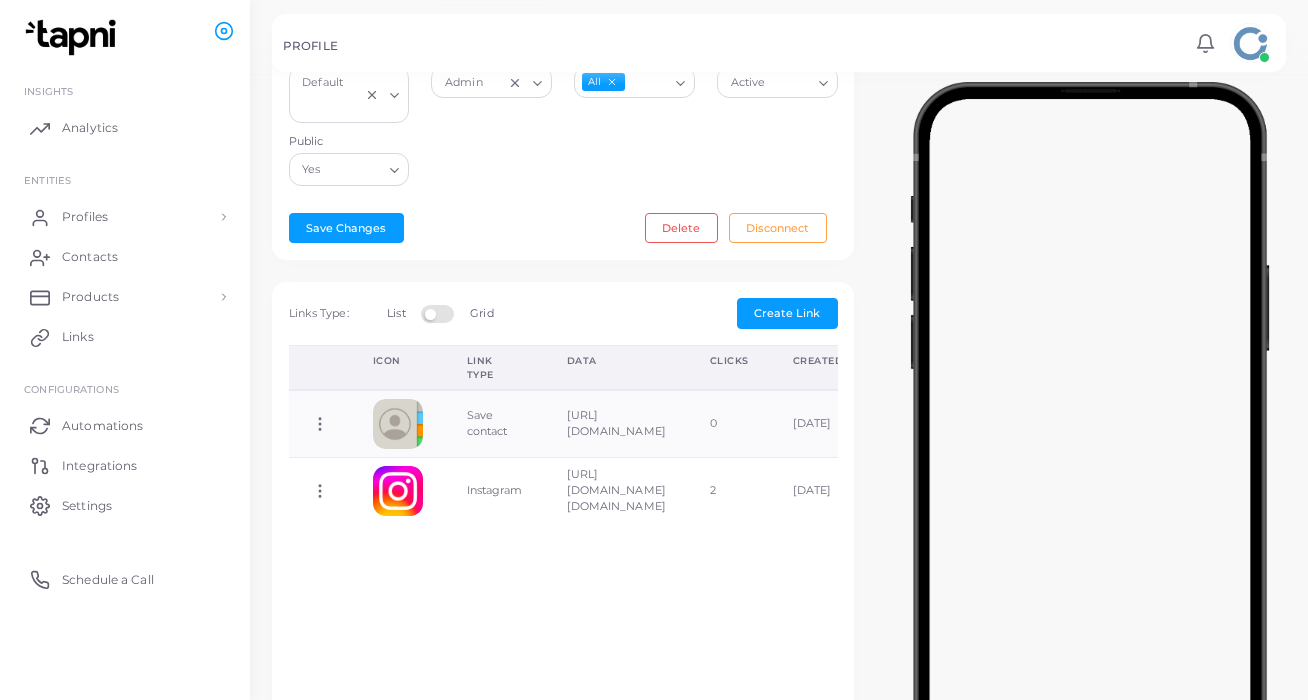 click at bounding box center [1090, 435] 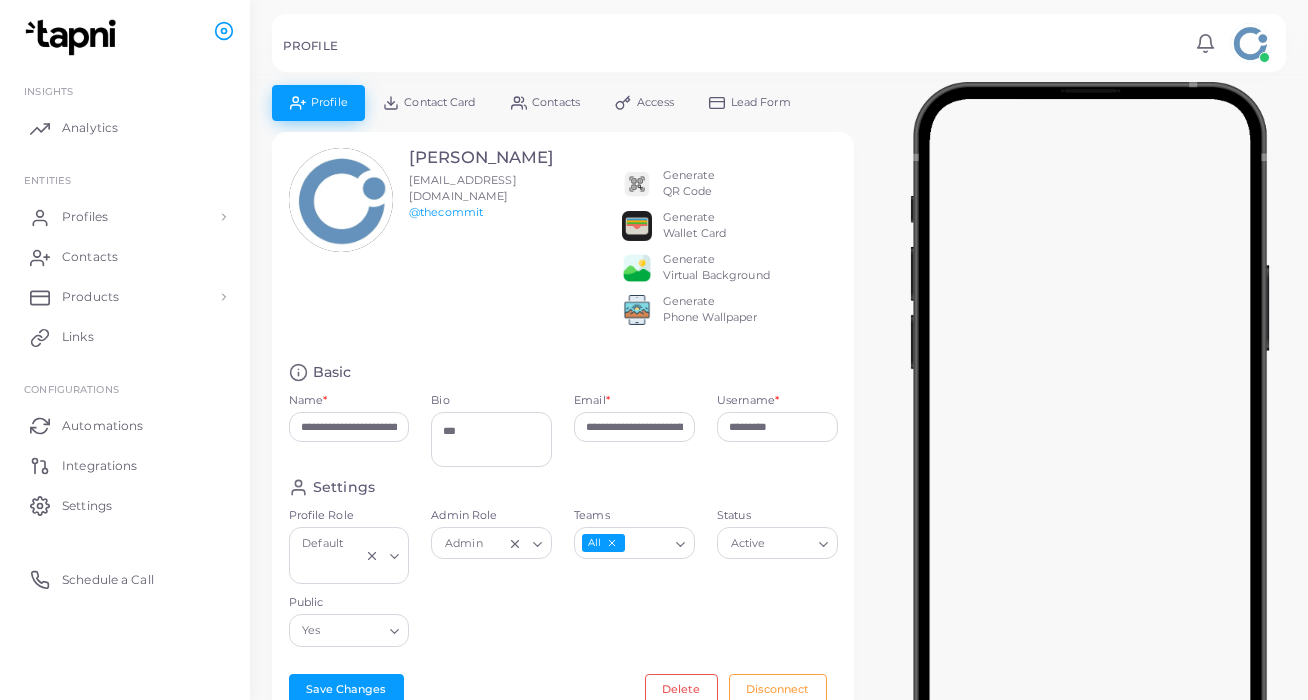 scroll, scrollTop: 0, scrollLeft: 0, axis: both 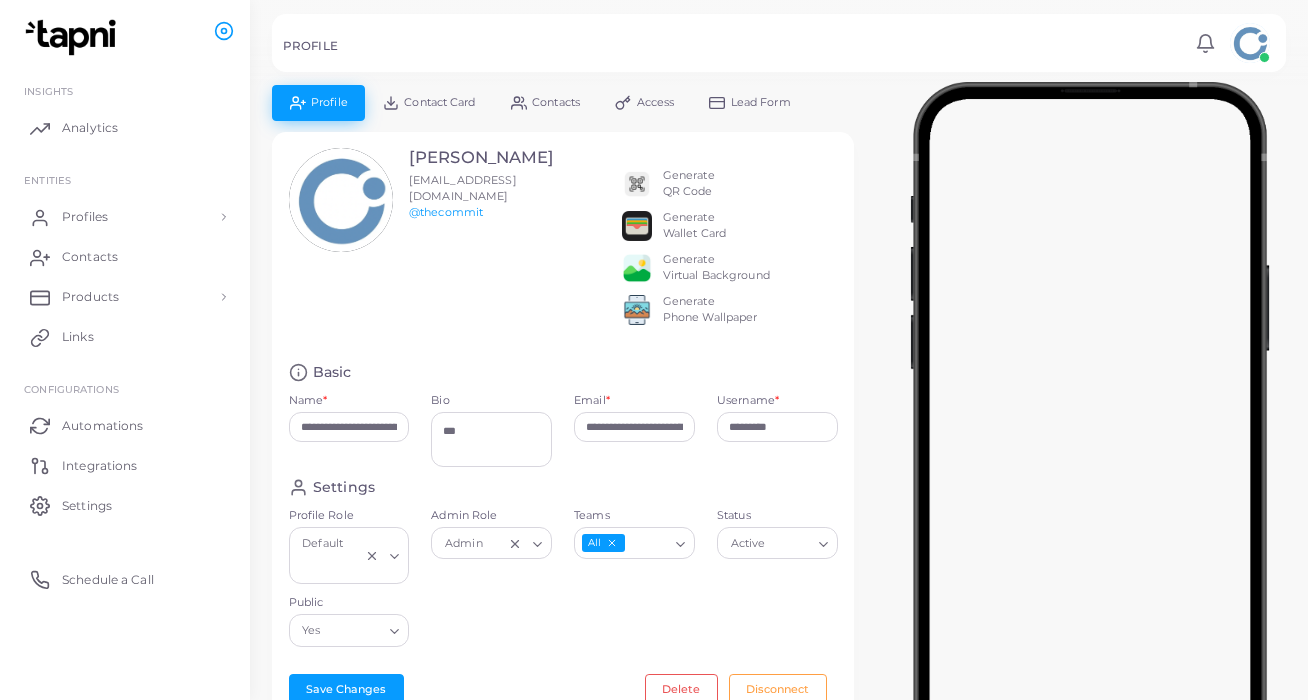 click at bounding box center (73, 37) 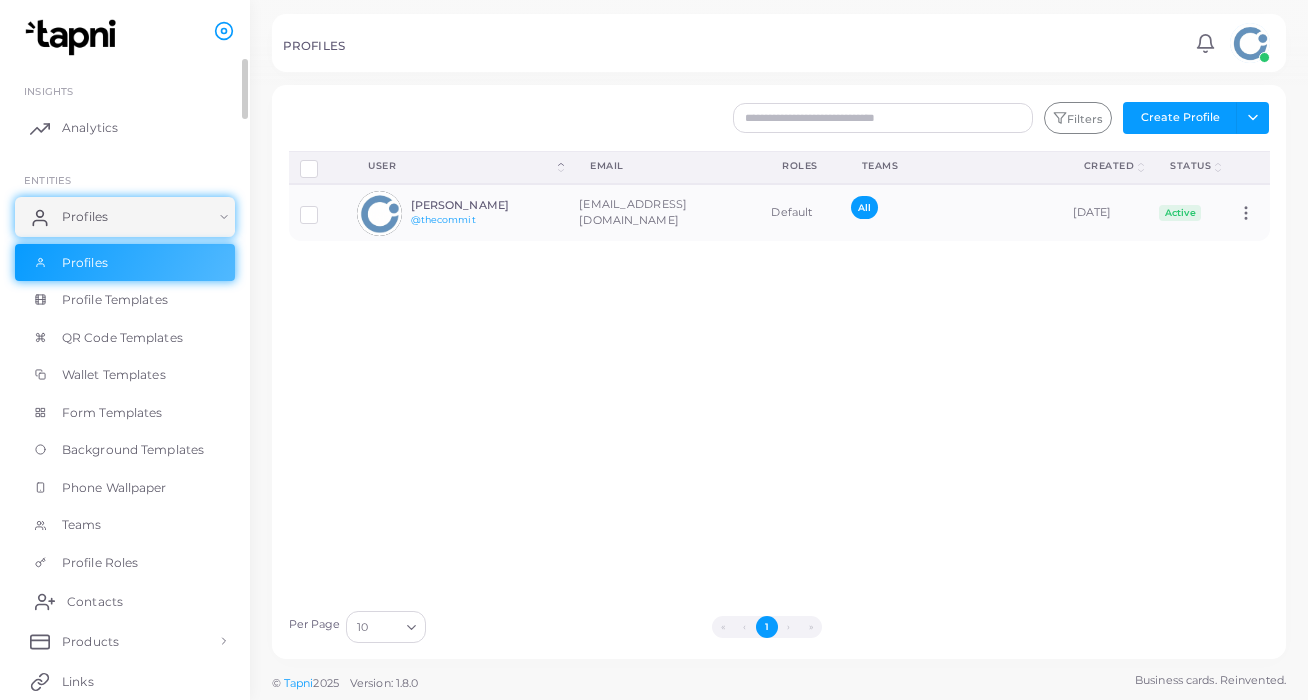 click on "Contacts" at bounding box center [95, 602] 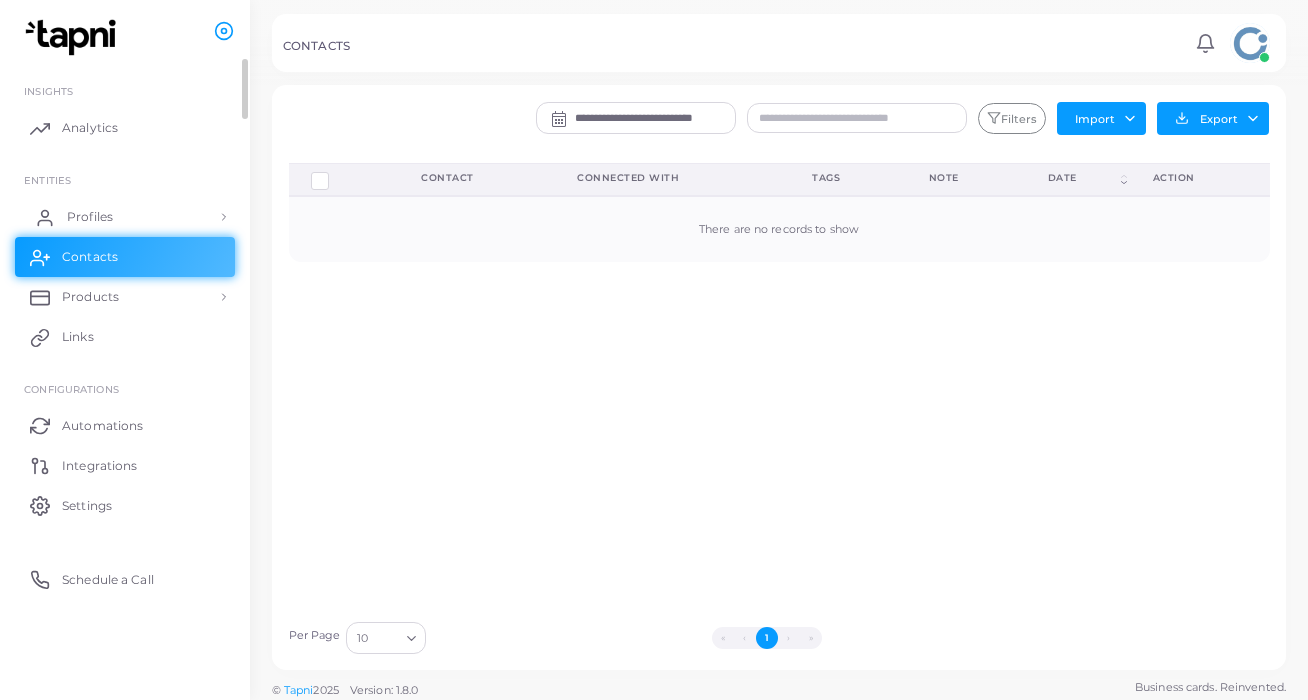 click on "Profiles" at bounding box center [90, 217] 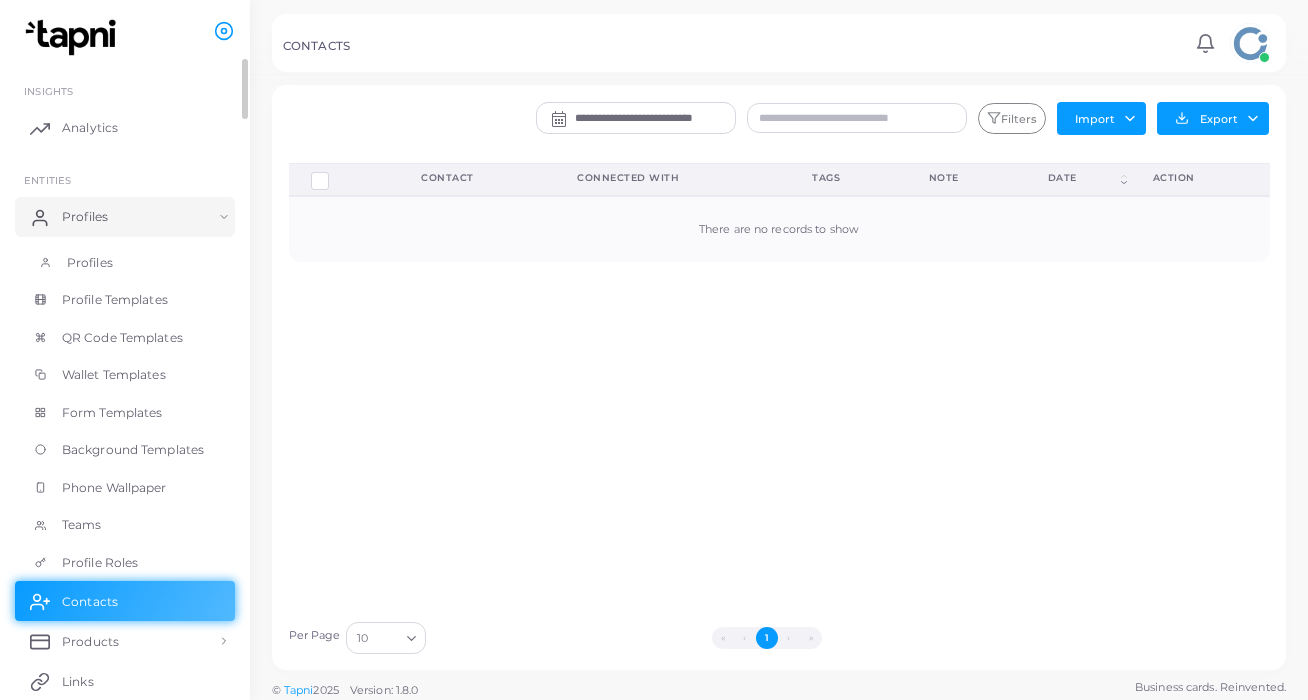 click on "Profiles" at bounding box center (90, 263) 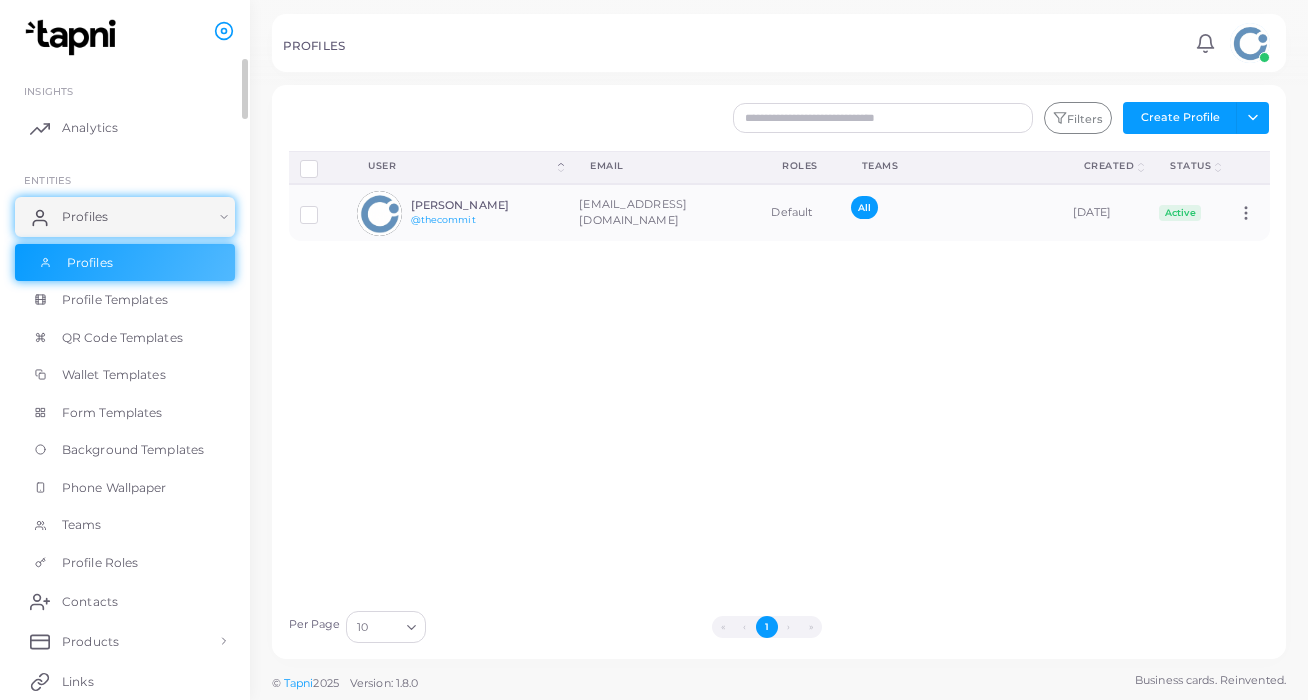 click on "Profiles" at bounding box center [90, 263] 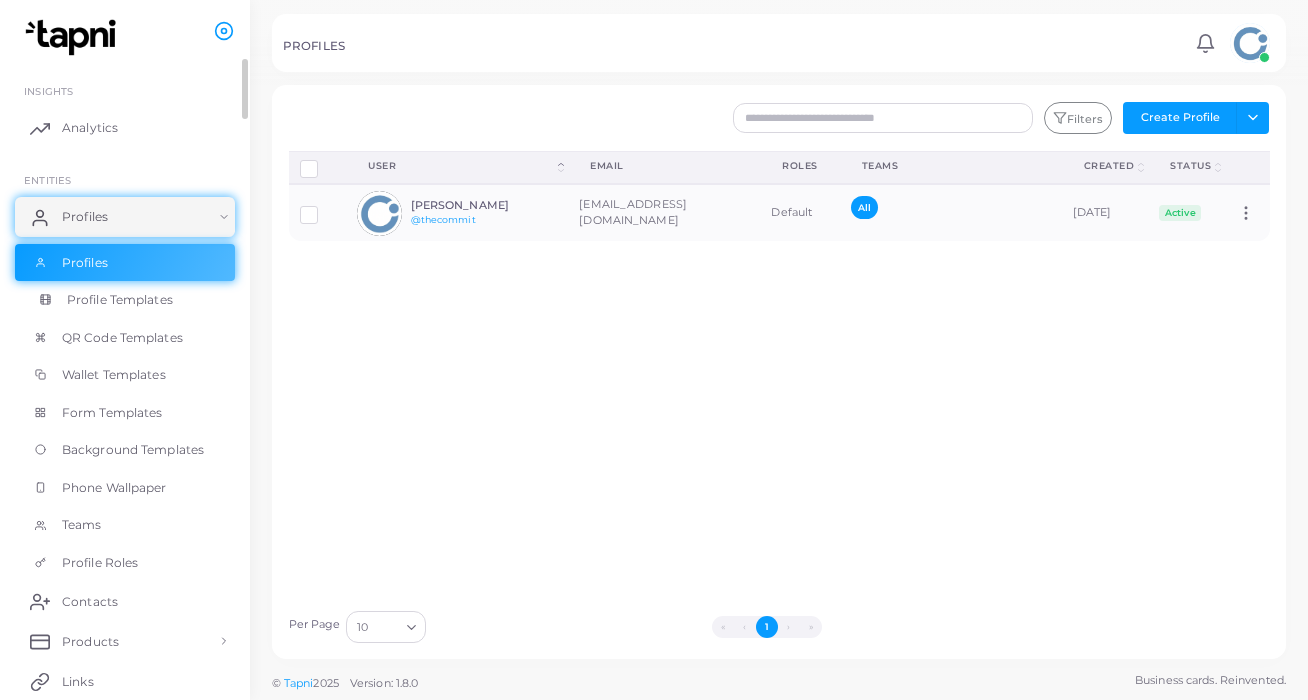 click on "Profile Templates" at bounding box center (120, 300) 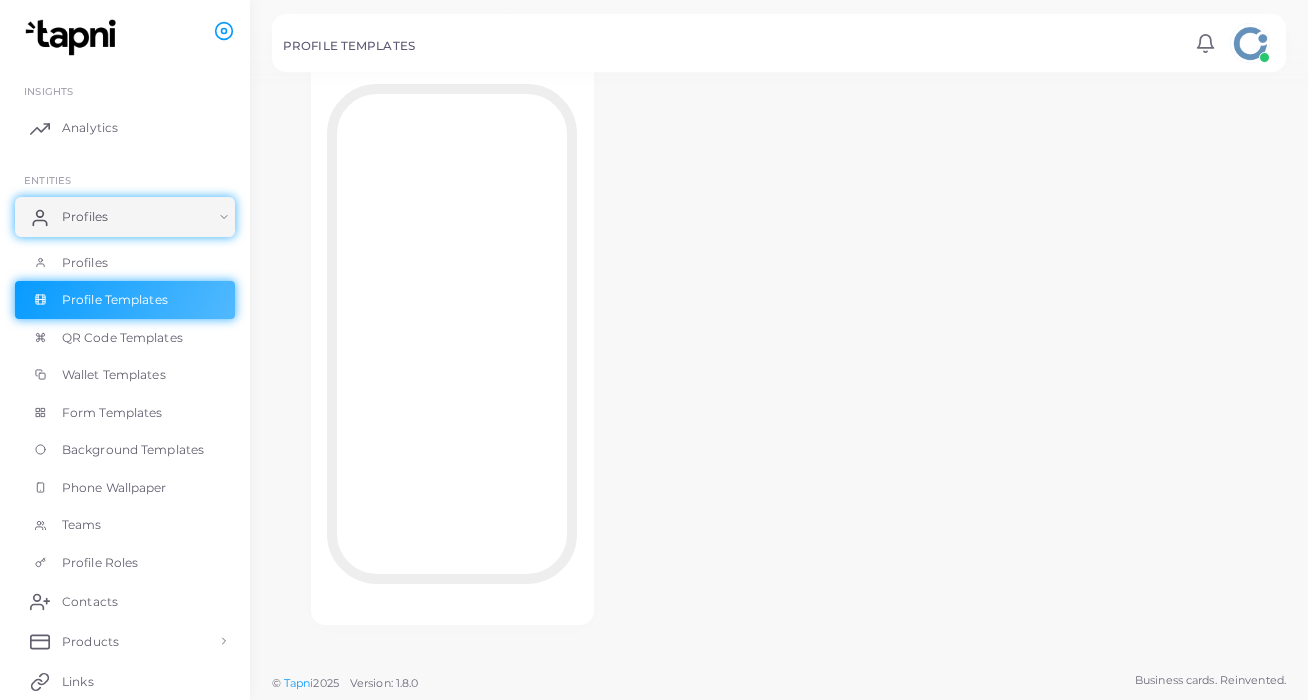 scroll, scrollTop: 177, scrollLeft: 0, axis: vertical 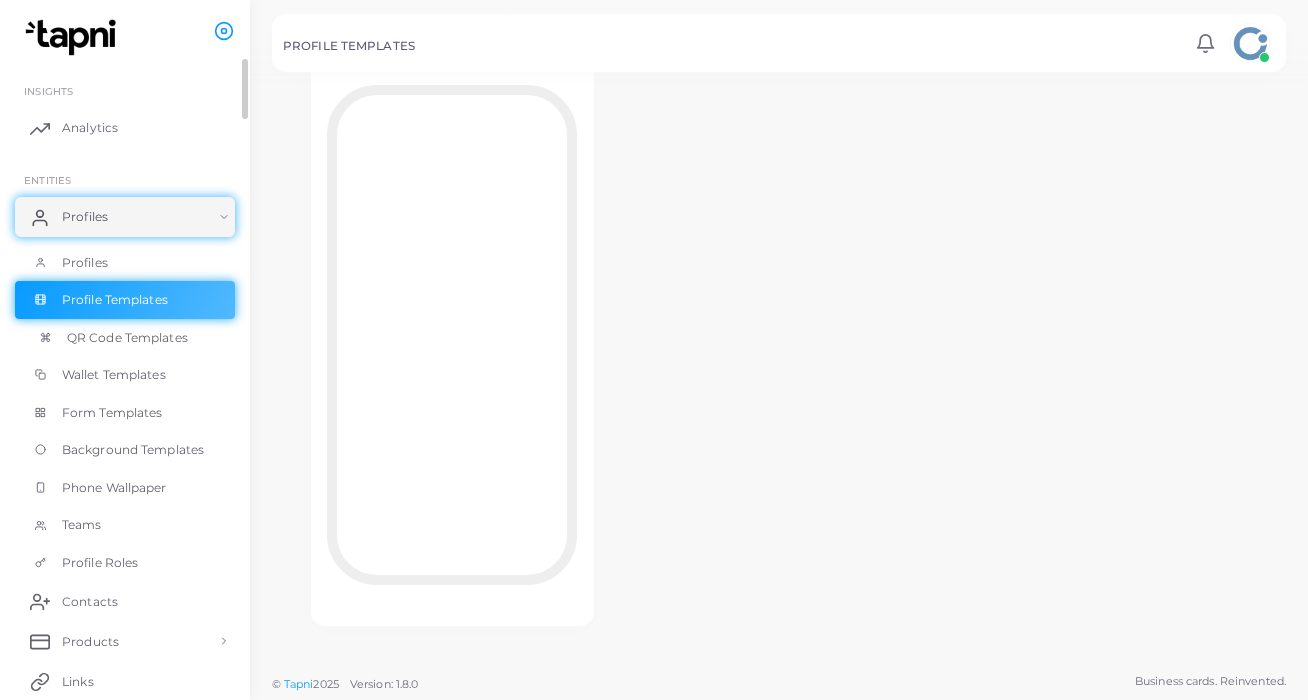 click on "QR Code Templates" at bounding box center (127, 338) 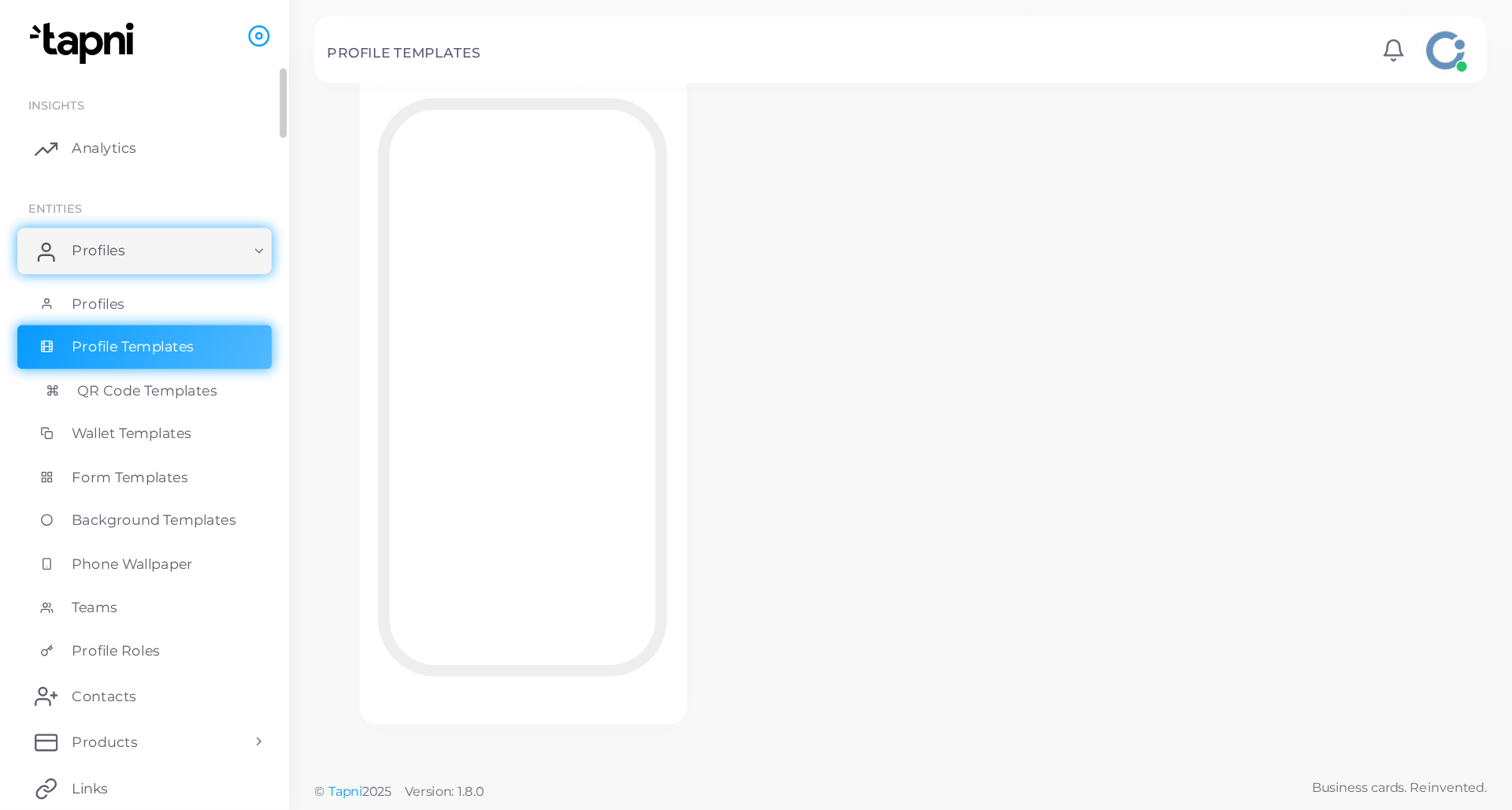 scroll, scrollTop: 0, scrollLeft: 0, axis: both 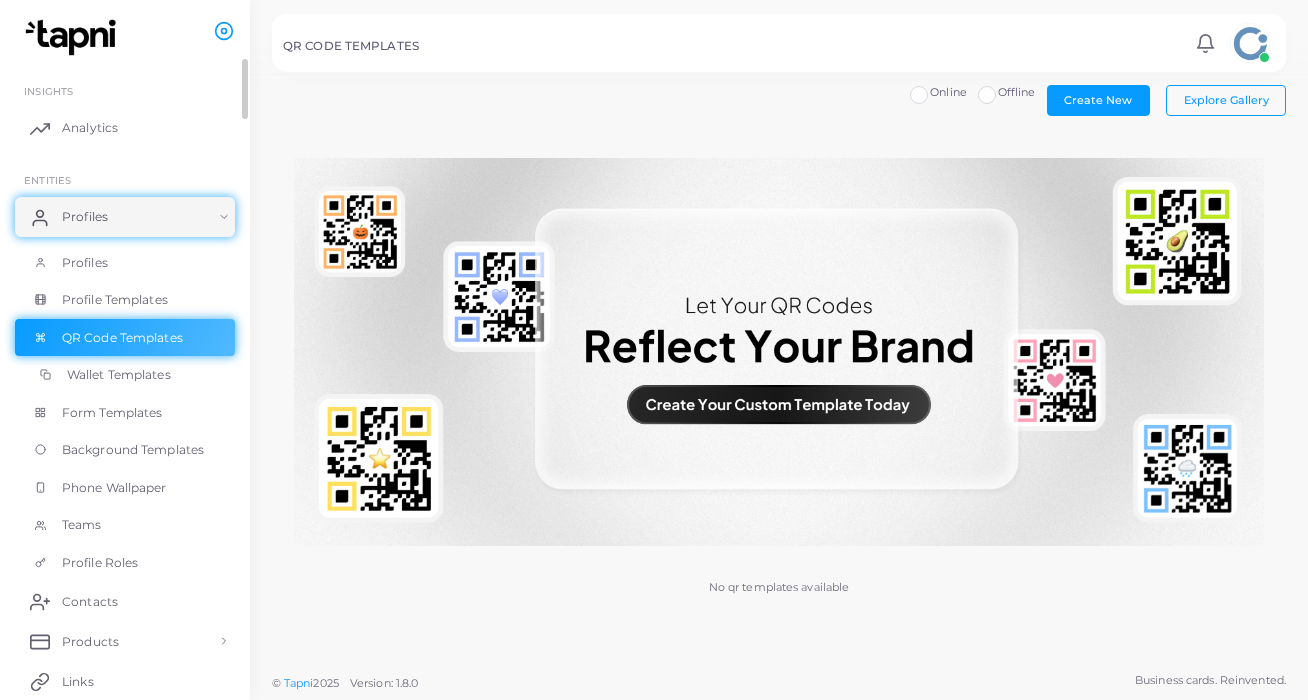 click on "Wallet Templates" at bounding box center [119, 375] 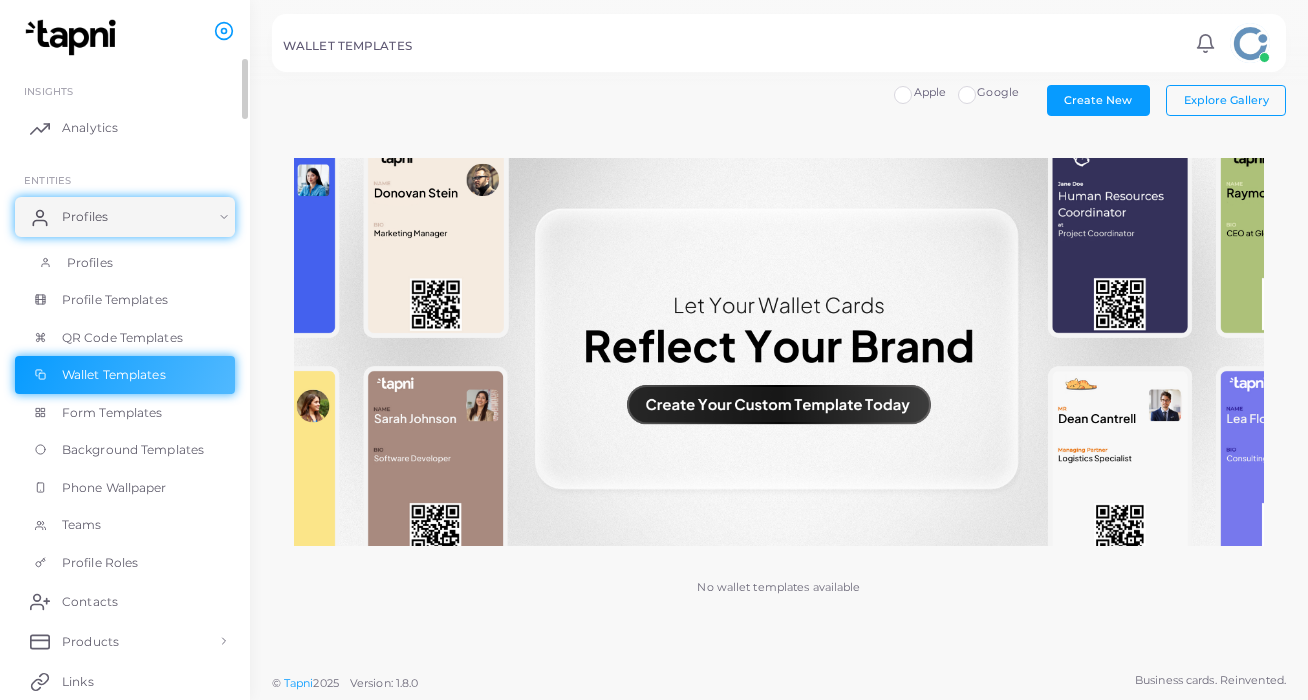 click on "Profiles" at bounding box center (125, 263) 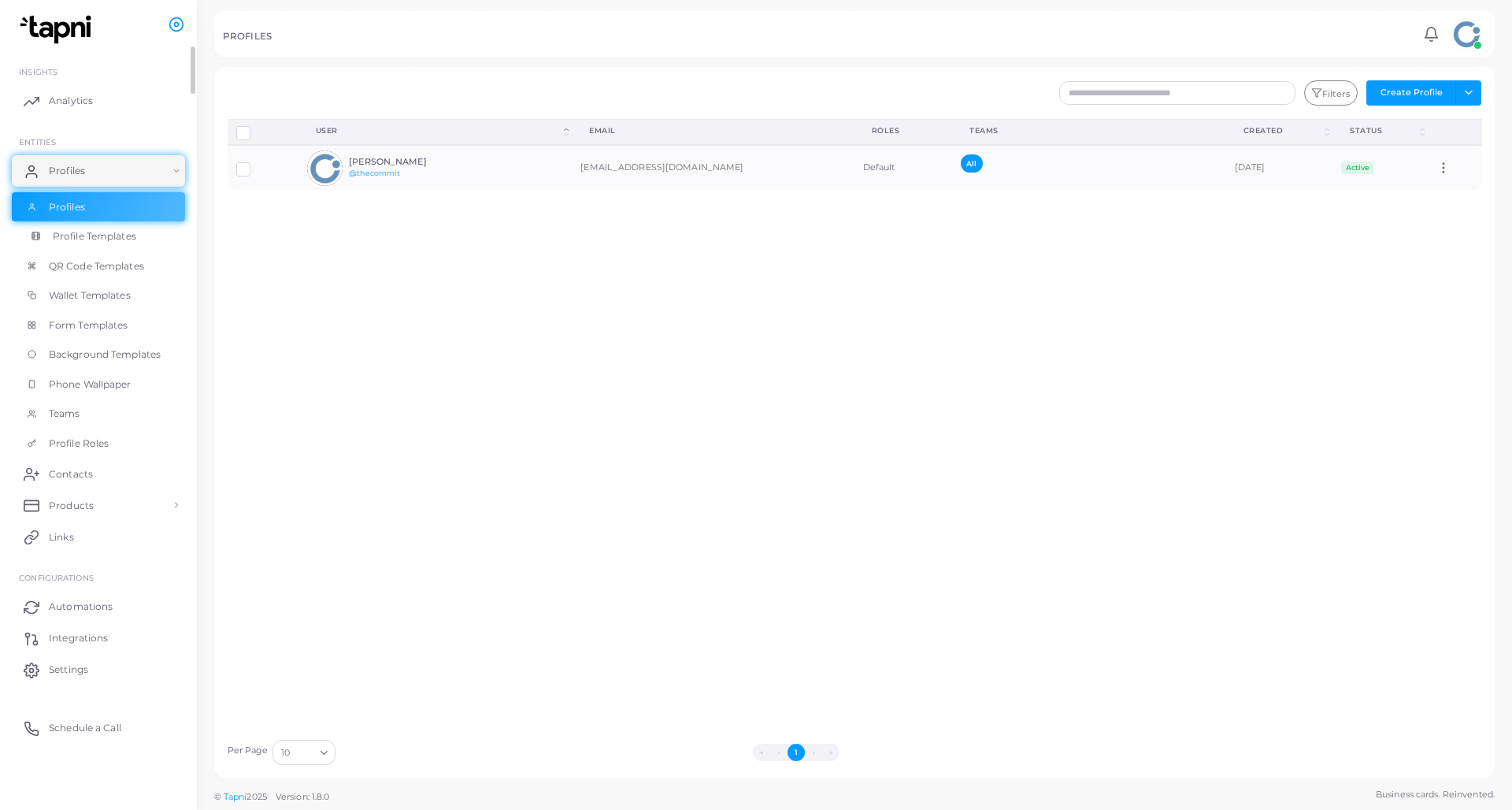 click on "Profile Templates" at bounding box center (94, 236) 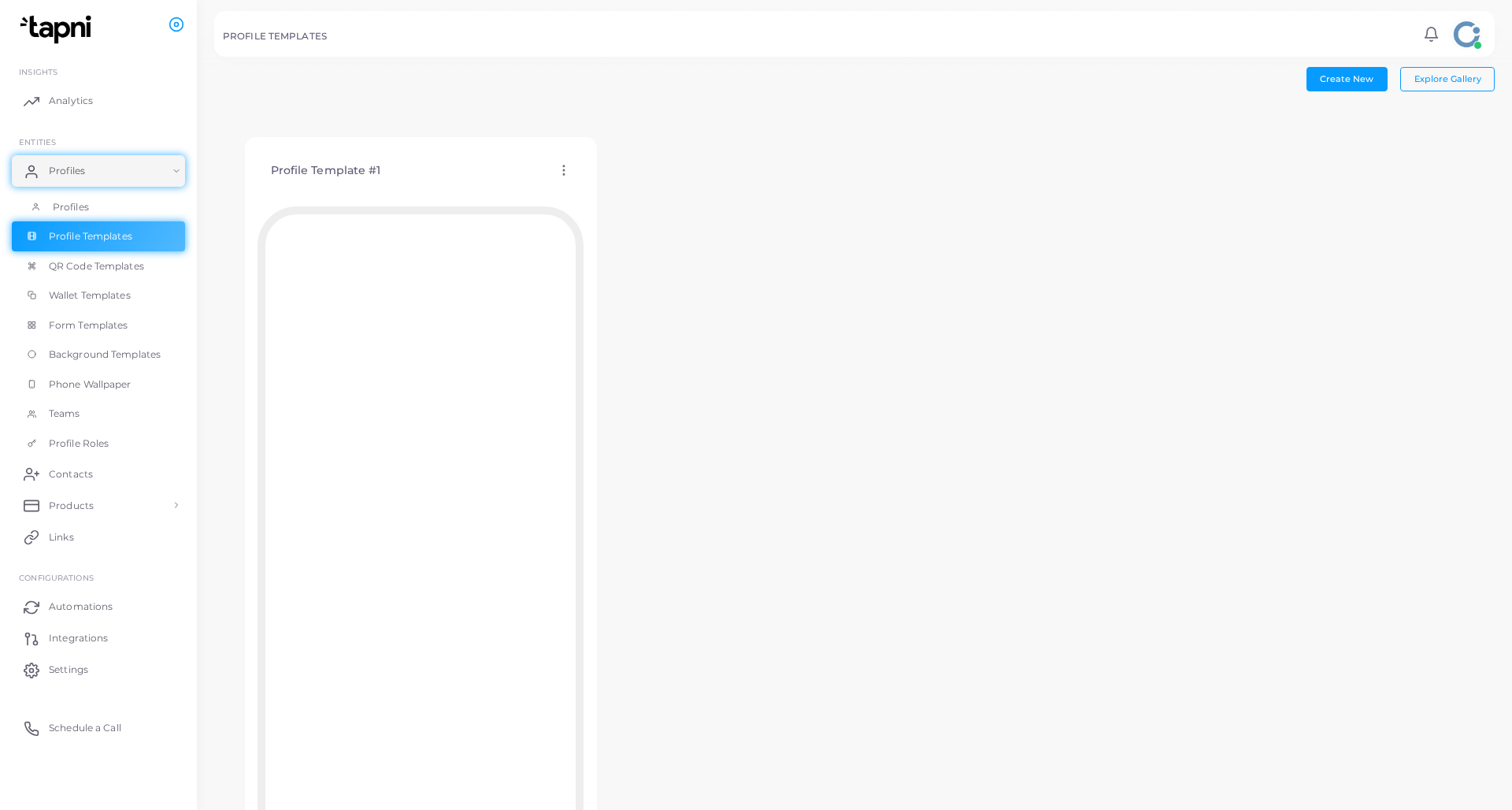 click on "Profiles" at bounding box center [98, 207] 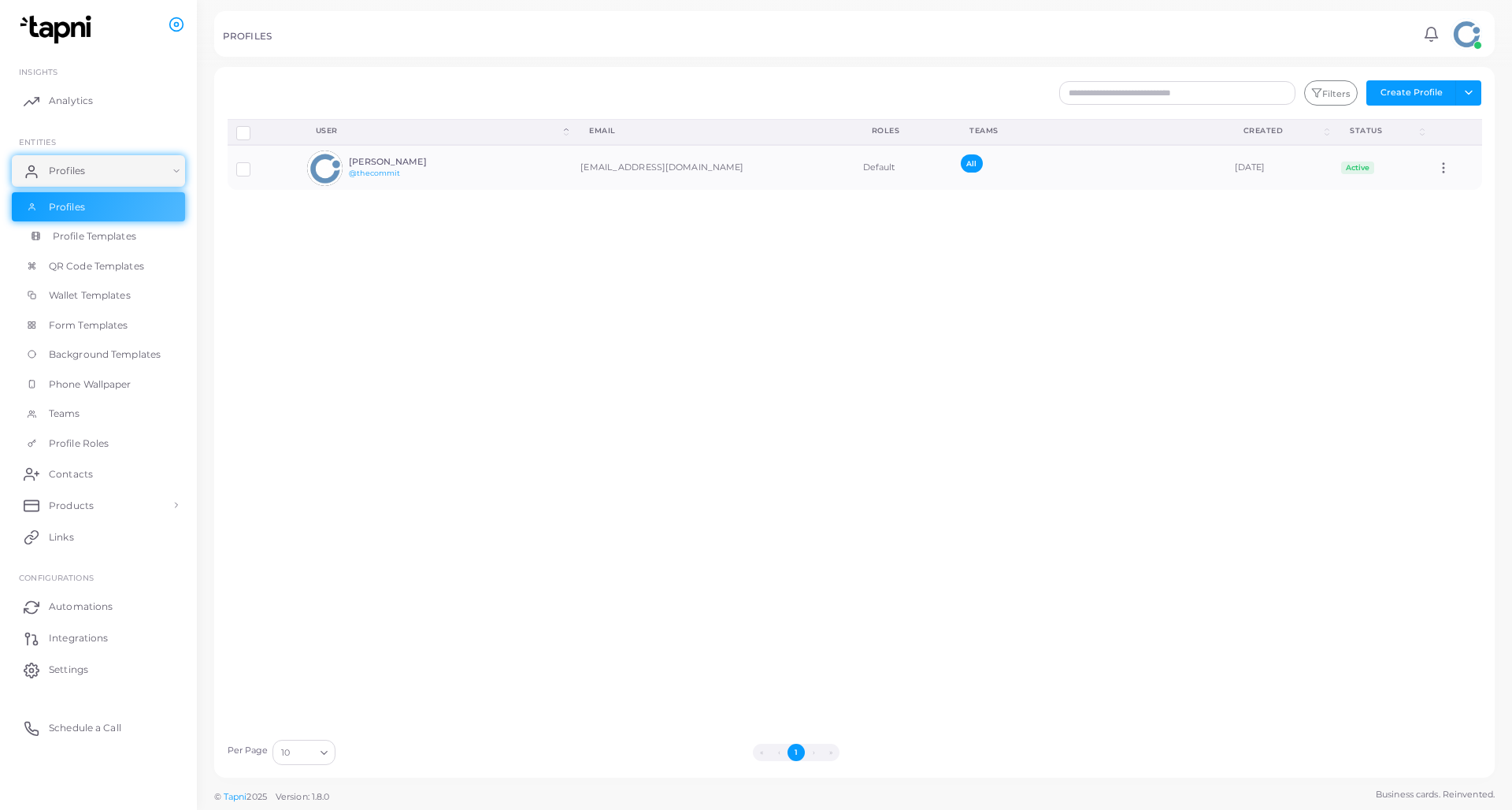 click on "Profile Templates" at bounding box center (98, 236) 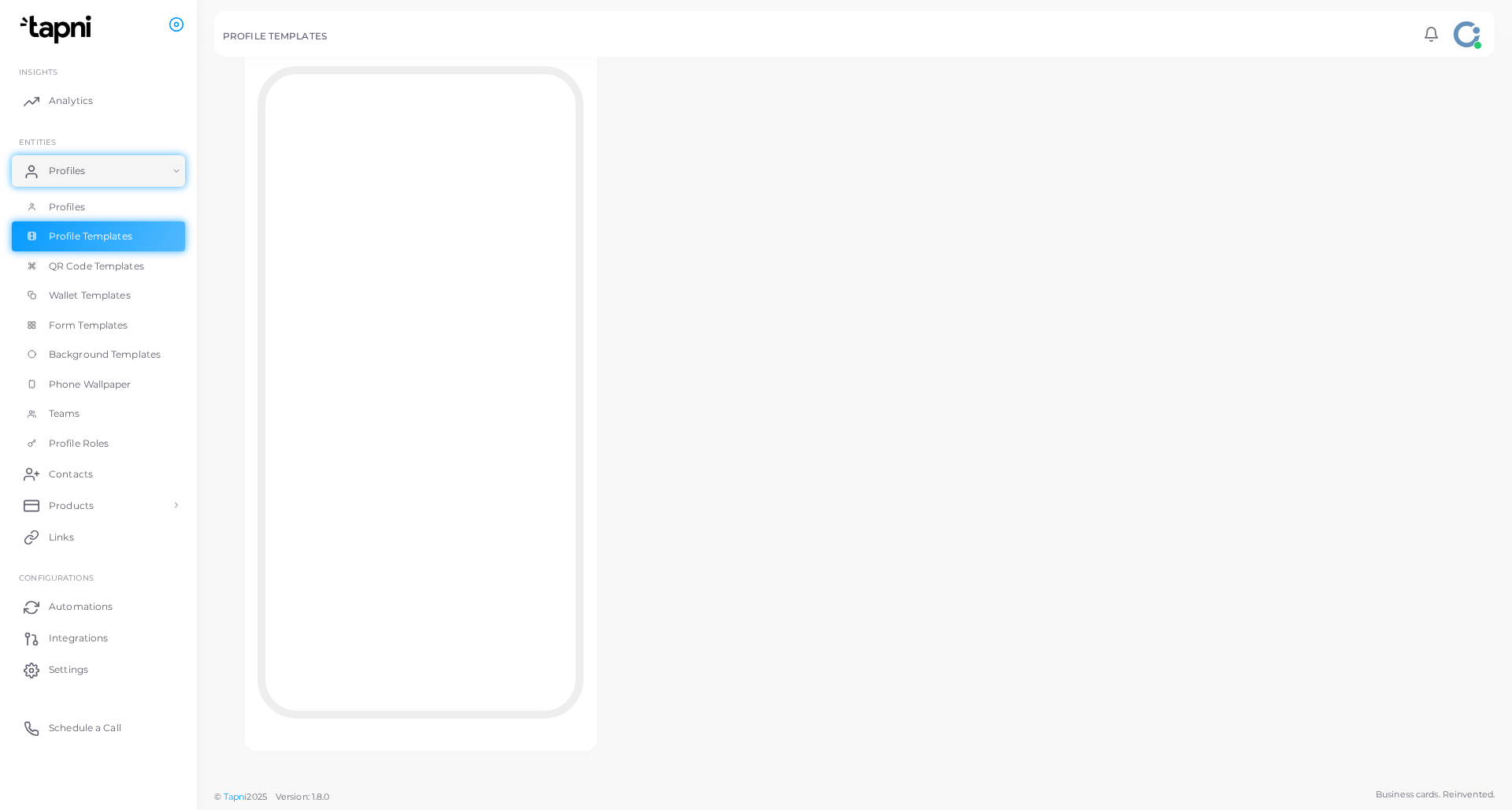 scroll, scrollTop: 139, scrollLeft: 0, axis: vertical 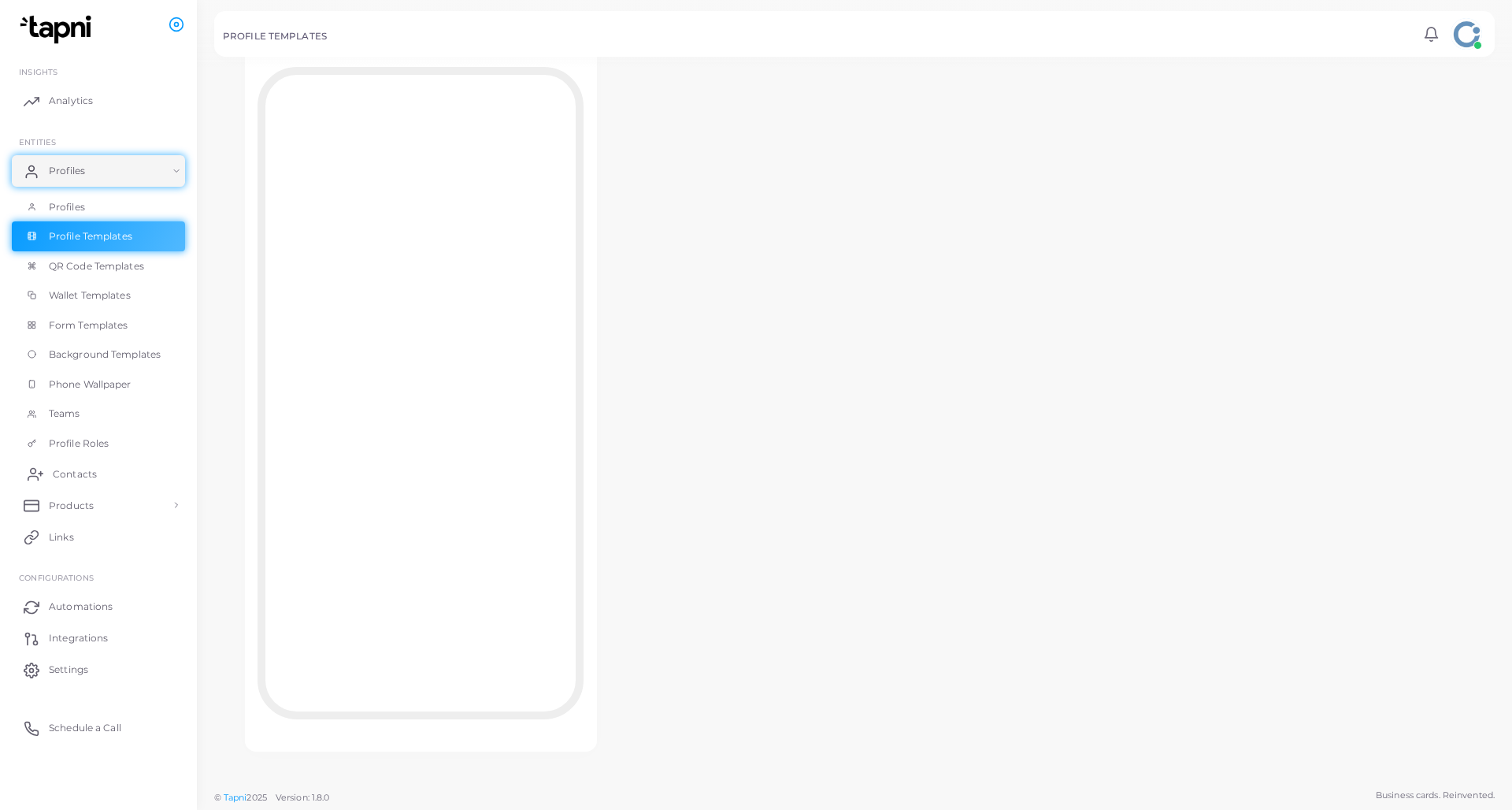 click on "Contacts" at bounding box center [75, 474] 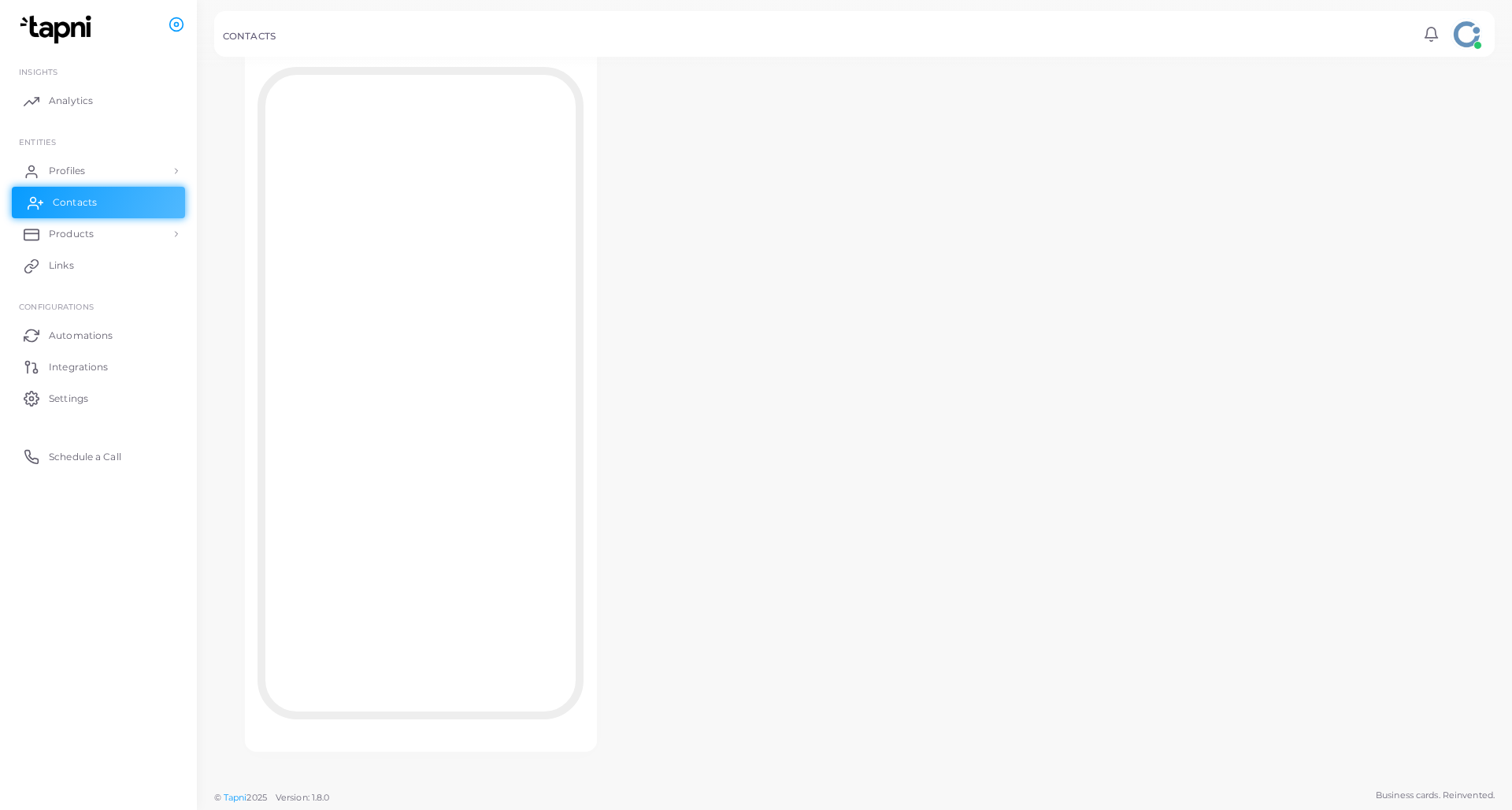 scroll, scrollTop: 0, scrollLeft: 0, axis: both 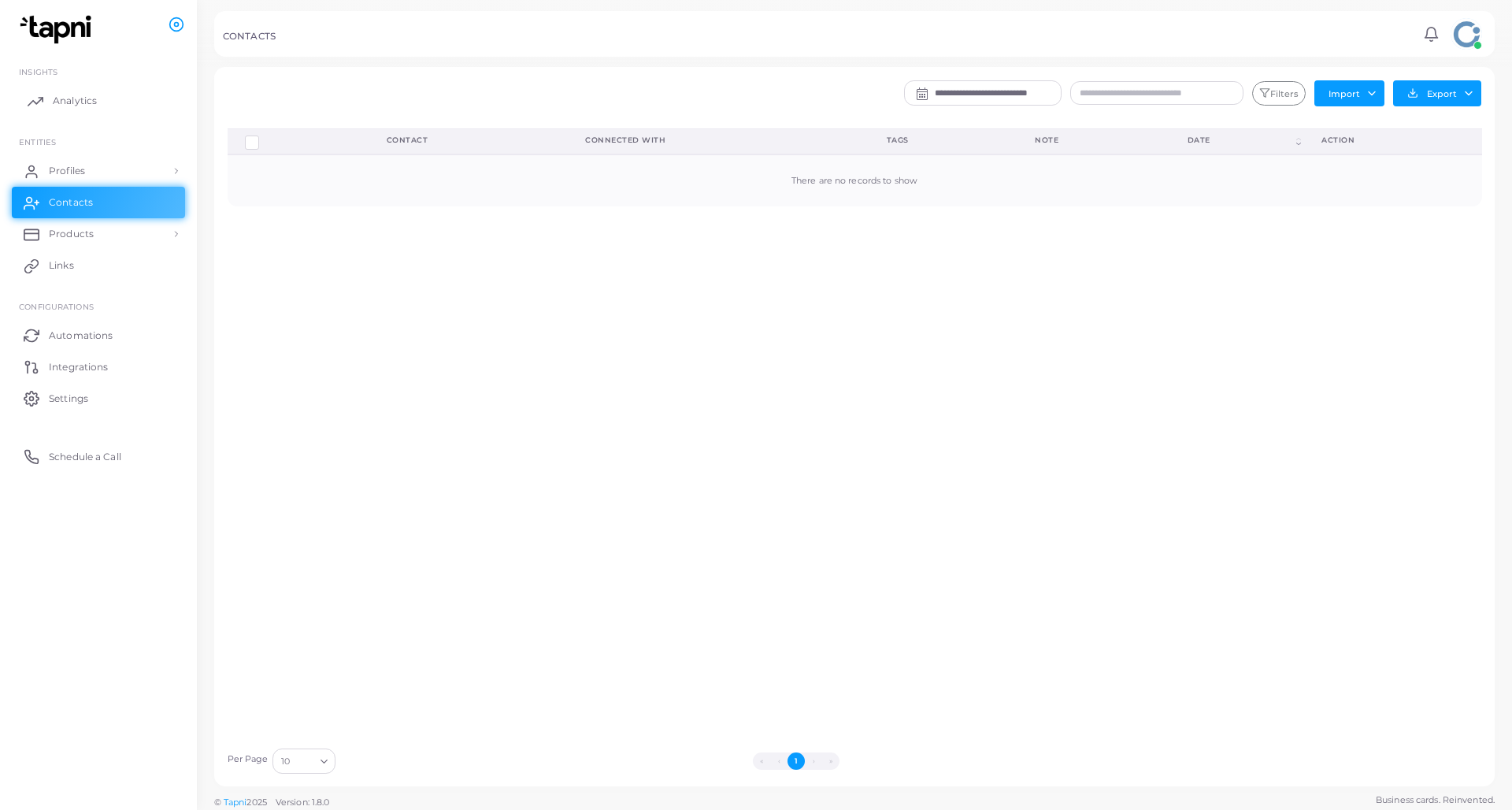 click on "Analytics" at bounding box center (75, 101) 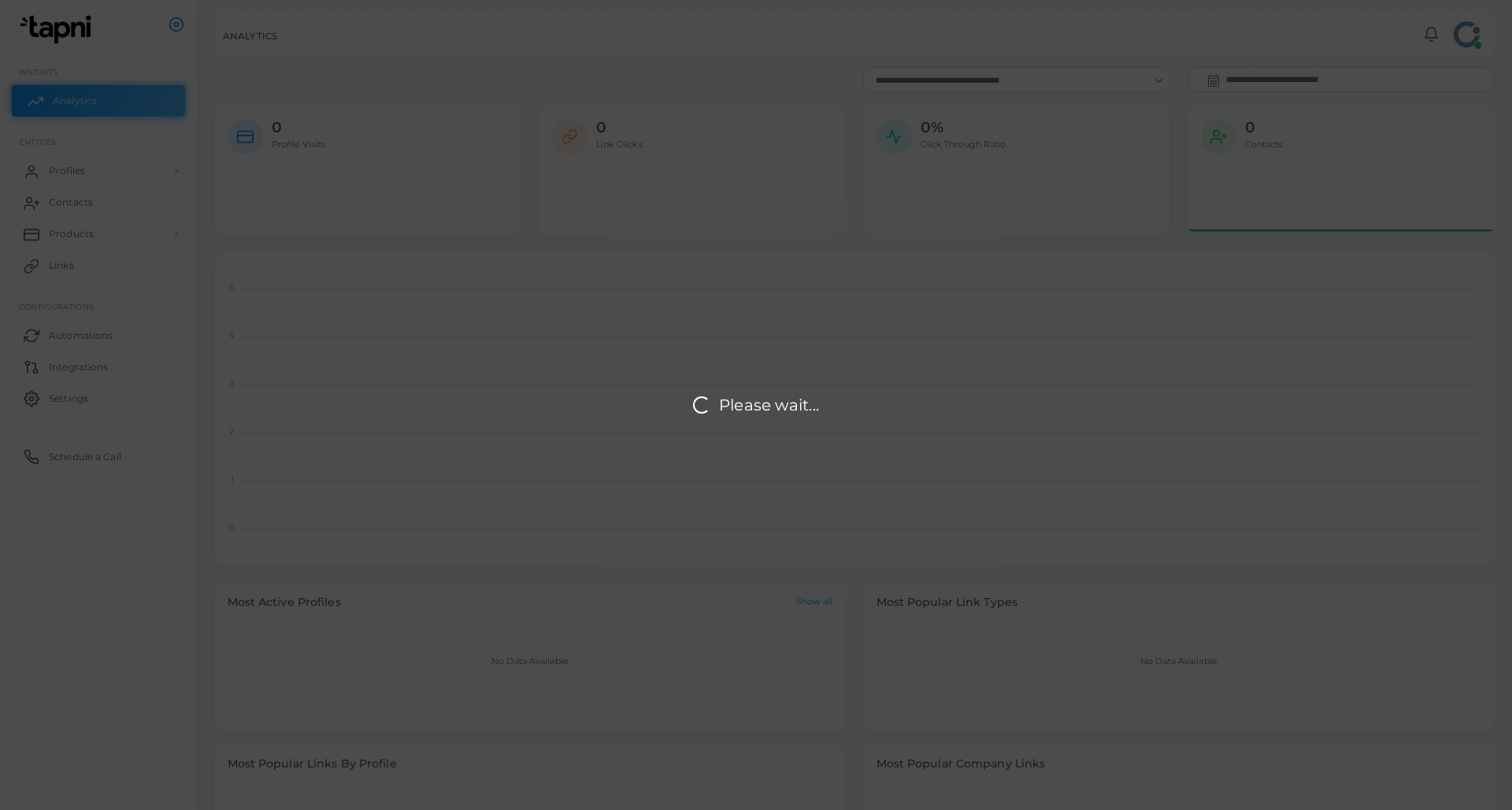 scroll, scrollTop: 1, scrollLeft: 1, axis: both 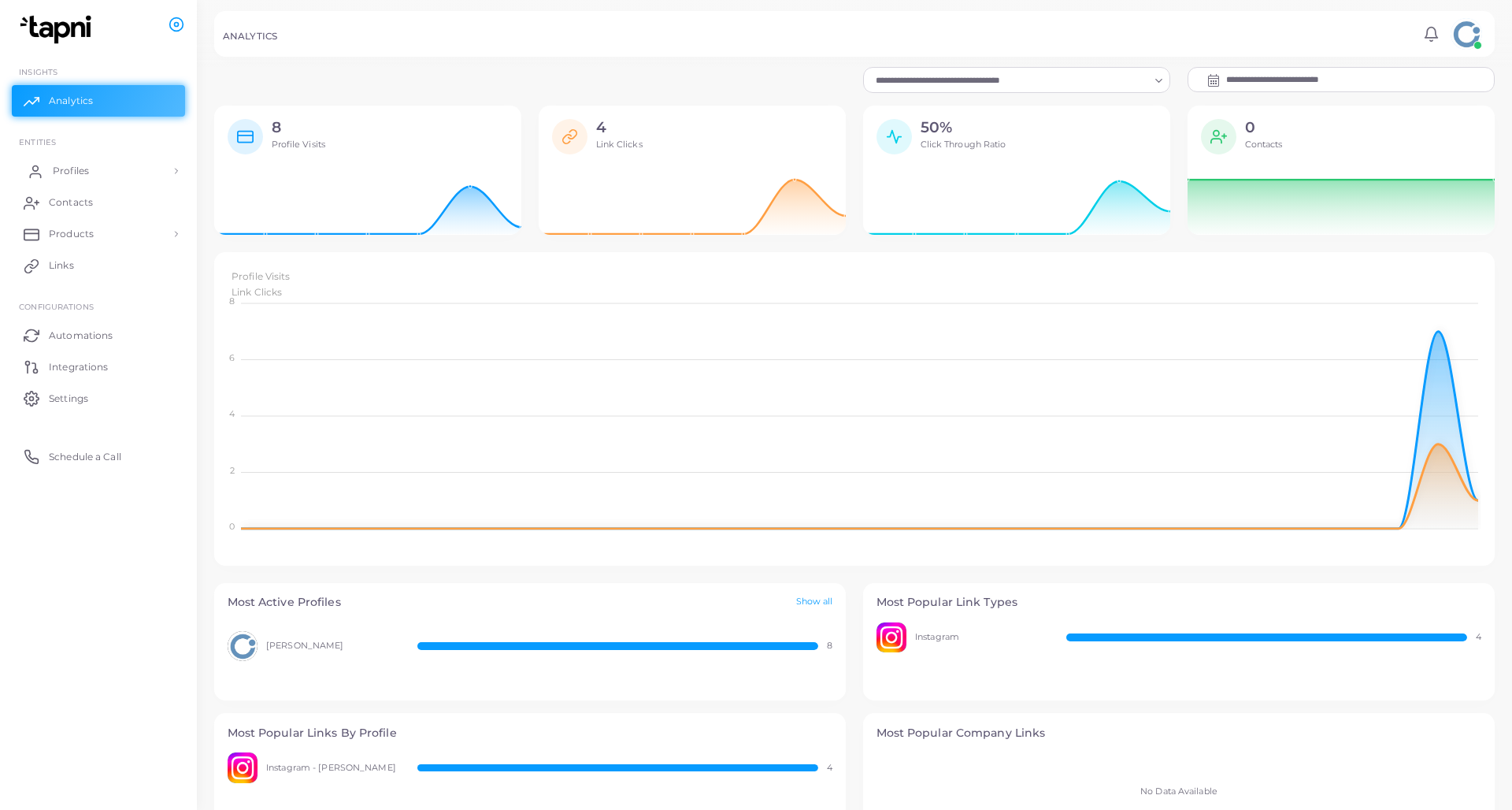 click on "Profiles" at bounding box center (98, 171) 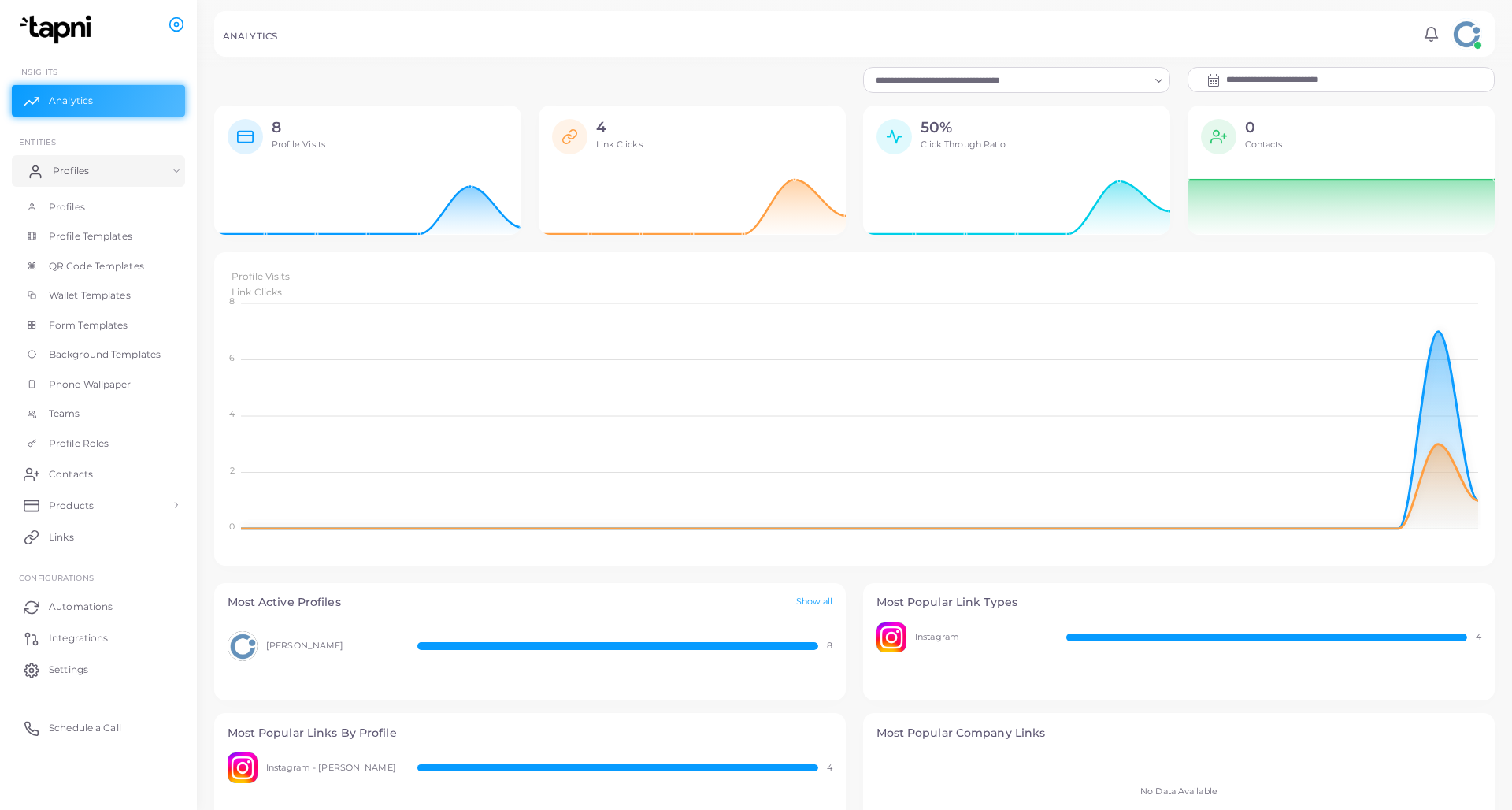 click on "Profiles" at bounding box center (71, 171) 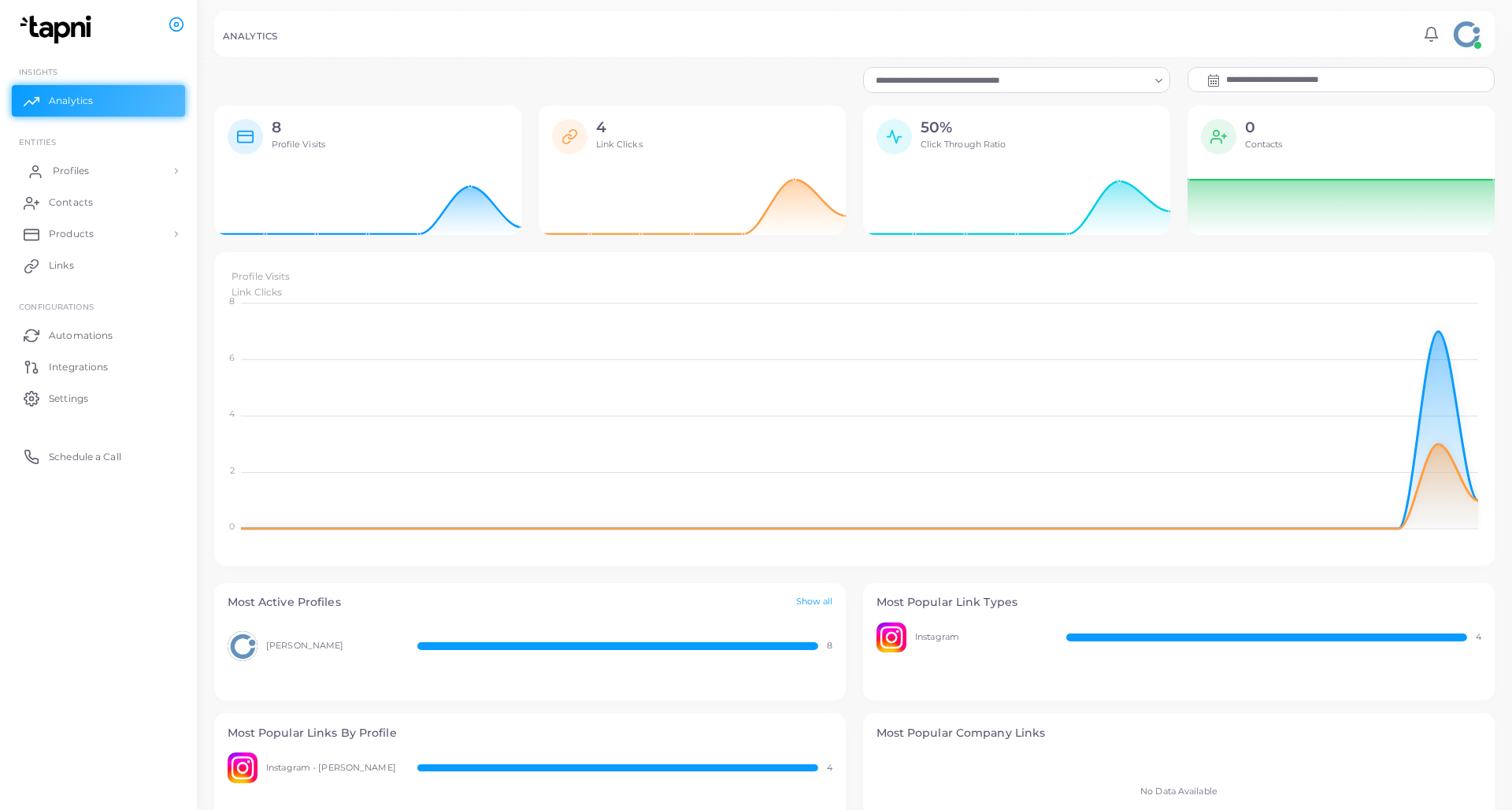 click on "Profiles" at bounding box center [71, 171] 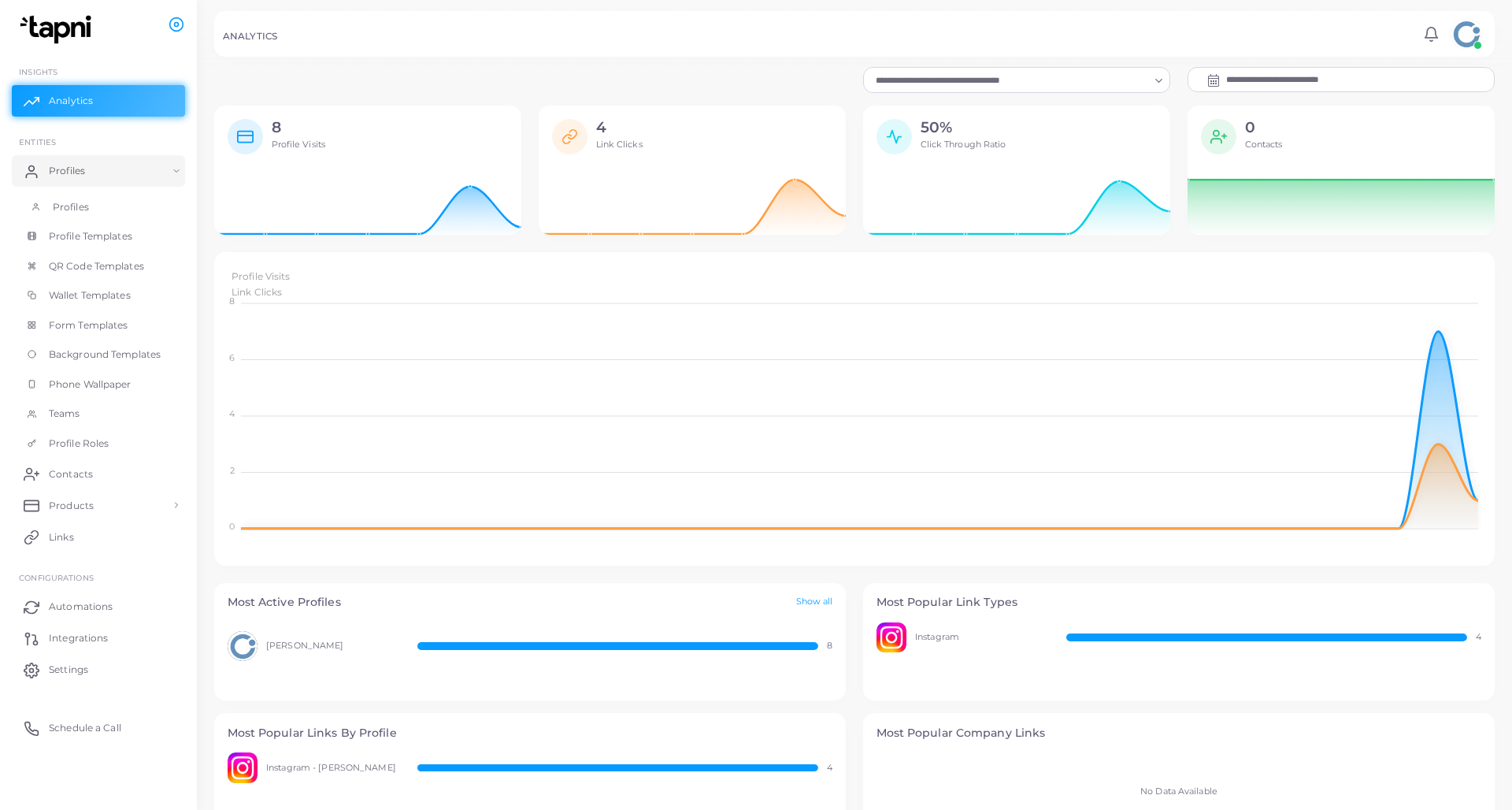 click on "Profiles" at bounding box center [71, 207] 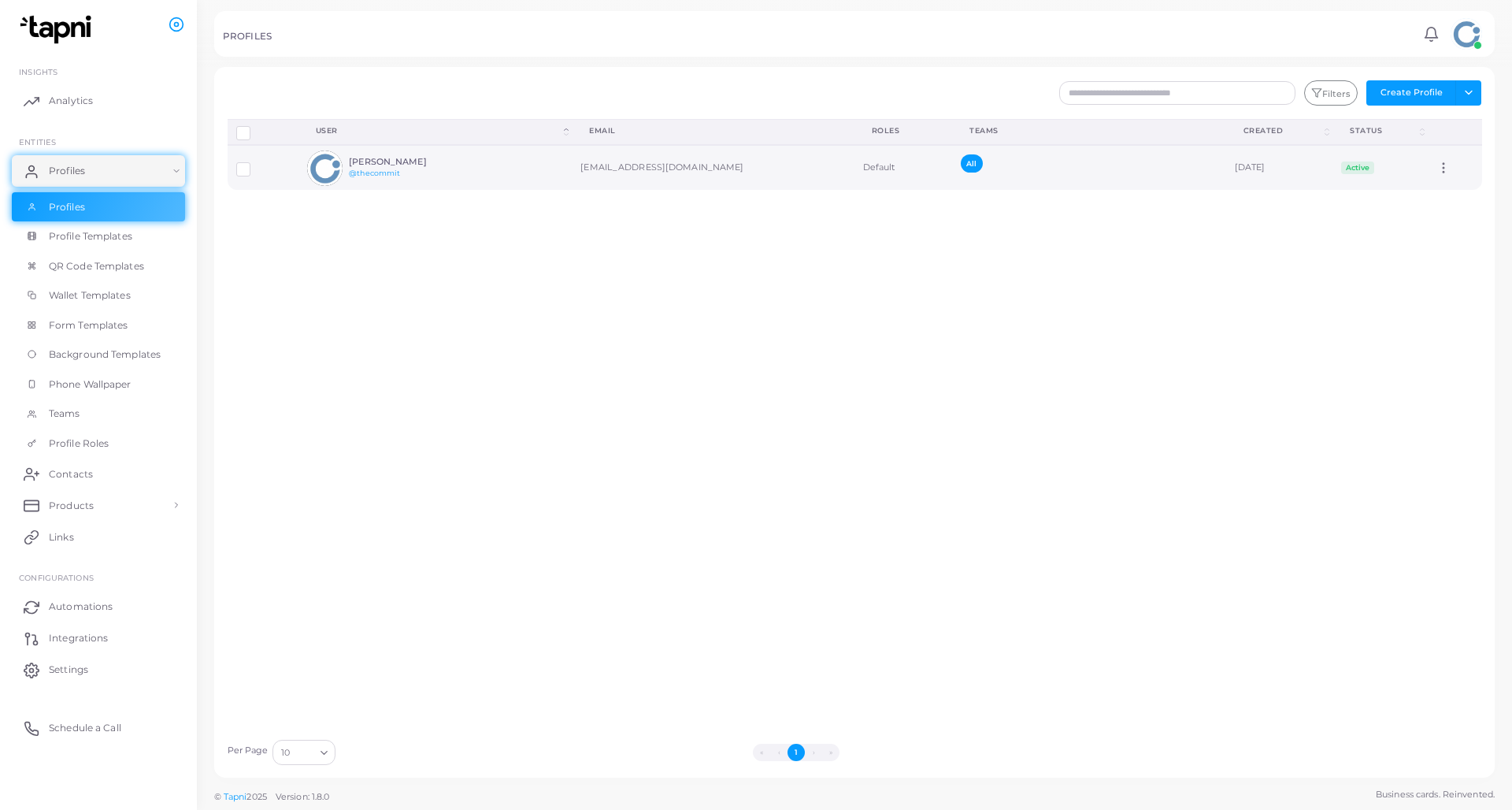 click at bounding box center (324, 168) 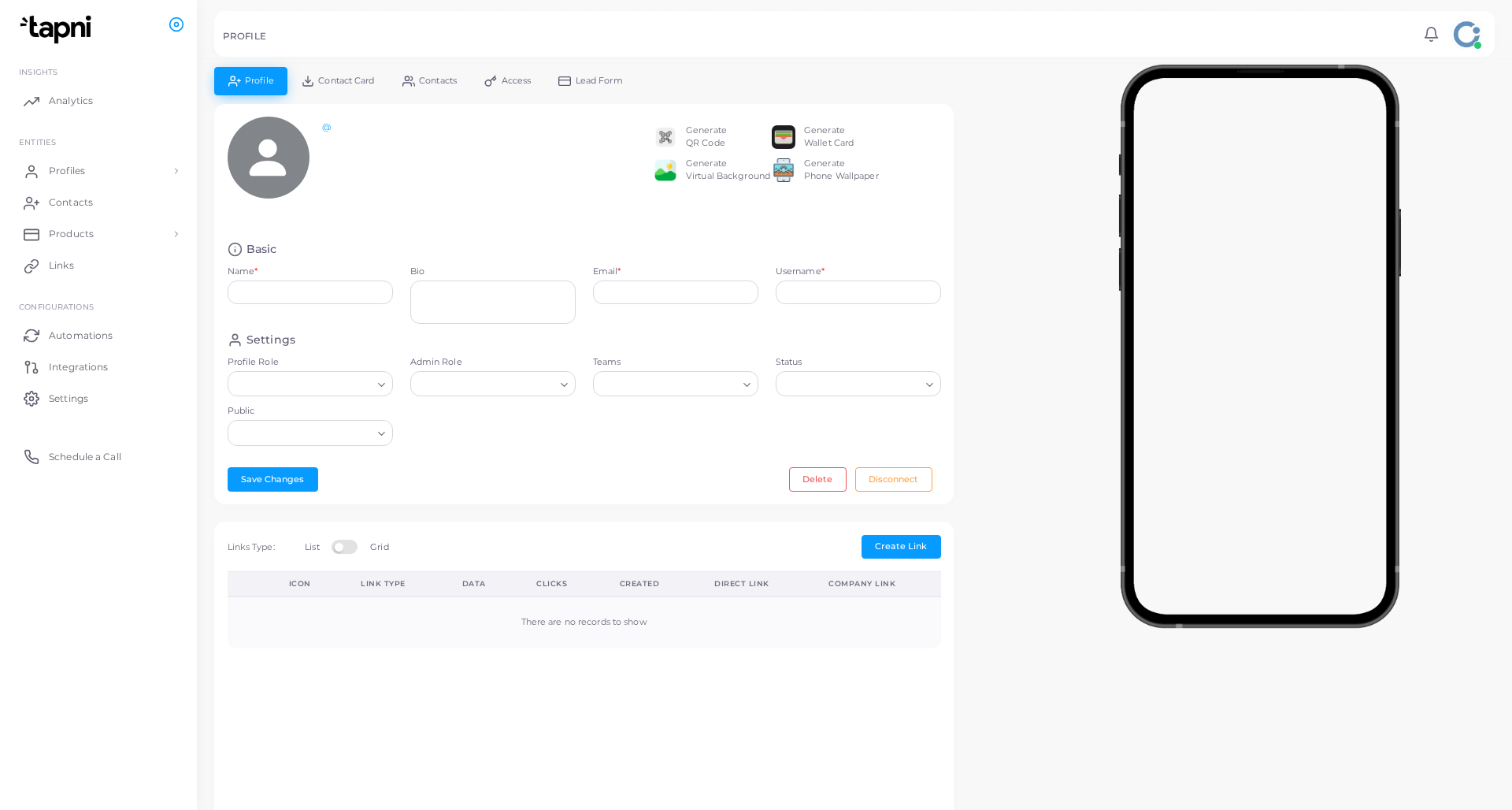 type on "**********" 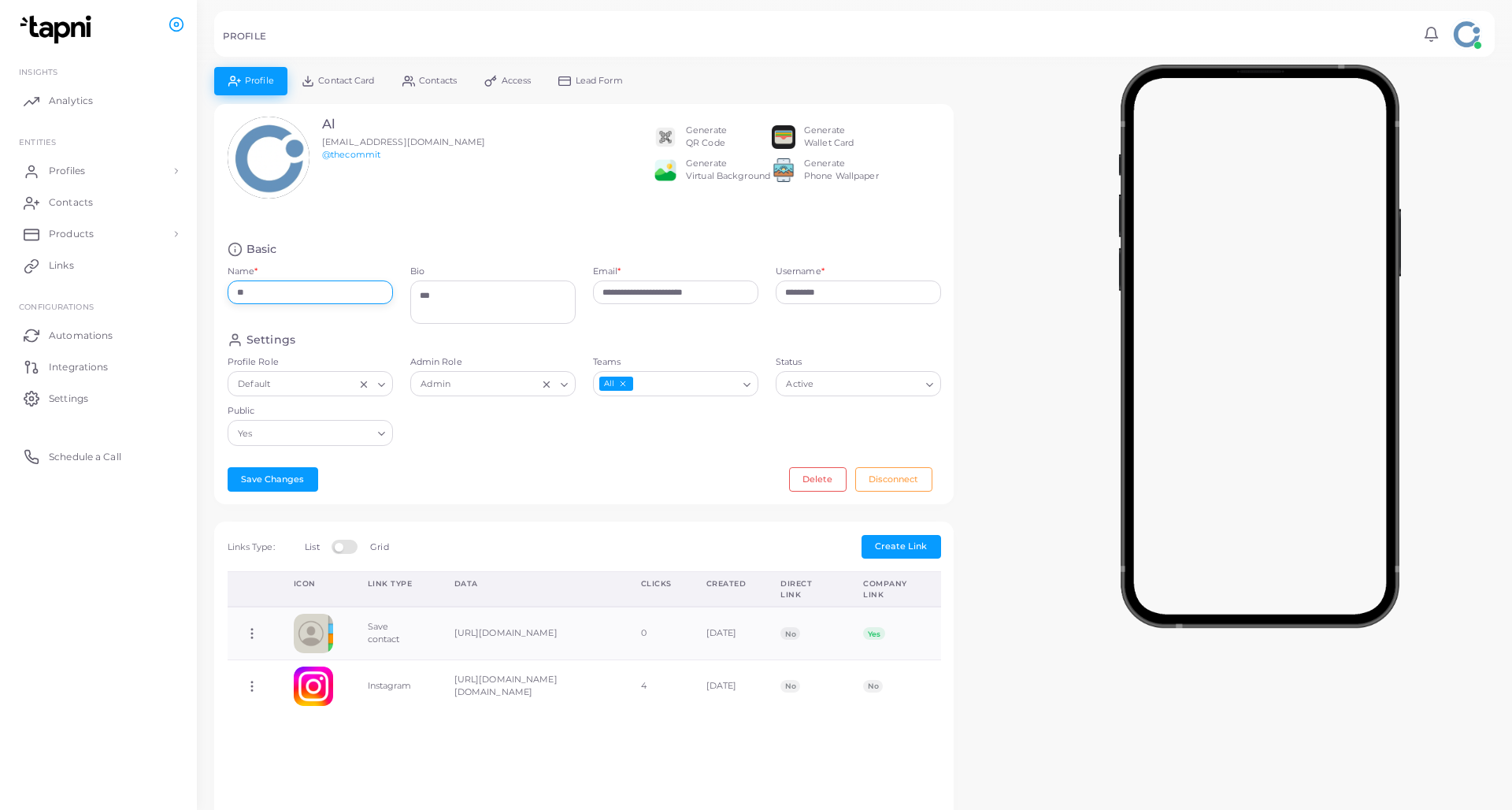 type on "*" 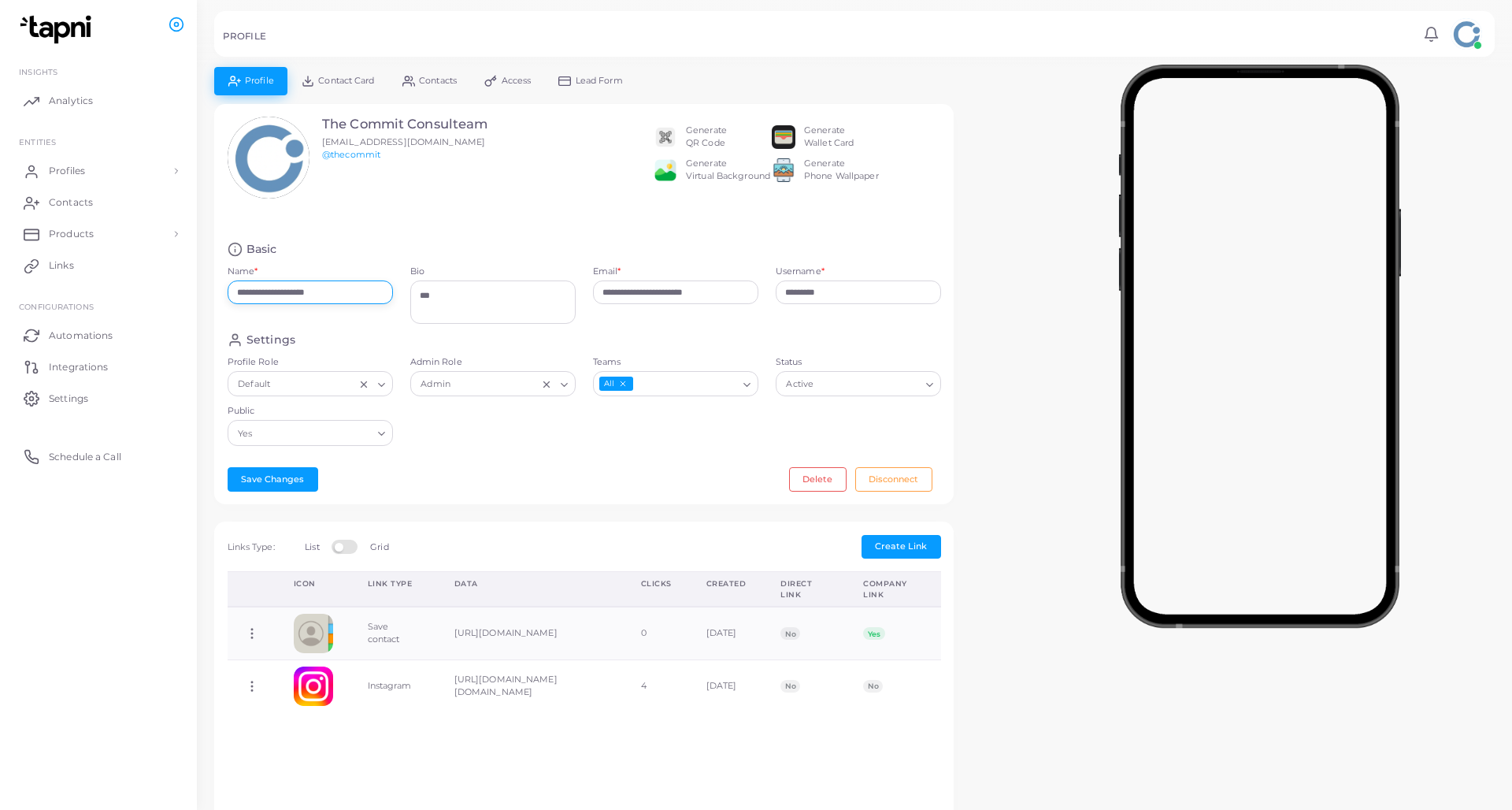 type on "**********" 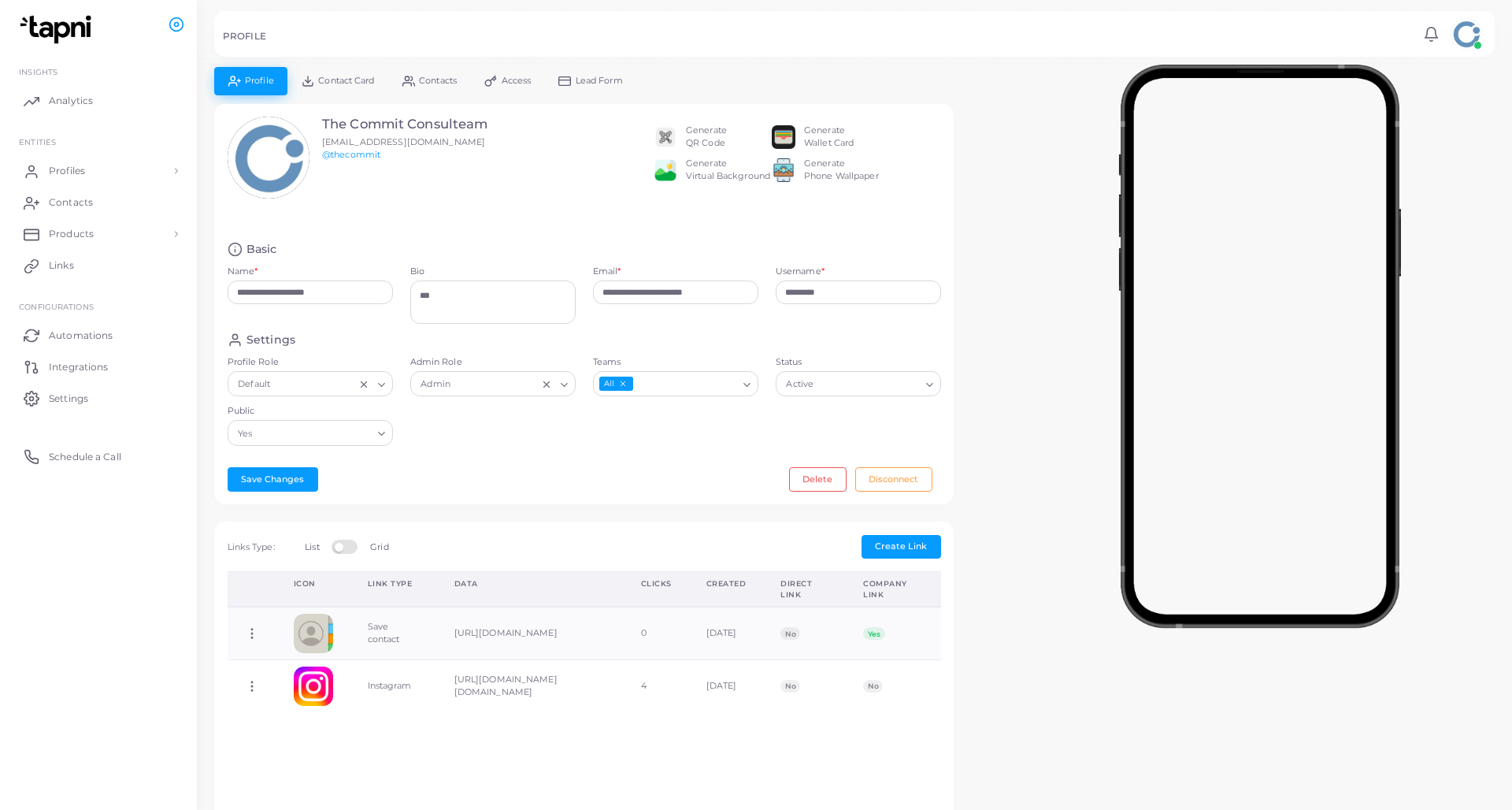 click on "Settings  Profile Role
Default
Loading...     Admin Role
Admin
Loading...     Teams
All
Loading...     Status
Active
Loading...     Public
Yes
Loading..." at bounding box center [584, 393] 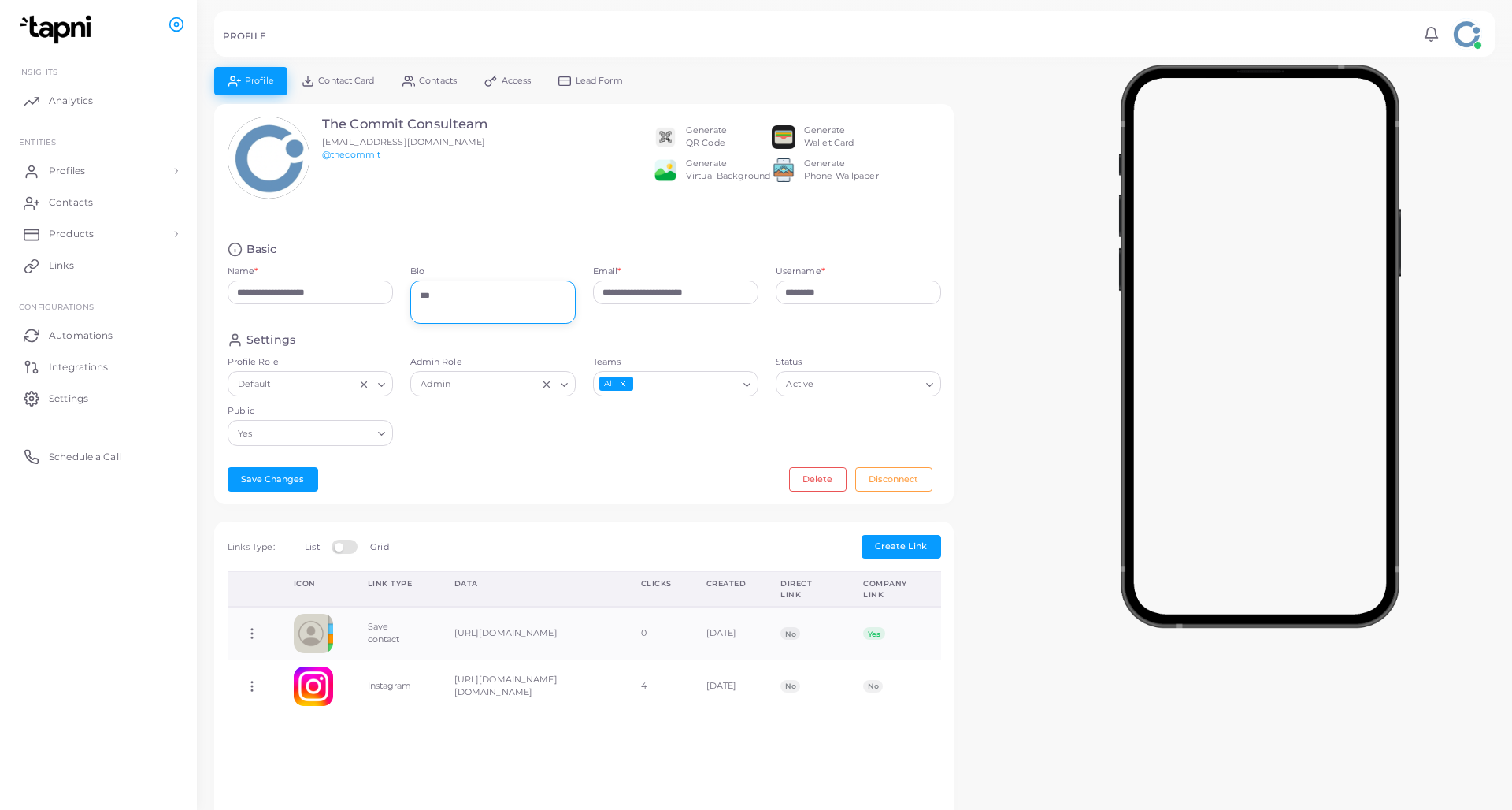click on "***" at bounding box center (493, 302) 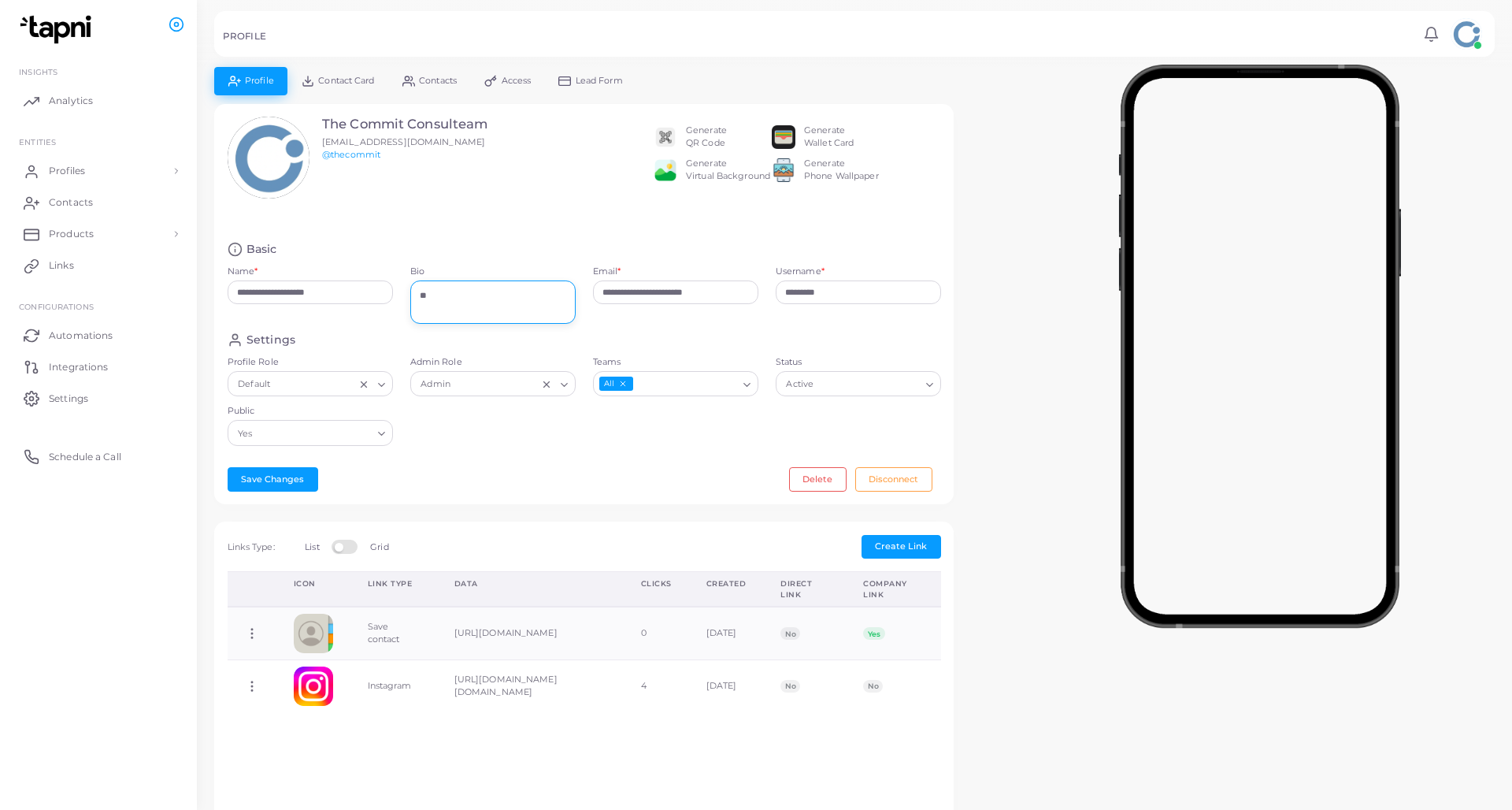 type on "*" 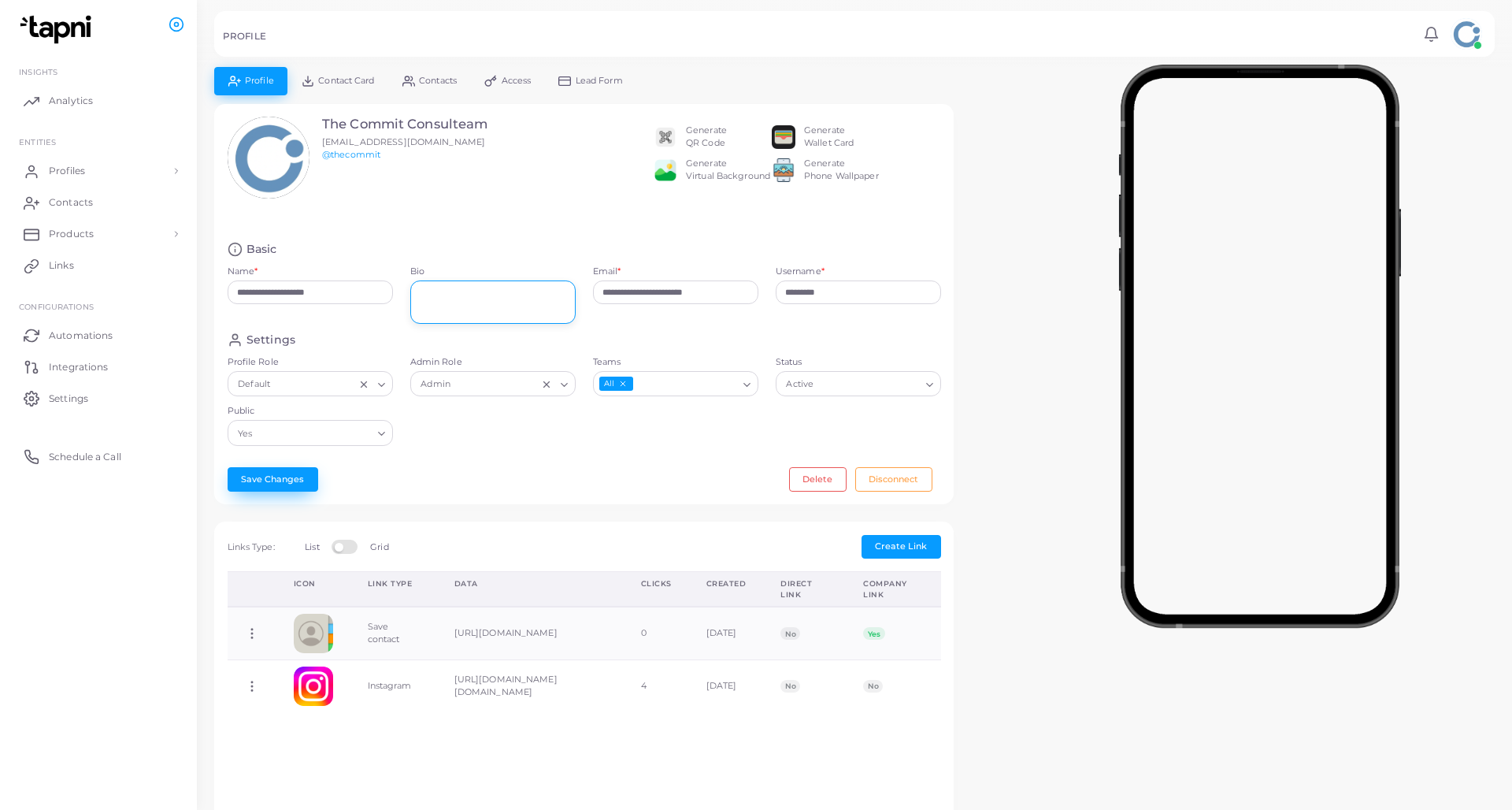 type 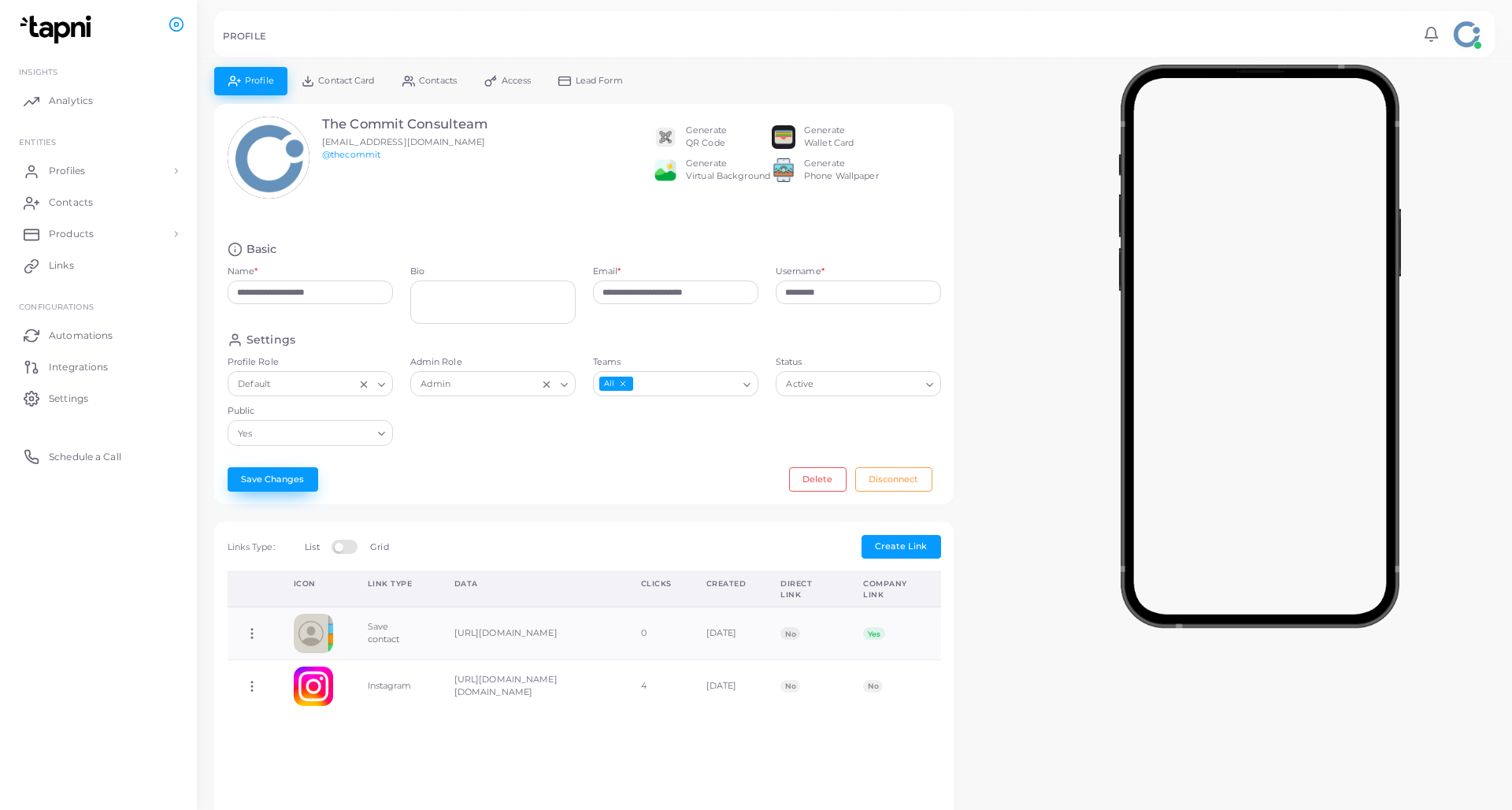 click on "Save Changes" at bounding box center [272, 479] 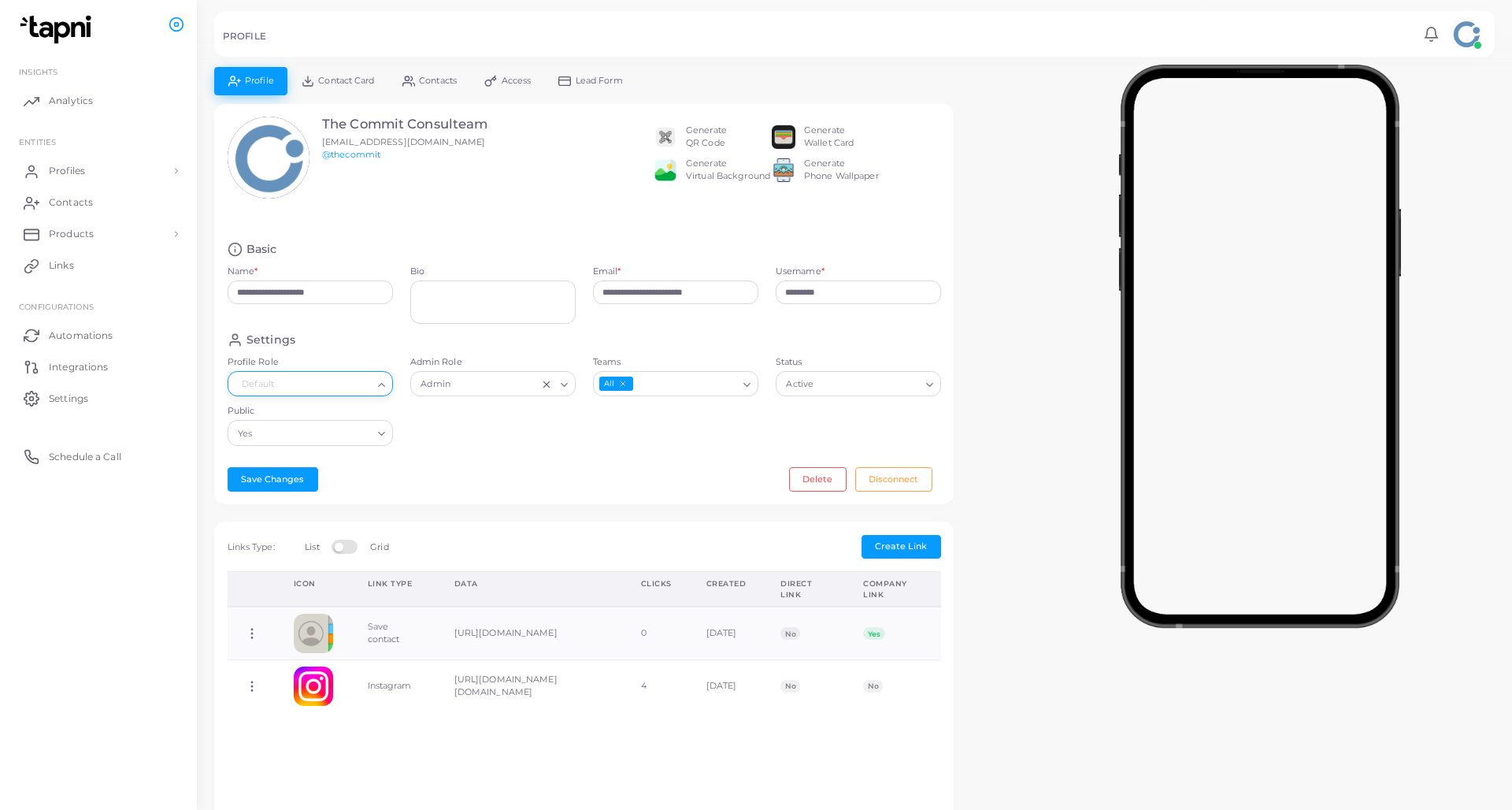 click 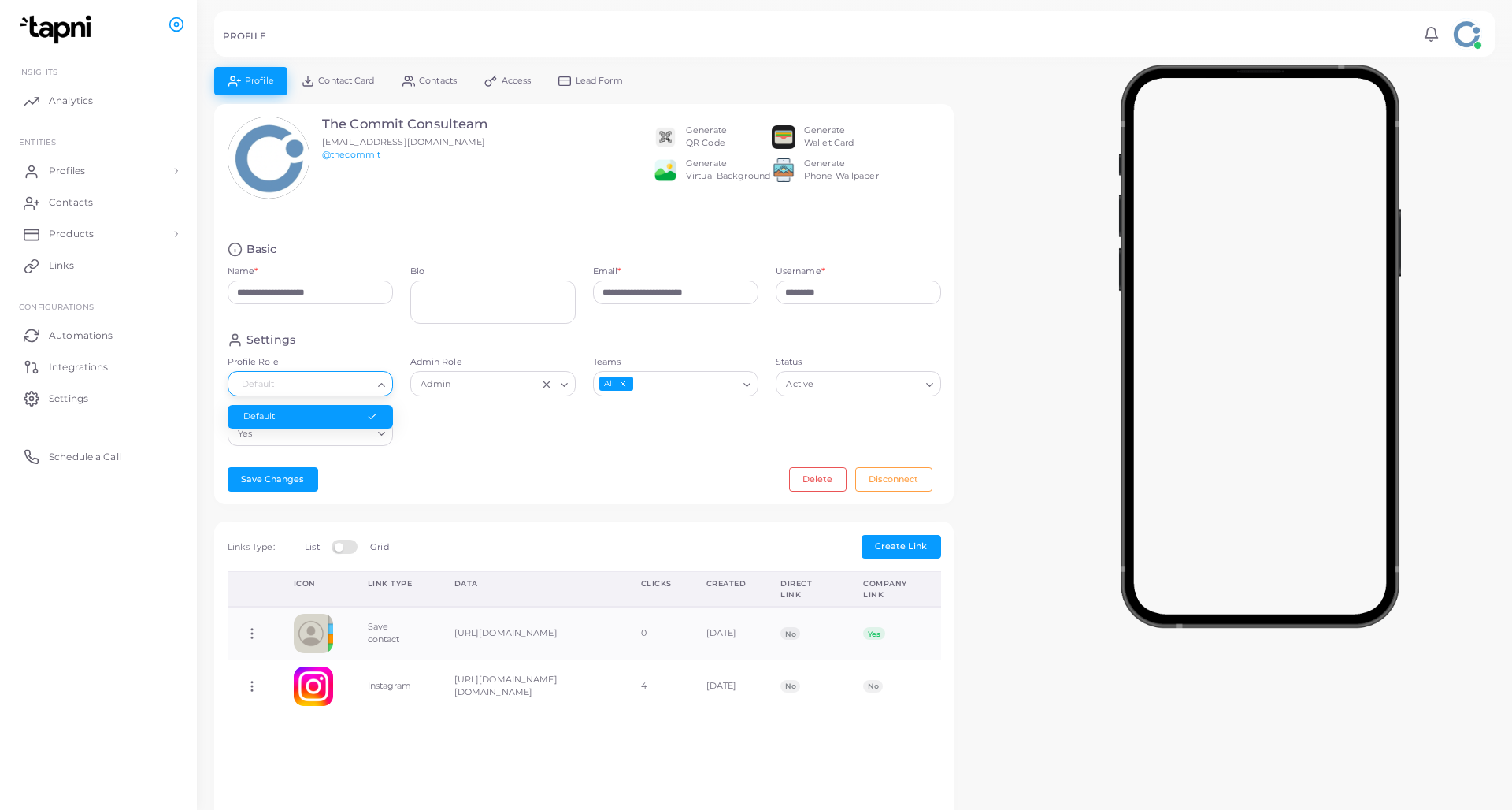 click on "Settings  Profile Role
Default
Loading...
Default
Admin Role
Admin
Loading...     Teams
All
Loading...     Status
Active
Loading...     Public
Yes
Loading..." at bounding box center (584, 393) 